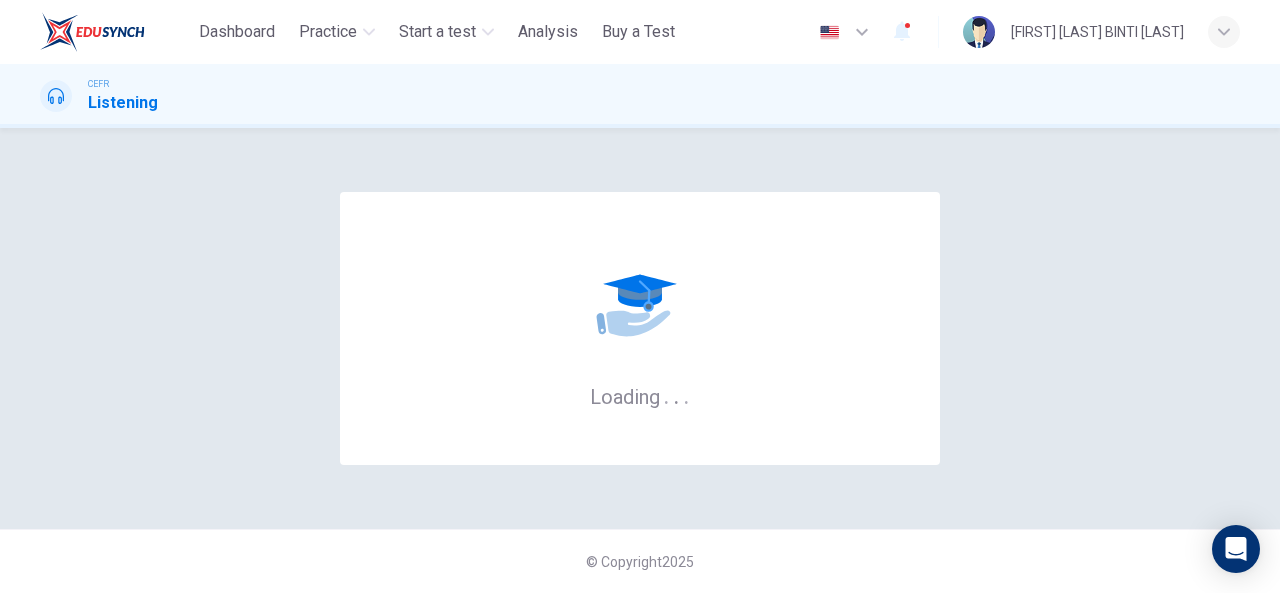 scroll, scrollTop: 0, scrollLeft: 0, axis: both 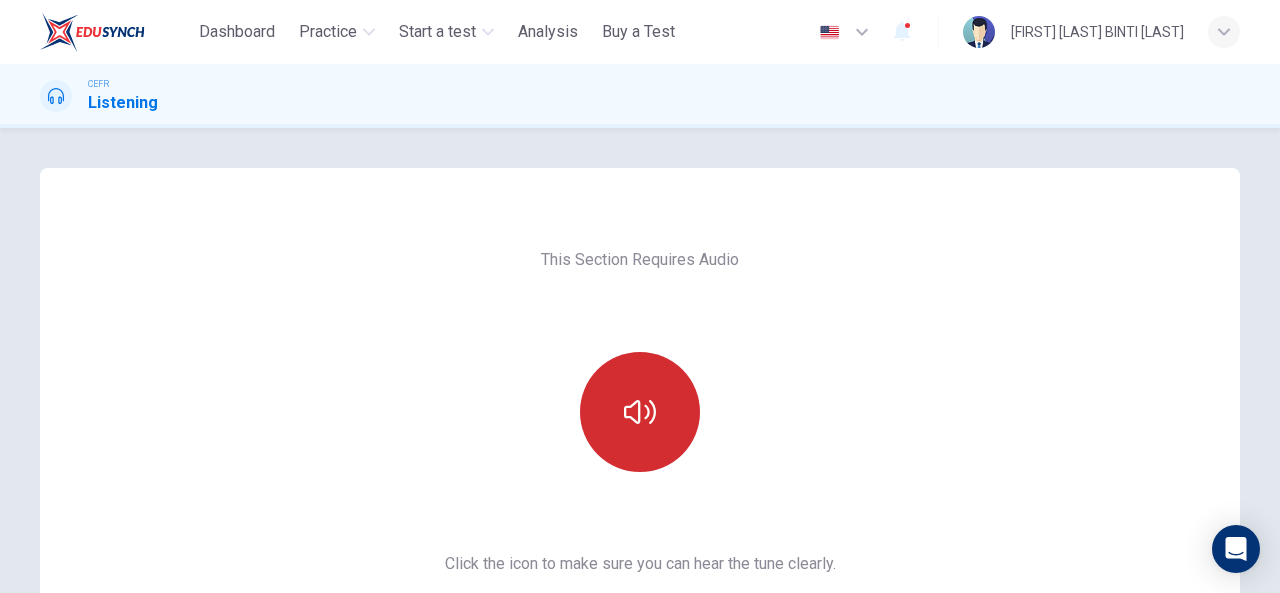 click 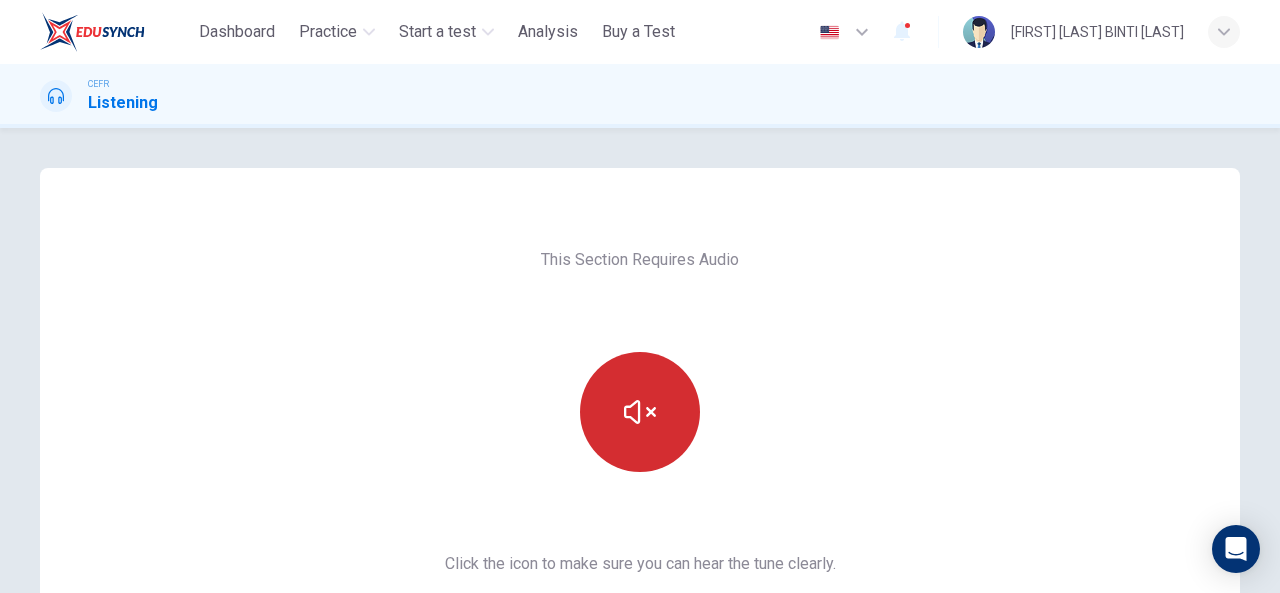 type 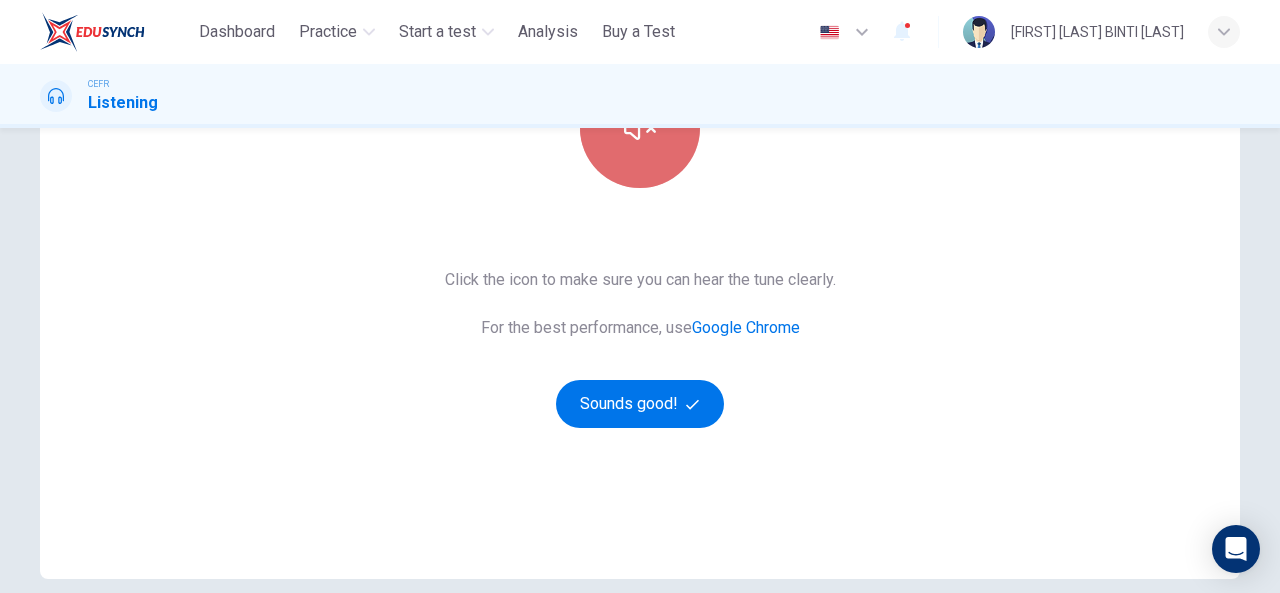 scroll, scrollTop: 300, scrollLeft: 0, axis: vertical 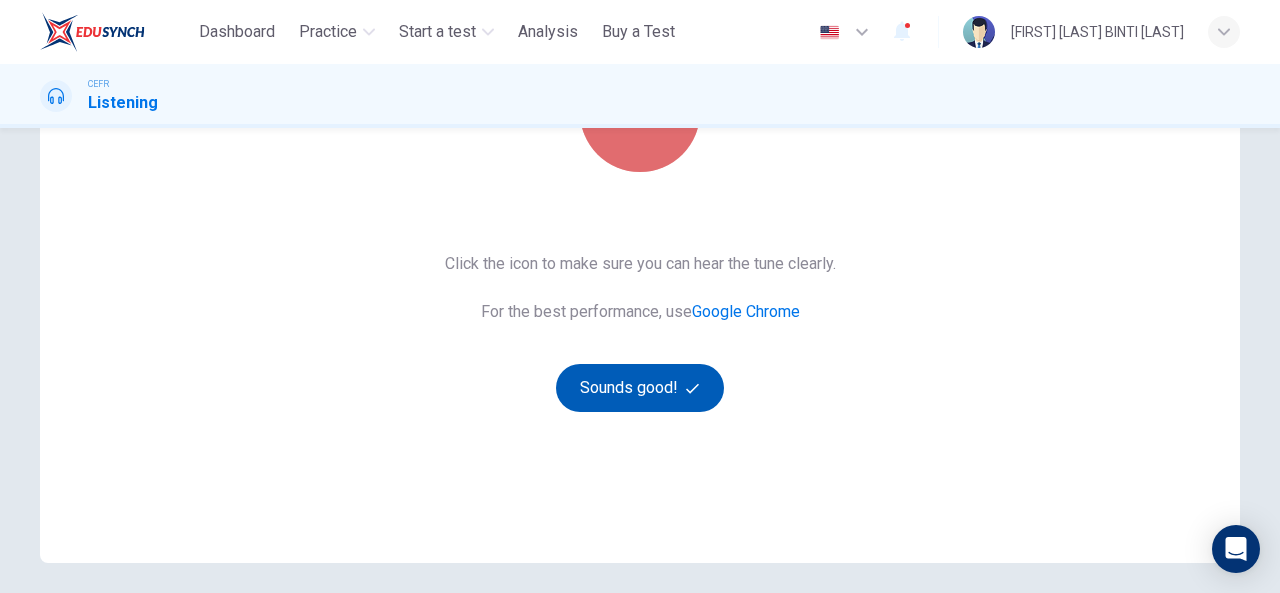 click on "Sounds good!" at bounding box center [640, 388] 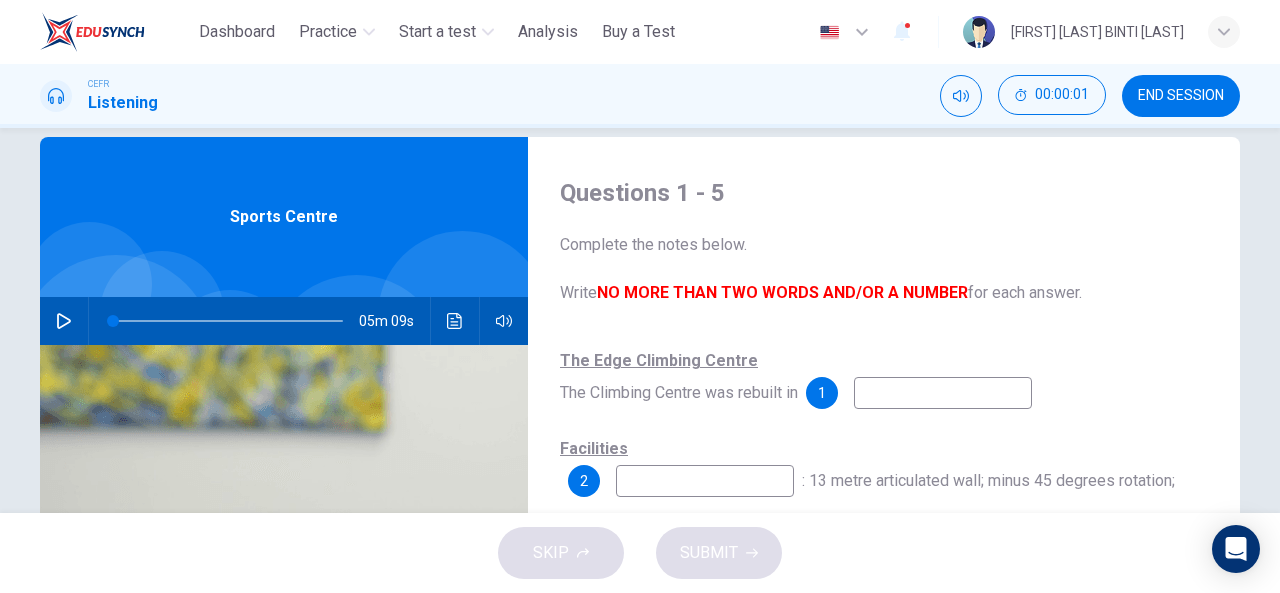 scroll, scrollTop: 0, scrollLeft: 0, axis: both 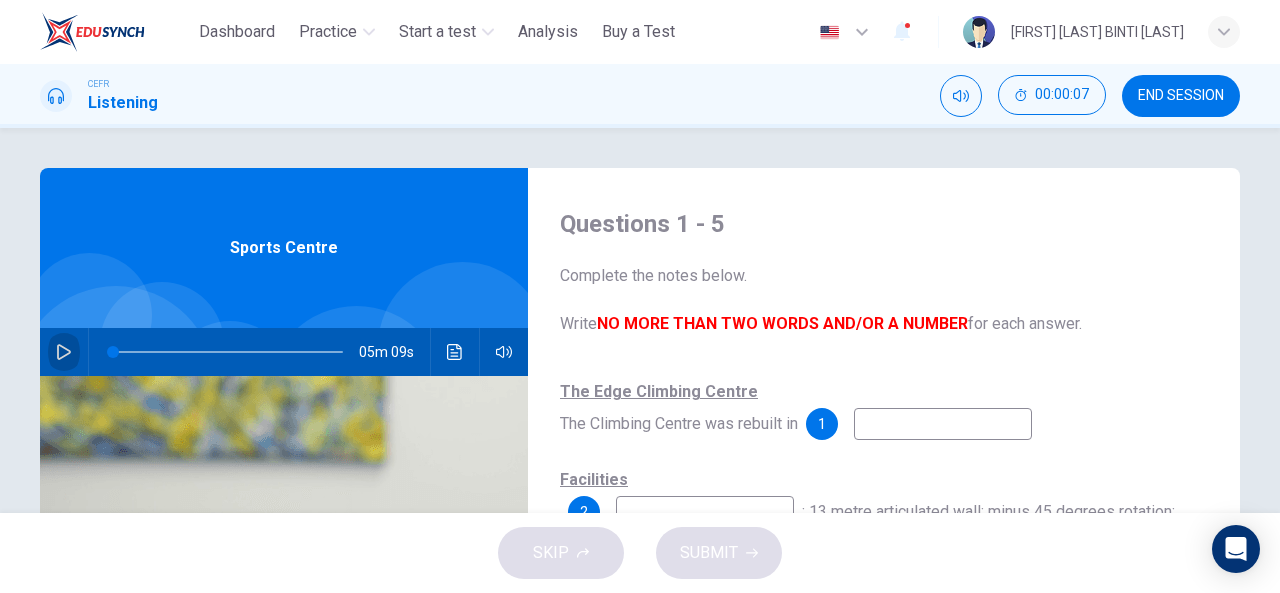 click 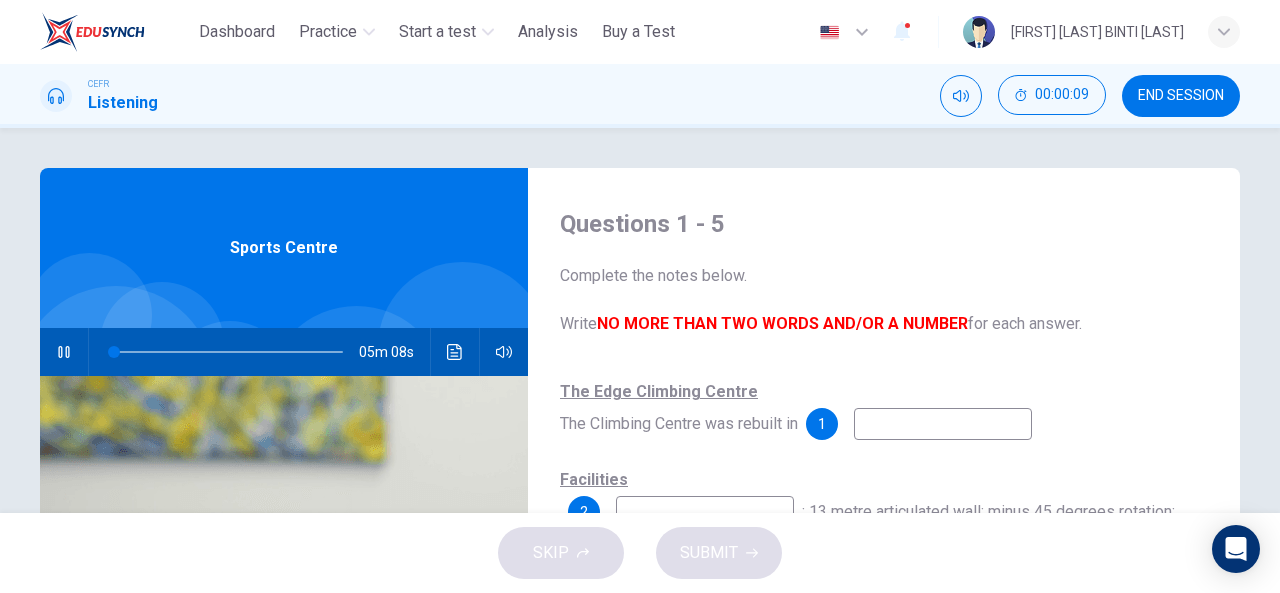 type on "*" 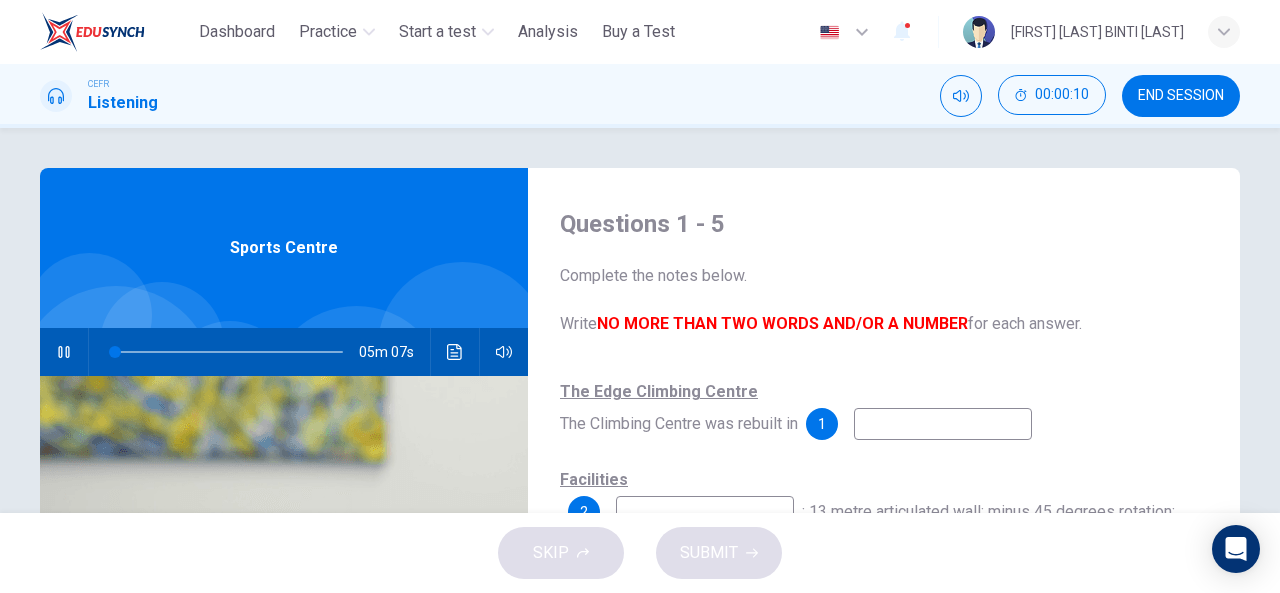 type 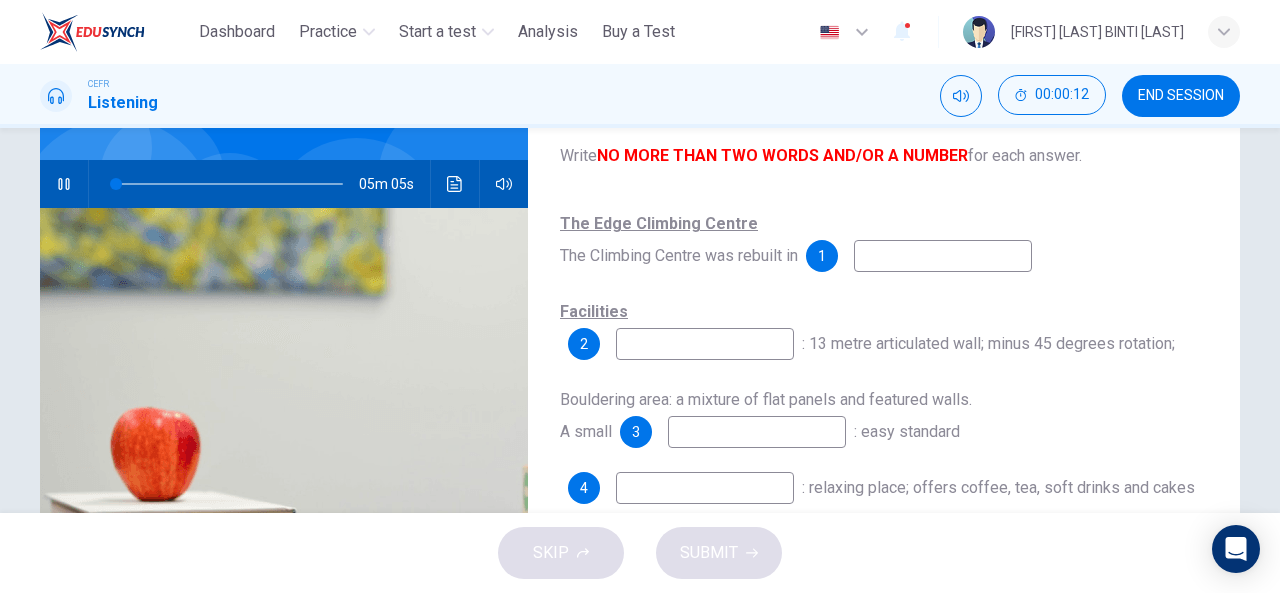 scroll, scrollTop: 200, scrollLeft: 0, axis: vertical 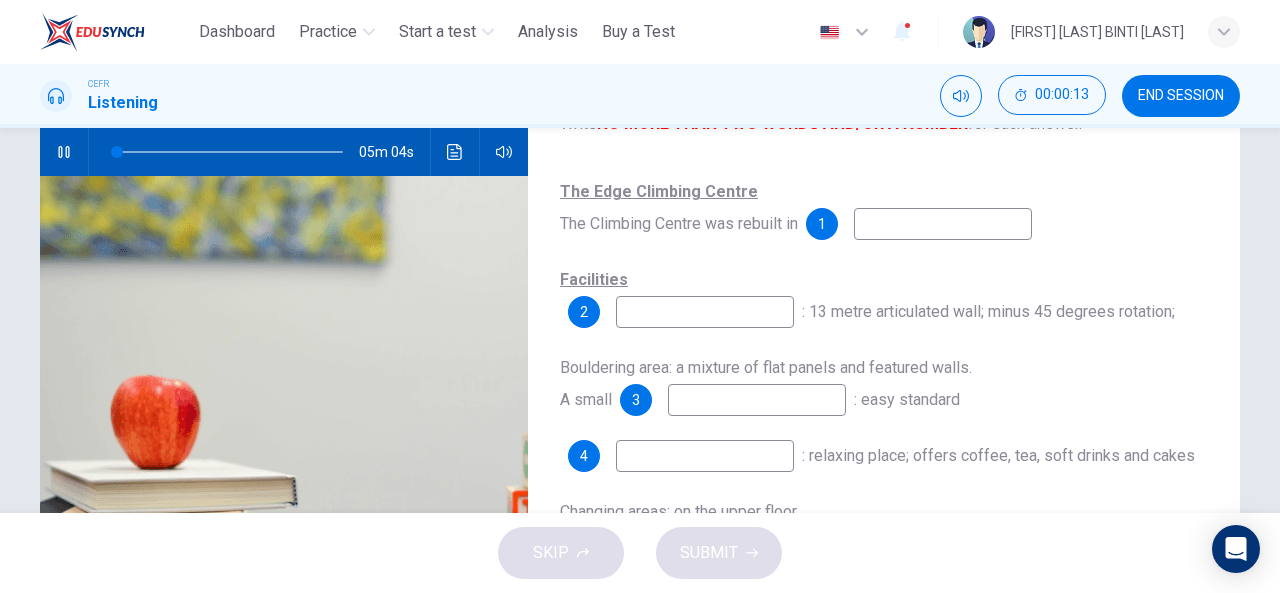 click at bounding box center [943, 224] 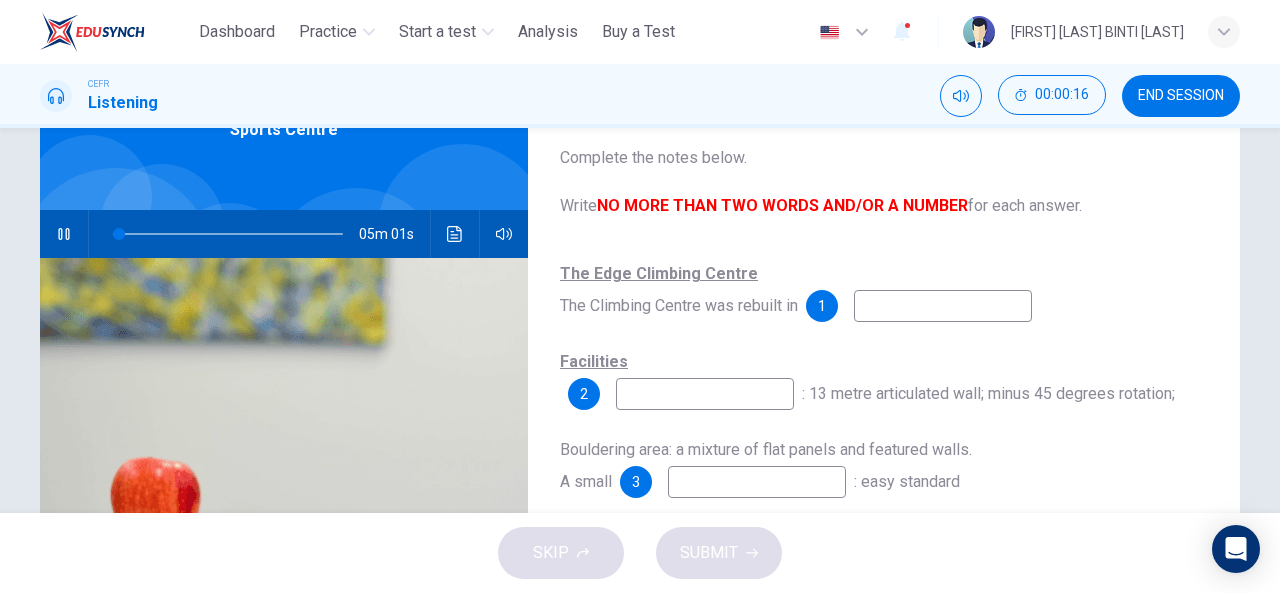 scroll, scrollTop: 100, scrollLeft: 0, axis: vertical 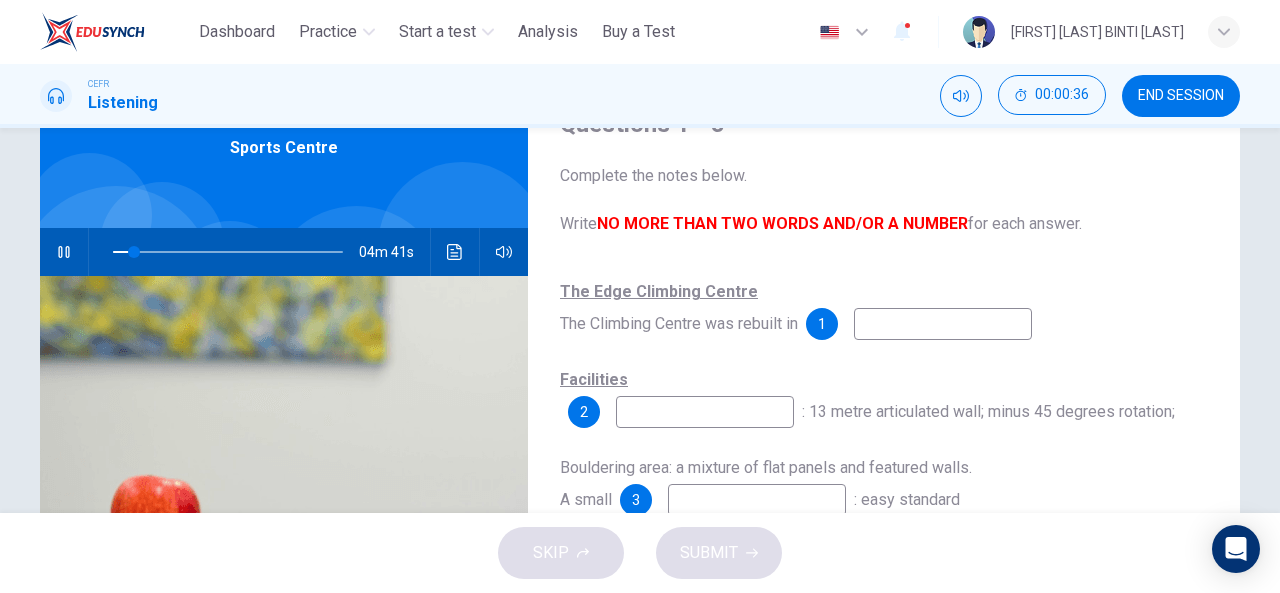 type on "*" 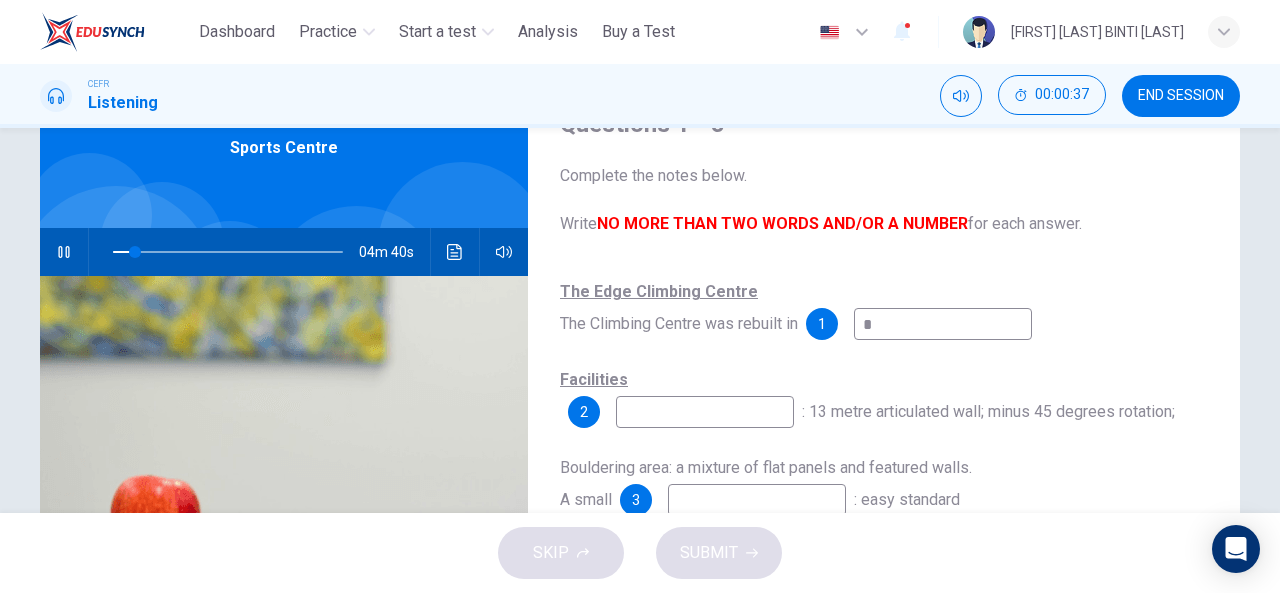 type on "**" 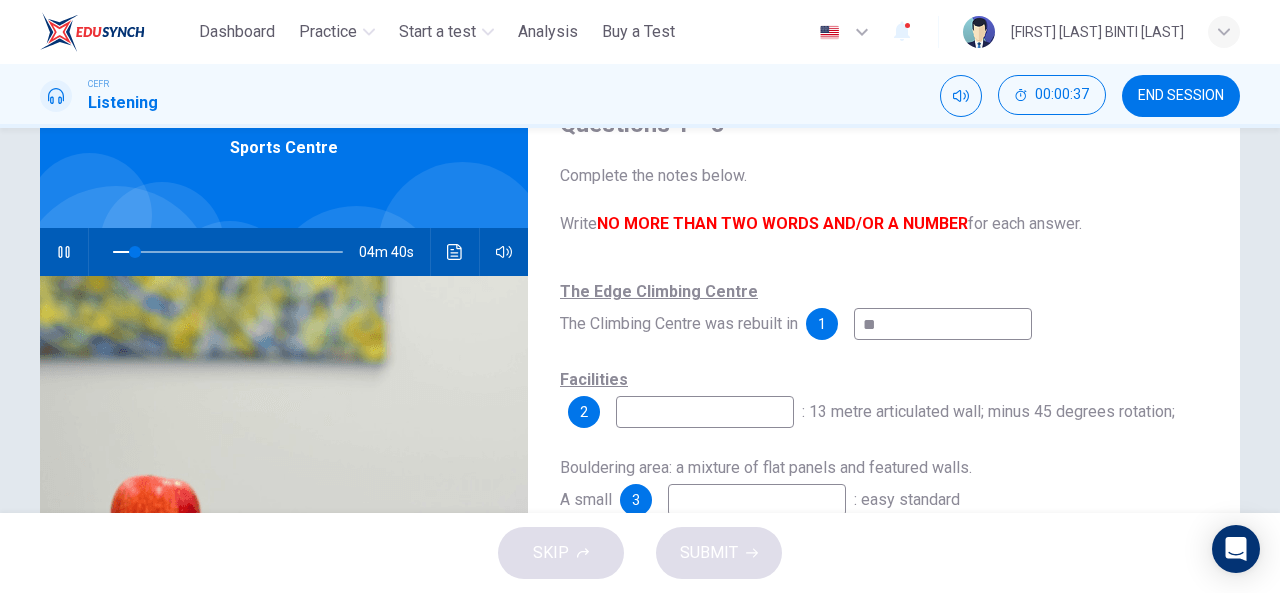 type on "**" 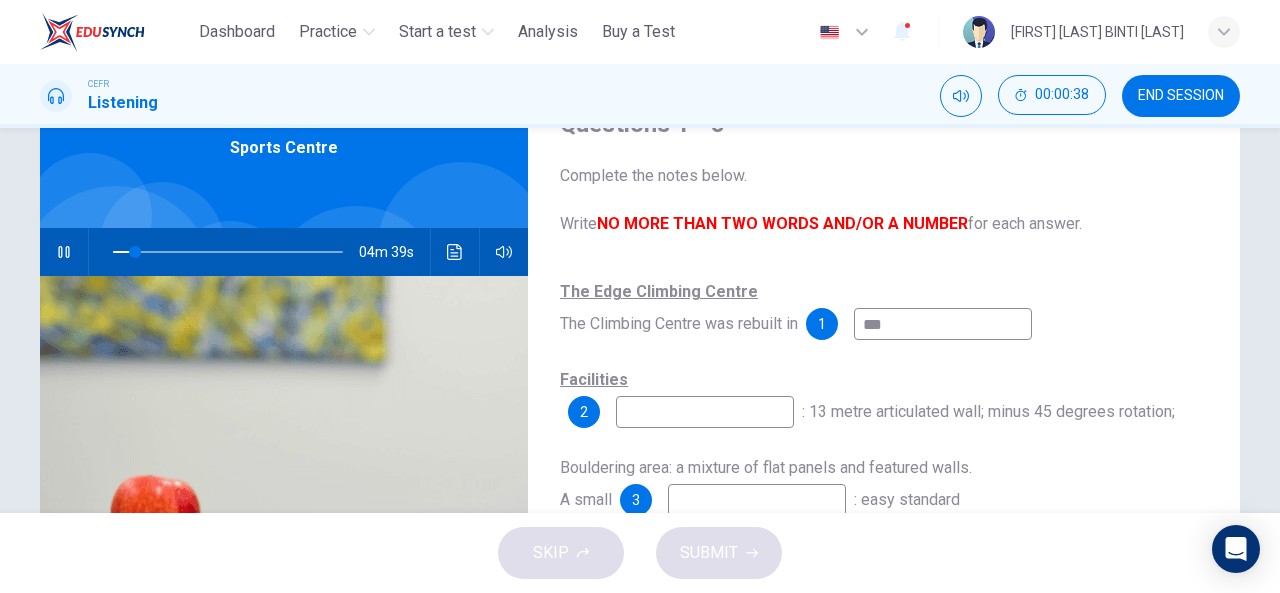 type on "****" 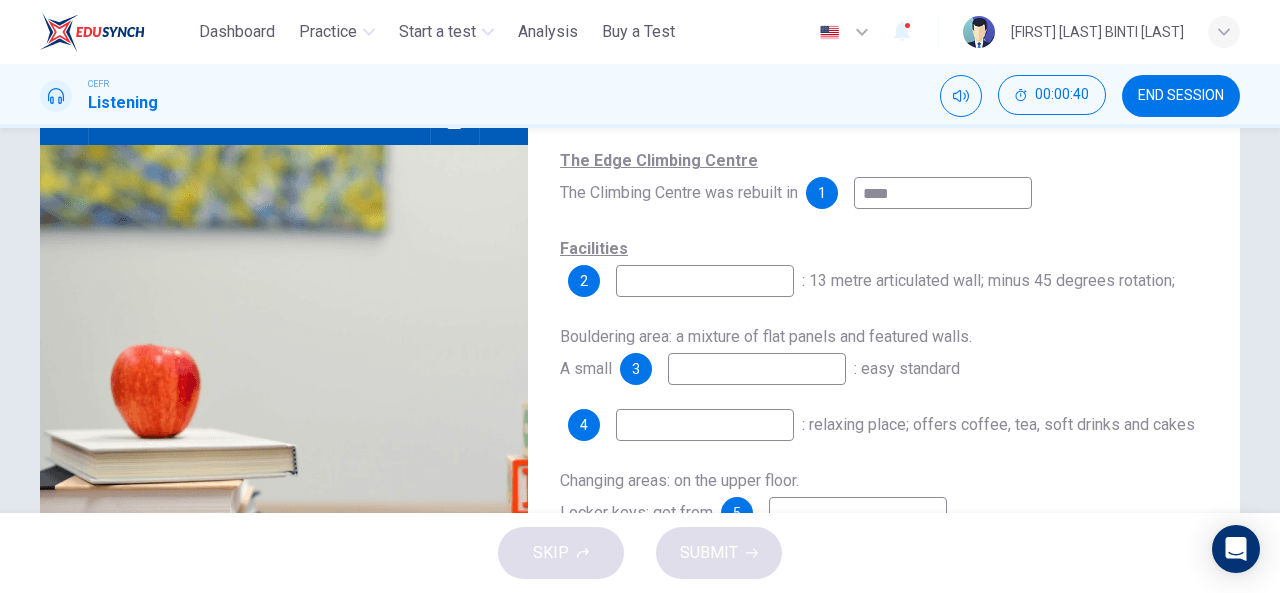 scroll, scrollTop: 200, scrollLeft: 0, axis: vertical 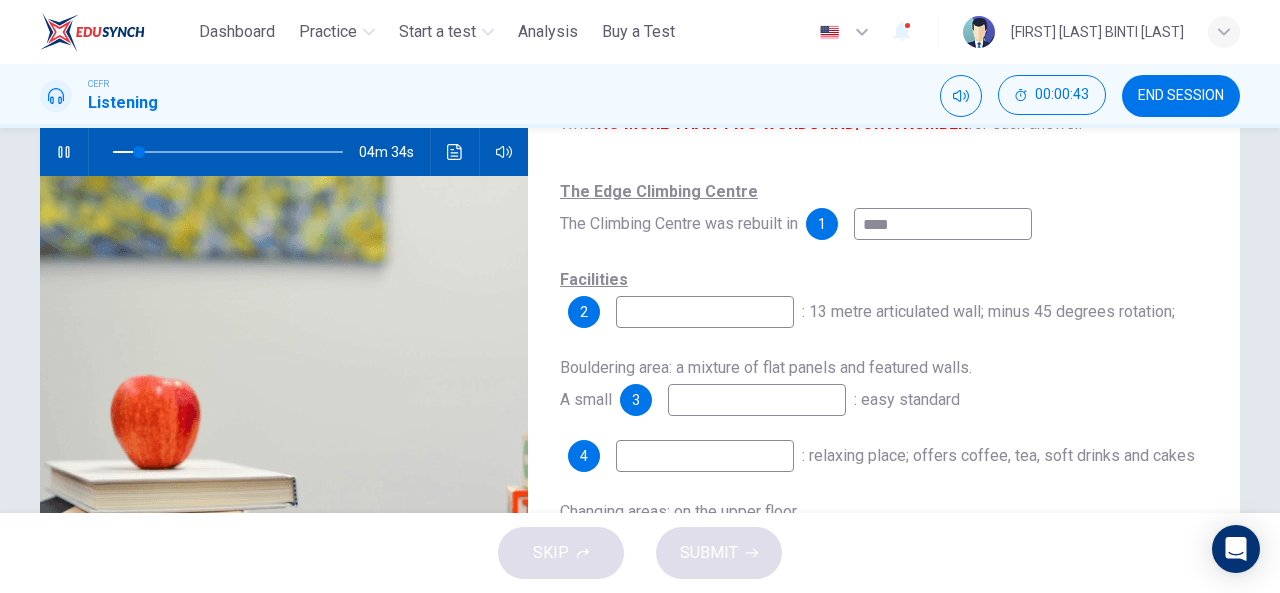 type on "**" 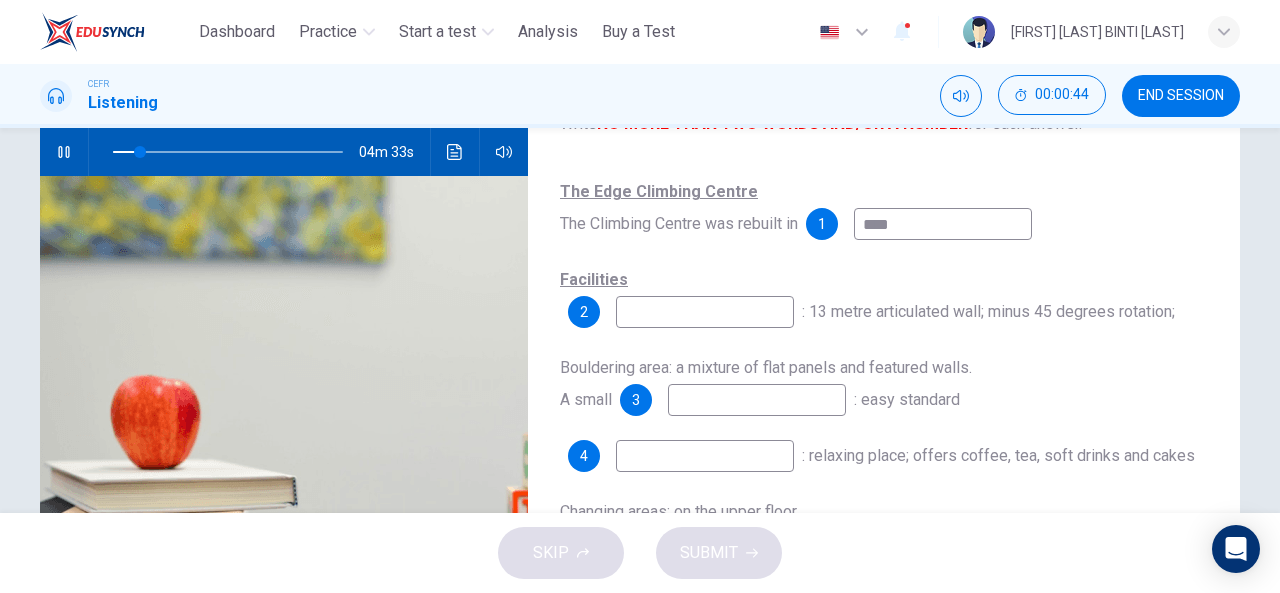 type on "****" 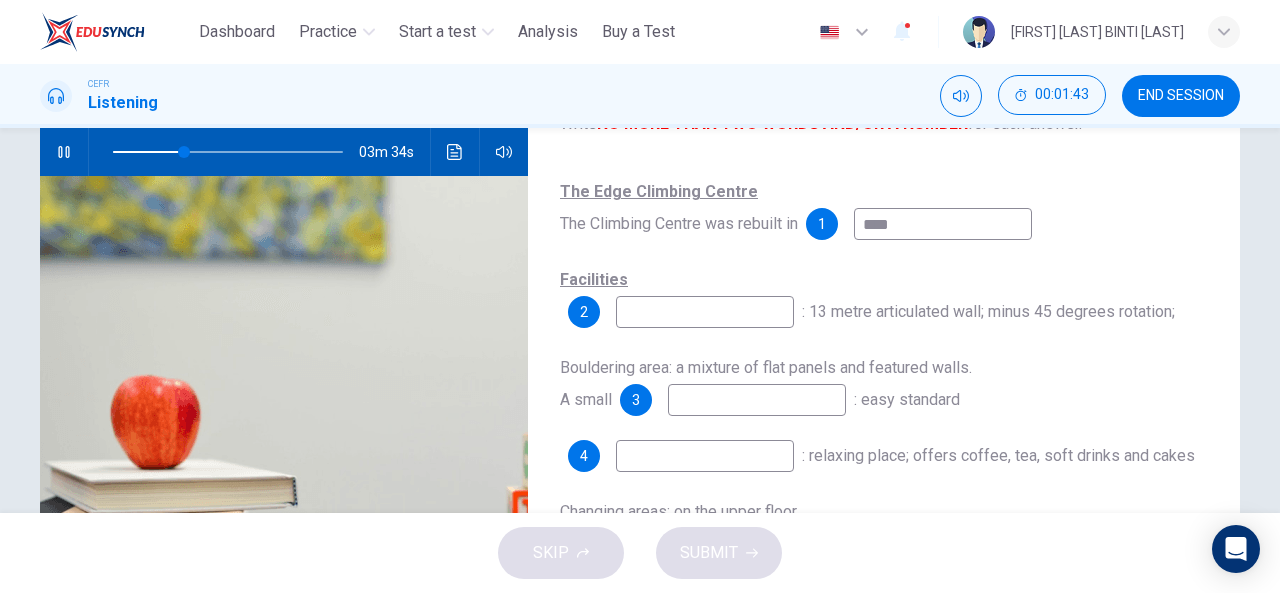click at bounding box center (228, 152) 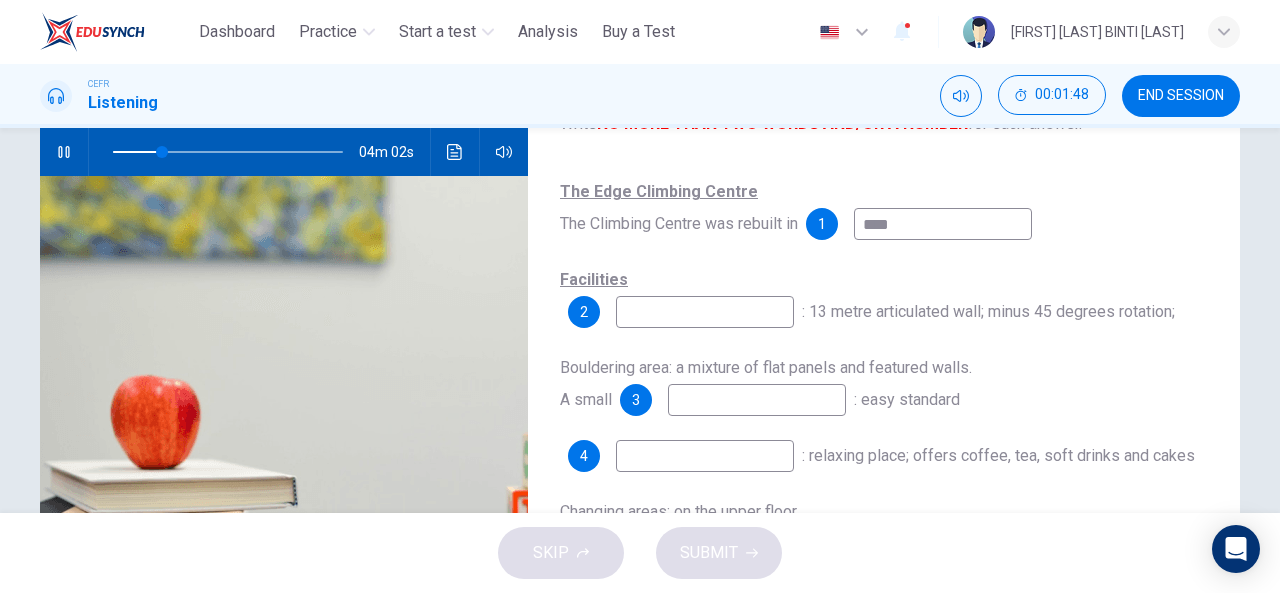 click at bounding box center [705, 312] 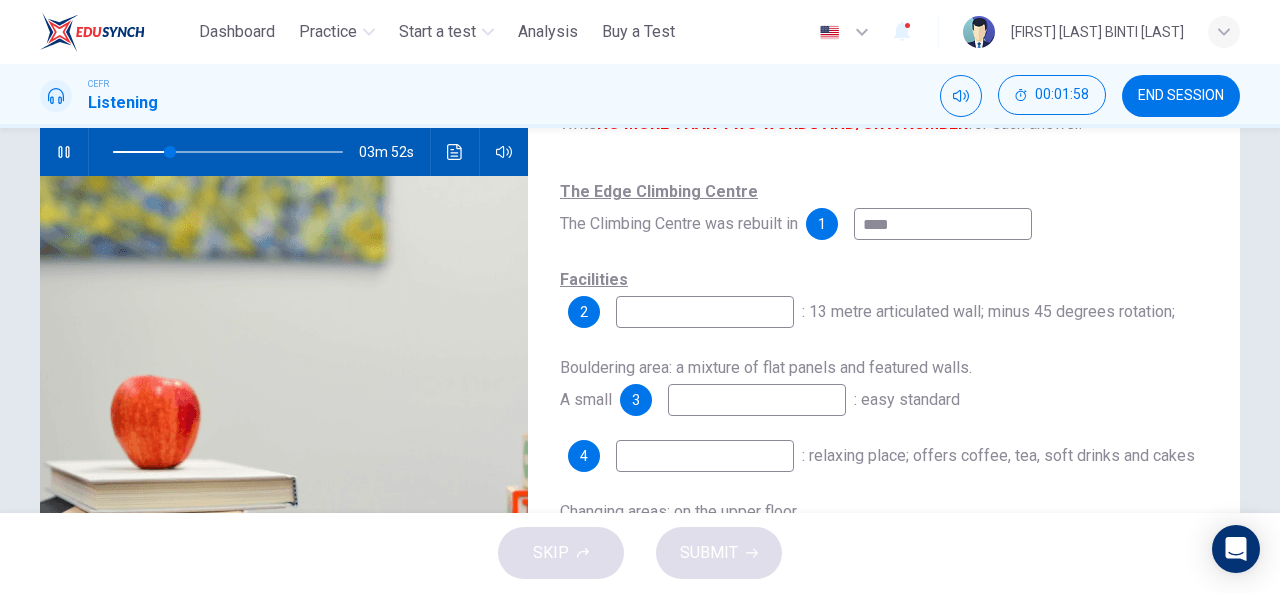 type on "**" 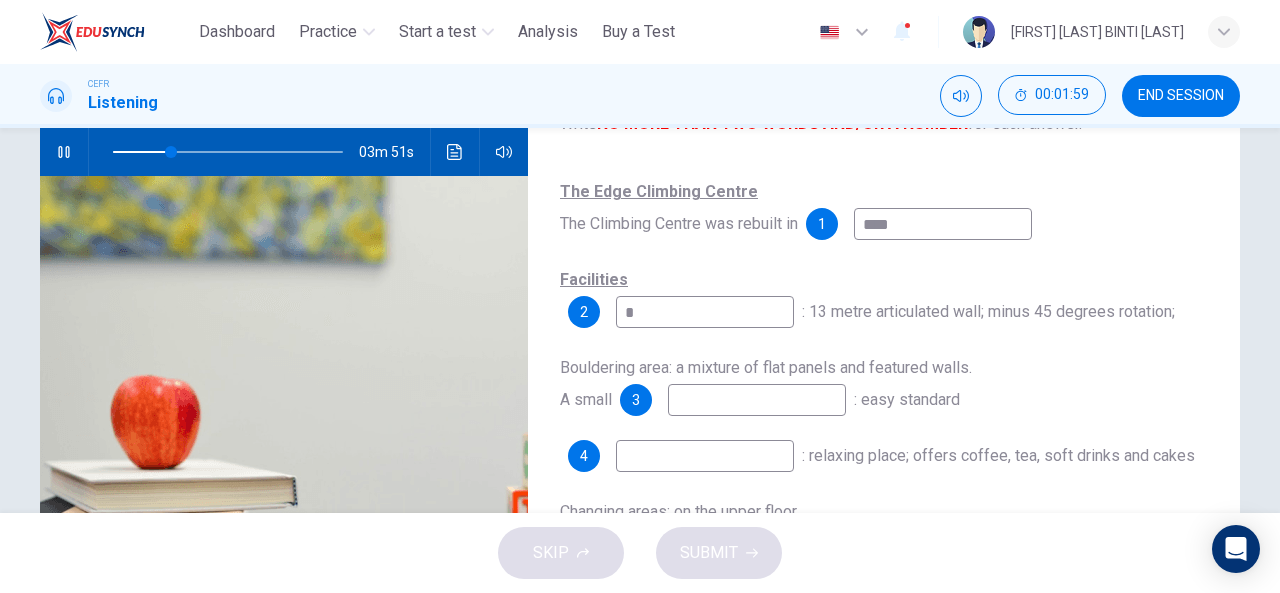 type on "**" 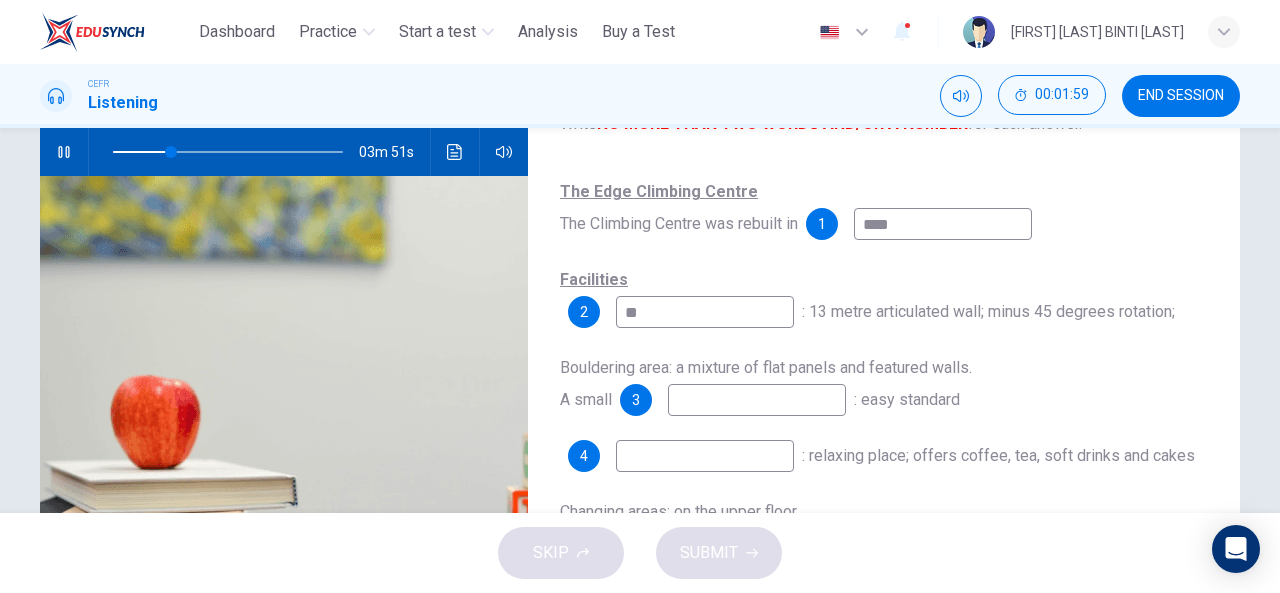 type on "**" 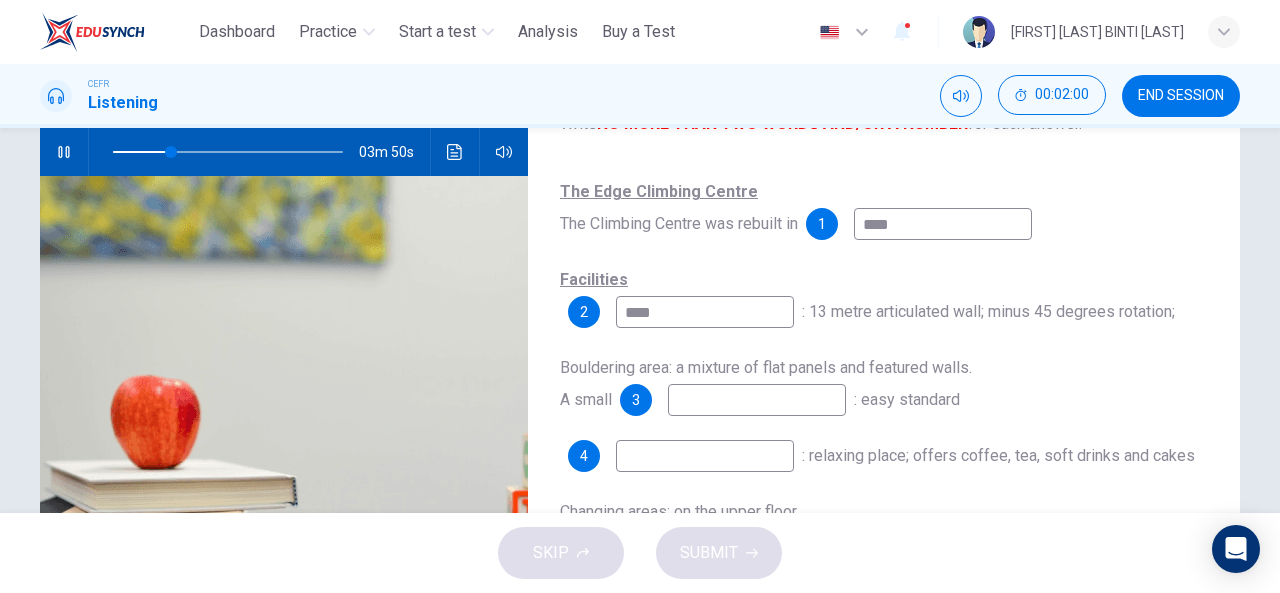 type on "*****" 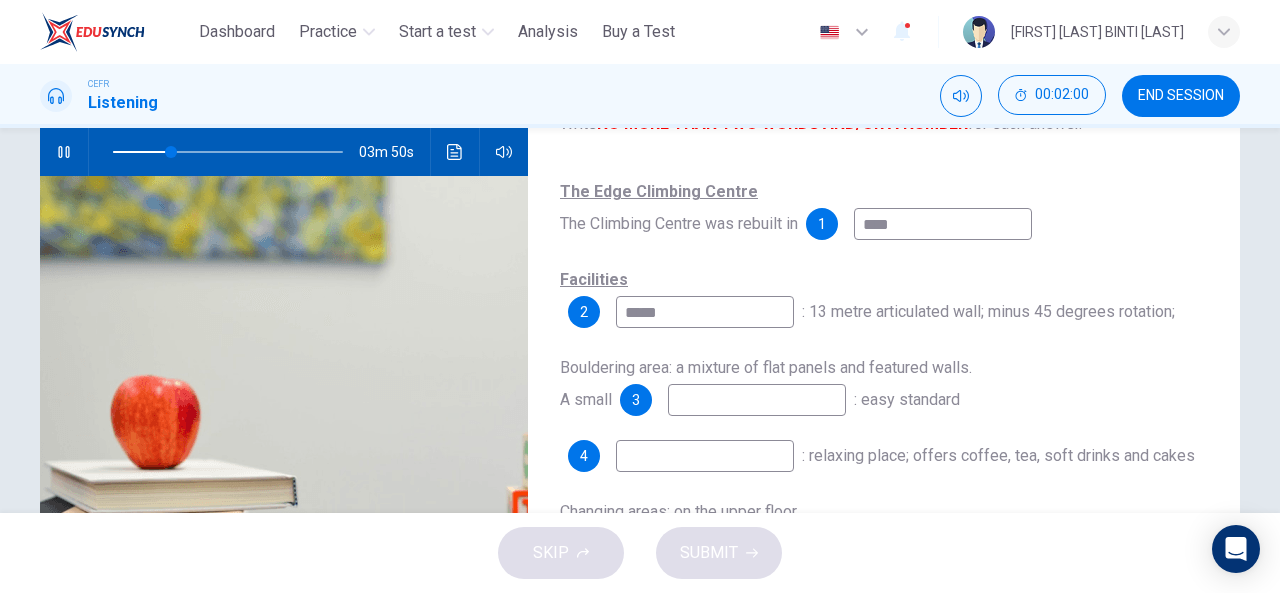 type on "**" 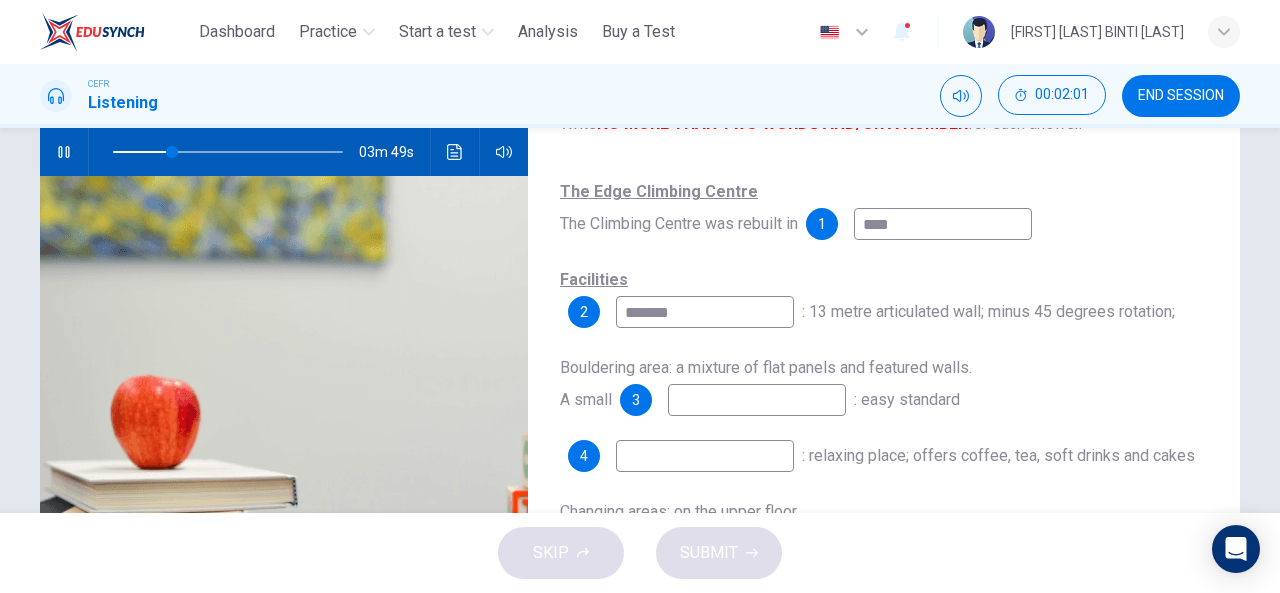 type on "********" 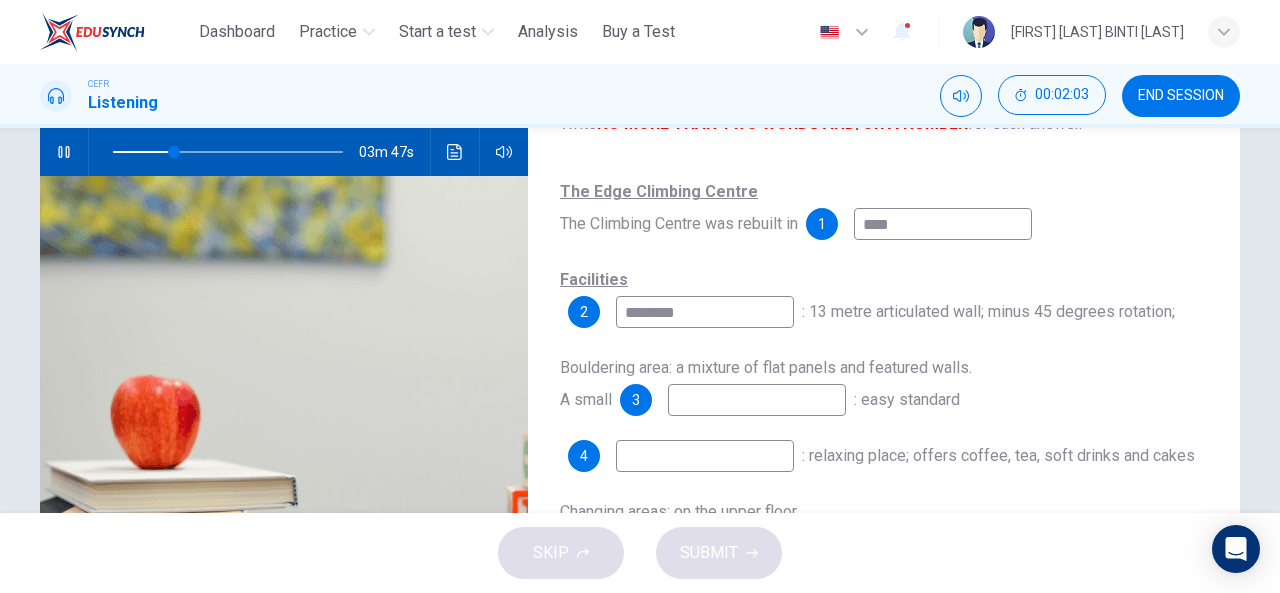 type on "**" 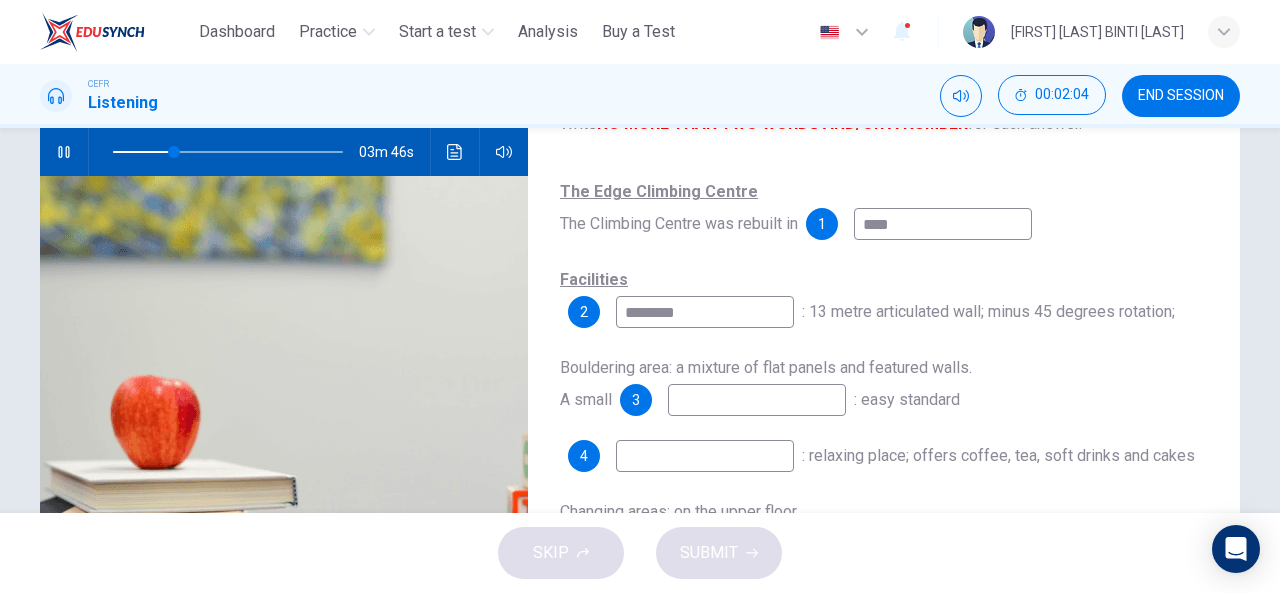 type on "********" 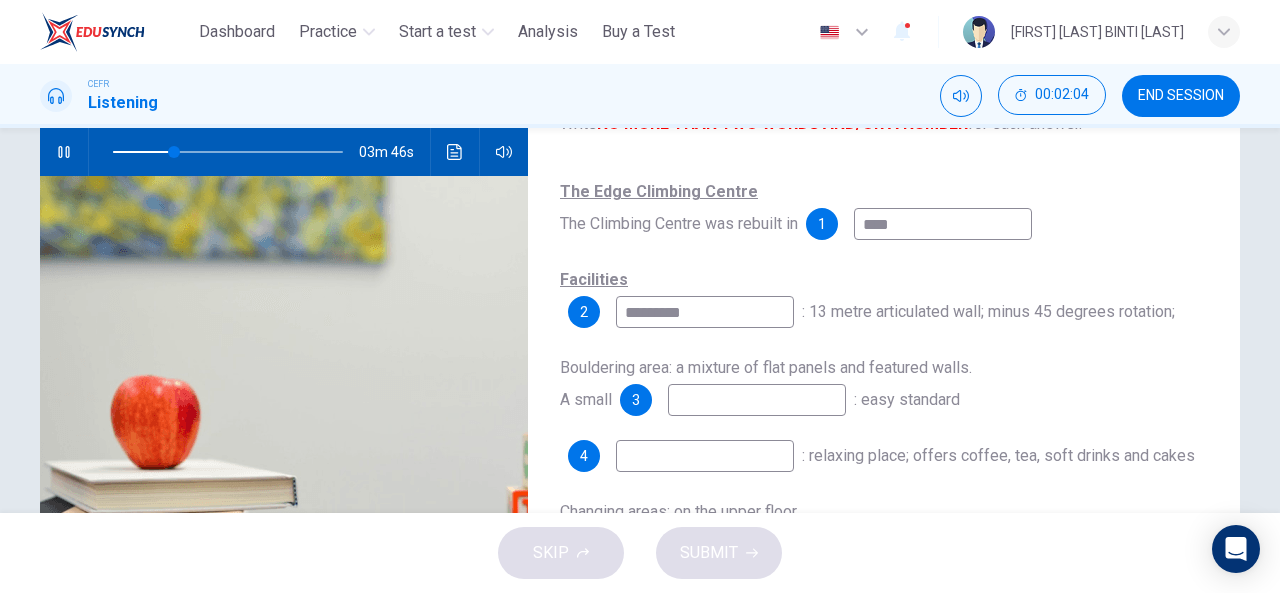 type on "**" 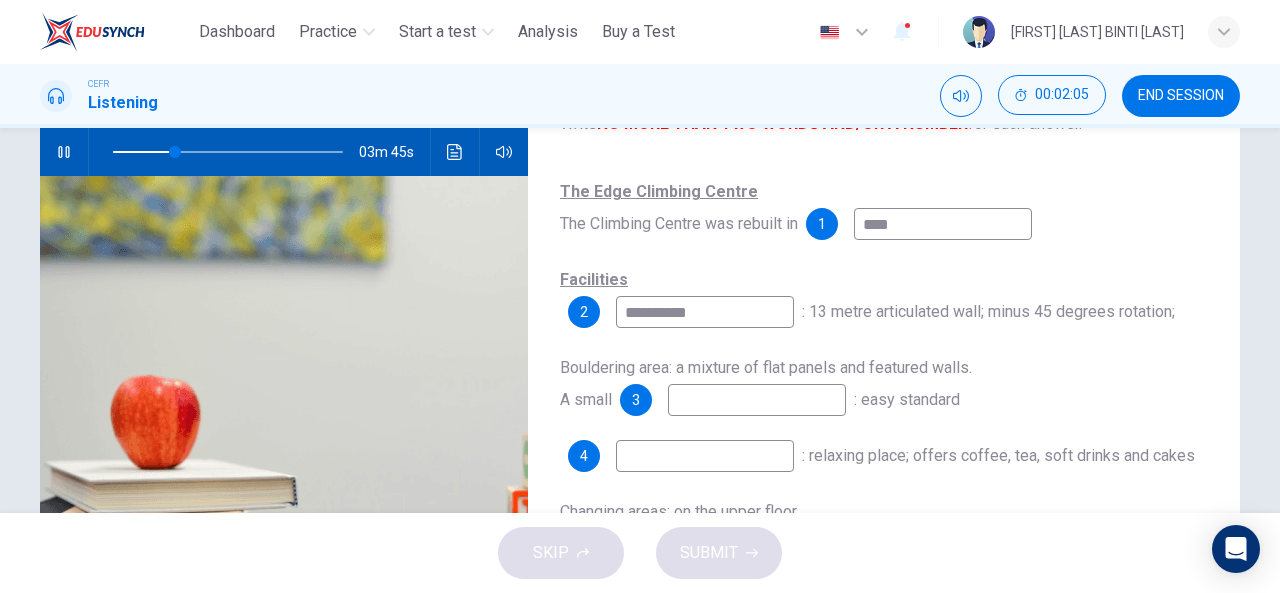 type on "**********" 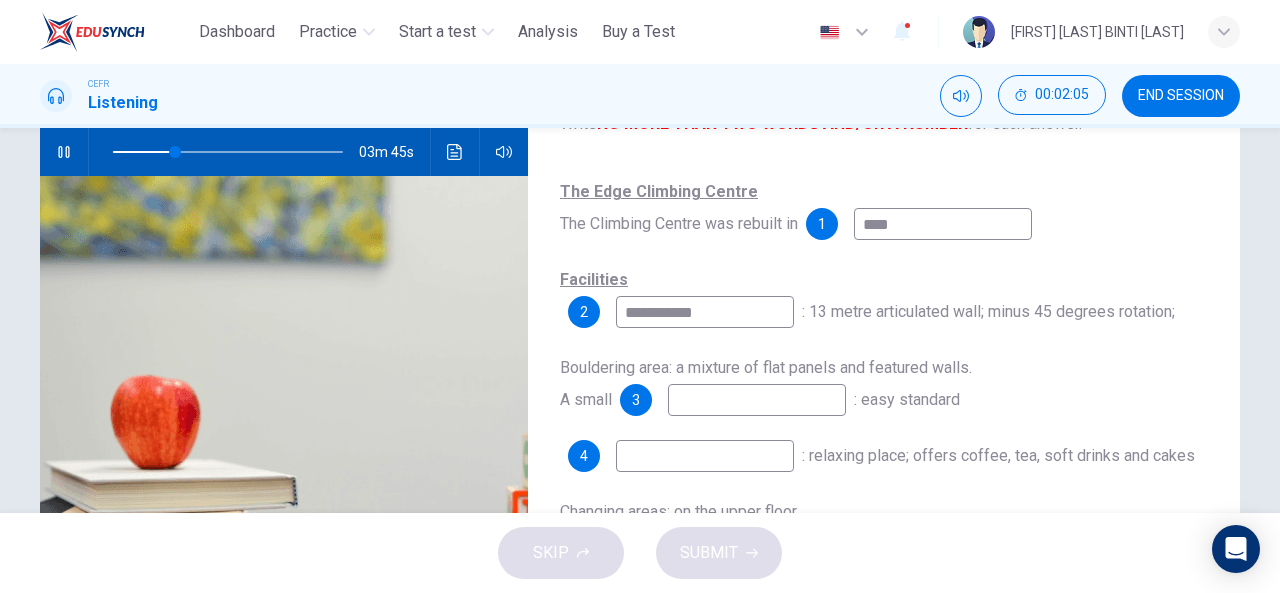 type on "**" 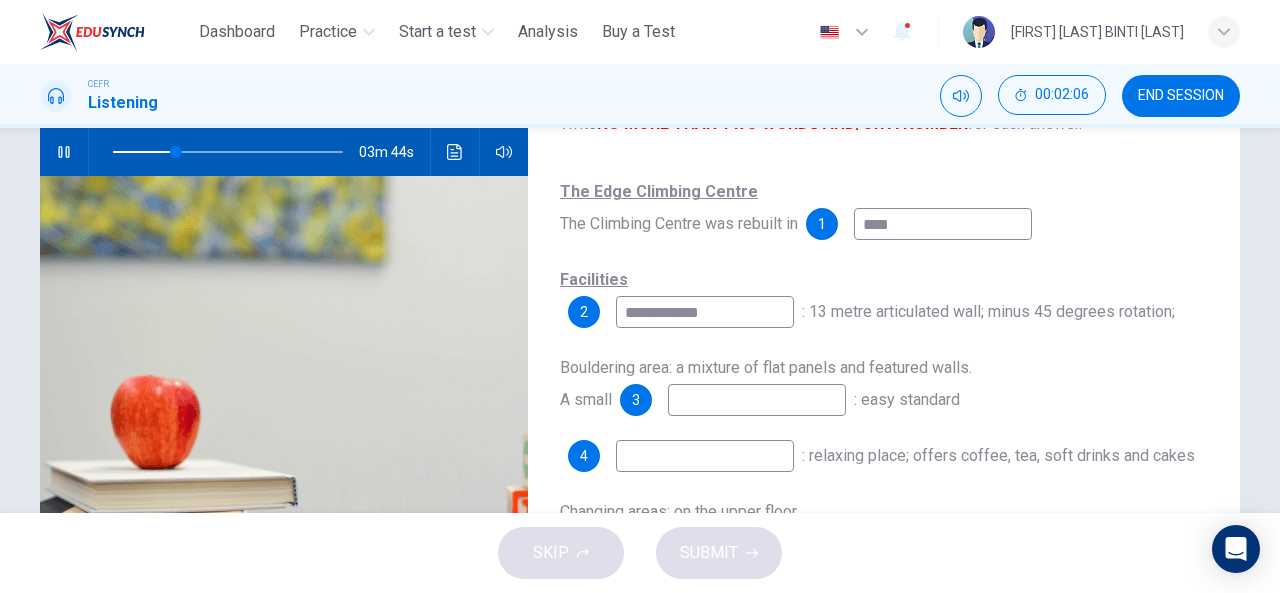 type on "**********" 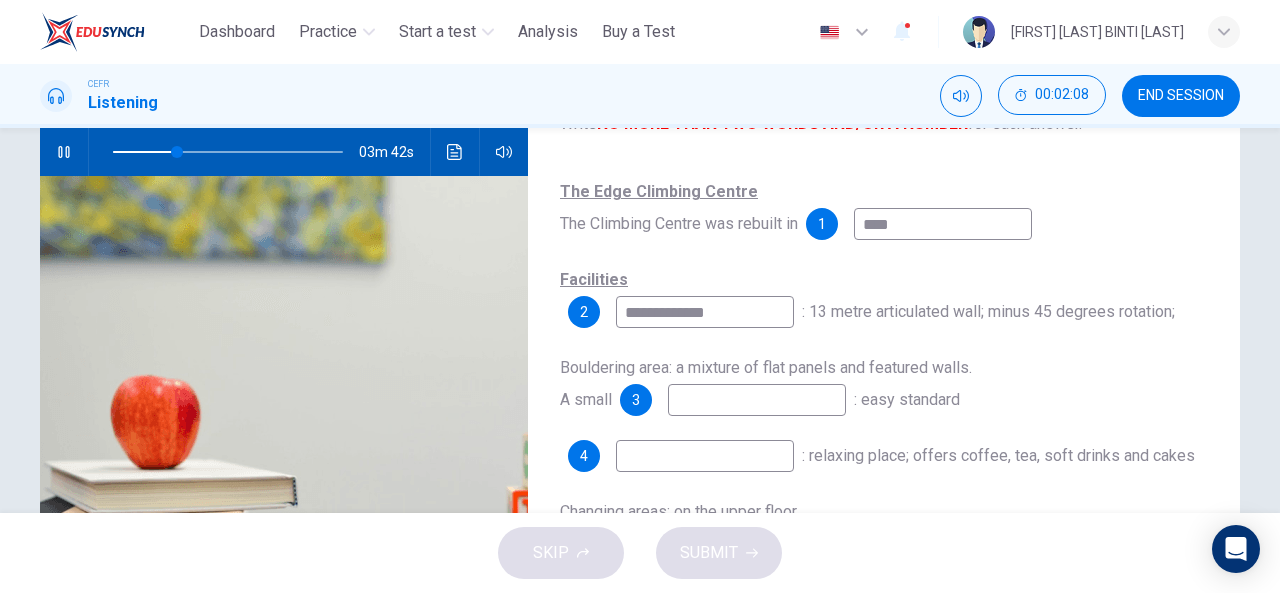 type on "**" 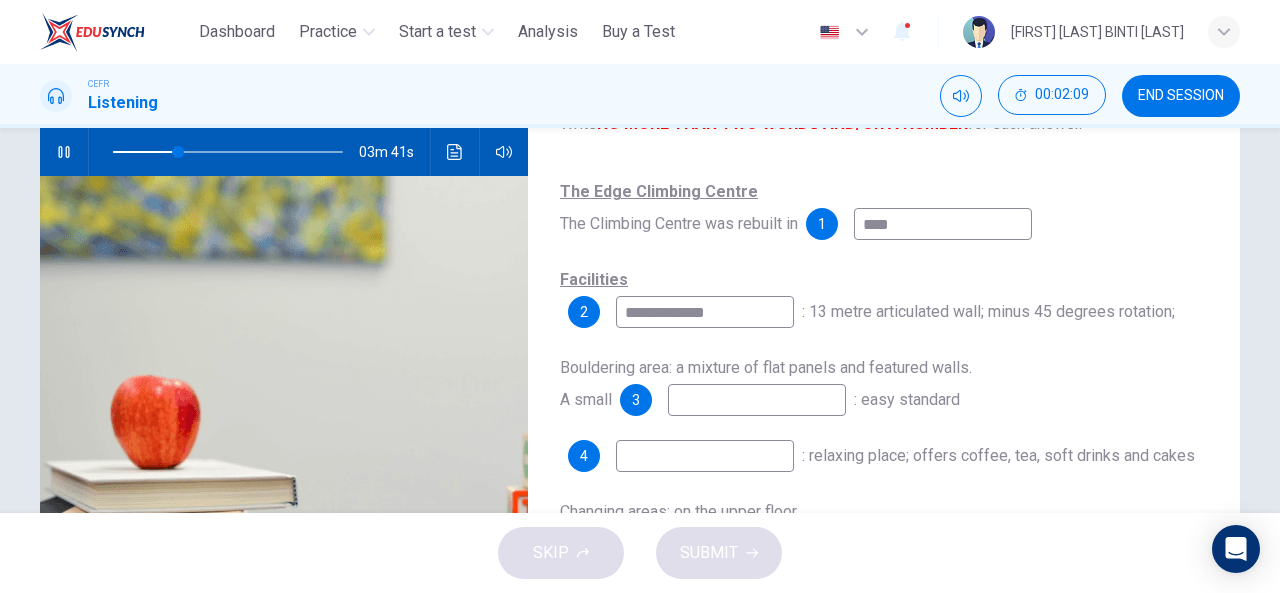 type on "**********" 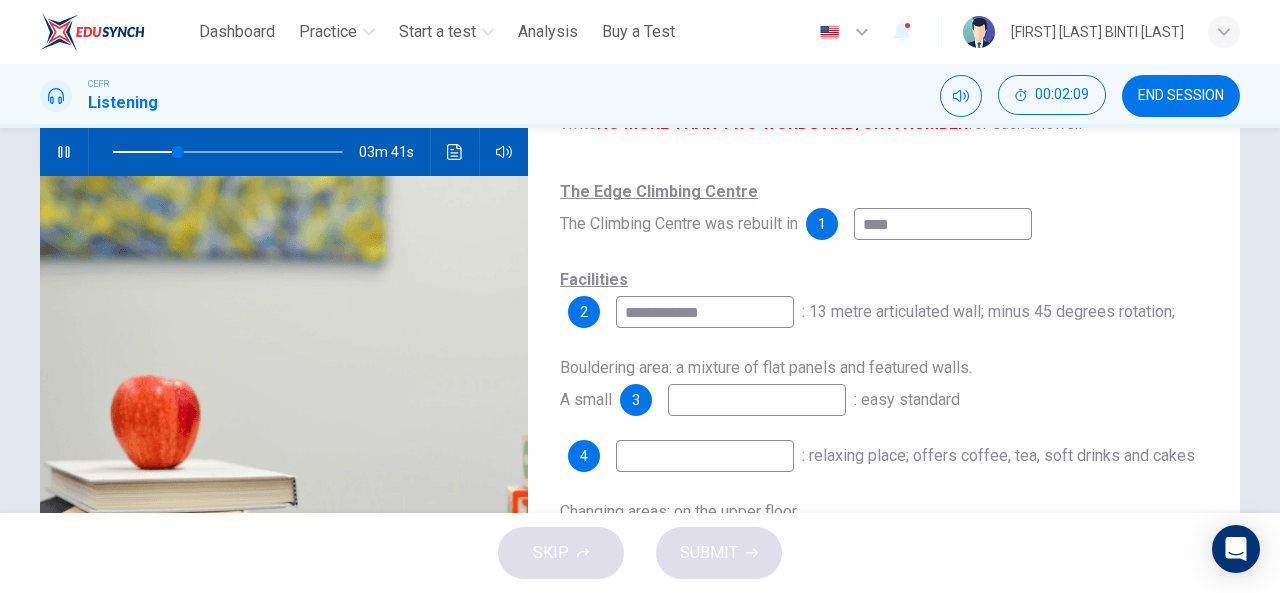 type on "**" 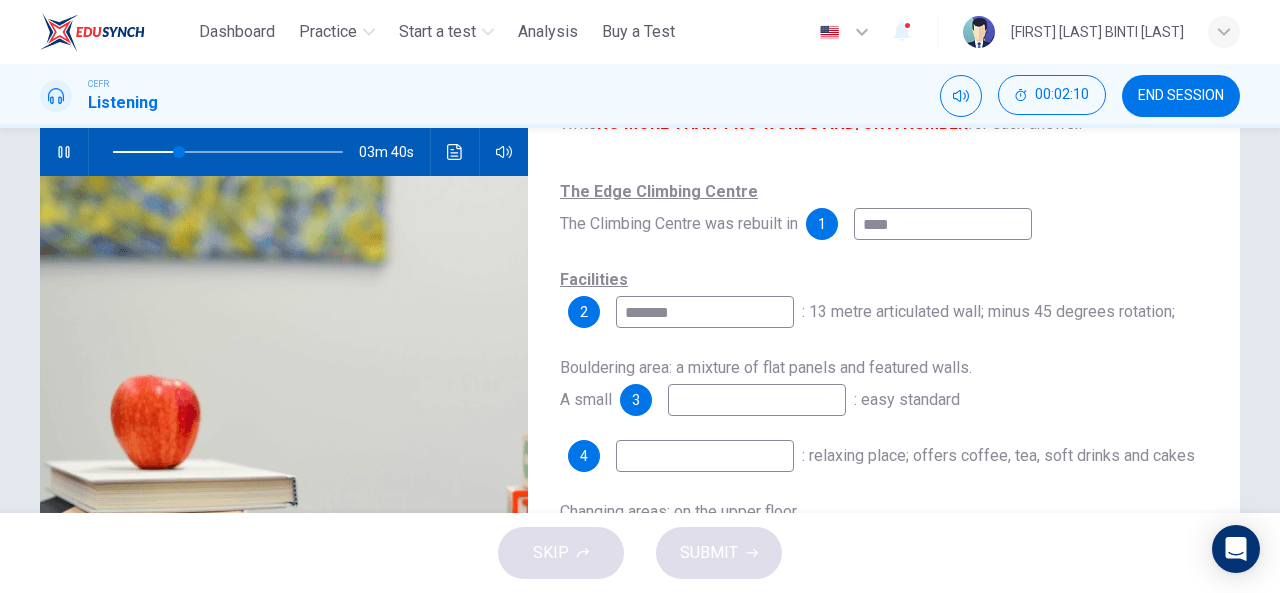 type on "******" 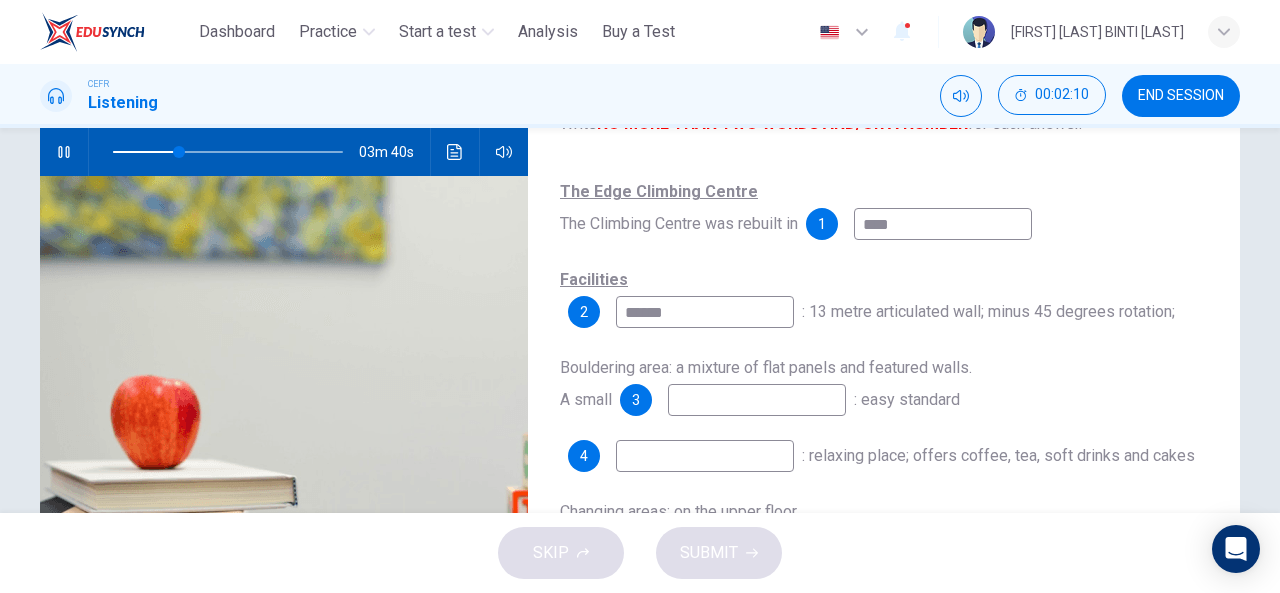 type on "**" 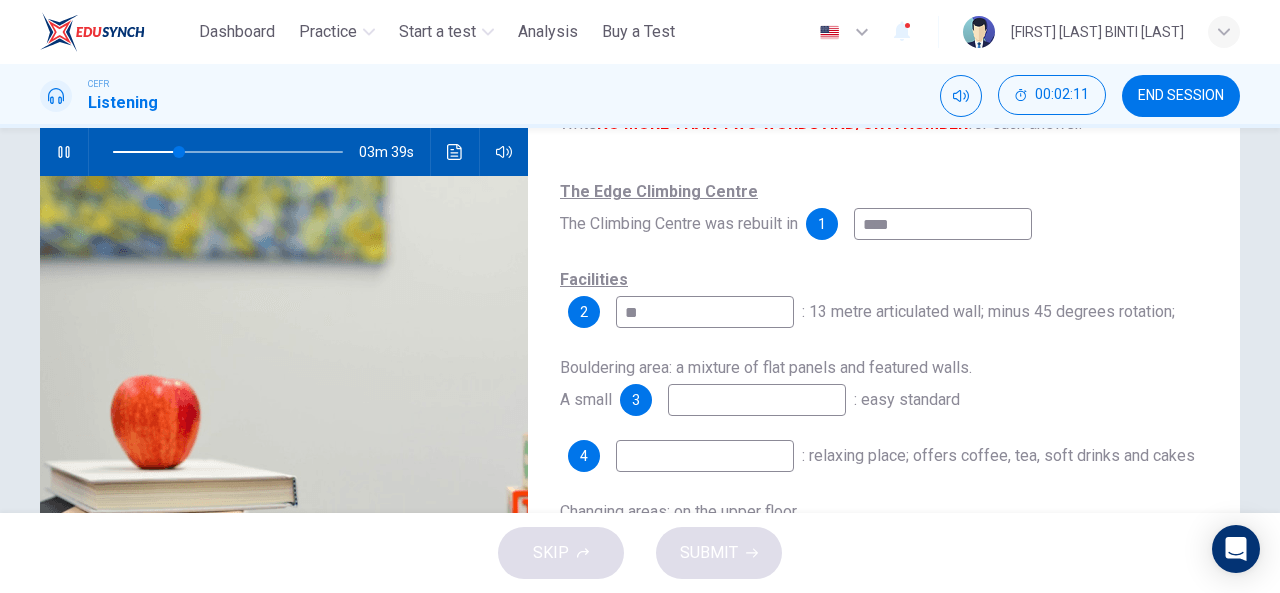 type on "*" 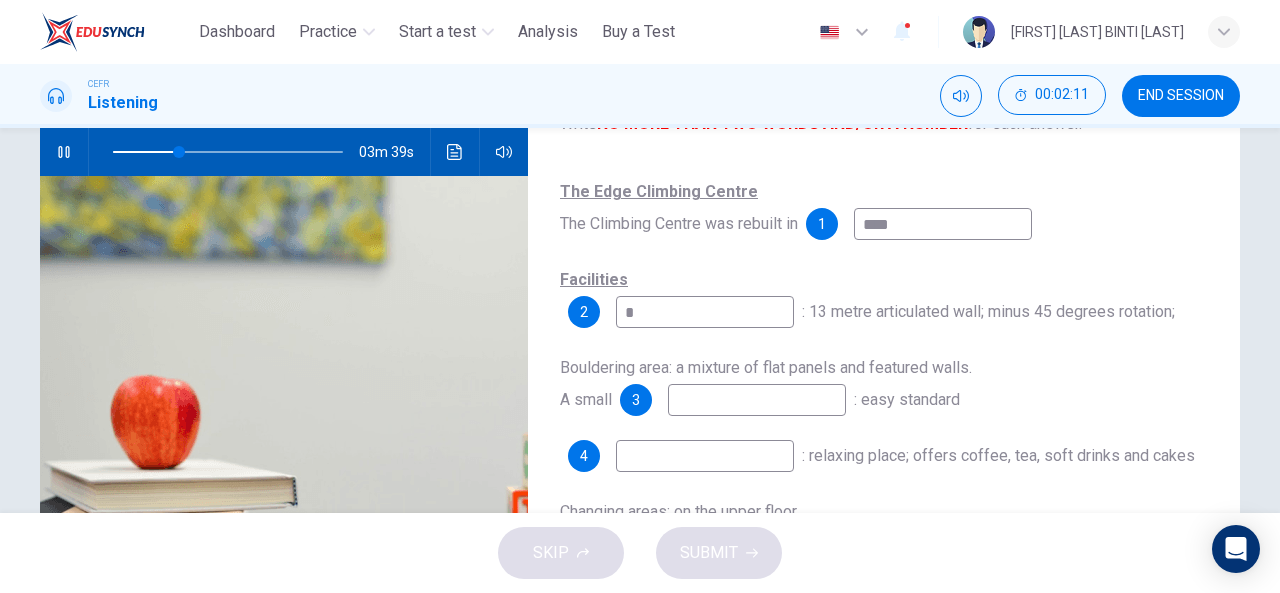 type on "**" 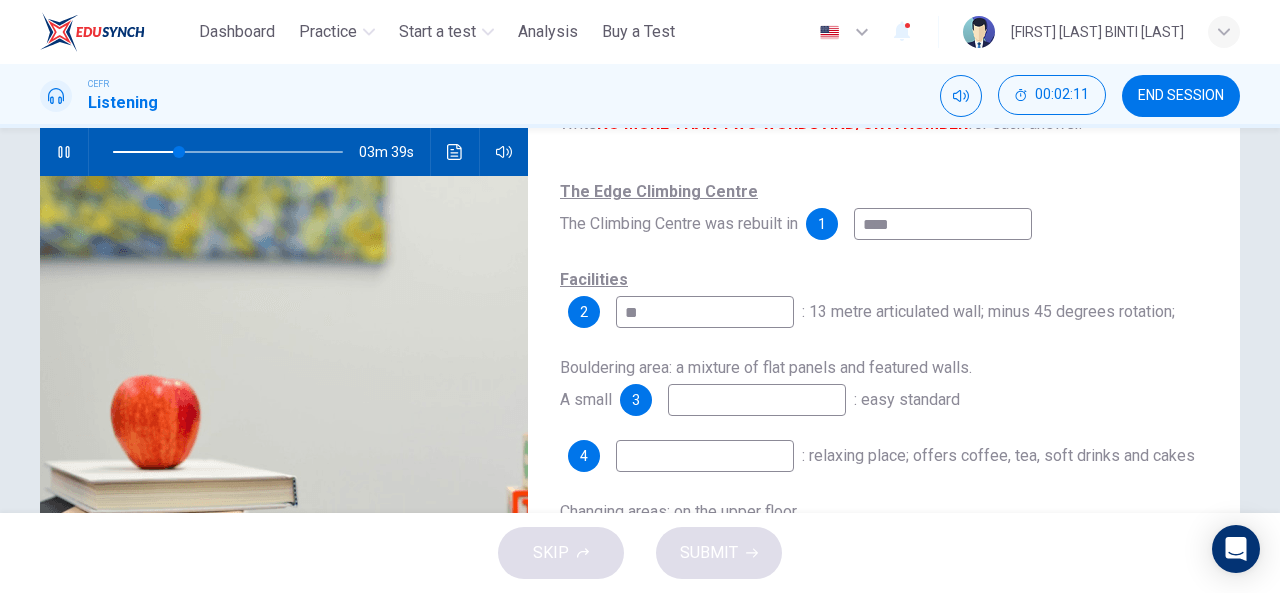 type on "**" 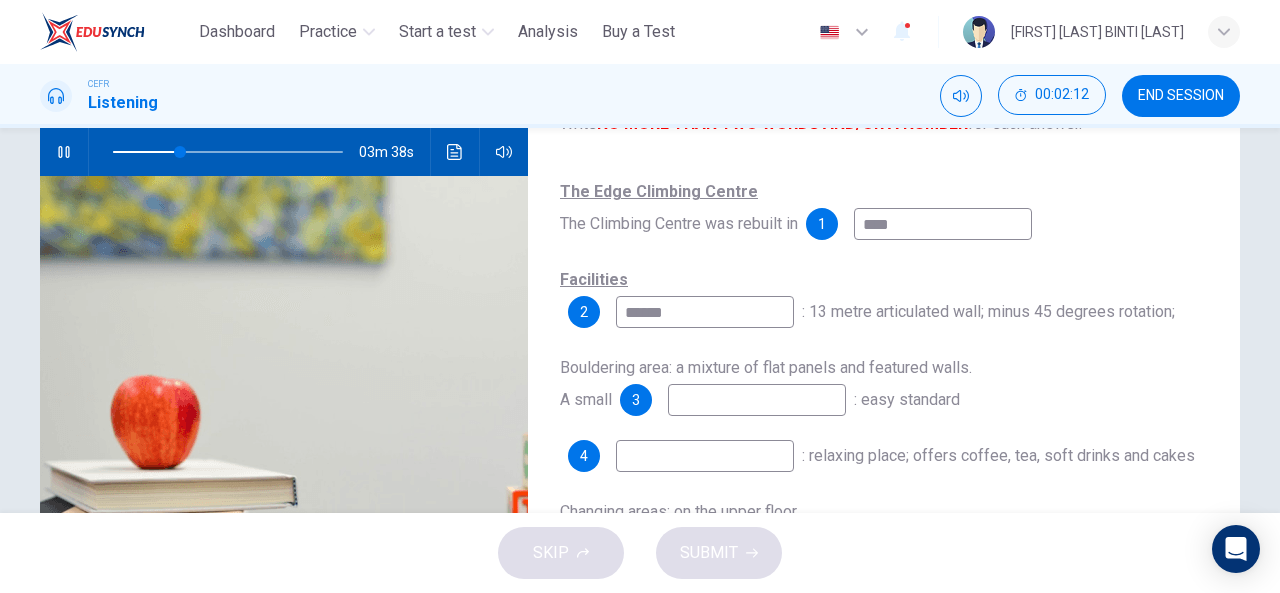 type on "*******" 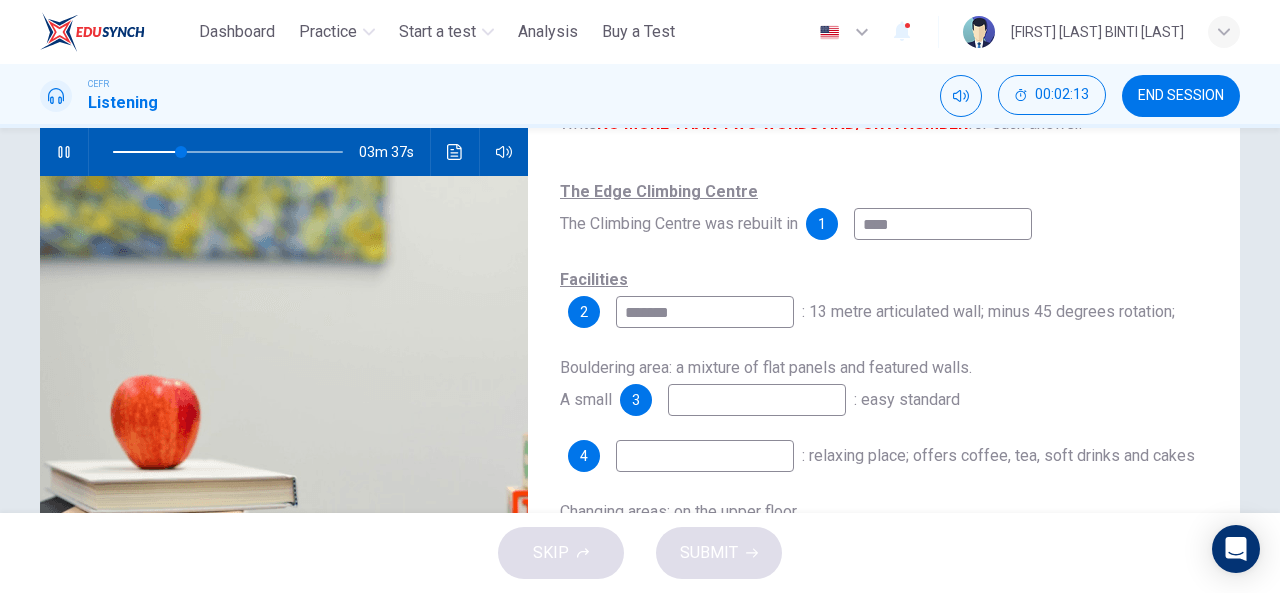 type on "**" 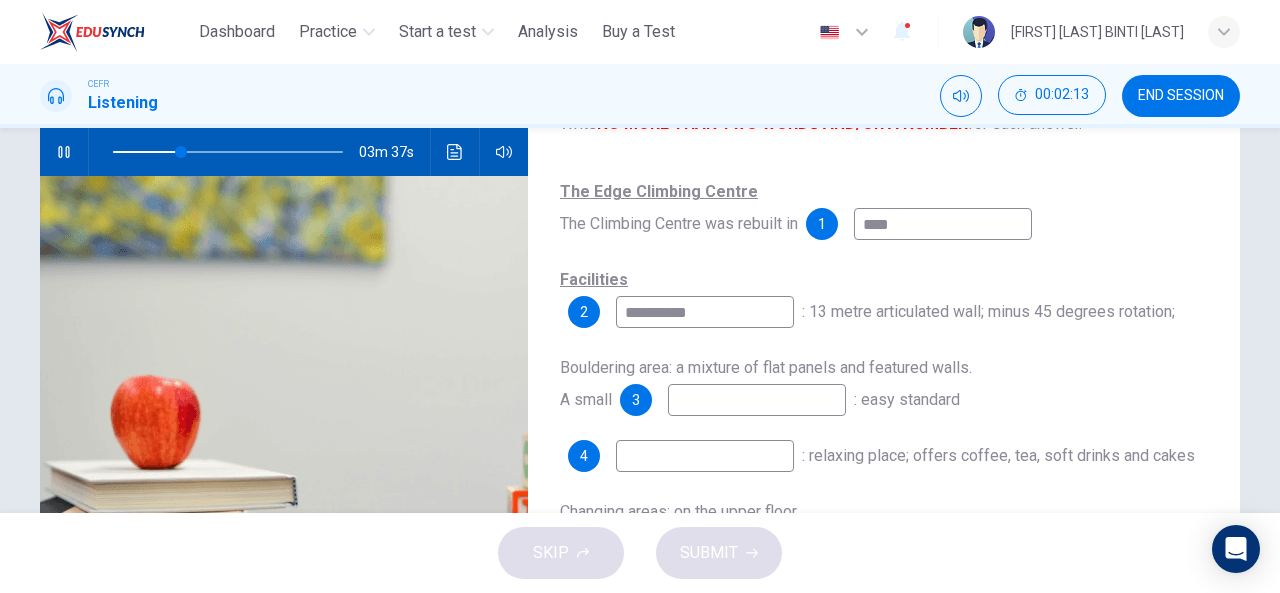 type on "**********" 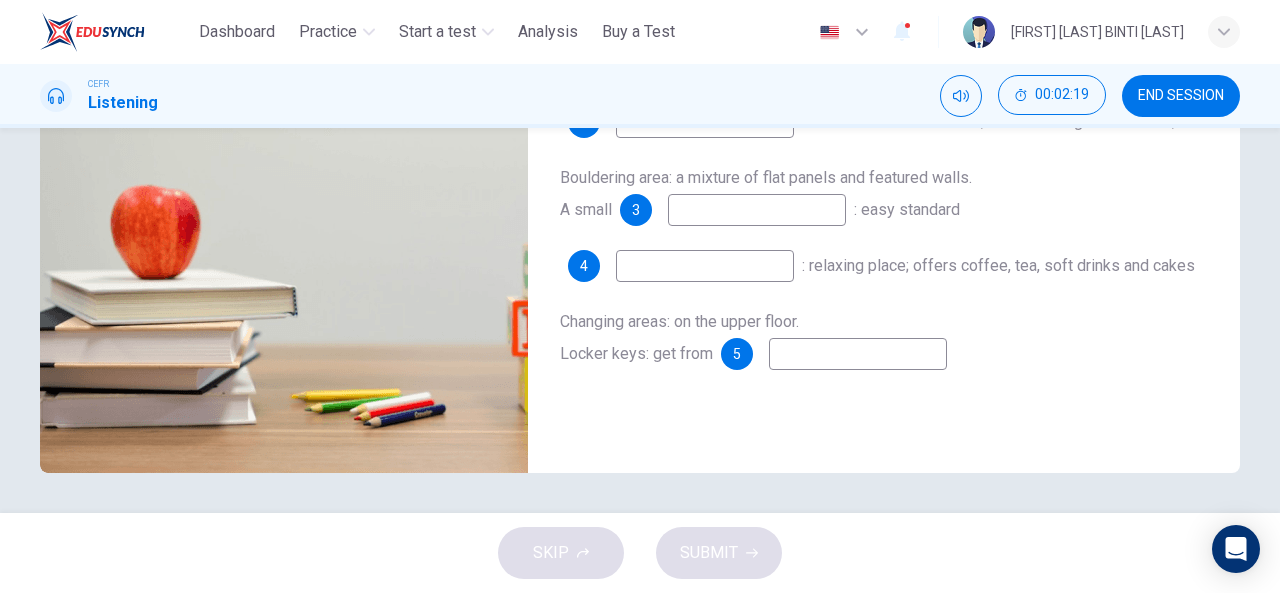 scroll, scrollTop: 290, scrollLeft: 0, axis: vertical 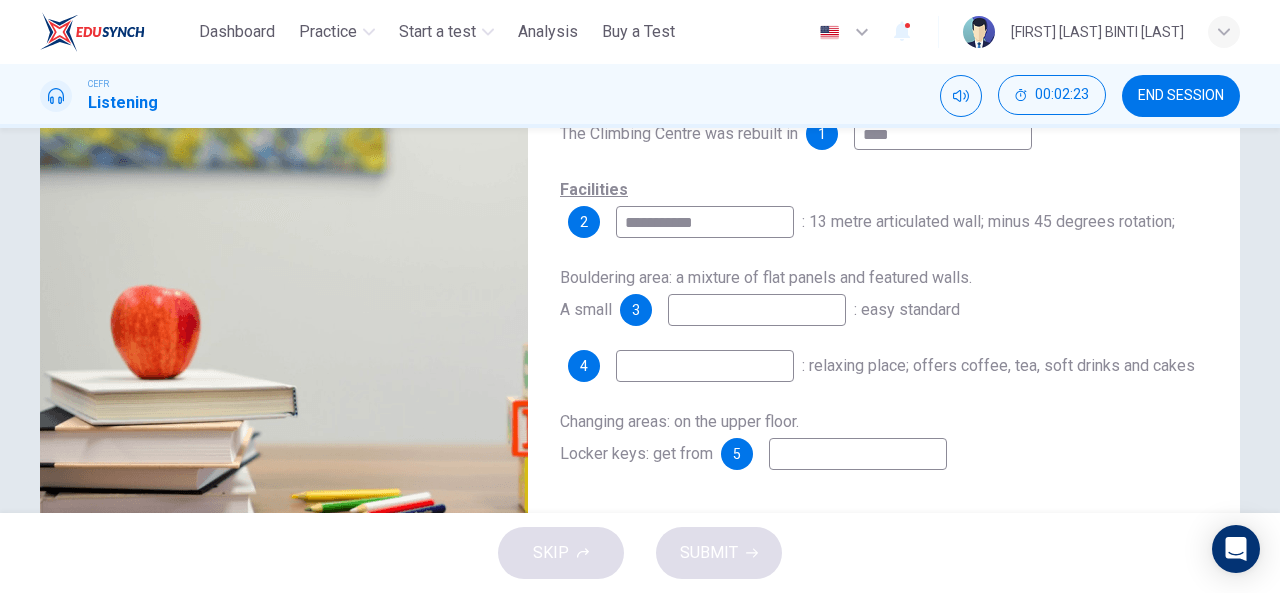 type on "**" 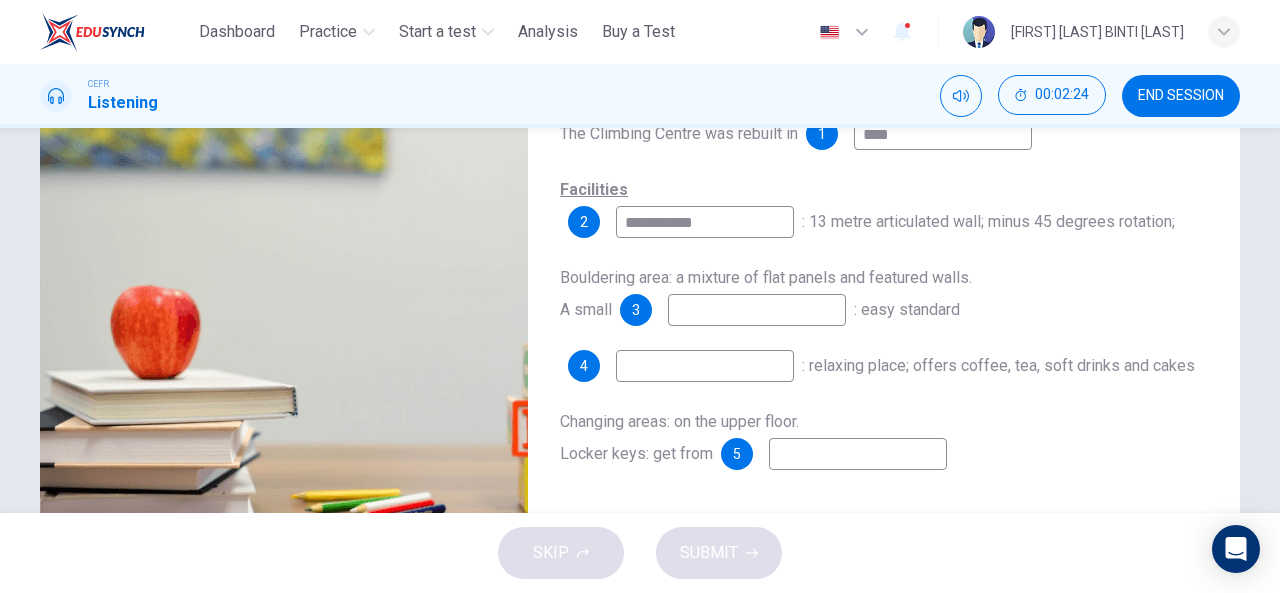 type on "**********" 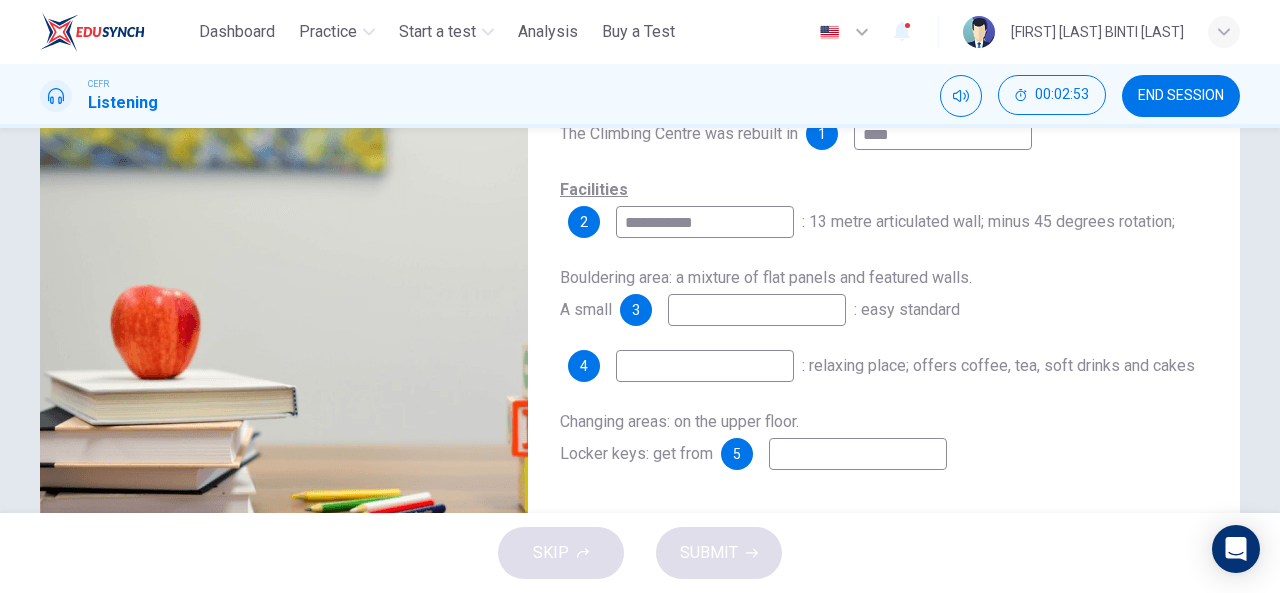 type on "**" 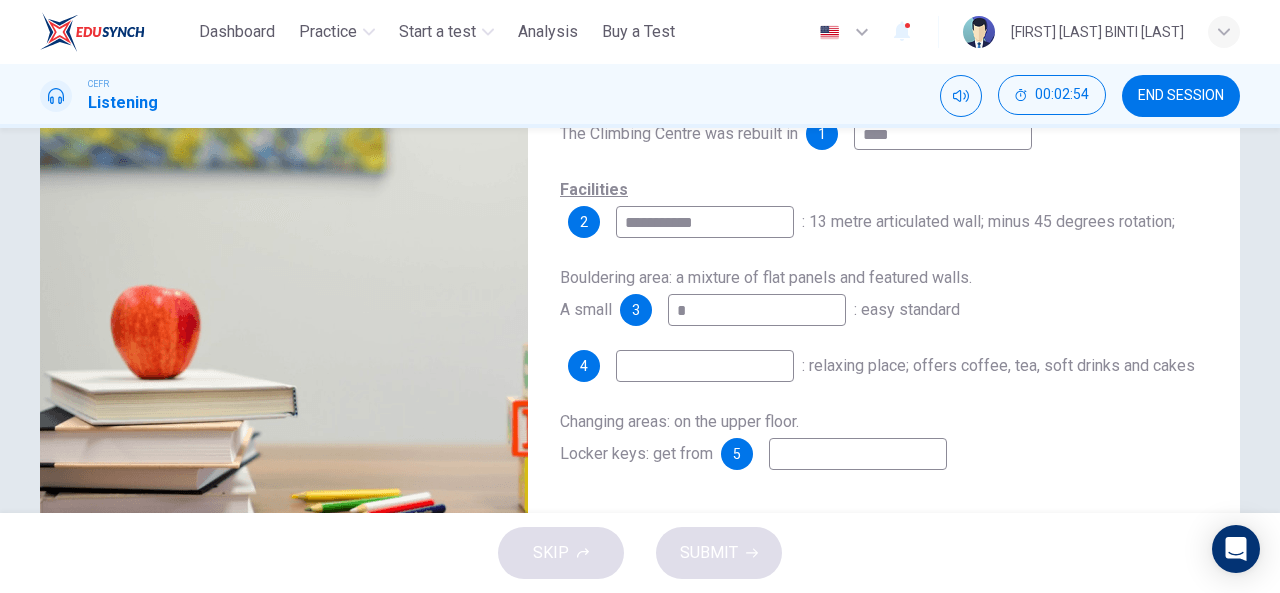 type on "**" 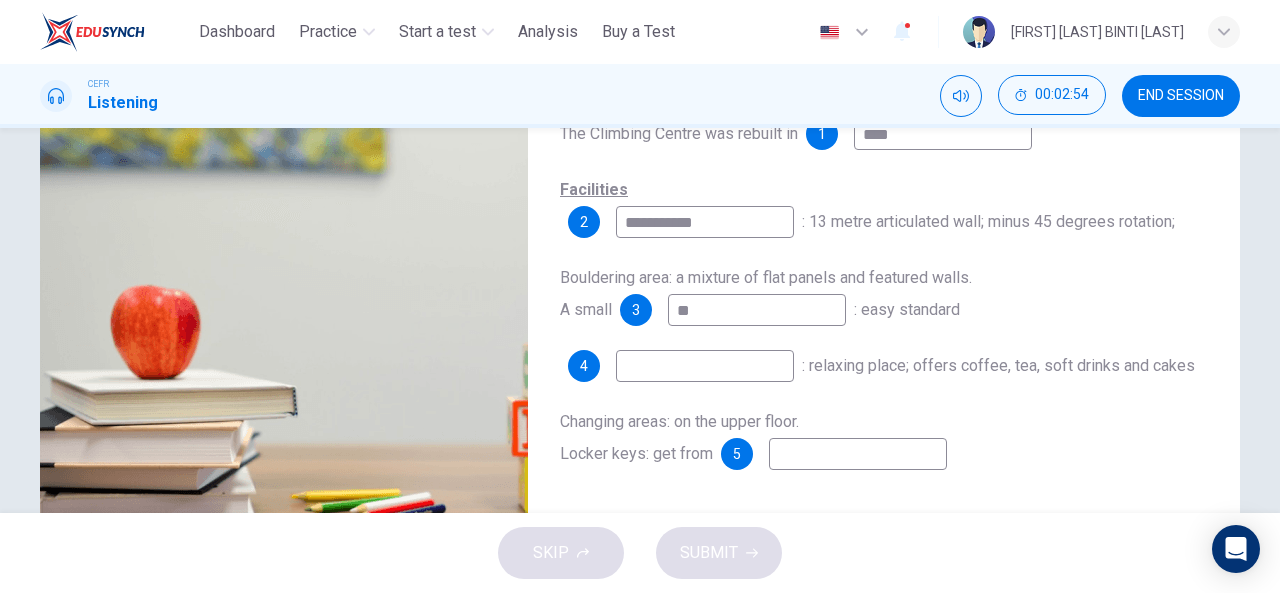type on "**" 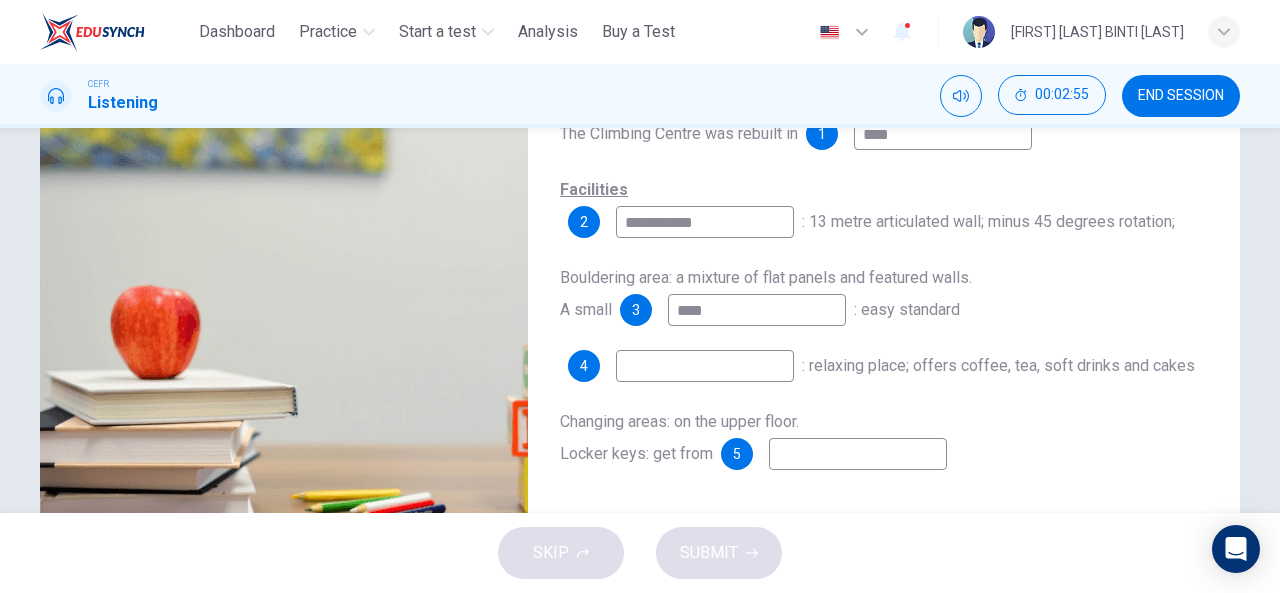 type on "****" 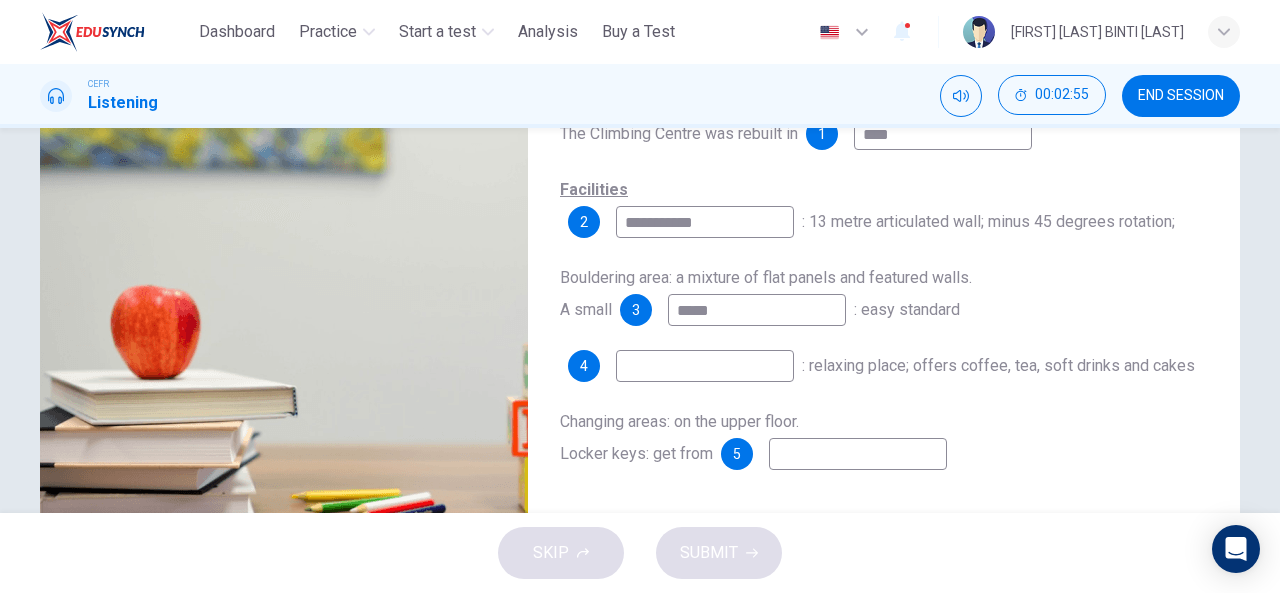 type on "**" 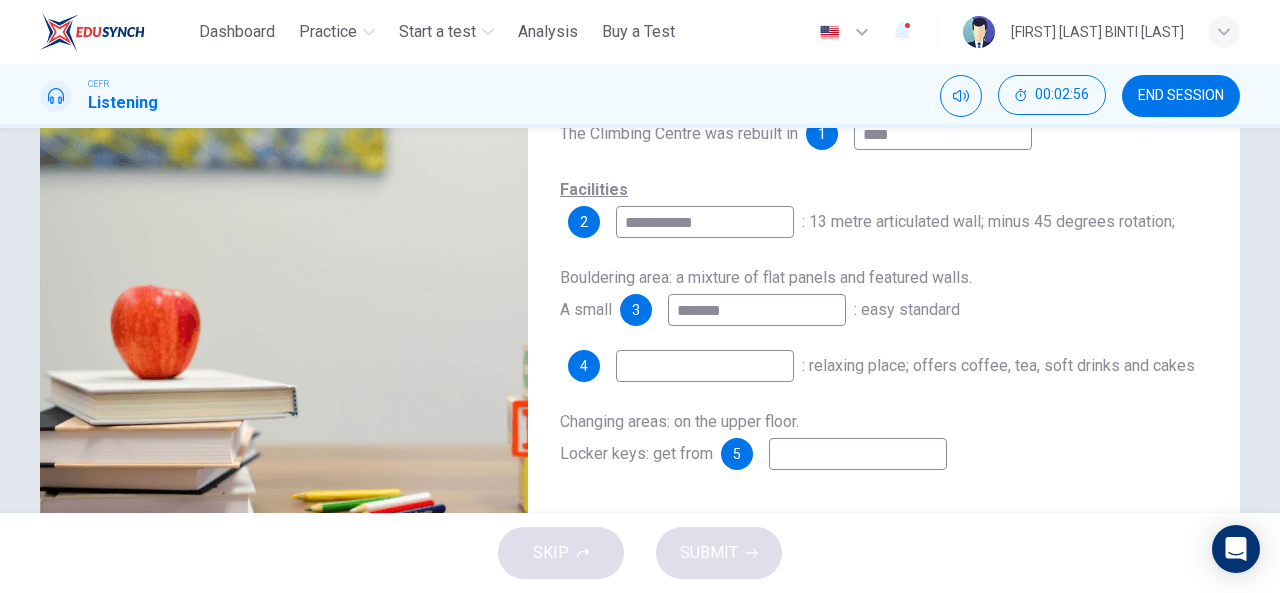 type on "*******" 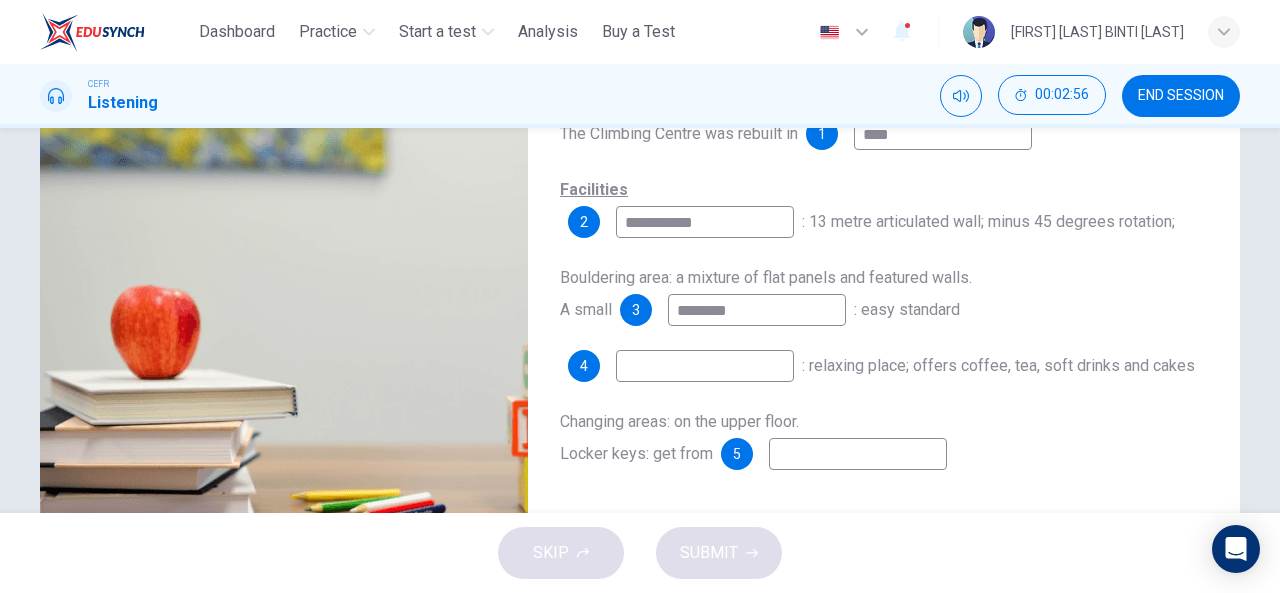 type on "**" 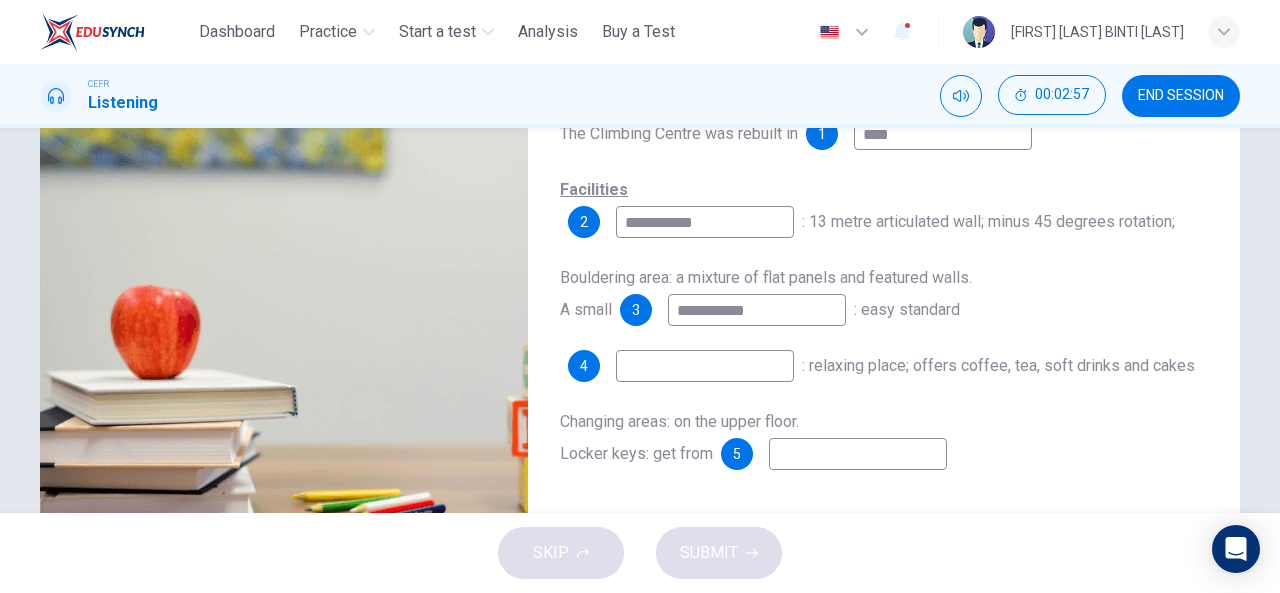 type on "**********" 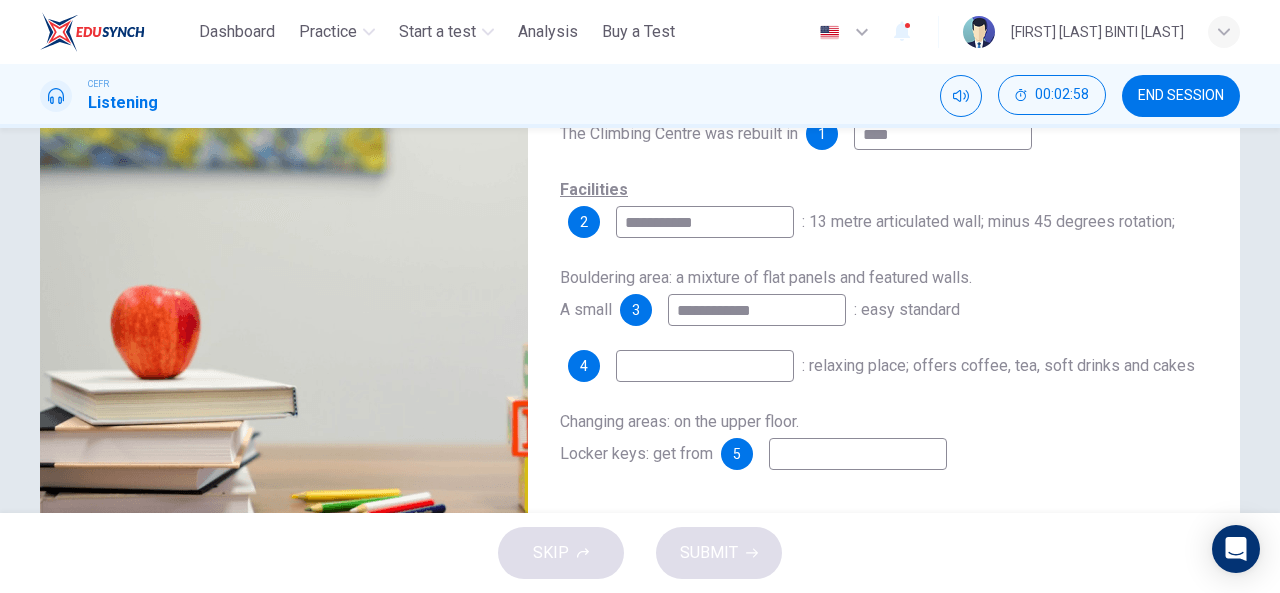 click on "**********" at bounding box center (757, 310) 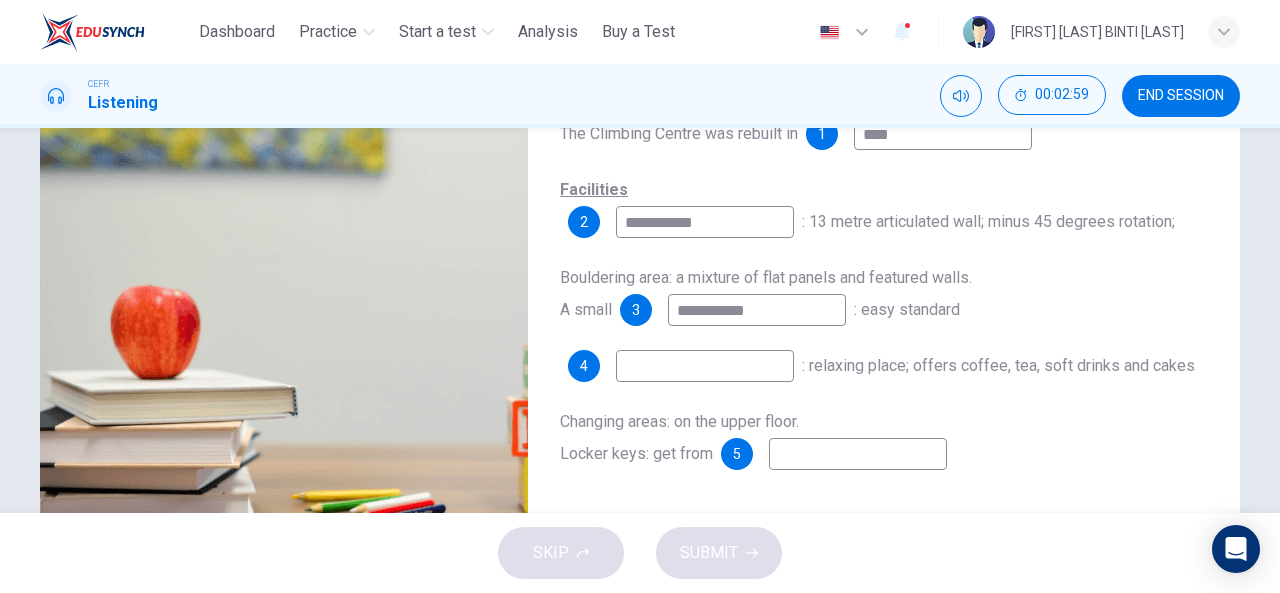 type on "**********" 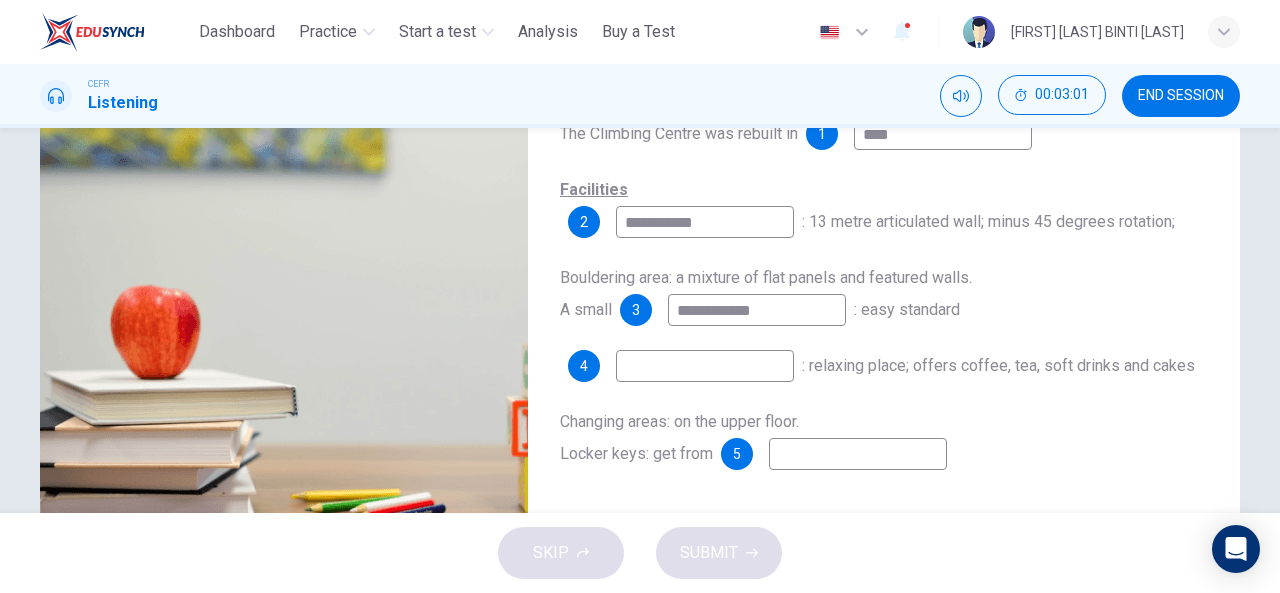 type on "**" 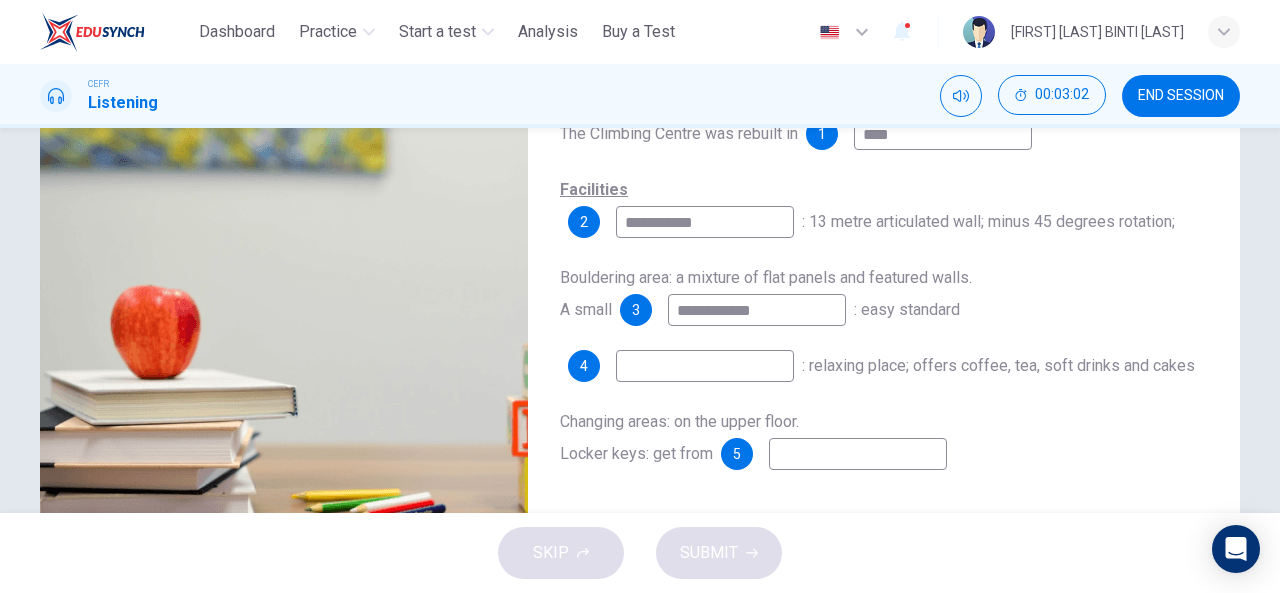 type on "**********" 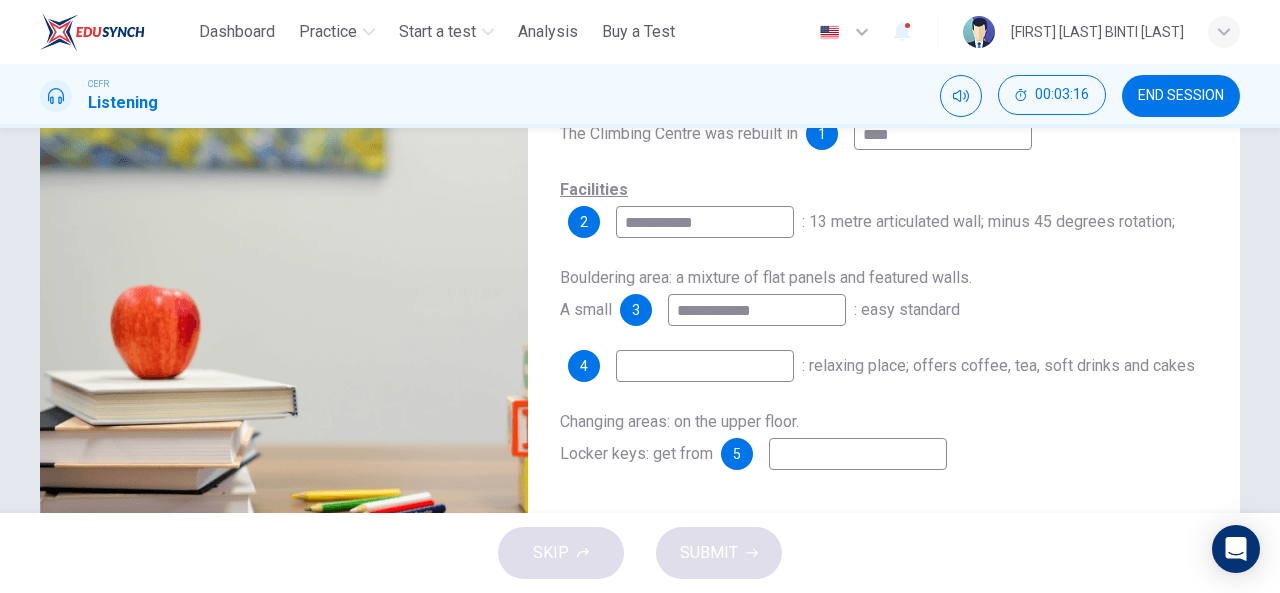 type on "**" 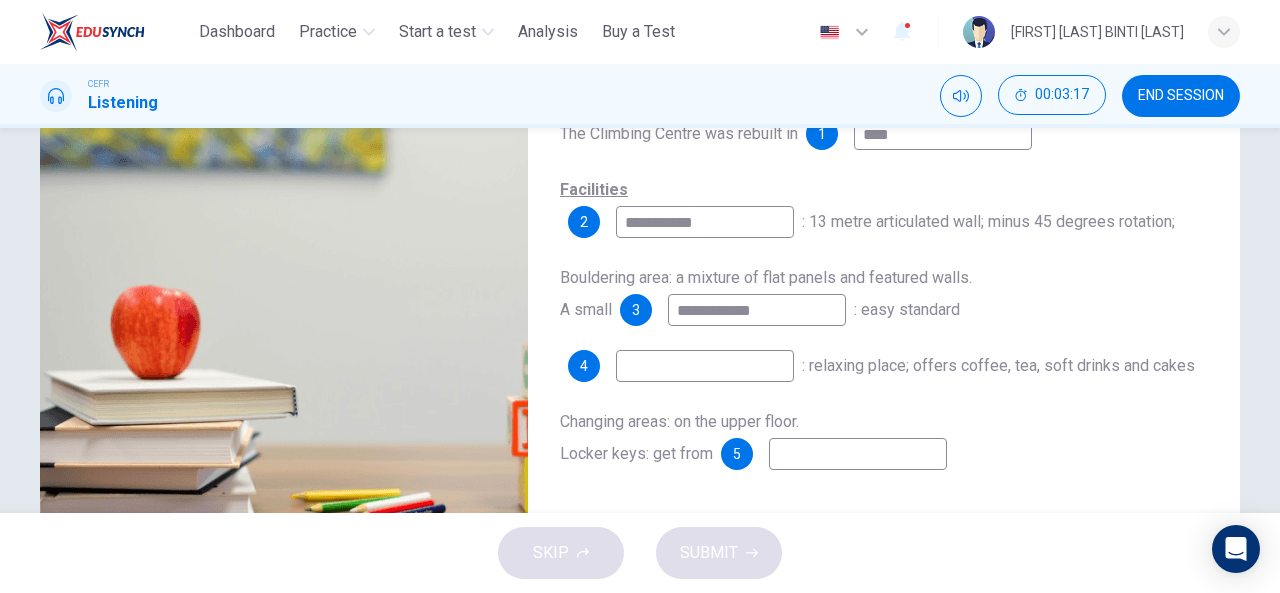 type on "*" 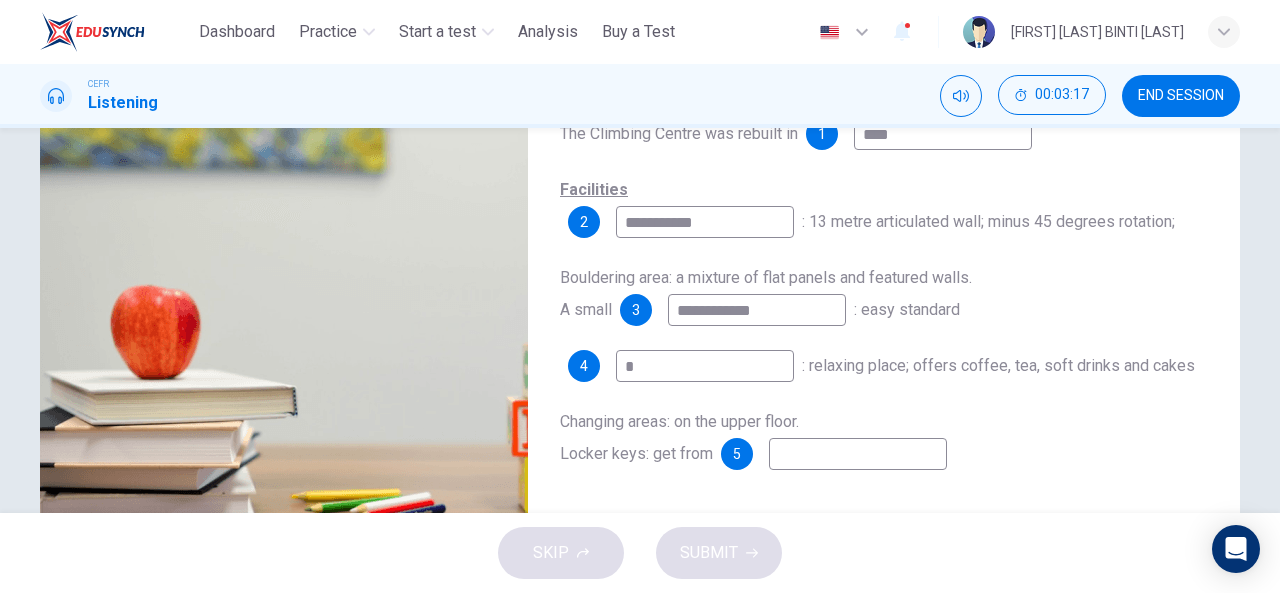 type on "**" 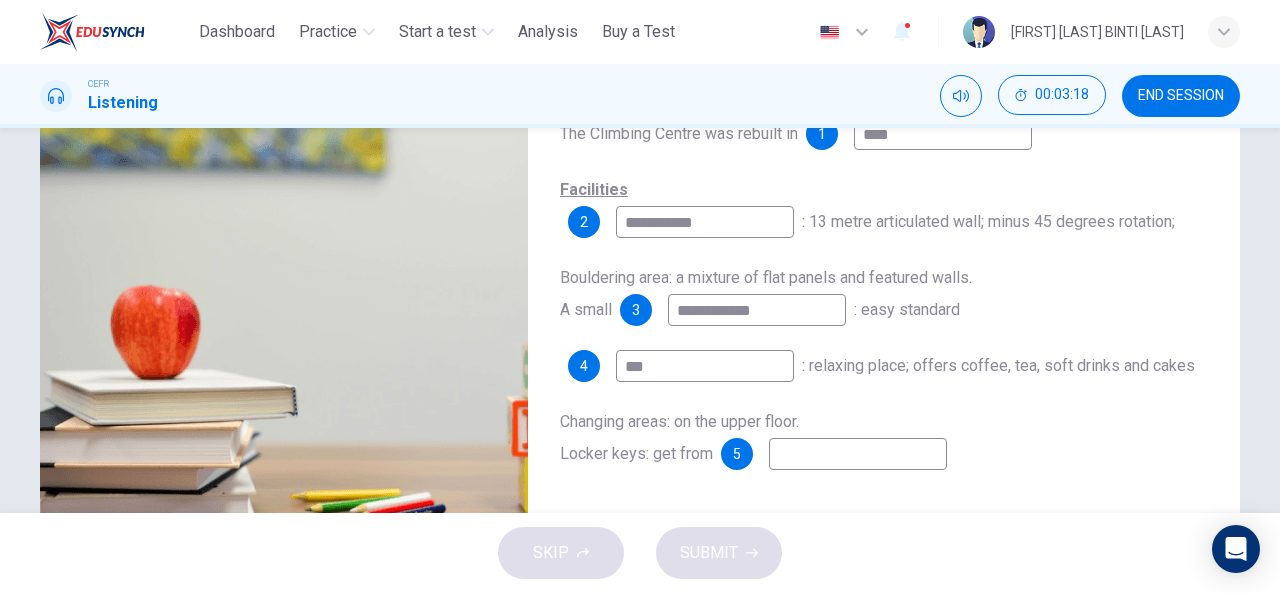 type on "****" 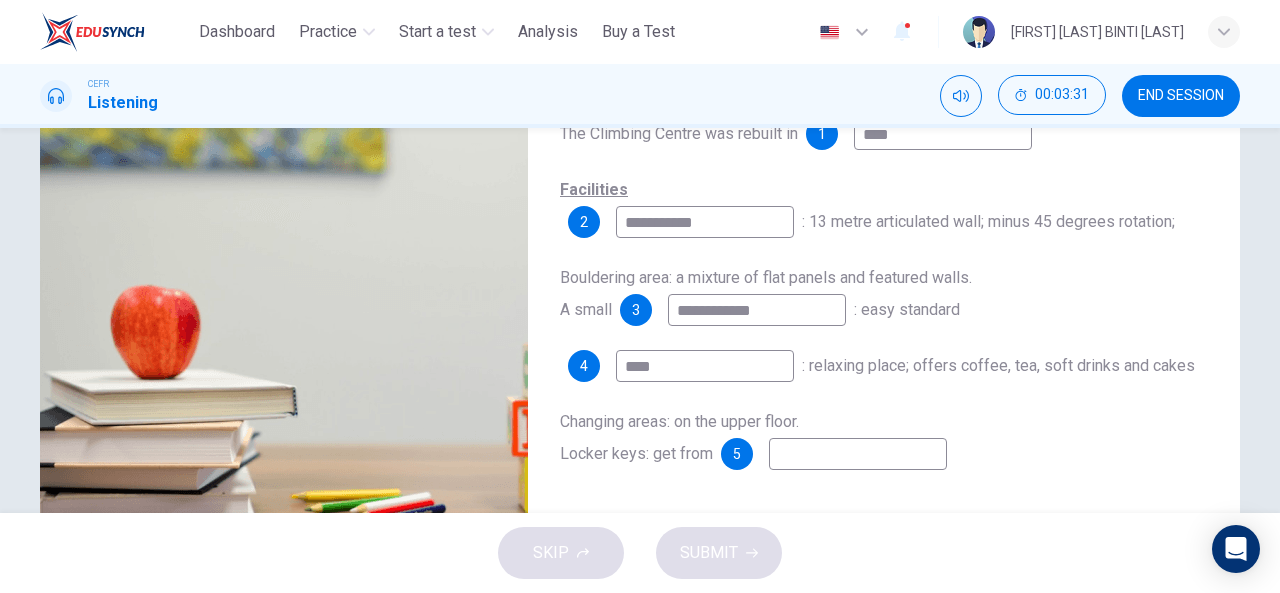 type on "**" 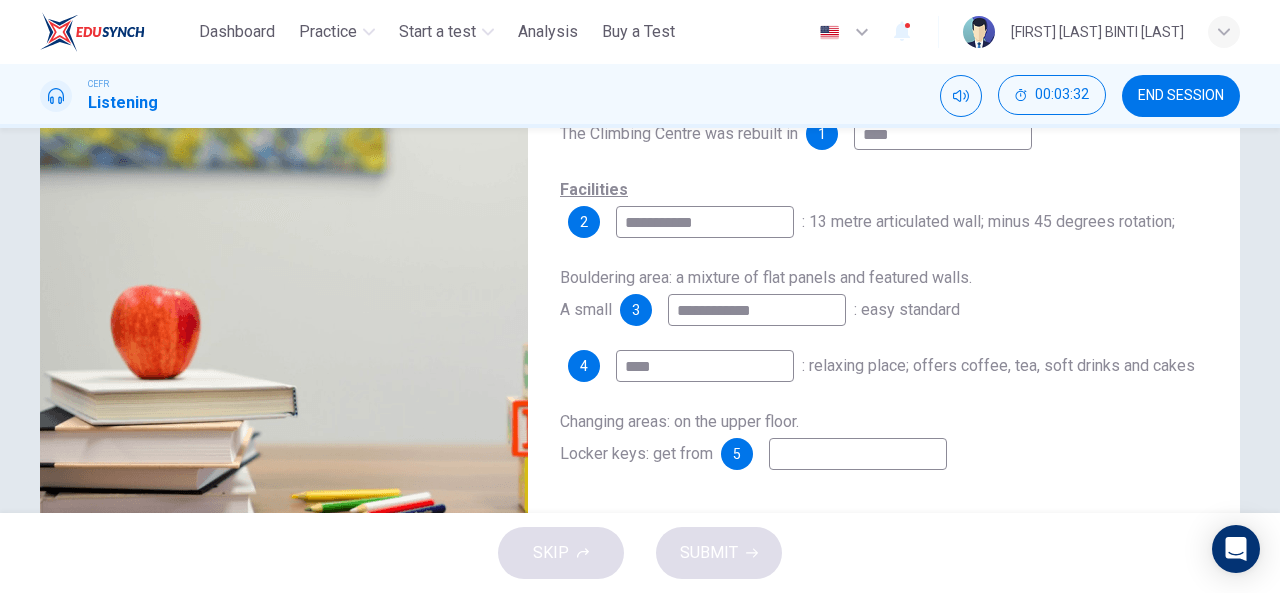 type on "****" 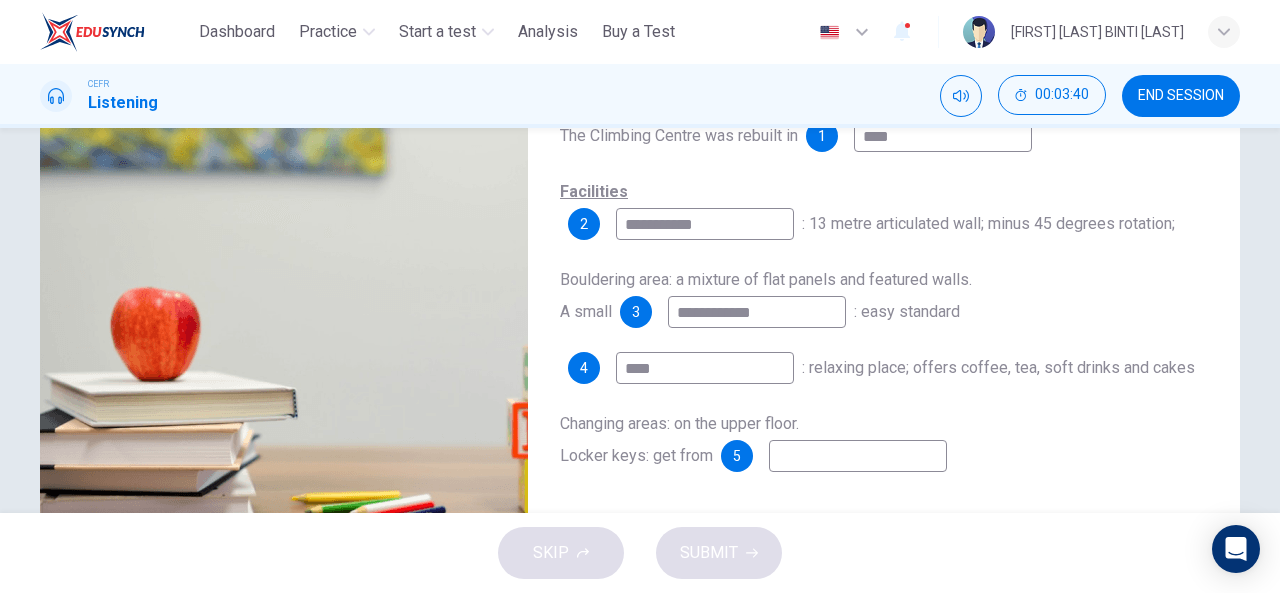 scroll, scrollTop: 190, scrollLeft: 0, axis: vertical 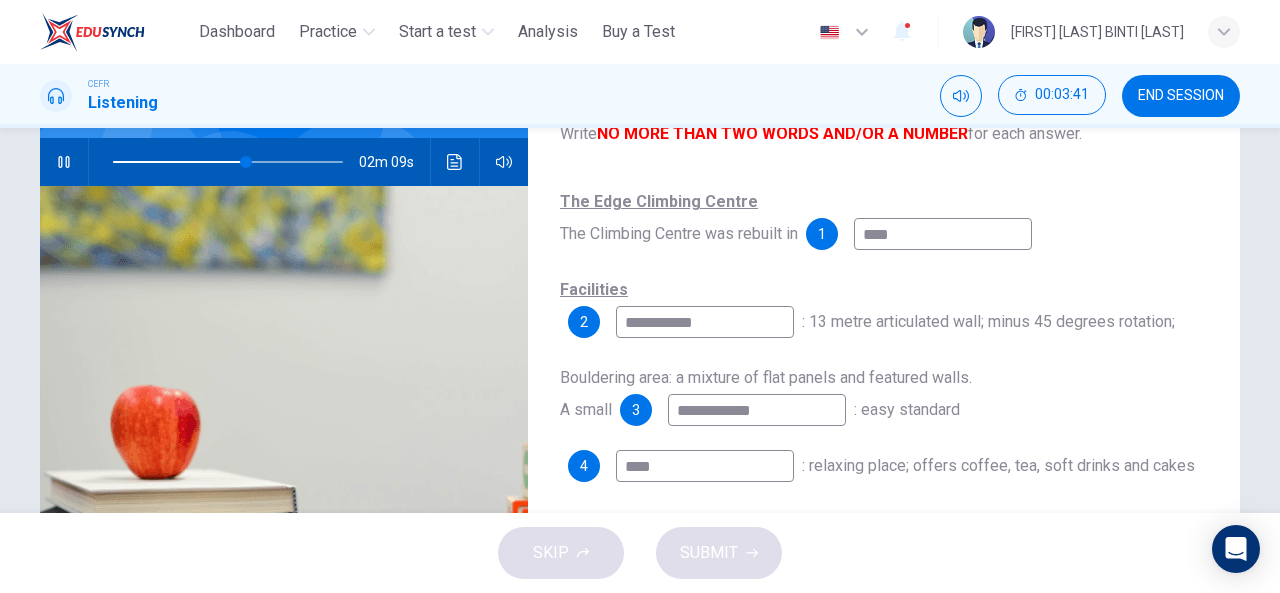 drag, startPoint x: 733, startPoint y: 326, endPoint x: 603, endPoint y: 325, distance: 130.00385 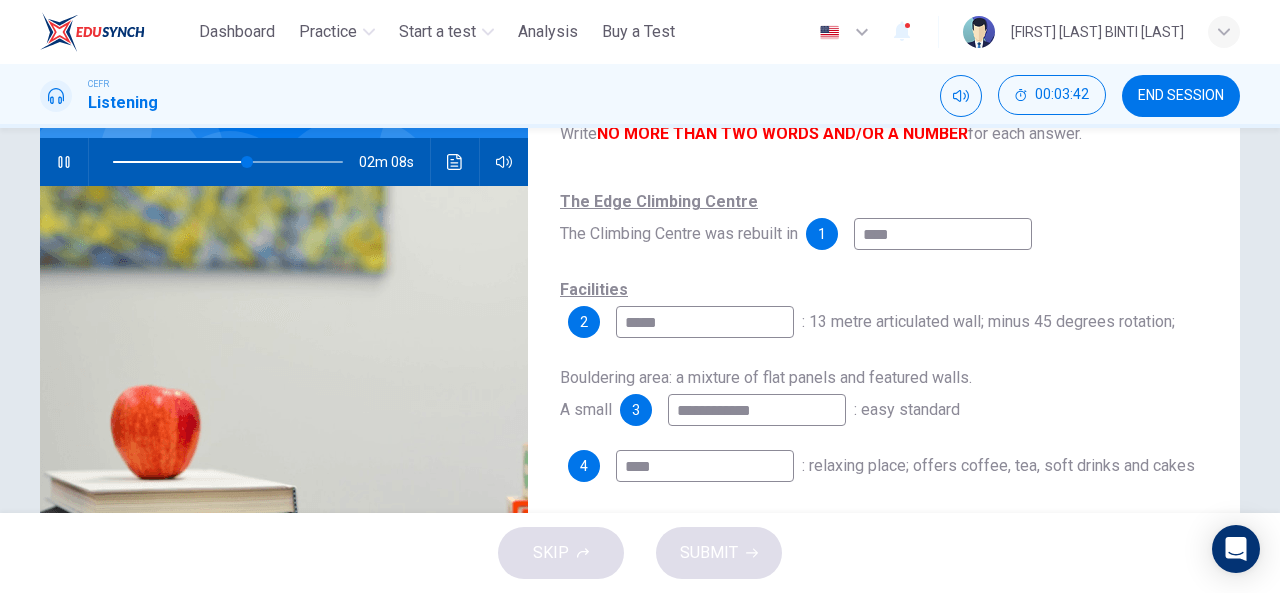 type on "******" 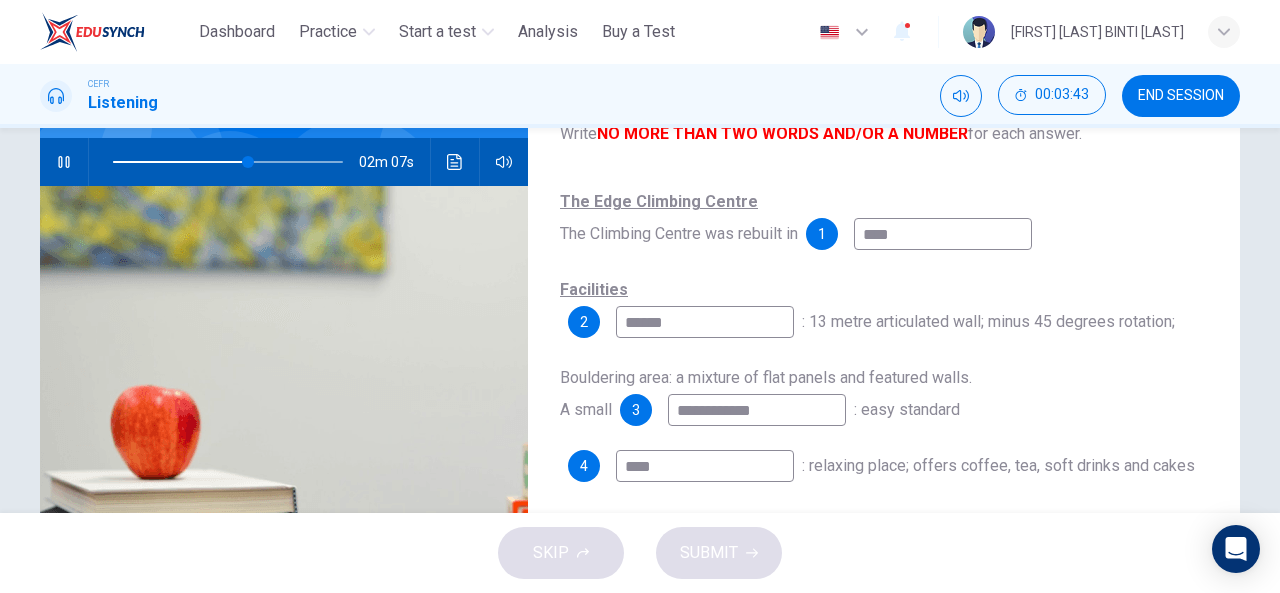 type on "**" 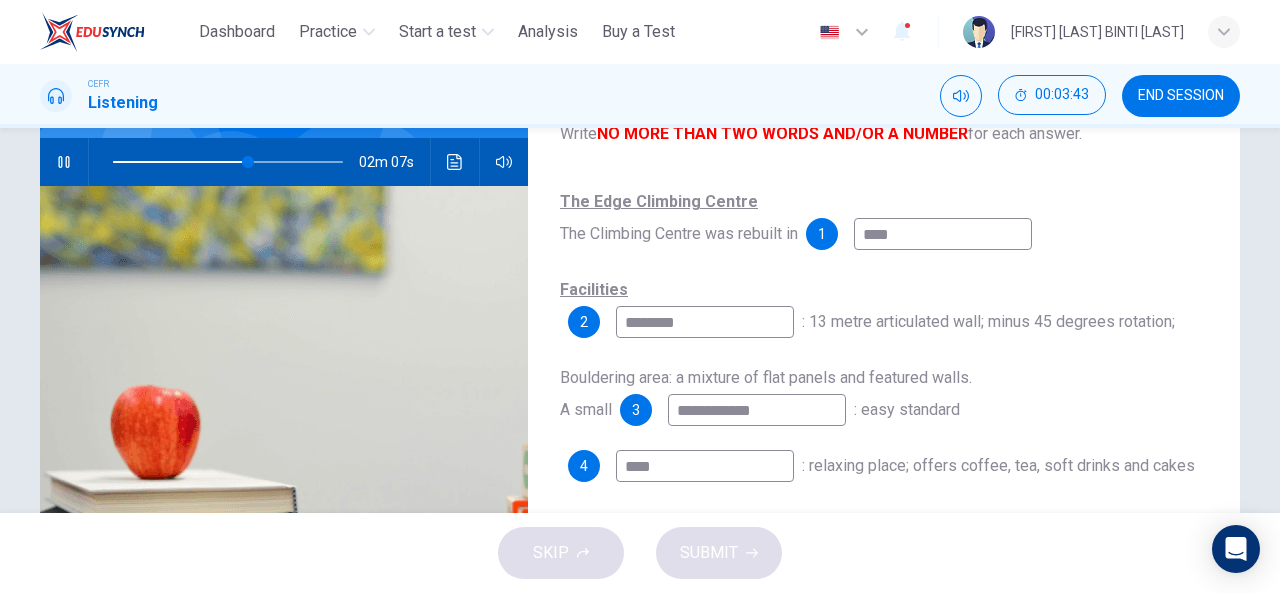 type on "*********" 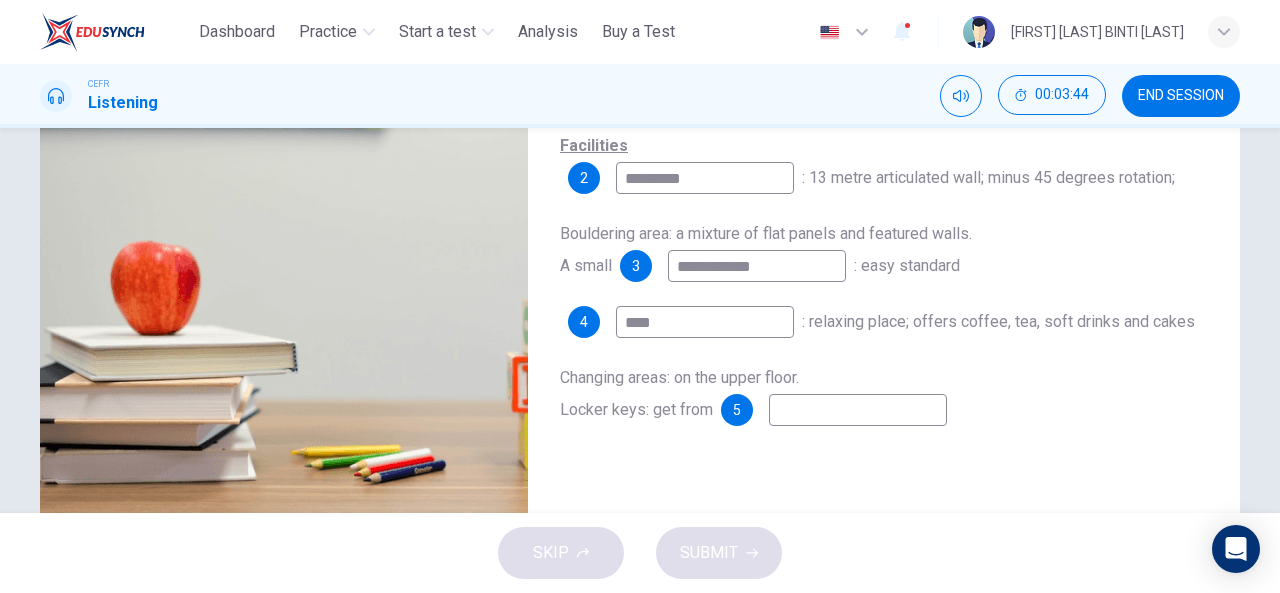 scroll, scrollTop: 390, scrollLeft: 0, axis: vertical 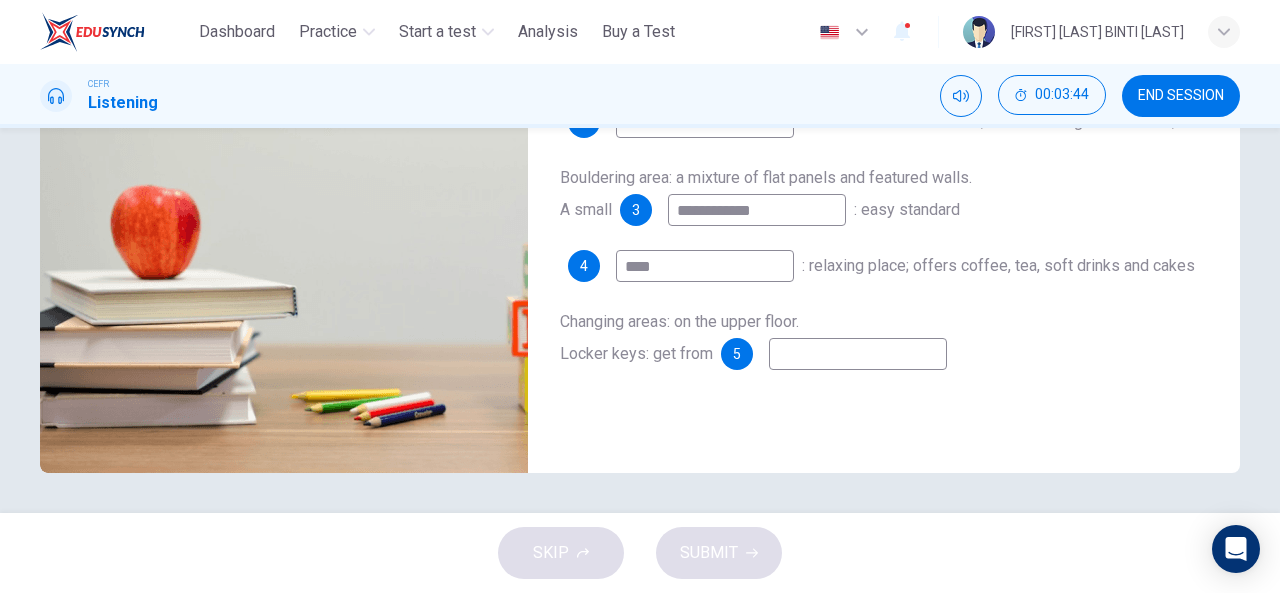 type on "**" 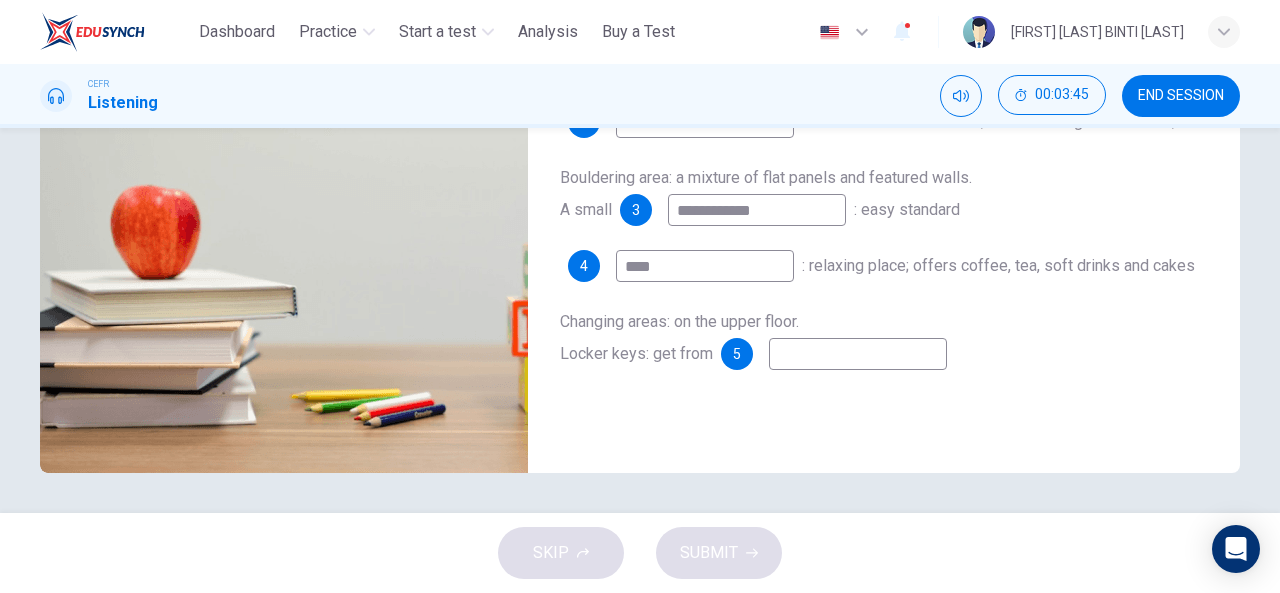 type on "*********" 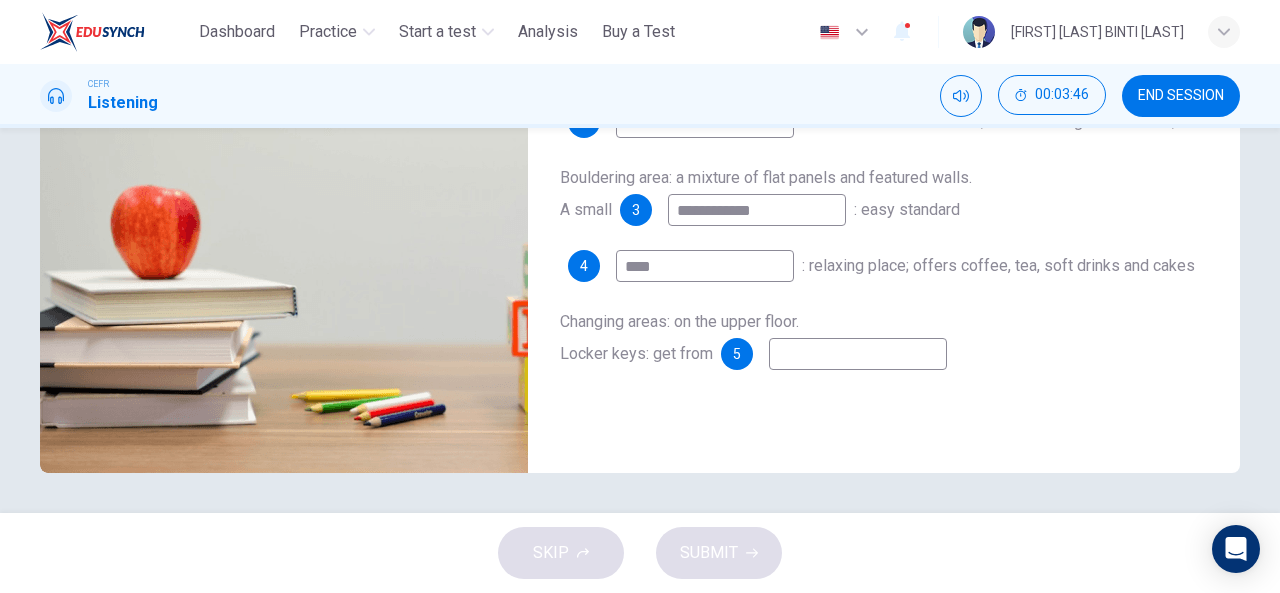 type on "*" 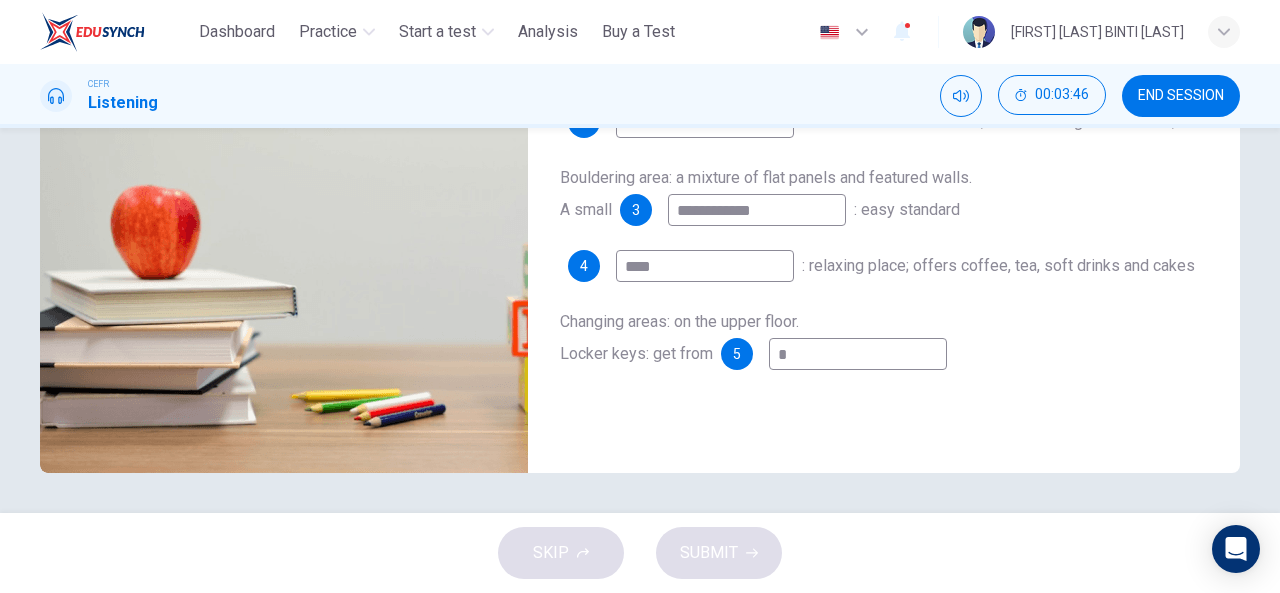 type on "**" 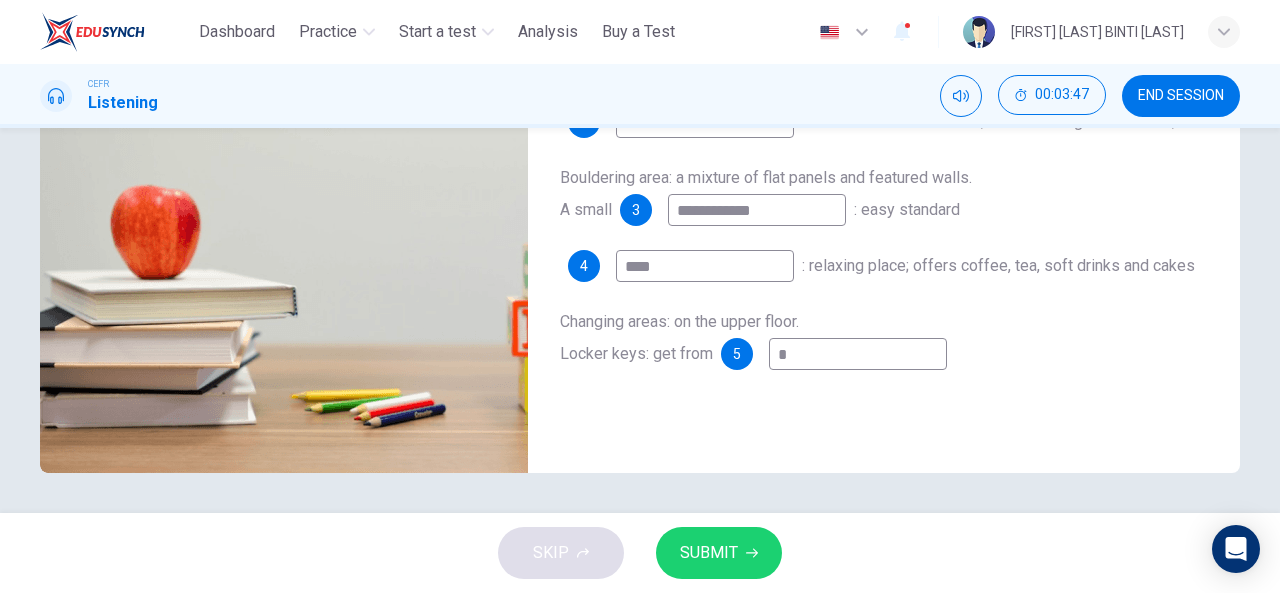 type on "**" 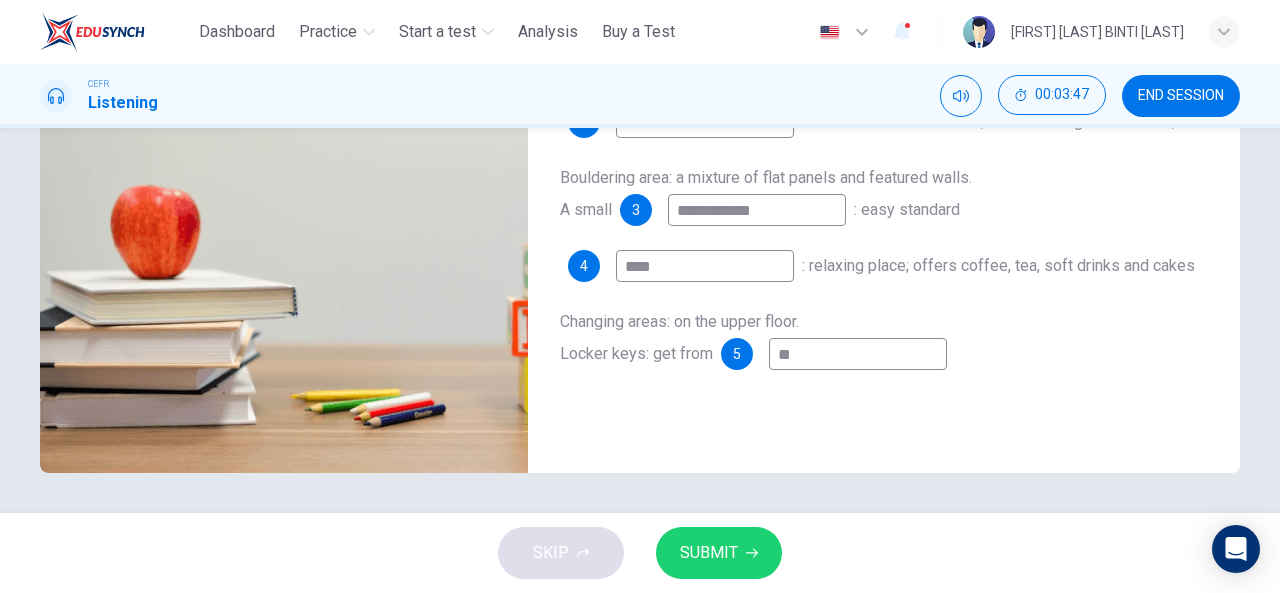 type on "**" 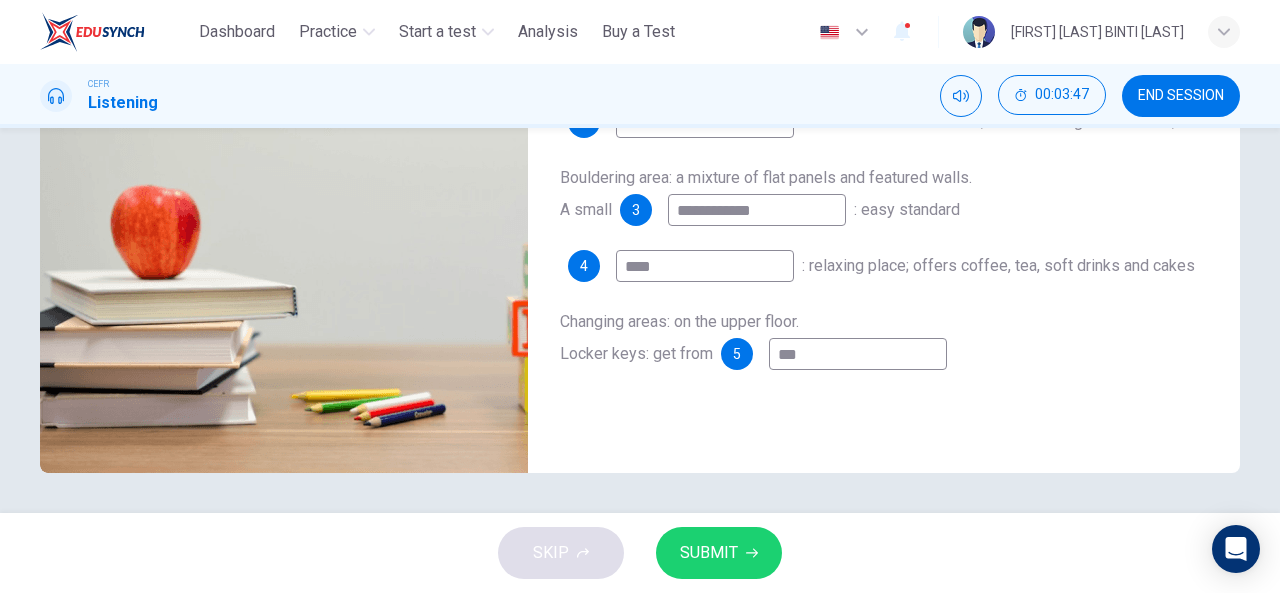 type on "**" 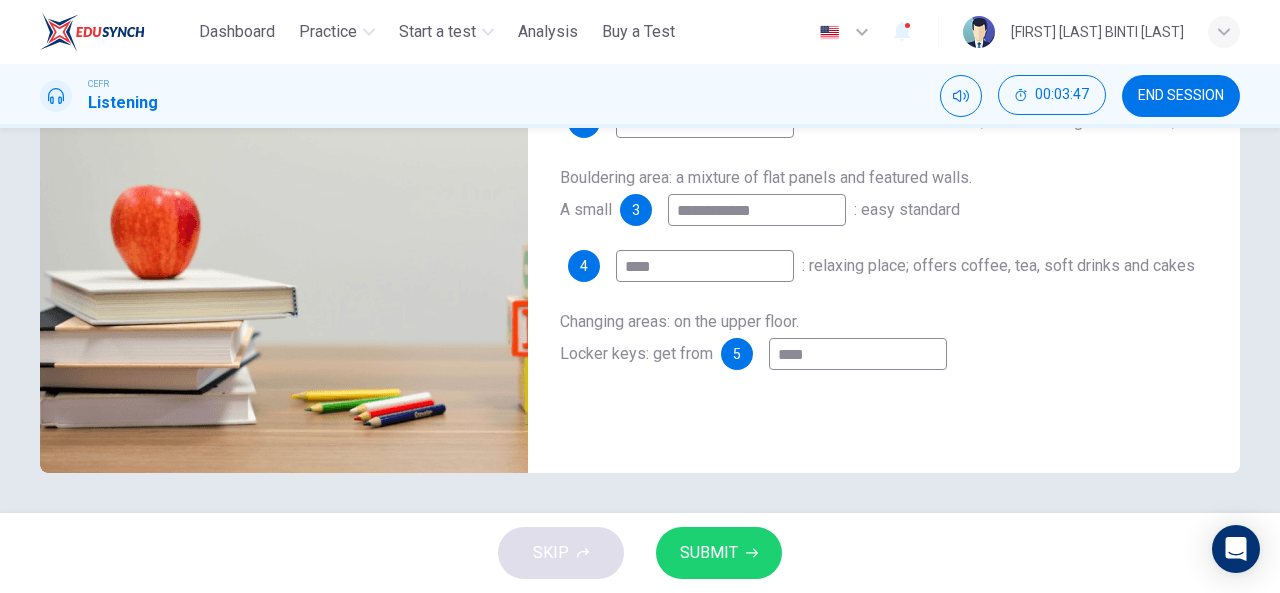 type on "**" 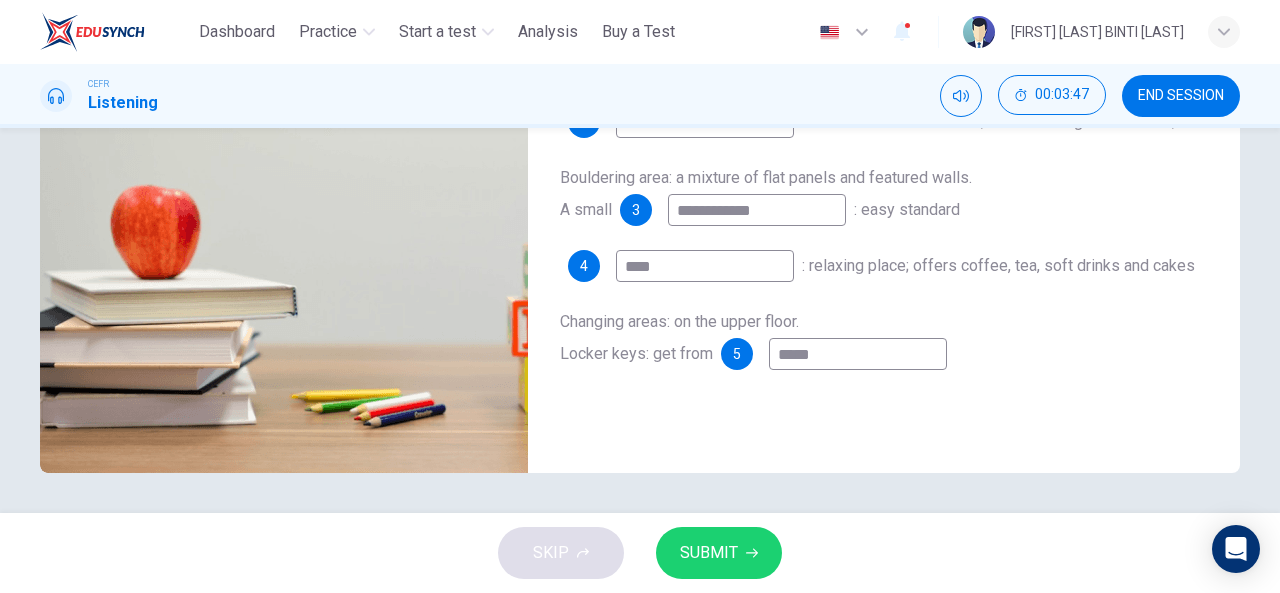 type on "******" 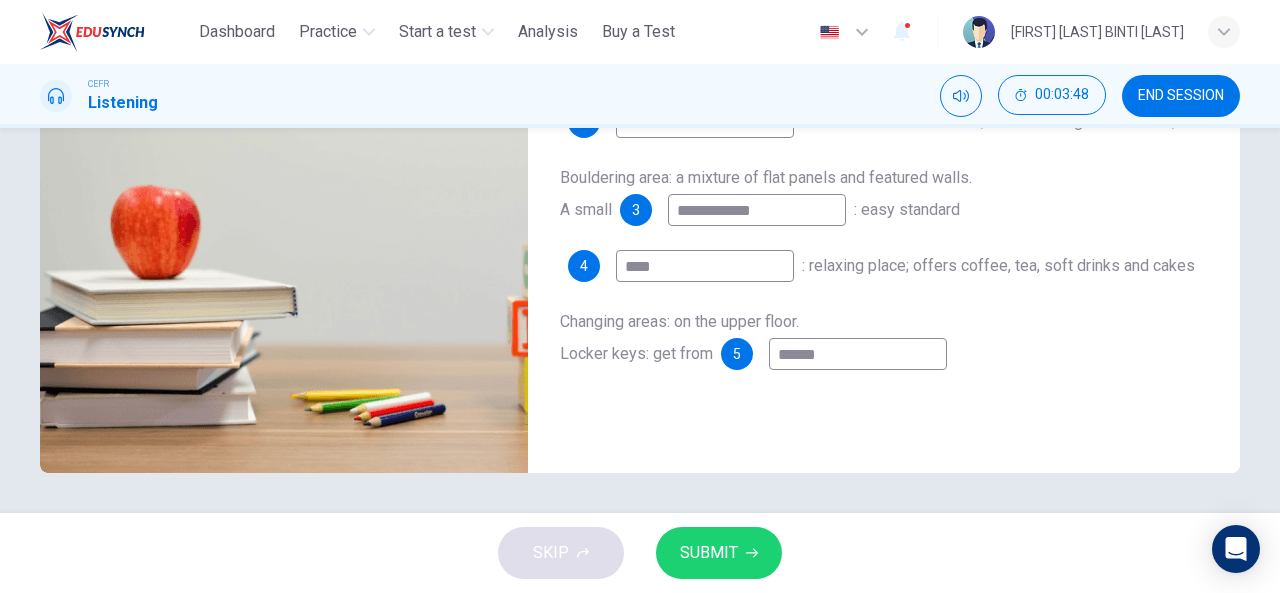 type on "**" 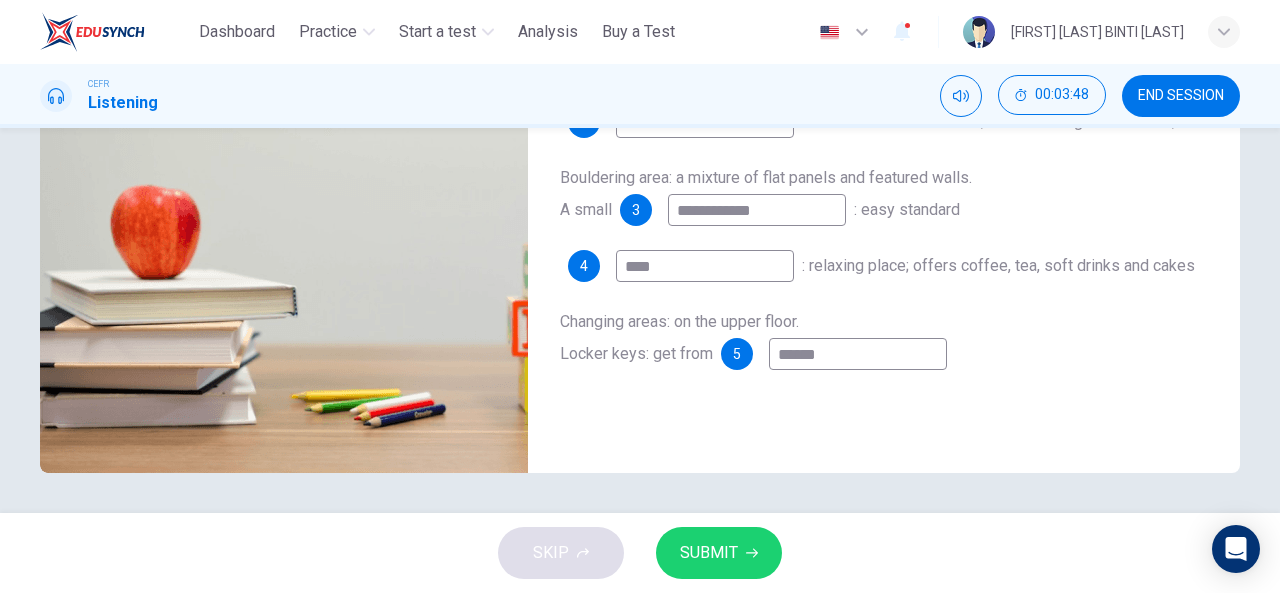 type on "*******" 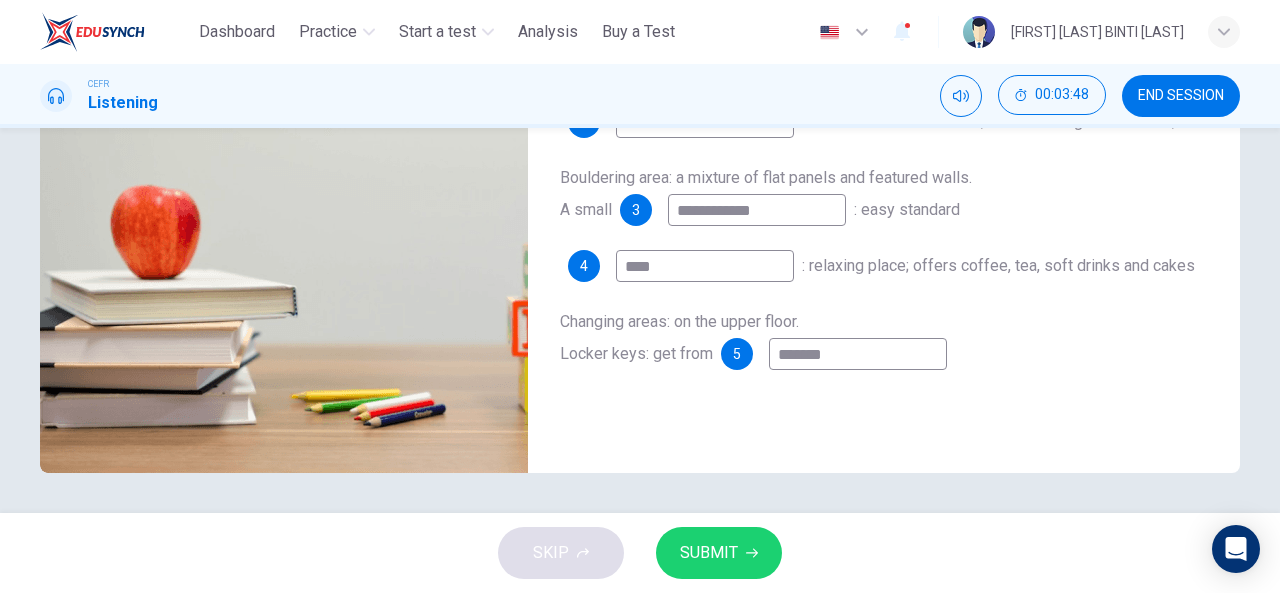 type on "**" 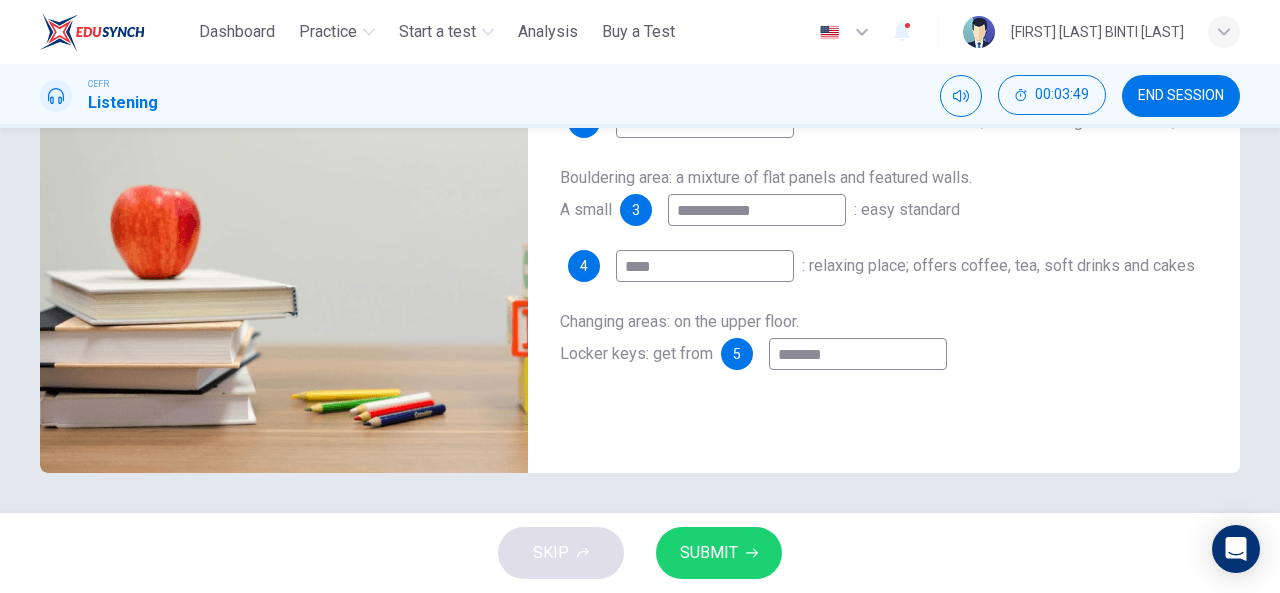 type on "********" 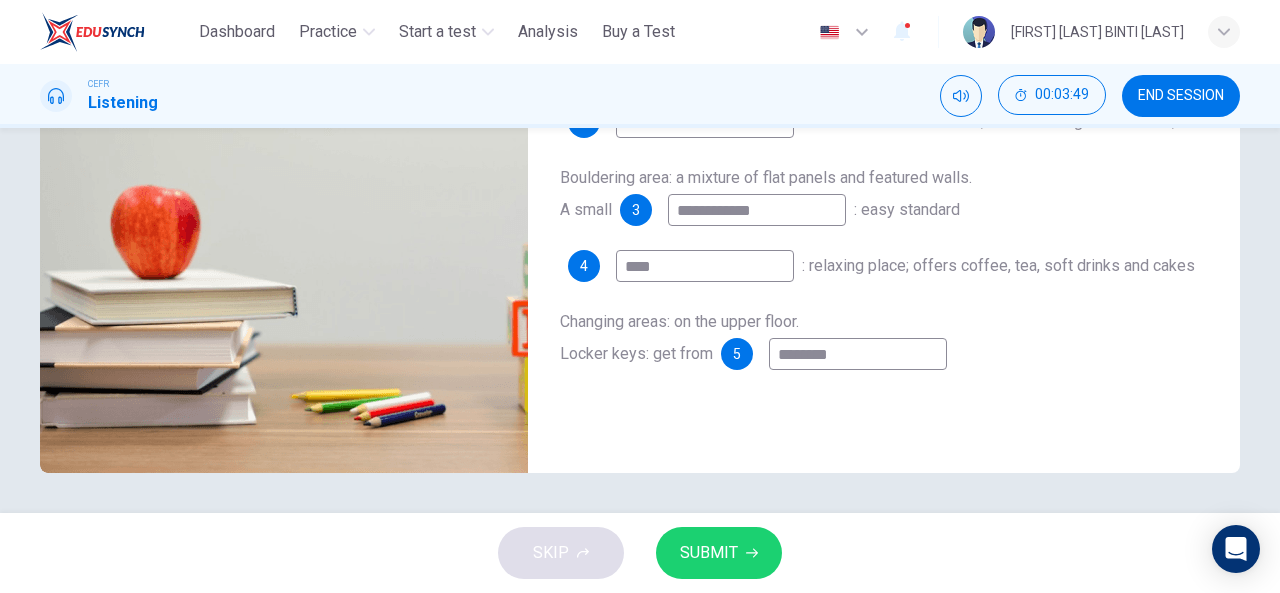 type on "**" 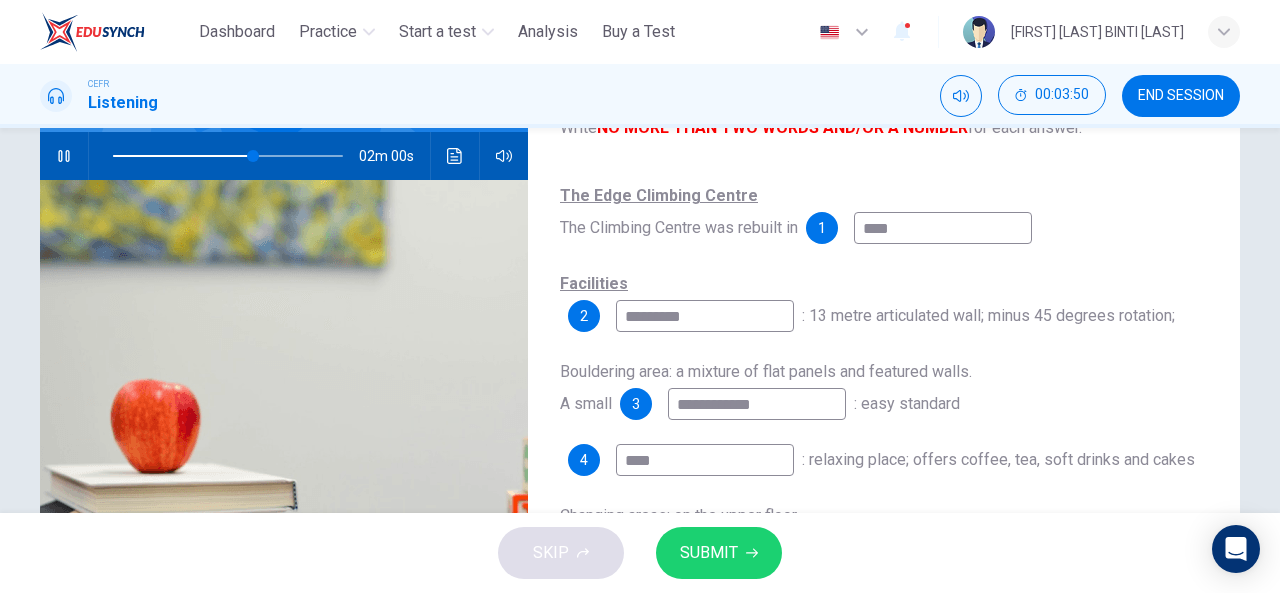 scroll, scrollTop: 190, scrollLeft: 0, axis: vertical 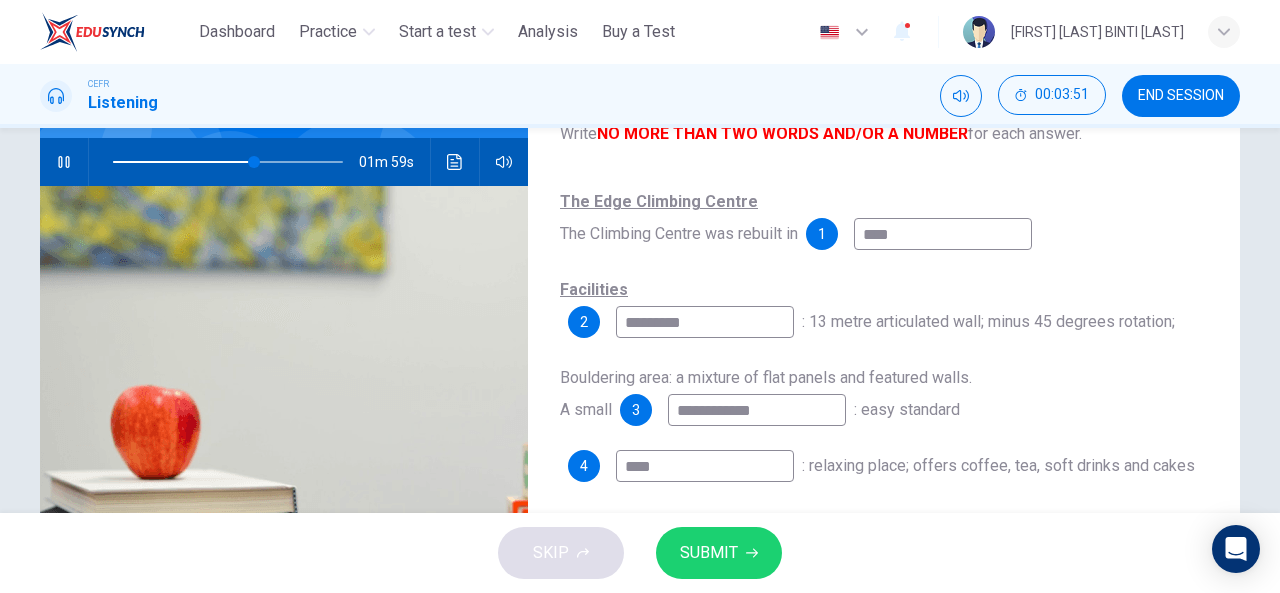 type on "**" 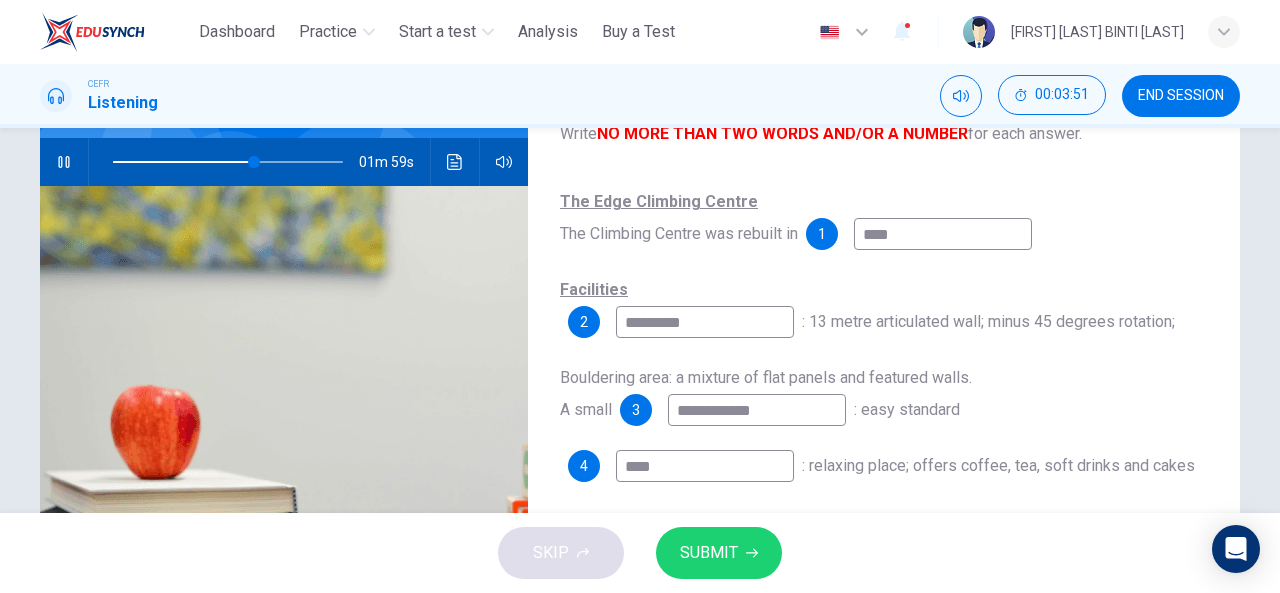type on "*********" 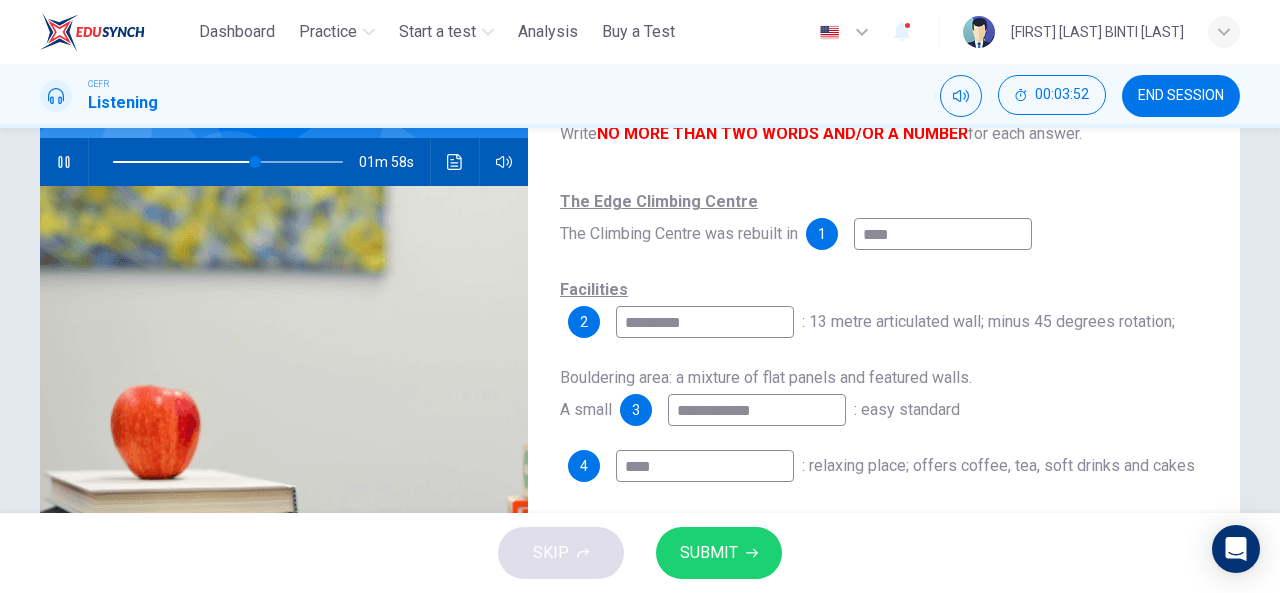 drag, startPoint x: 698, startPoint y: 323, endPoint x: 662, endPoint y: 326, distance: 36.124783 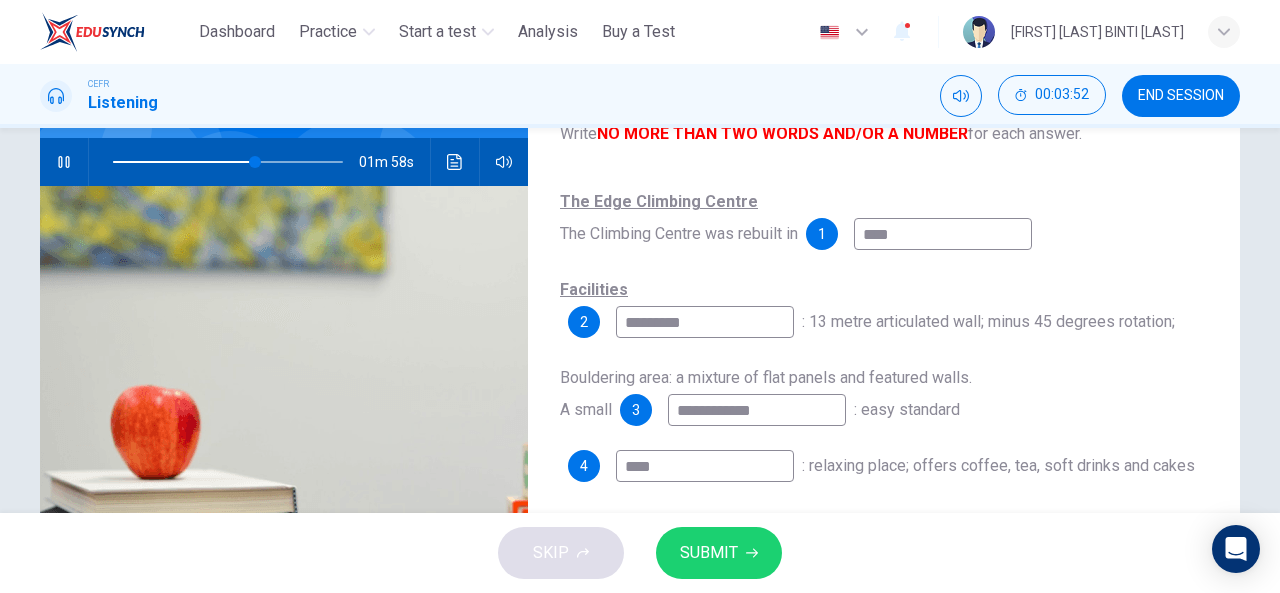 click on "*********" at bounding box center [705, 322] 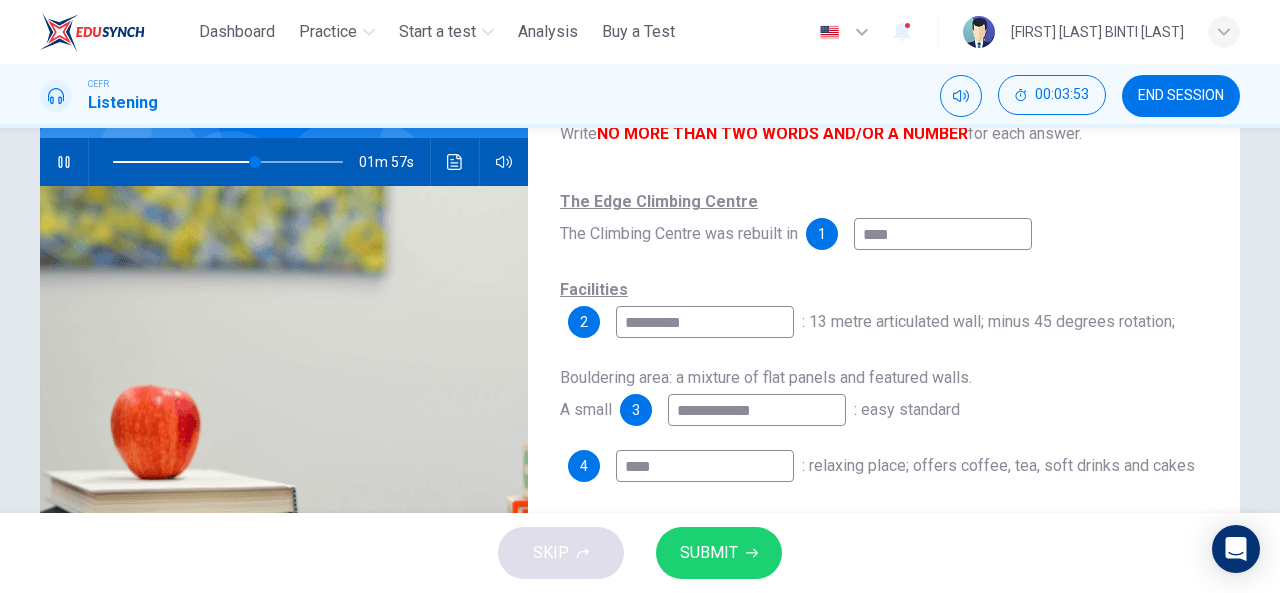 type on "******" 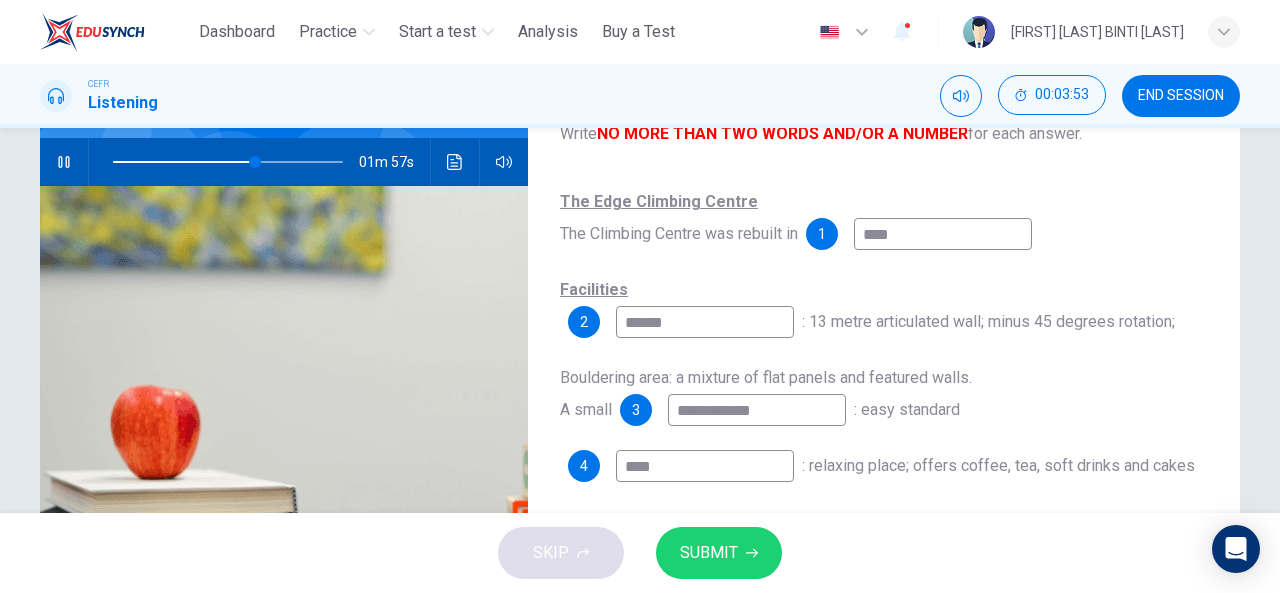 type on "**" 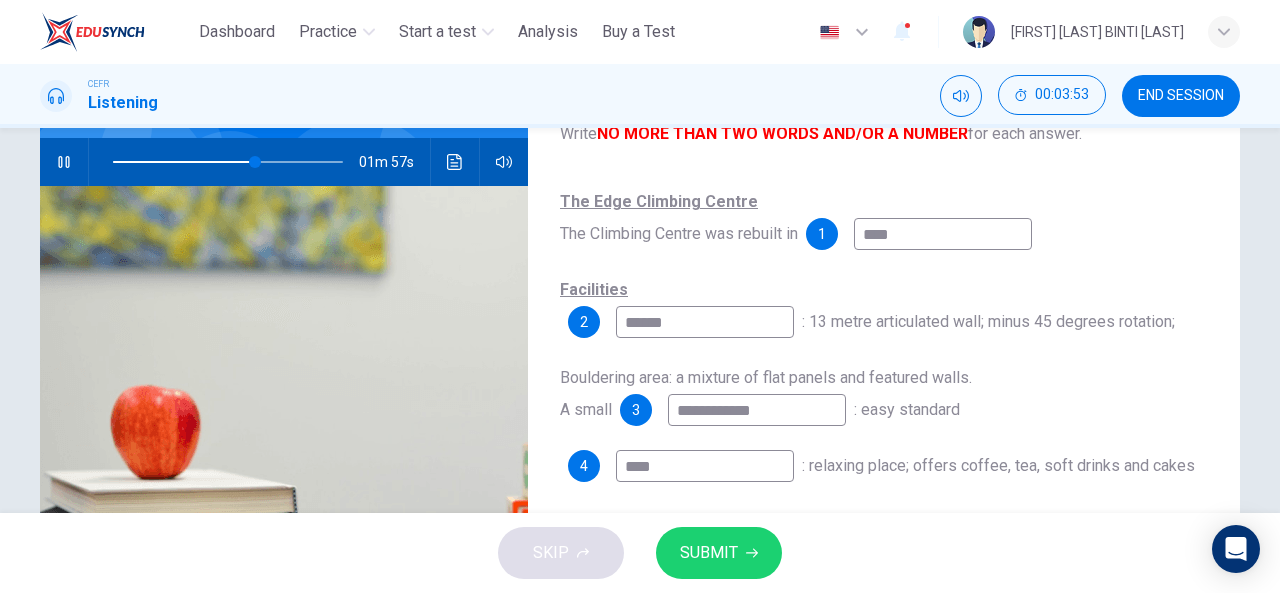 type on "*******" 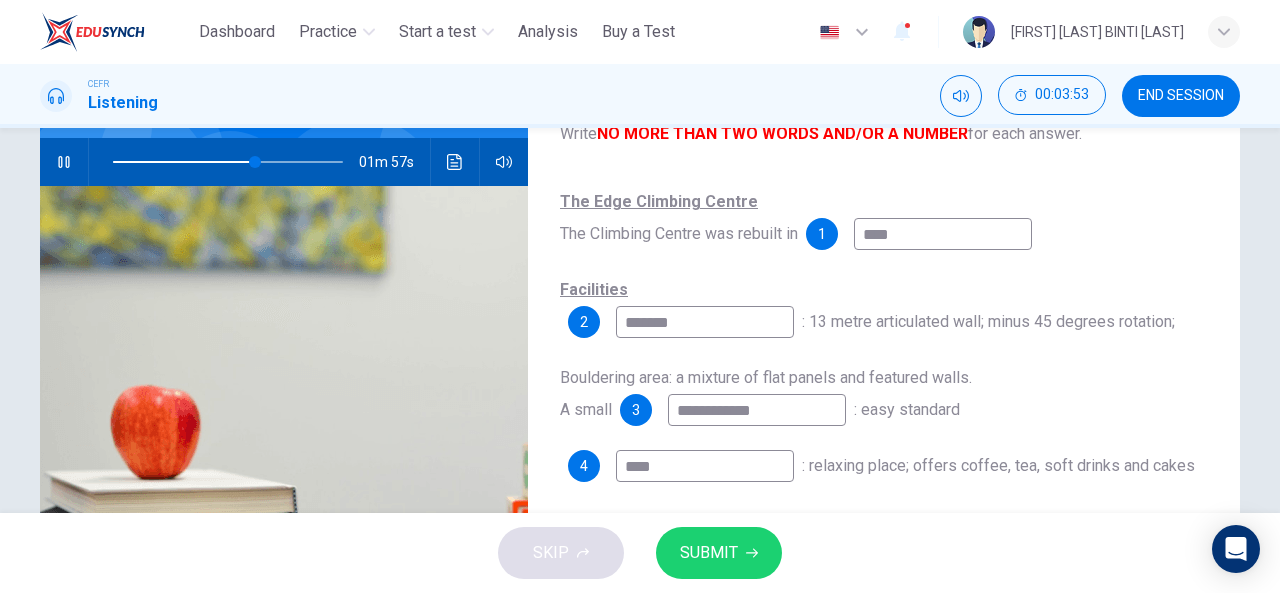 type on "**" 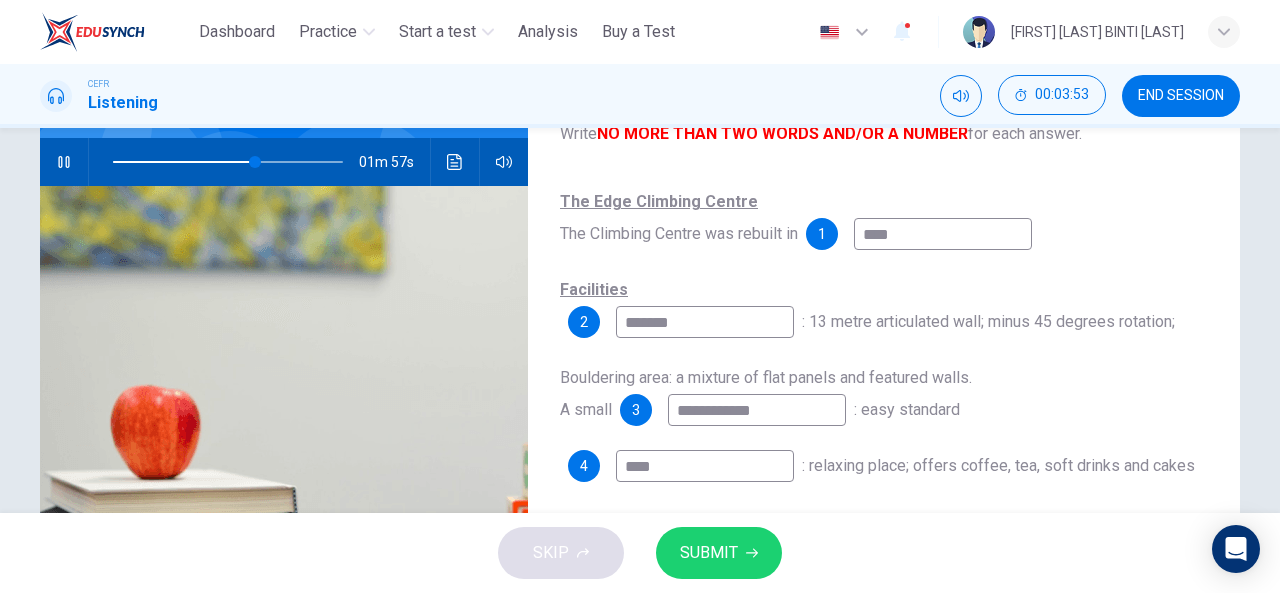 type on "********" 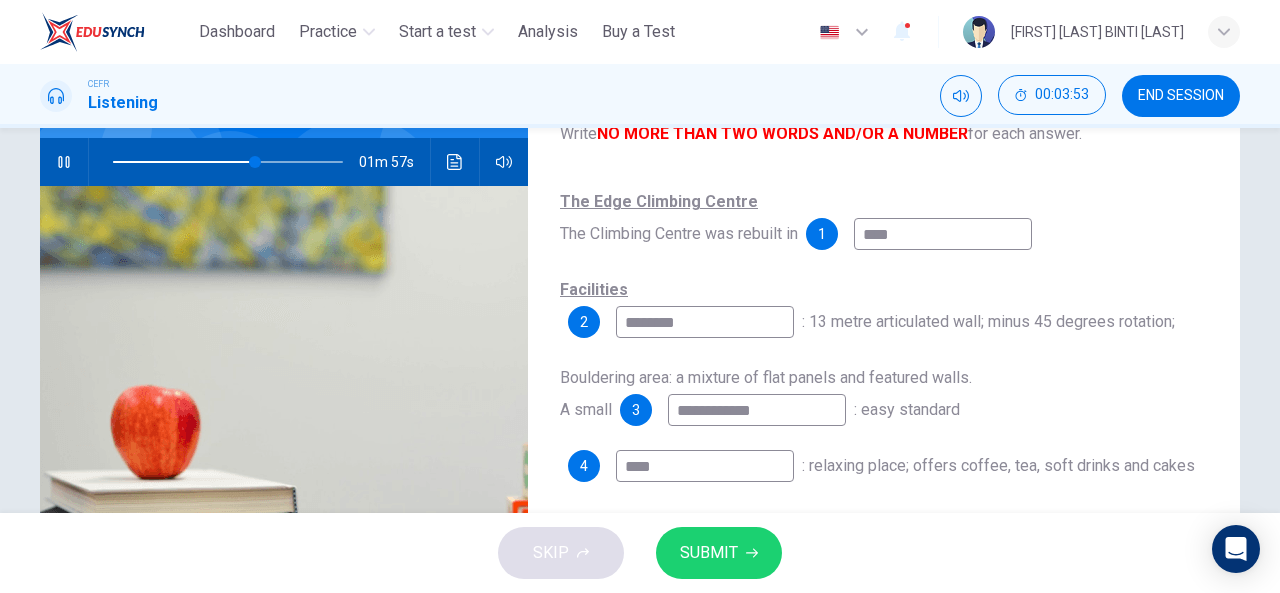 type on "**" 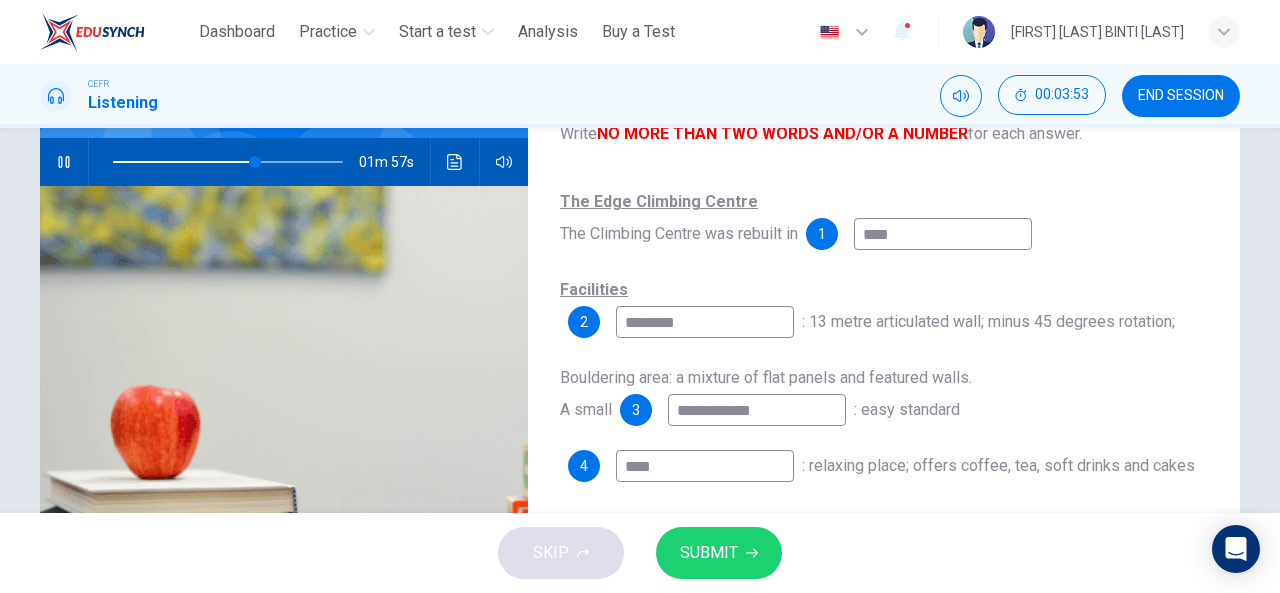 type on "*********" 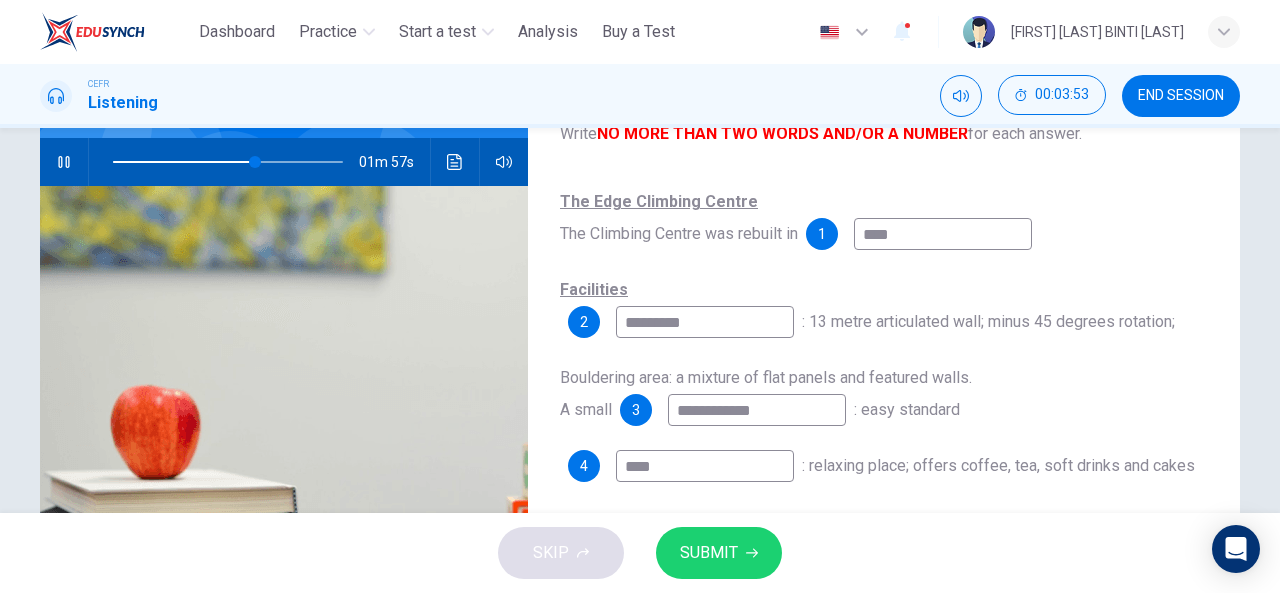type on "**" 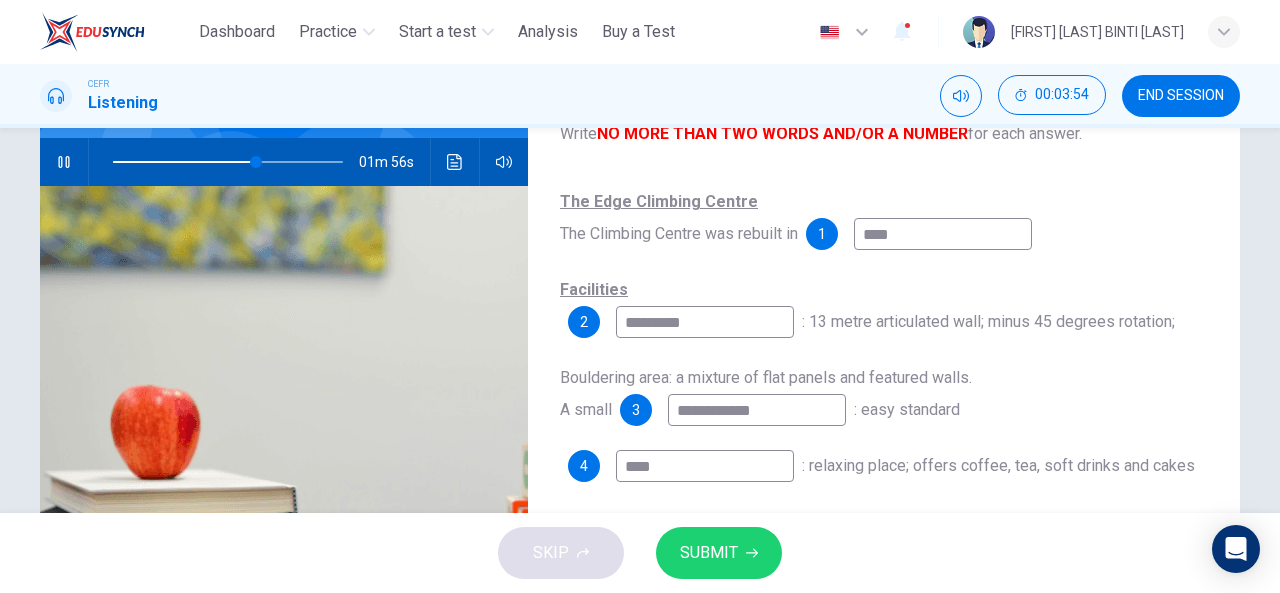 type on "*********" 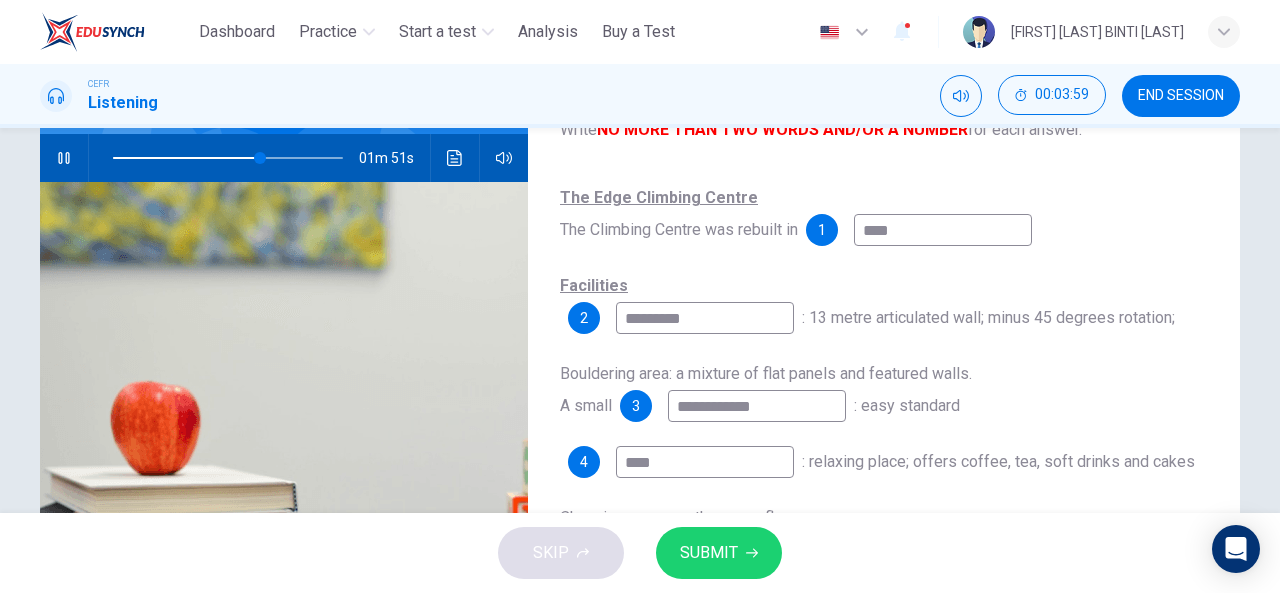 scroll, scrollTop: 190, scrollLeft: 0, axis: vertical 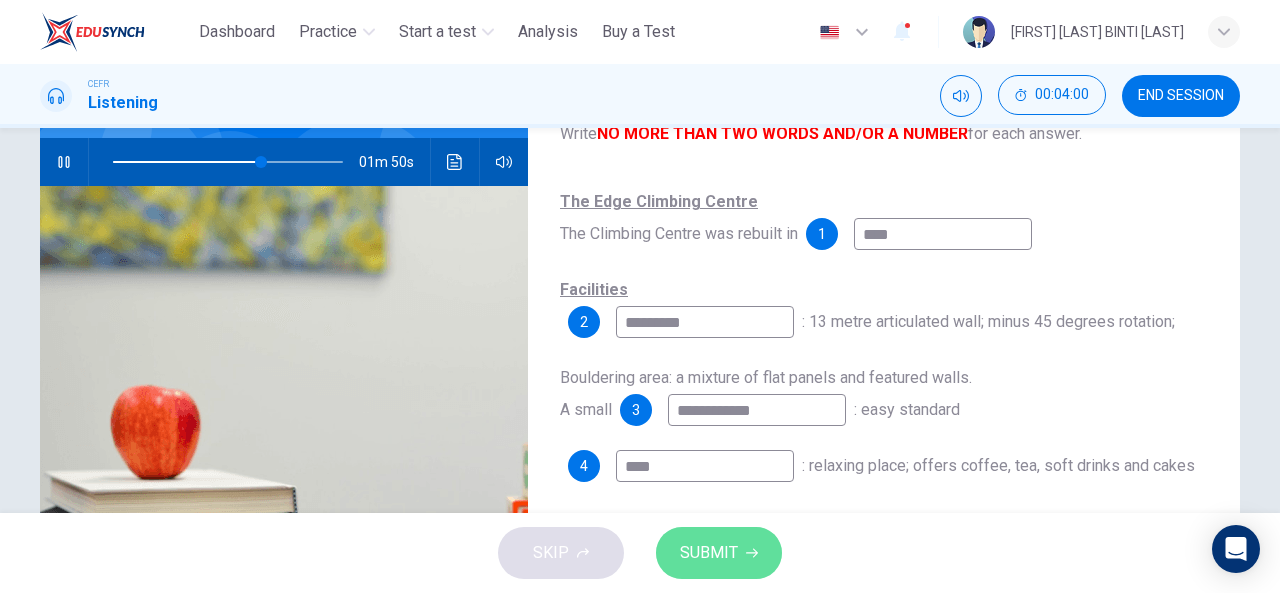 click on "SUBMIT" at bounding box center (719, 553) 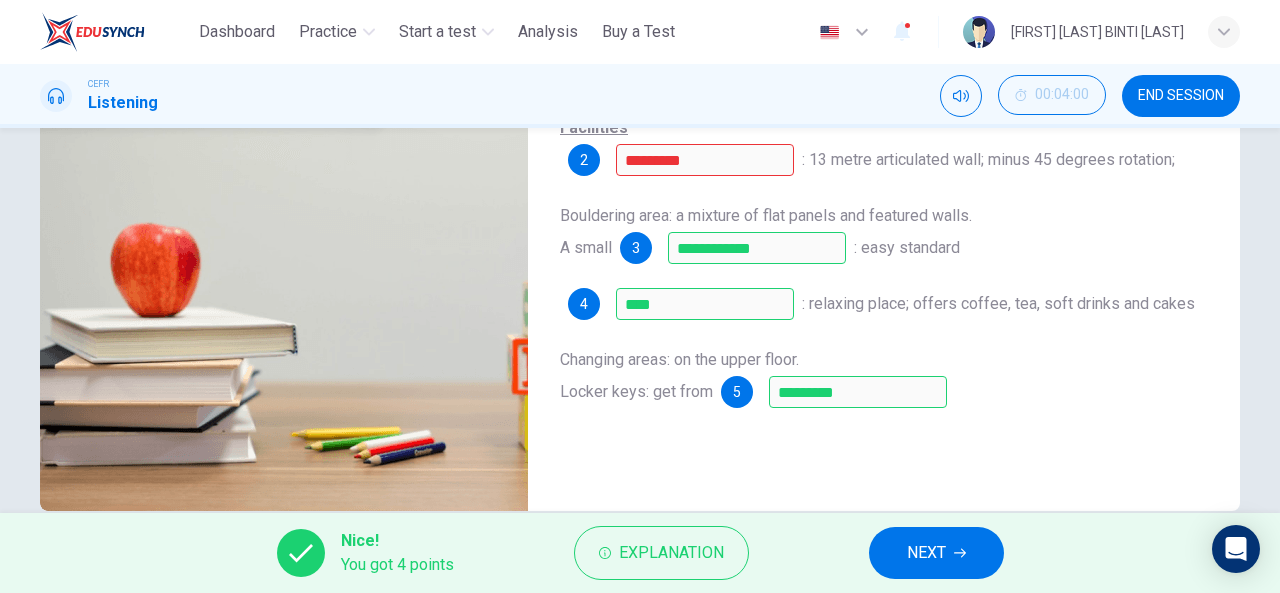 scroll, scrollTop: 390, scrollLeft: 0, axis: vertical 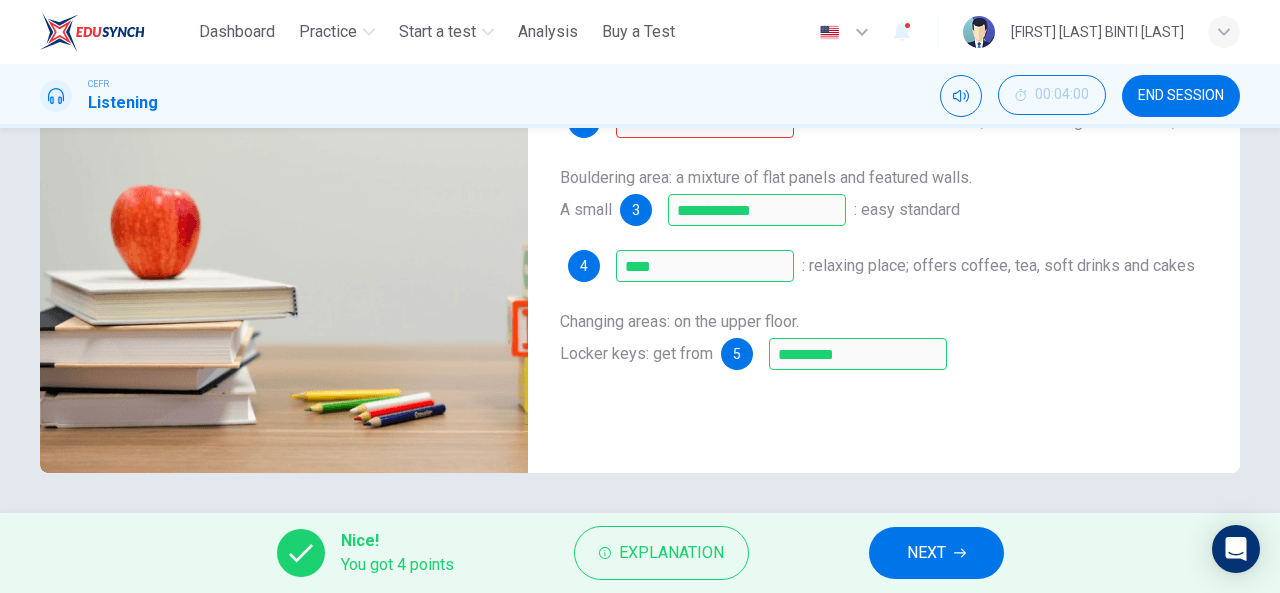 click on "NEXT" at bounding box center [936, 553] 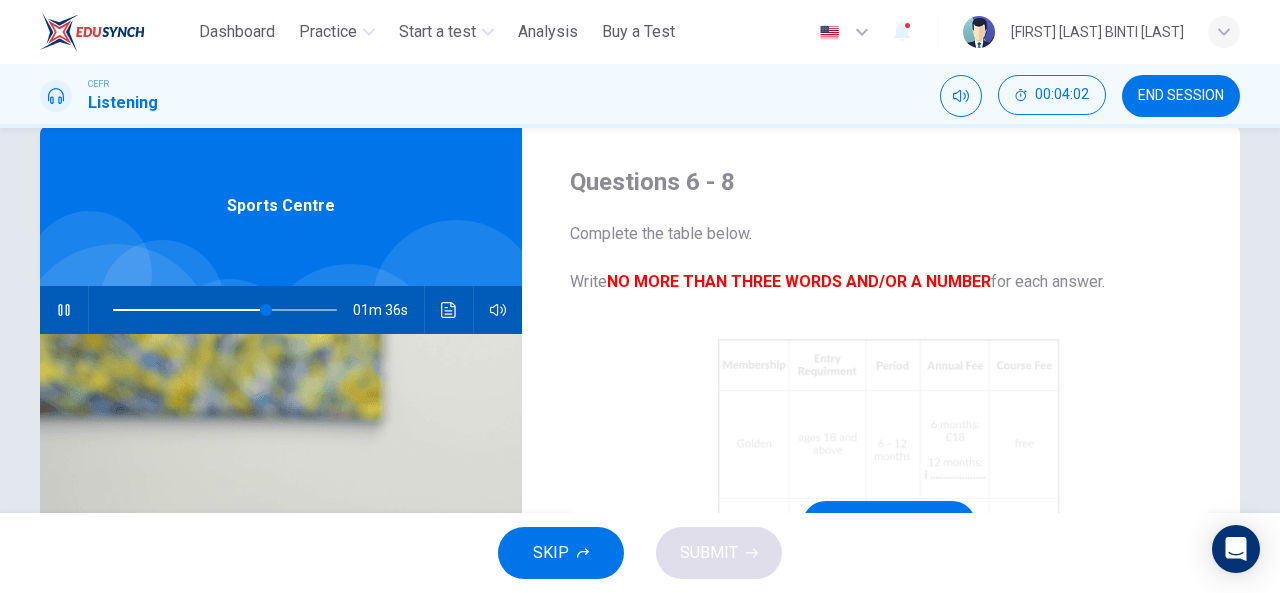 scroll, scrollTop: 0, scrollLeft: 0, axis: both 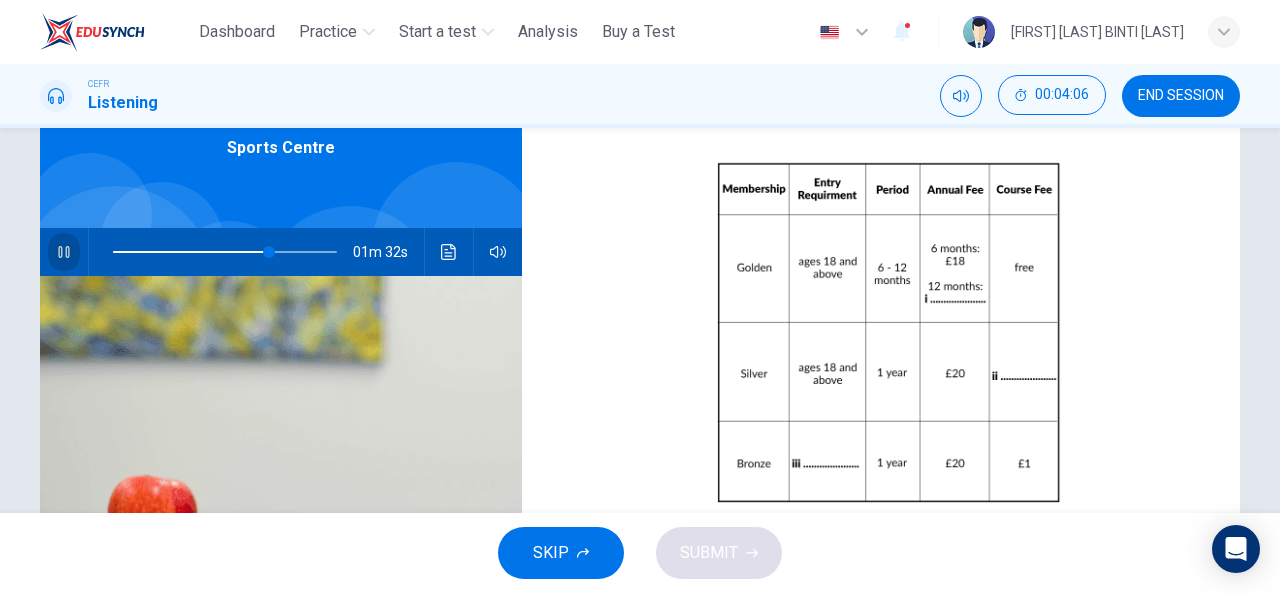 click 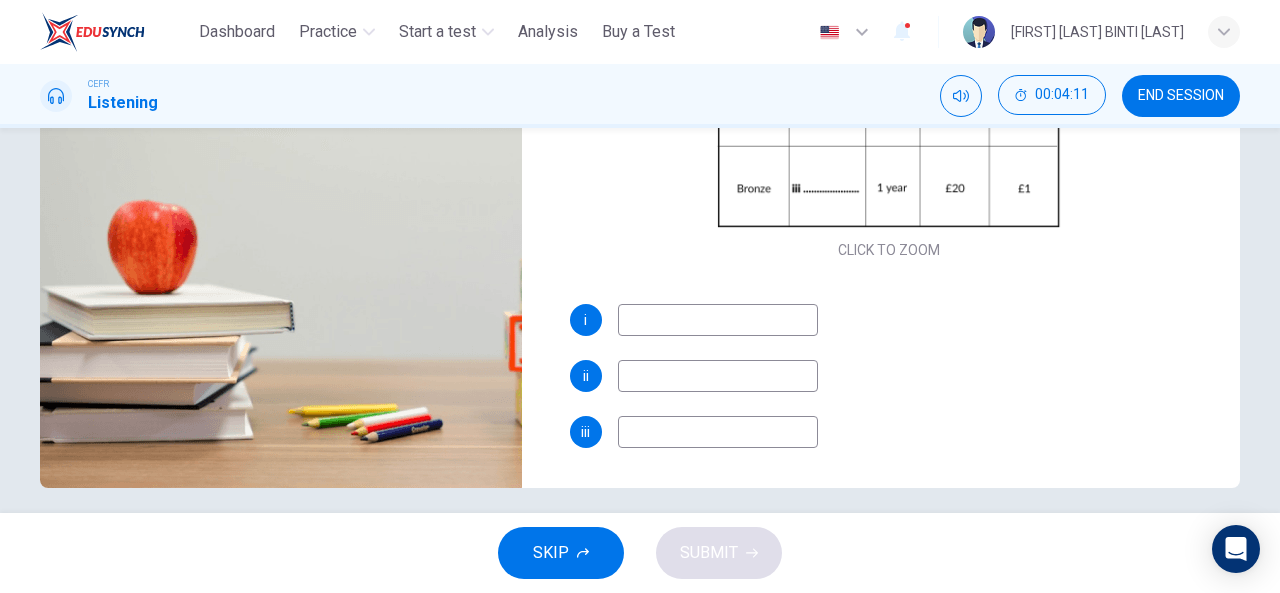 scroll, scrollTop: 390, scrollLeft: 0, axis: vertical 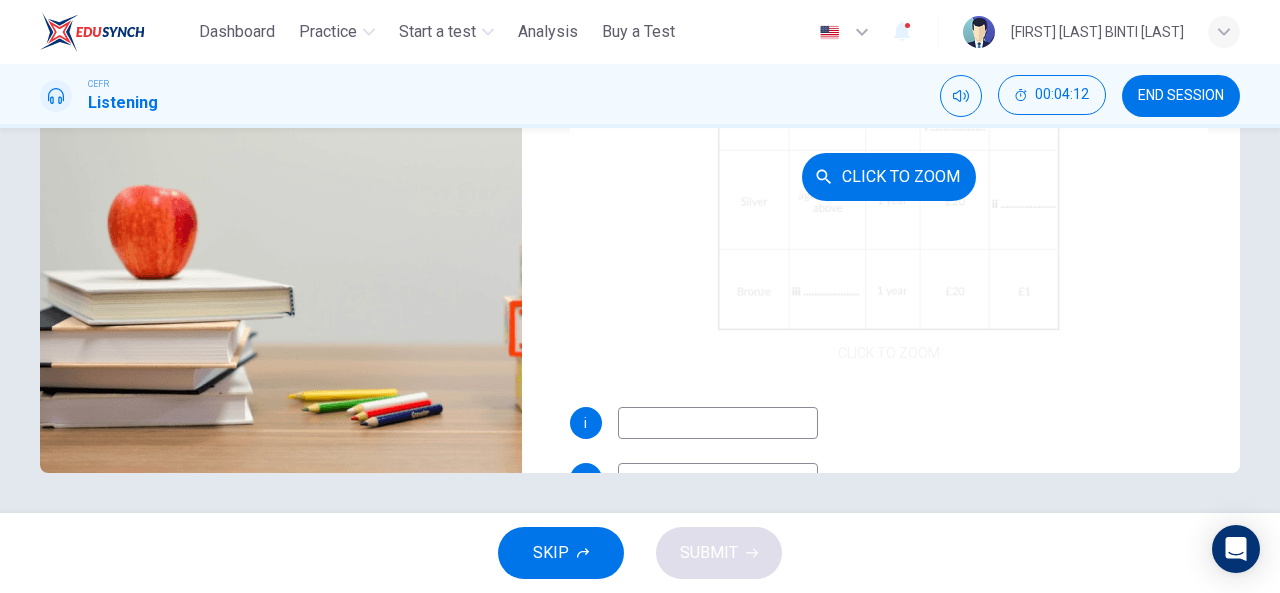 click on "Click to Zoom" at bounding box center (889, 176) 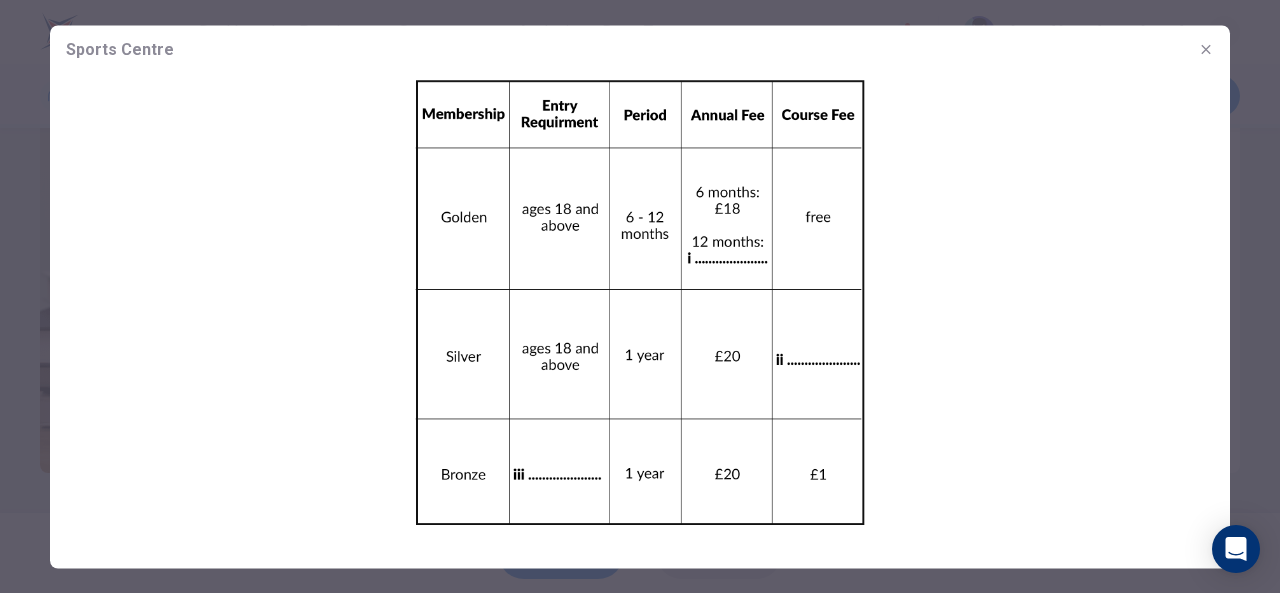 click at bounding box center [640, 302] 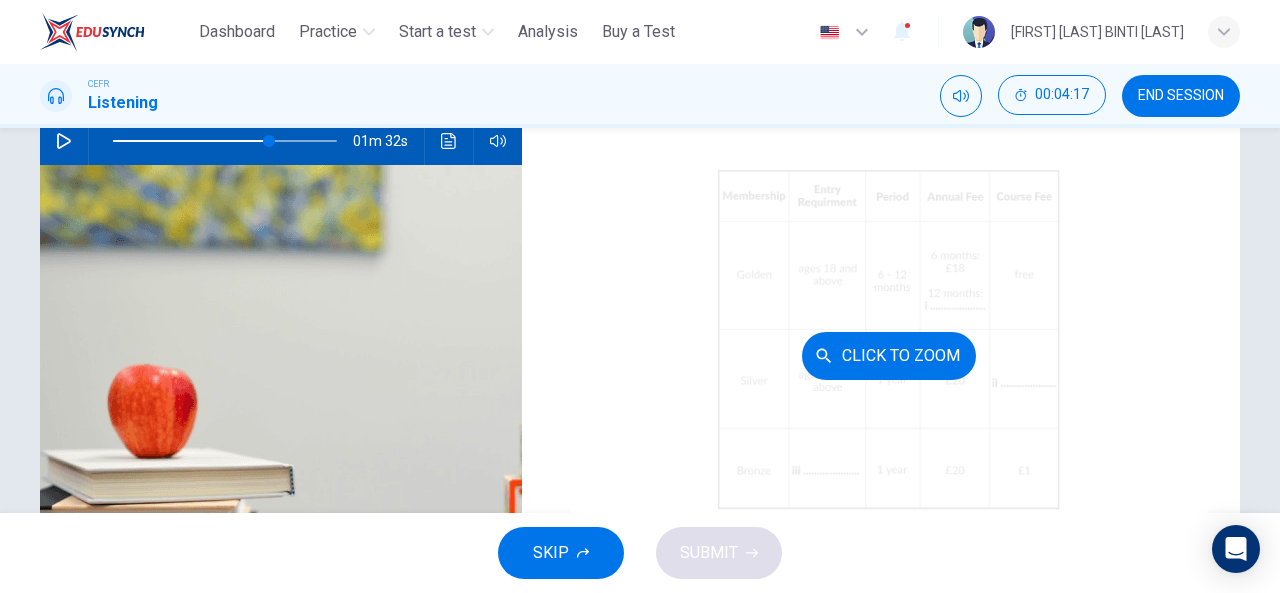 scroll, scrollTop: 190, scrollLeft: 0, axis: vertical 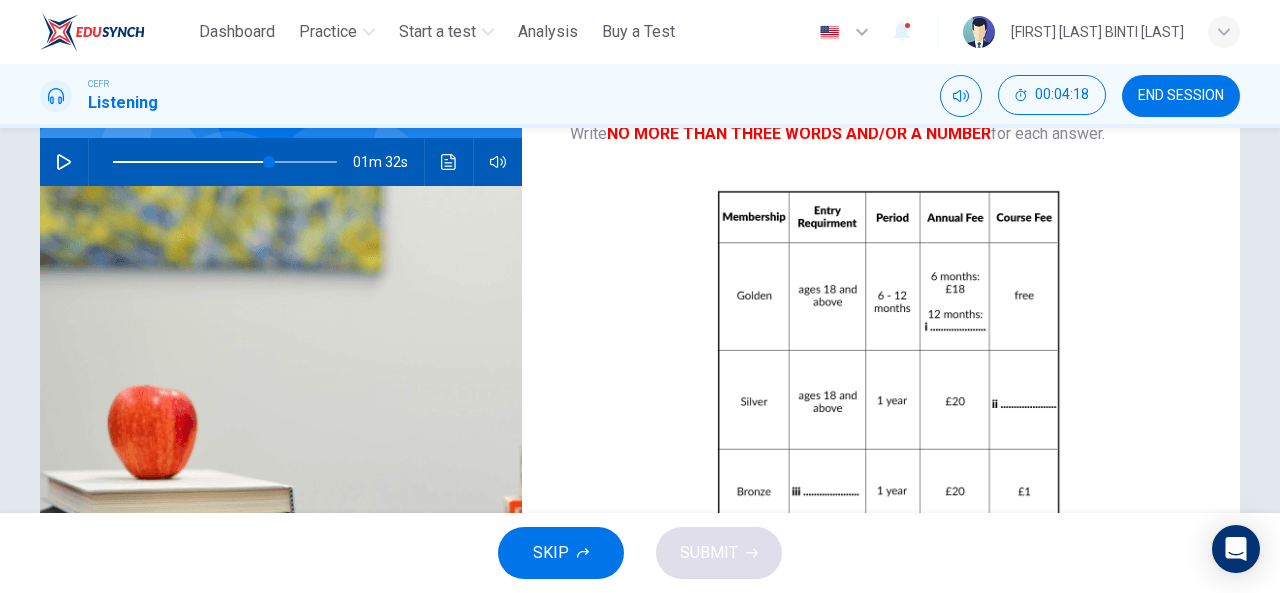 click at bounding box center [225, 162] 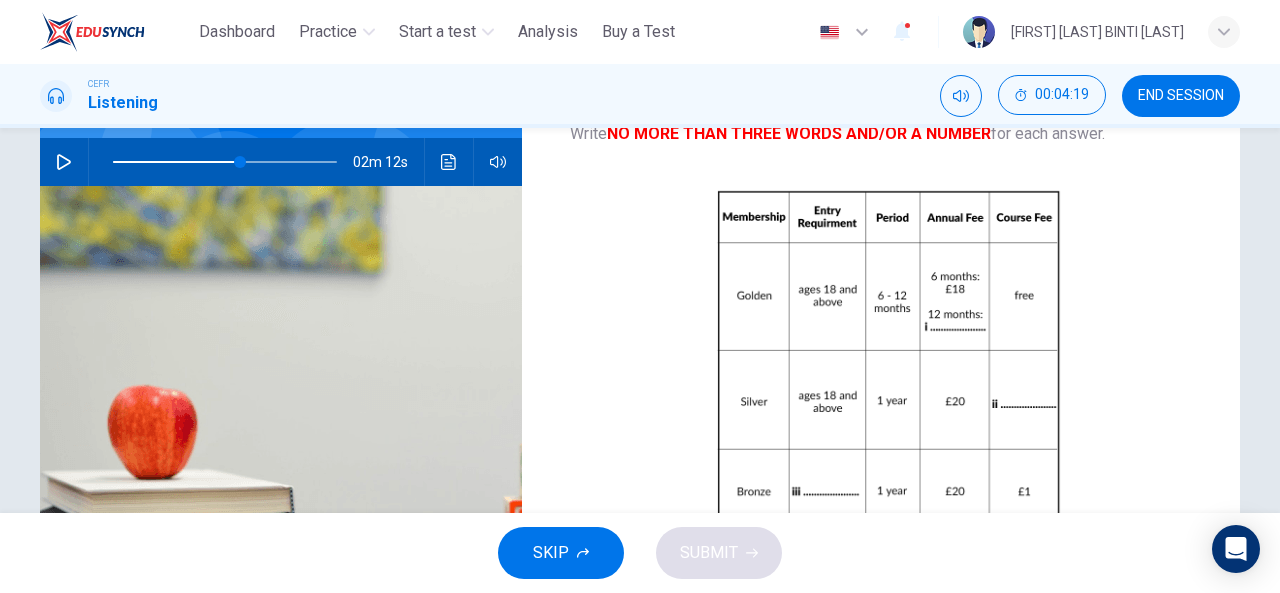 click 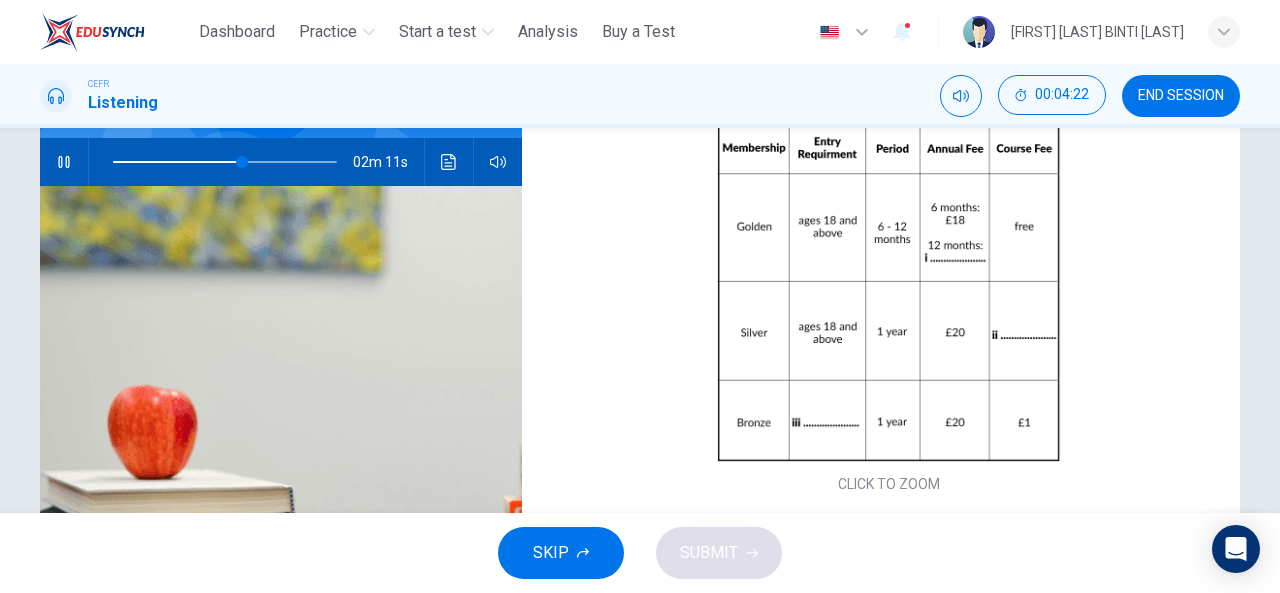scroll, scrollTop: 100, scrollLeft: 0, axis: vertical 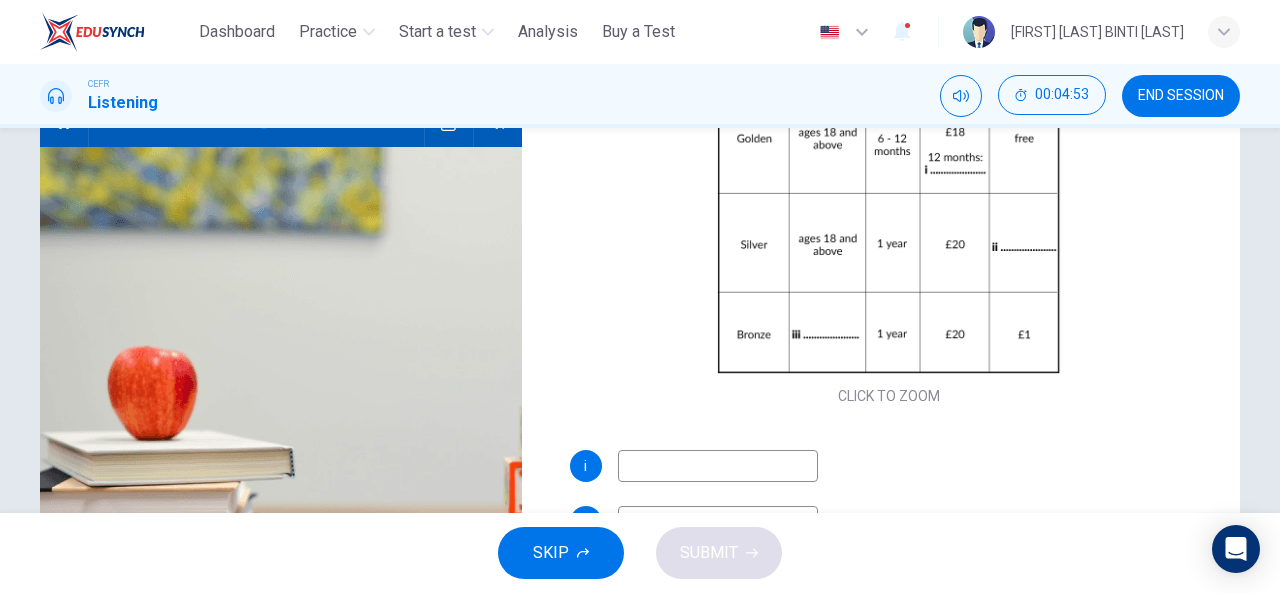 click at bounding box center [718, 466] 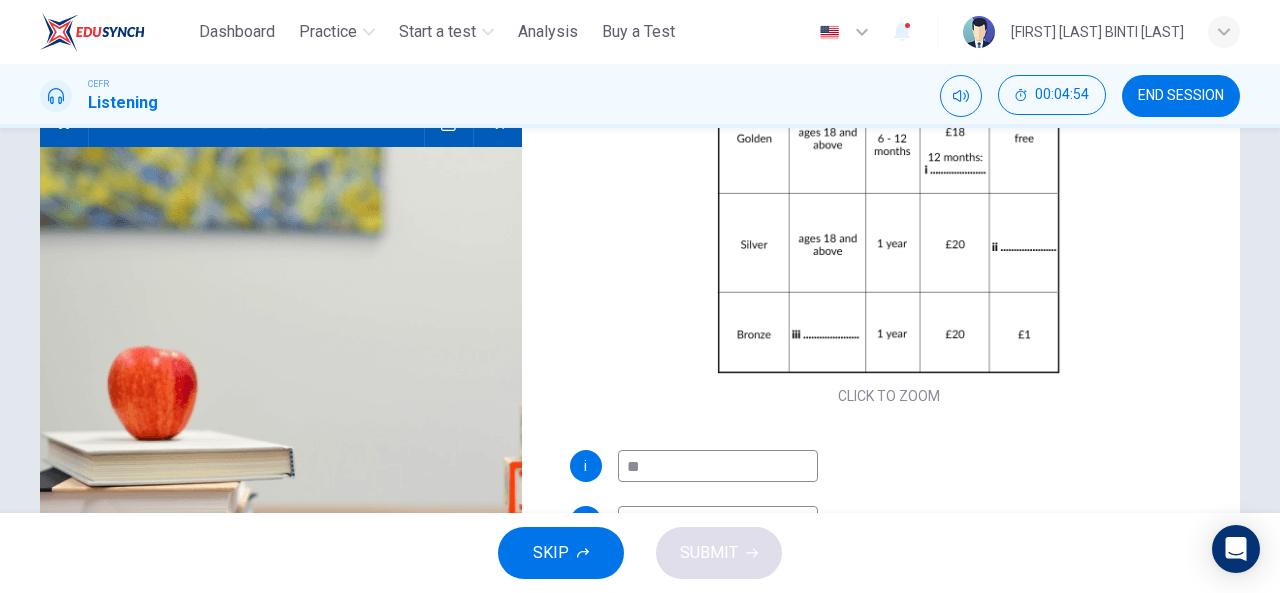 type on "**" 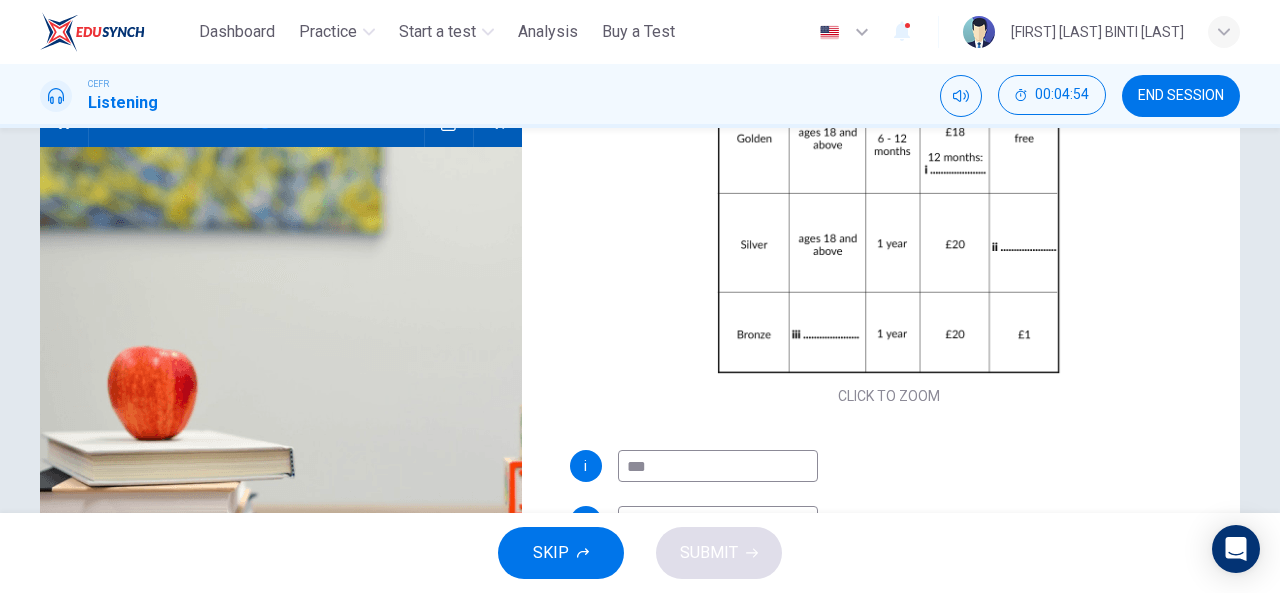 type on "**" 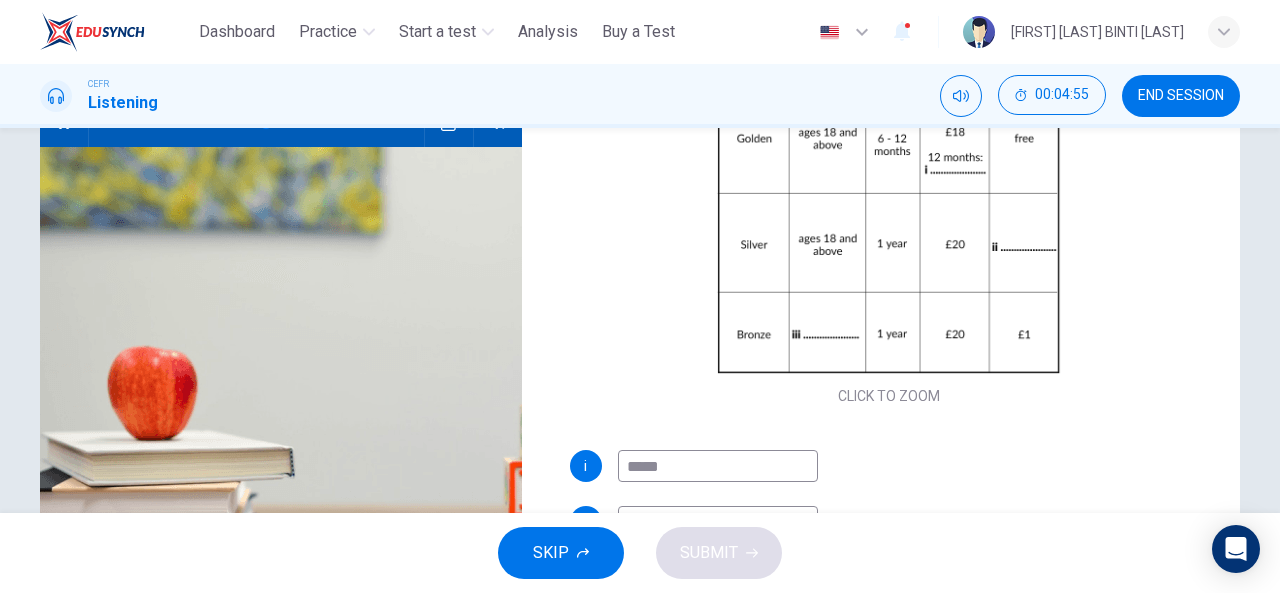 type on "******" 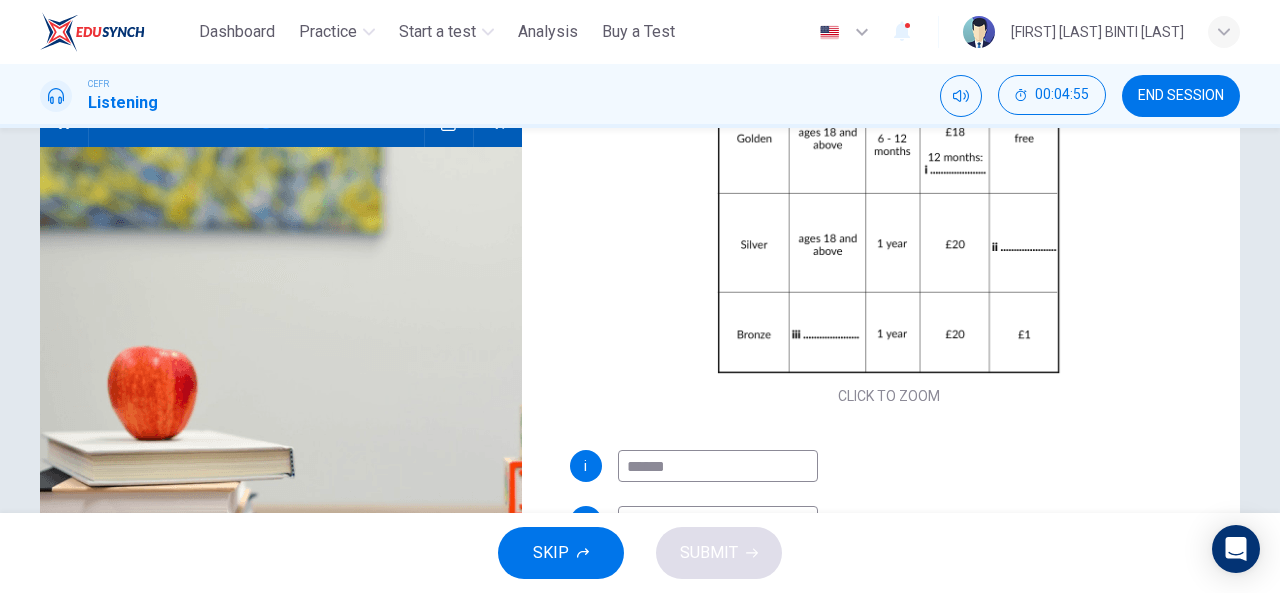 type on "**" 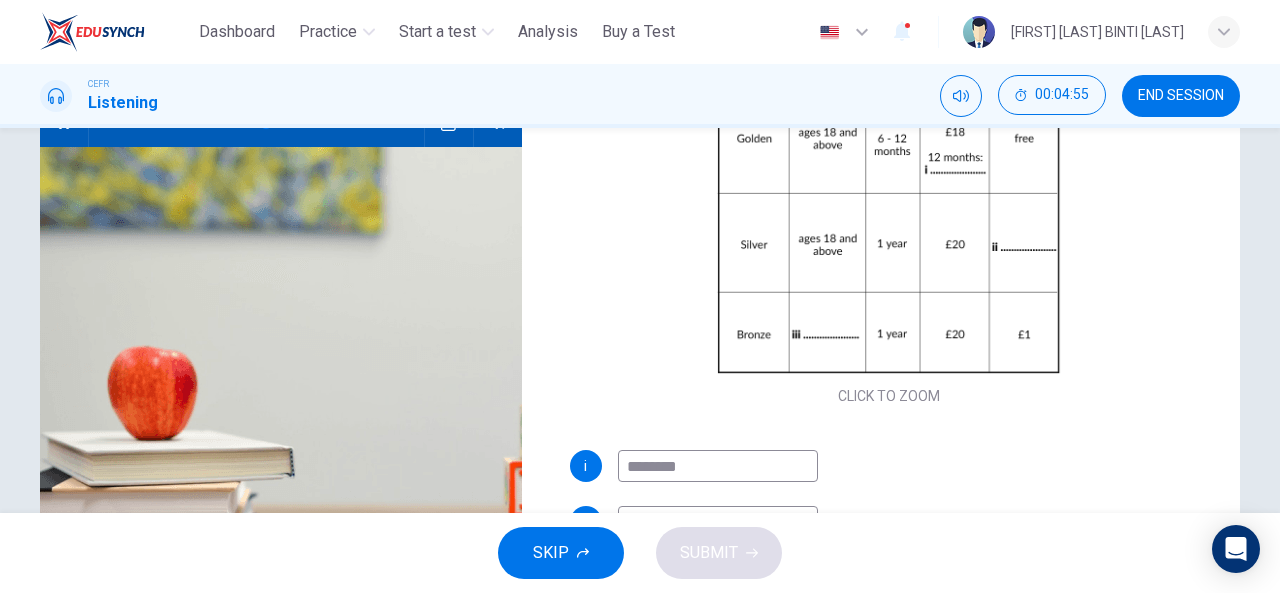 type on "*********" 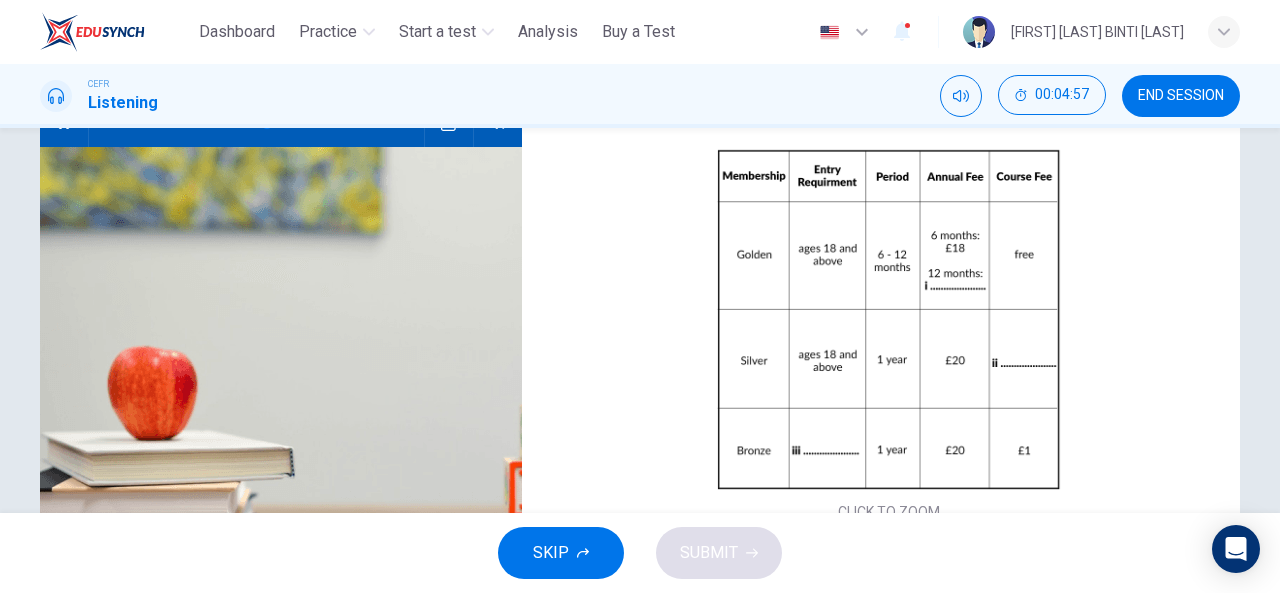 scroll, scrollTop: 0, scrollLeft: 0, axis: both 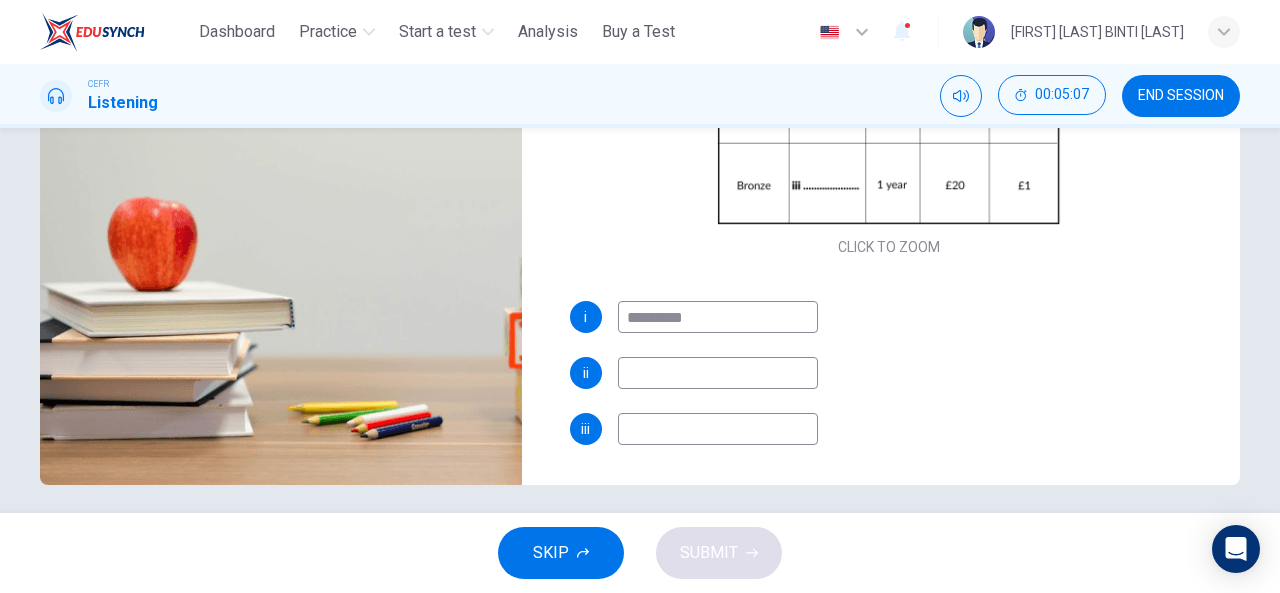 type on "**" 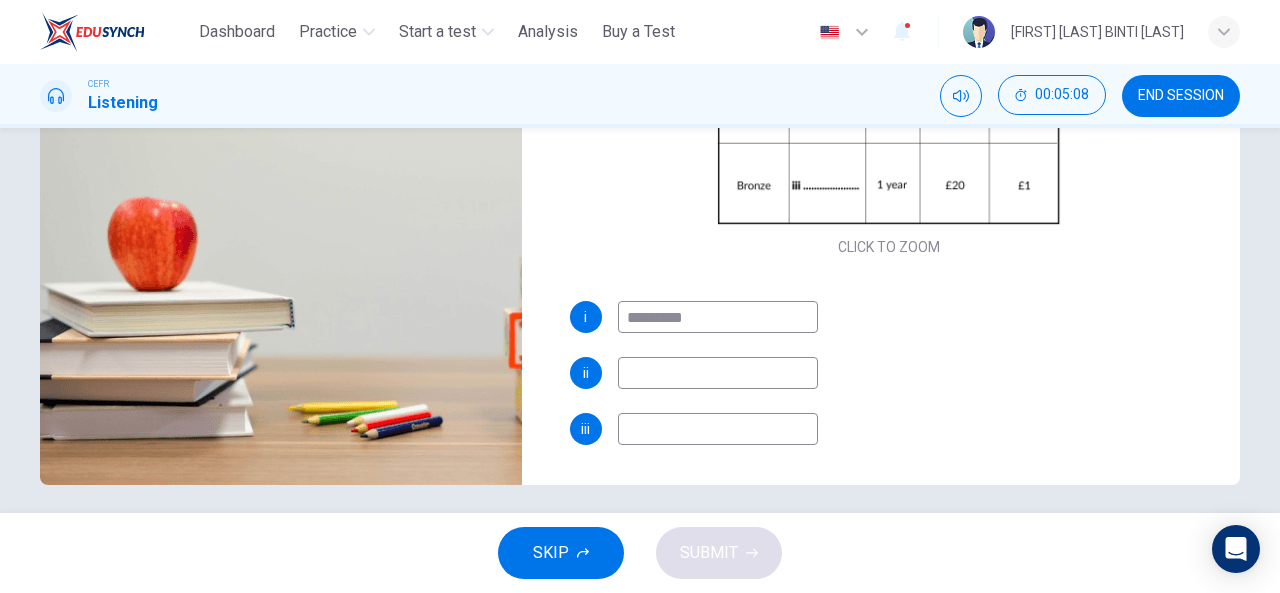 type on "*********" 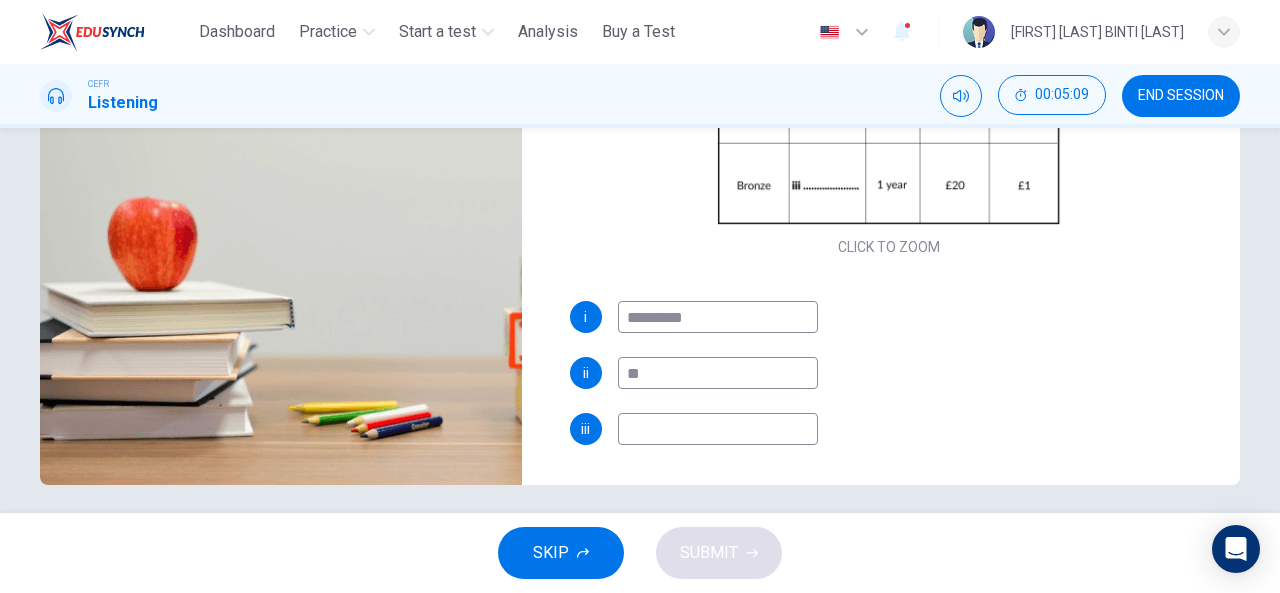 type on "***" 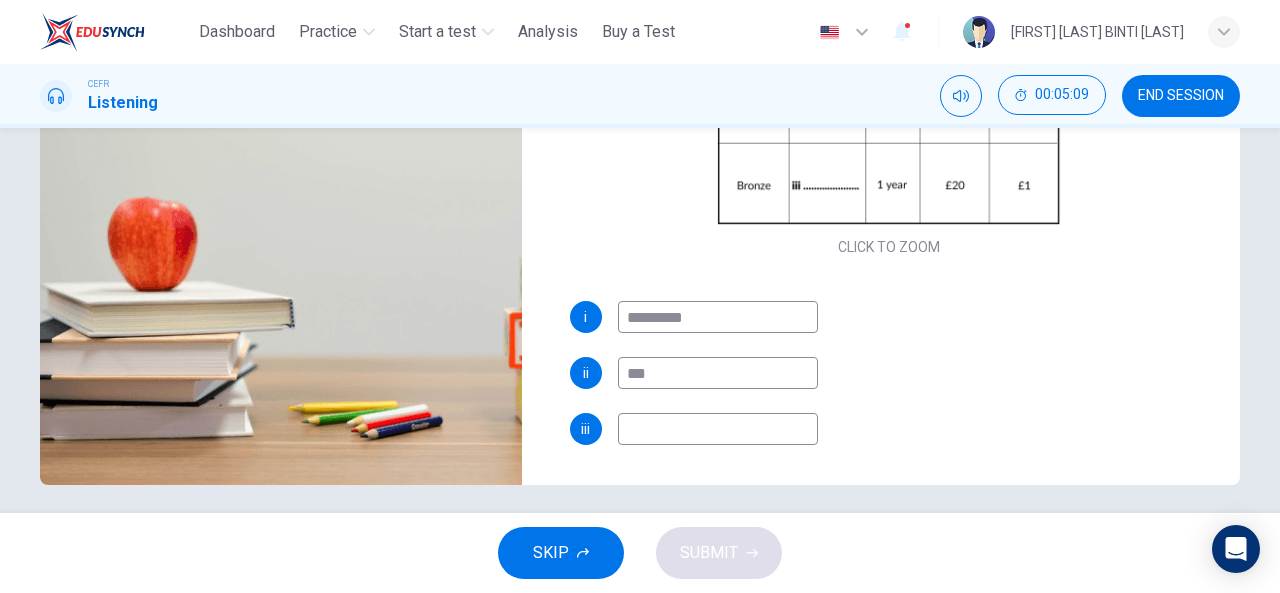 type on "**" 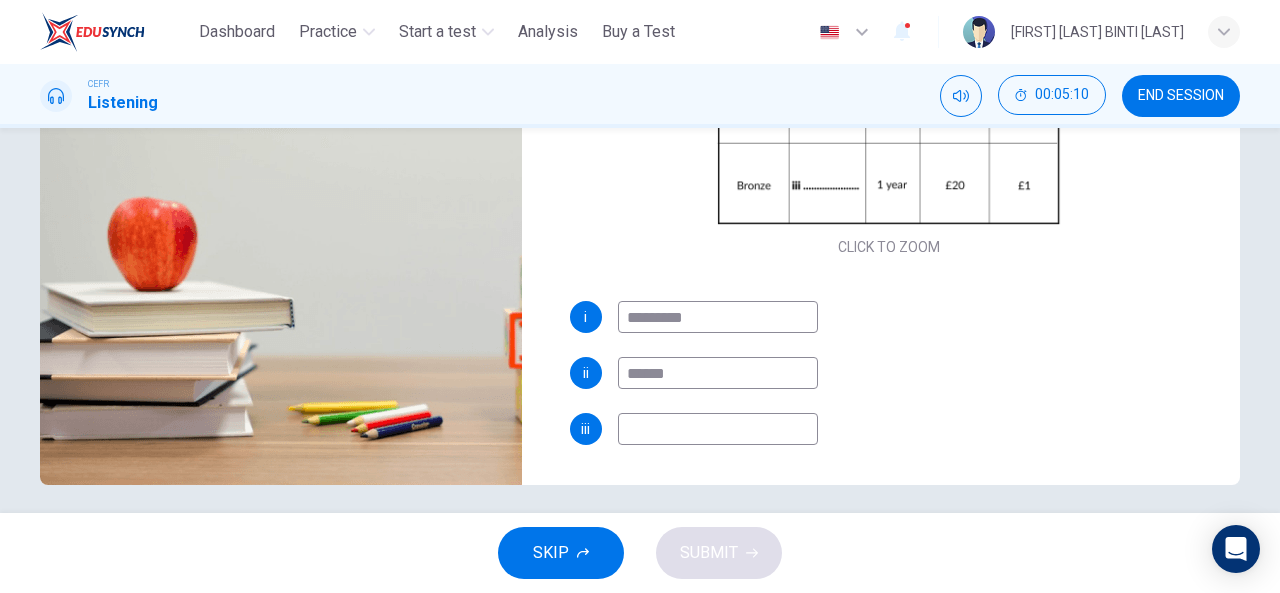 type on "*******" 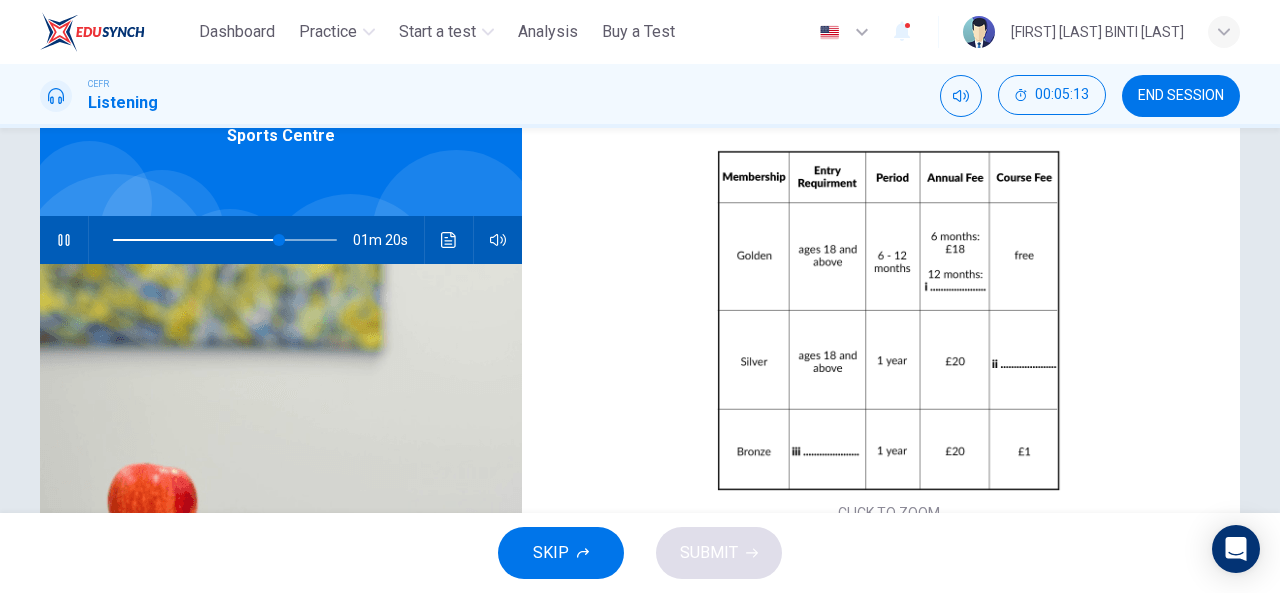 scroll, scrollTop: 110, scrollLeft: 0, axis: vertical 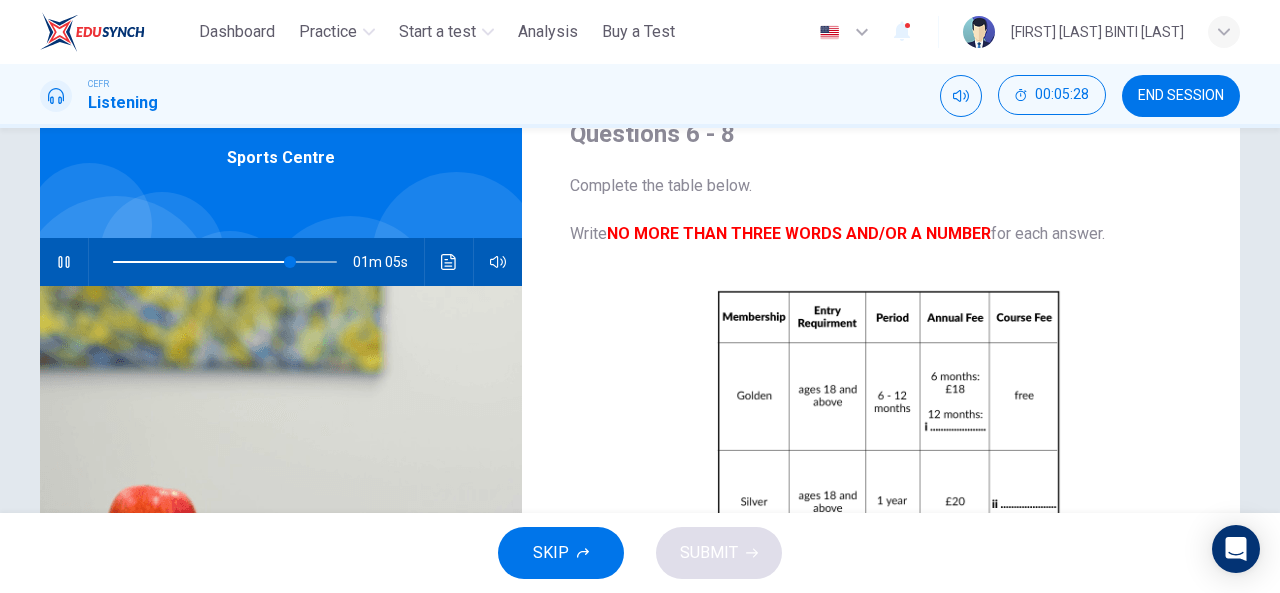 type on "**" 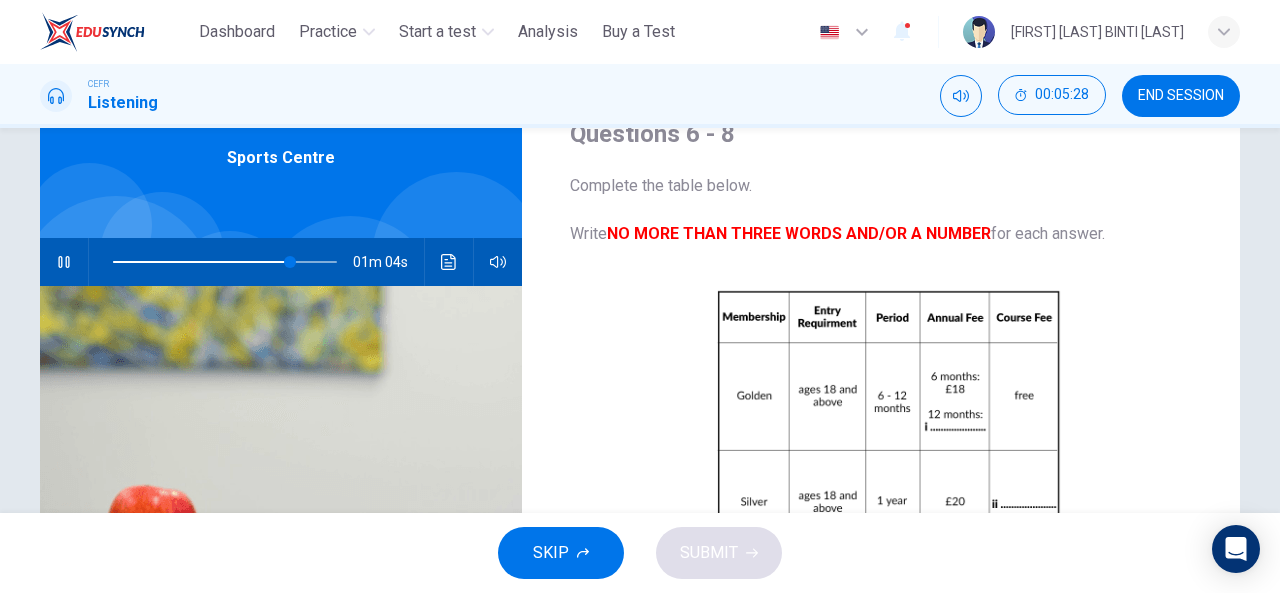 type on "*******" 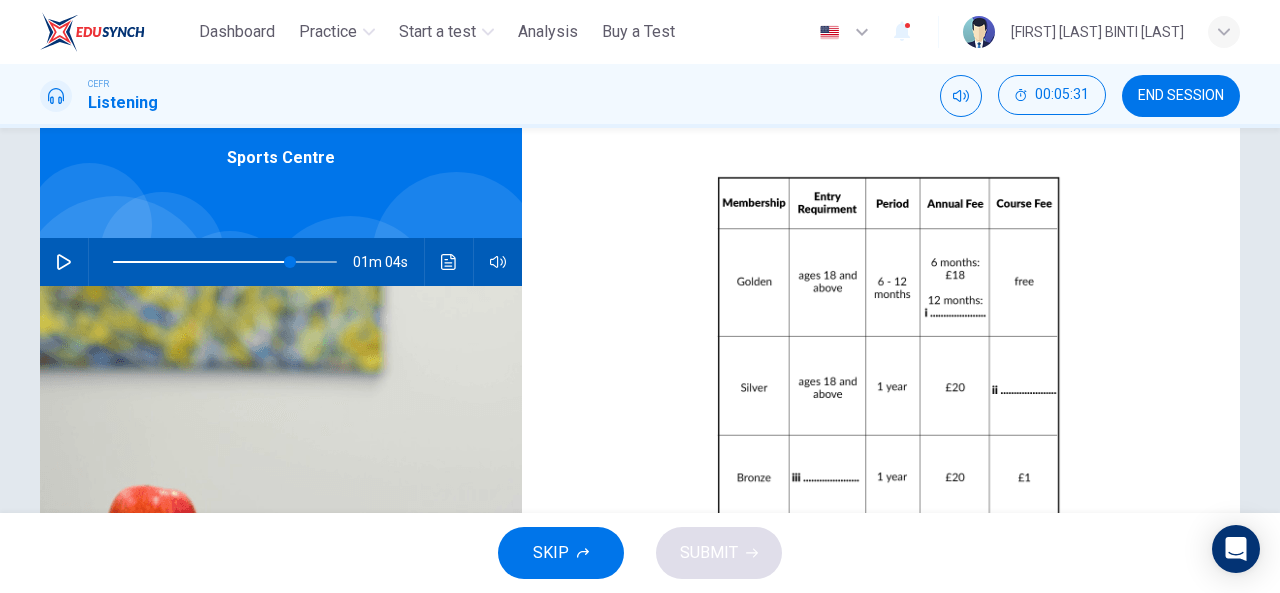 scroll, scrollTop: 118, scrollLeft: 0, axis: vertical 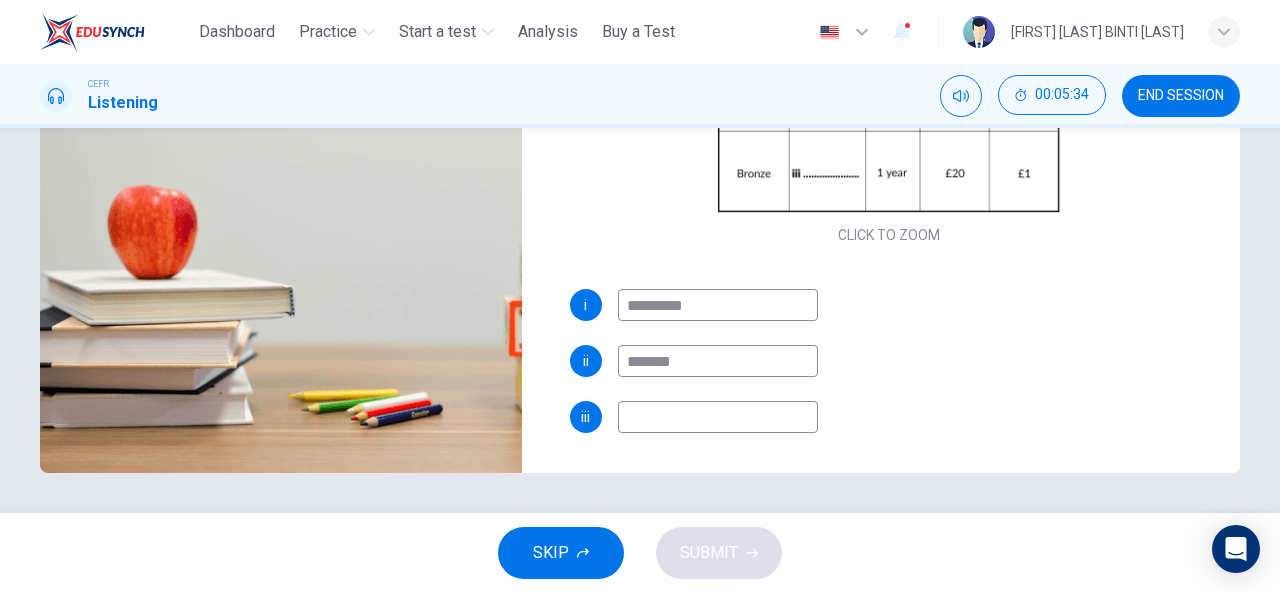 click at bounding box center [718, 417] 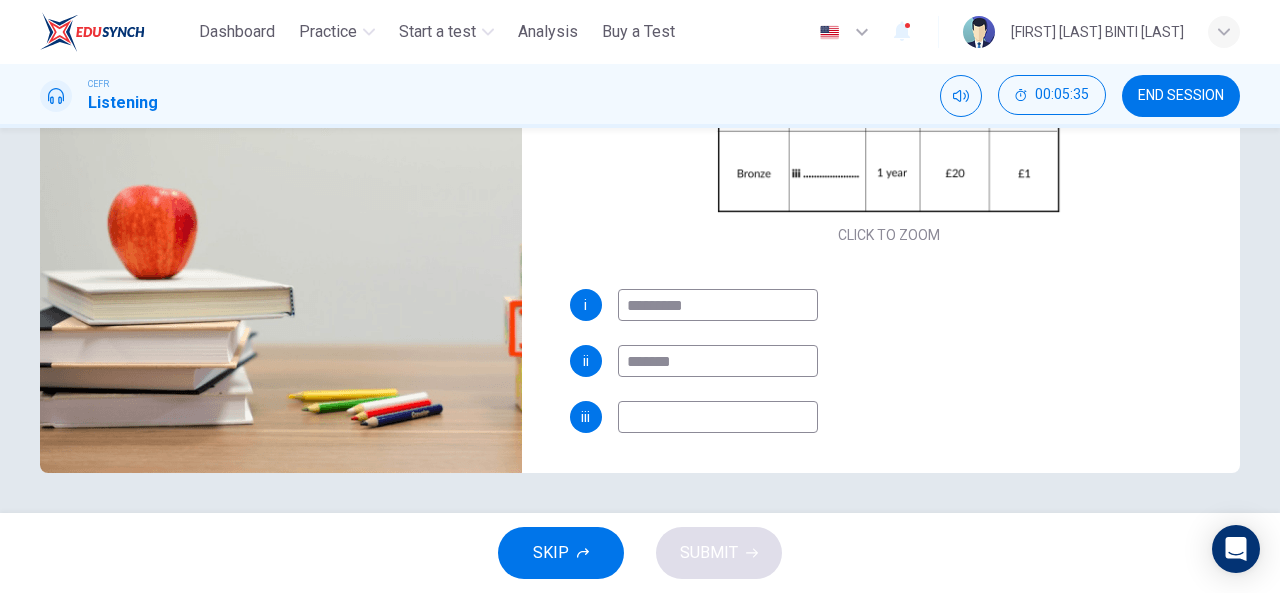 type on "**" 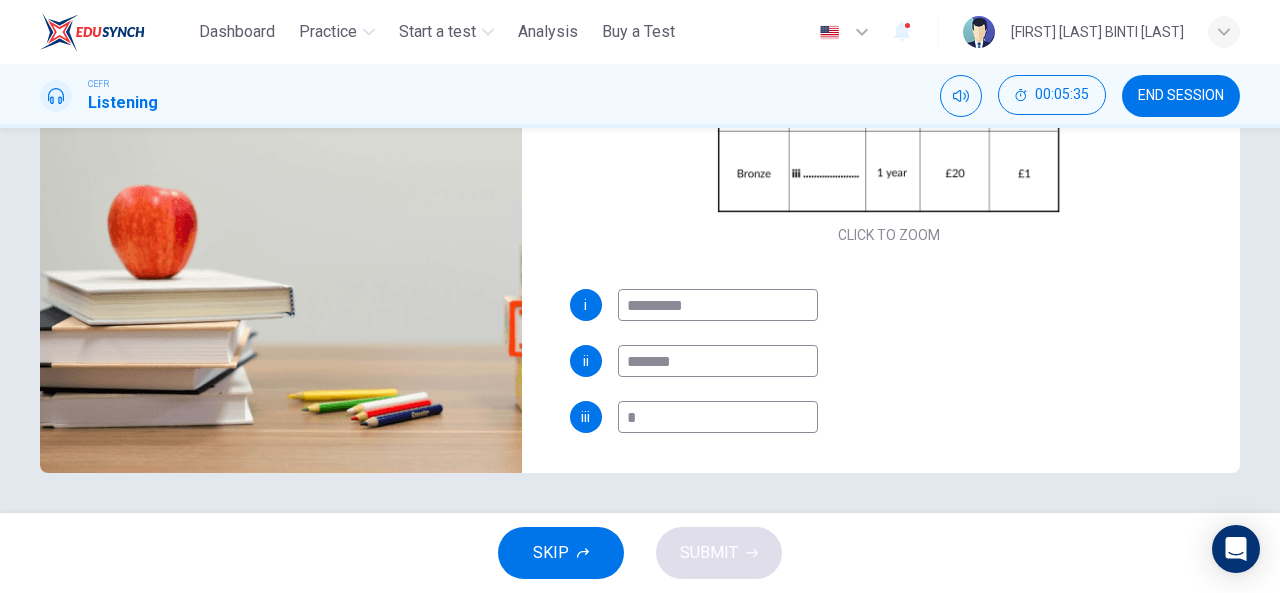 type on "**" 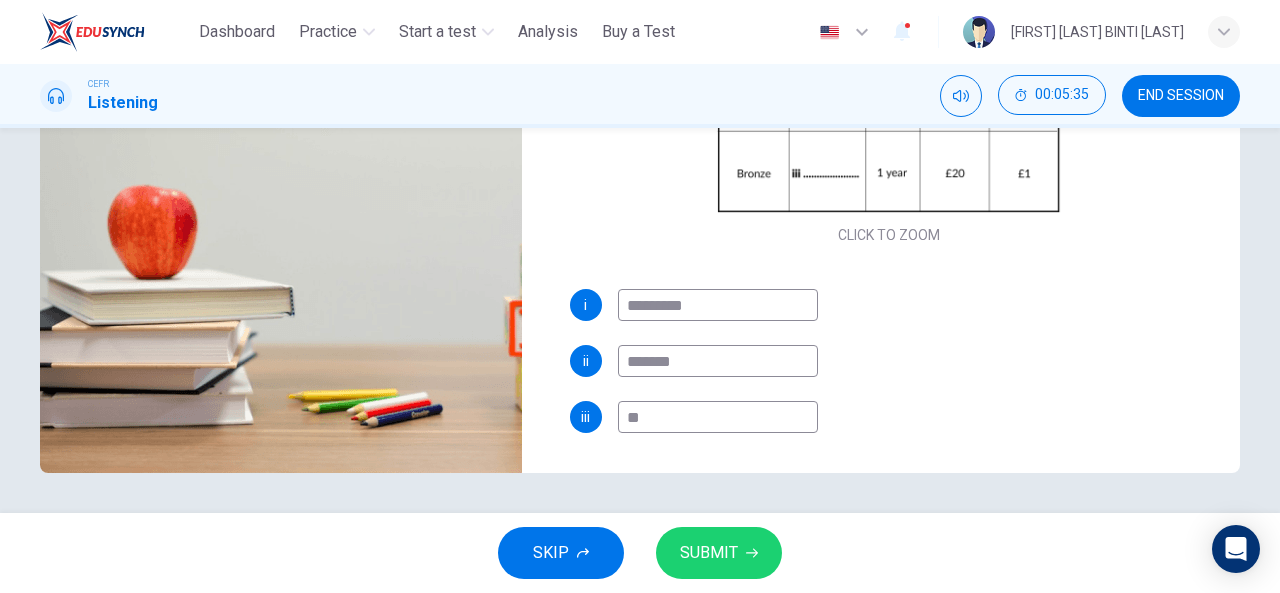 type on "**" 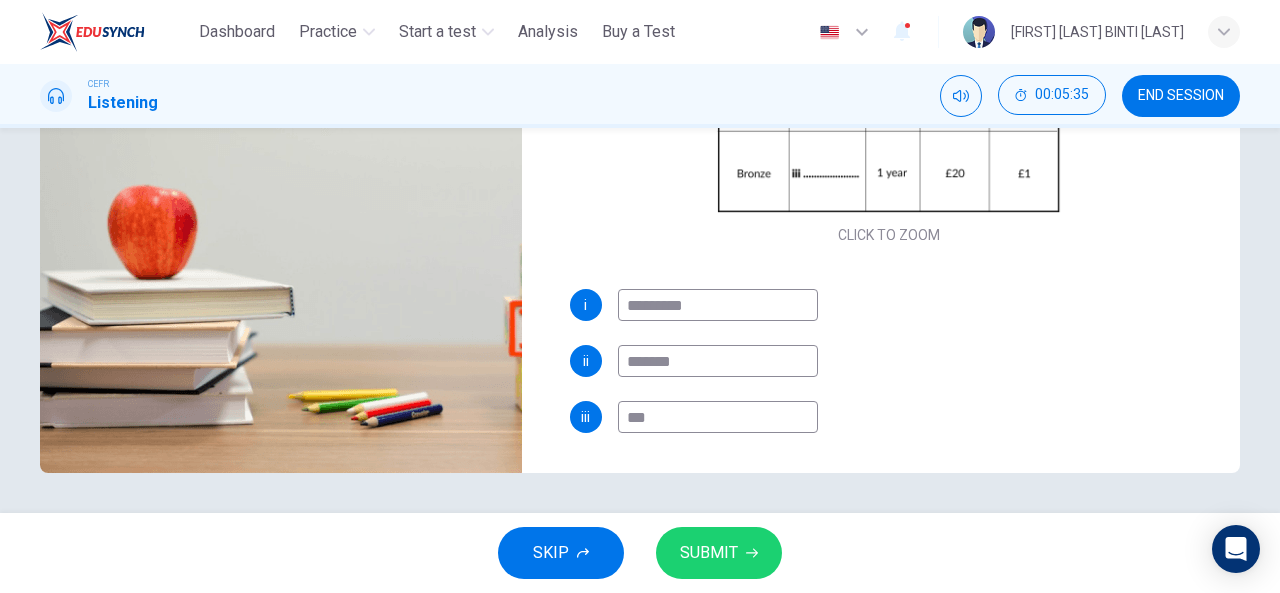 type on "**" 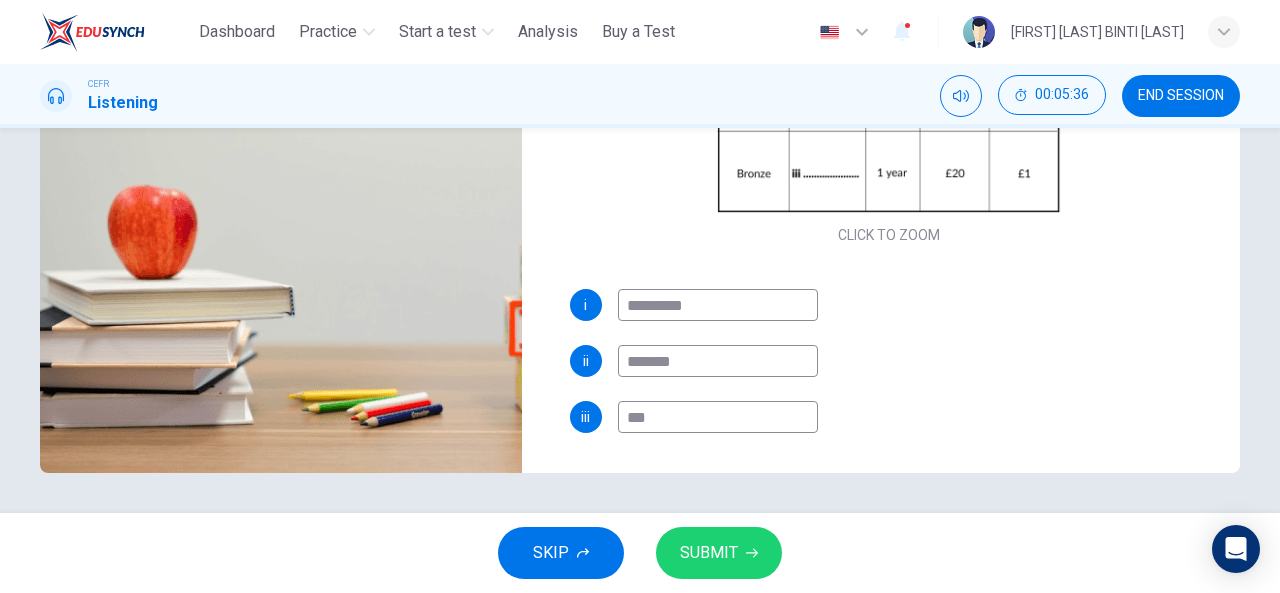 type on "****" 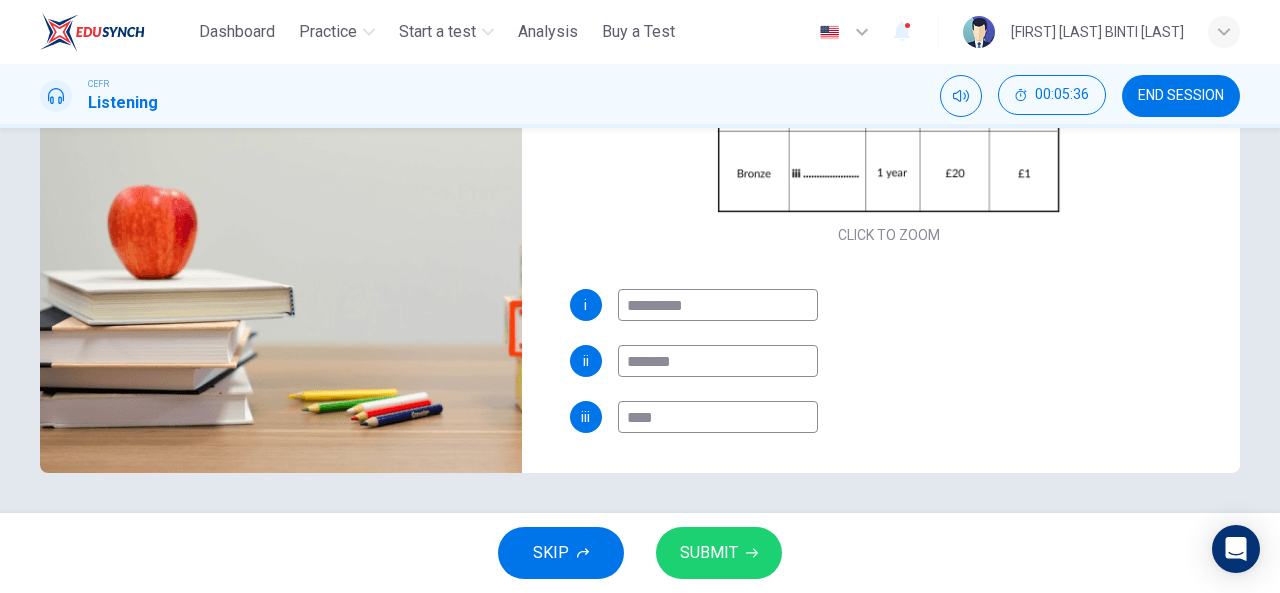 type on "**" 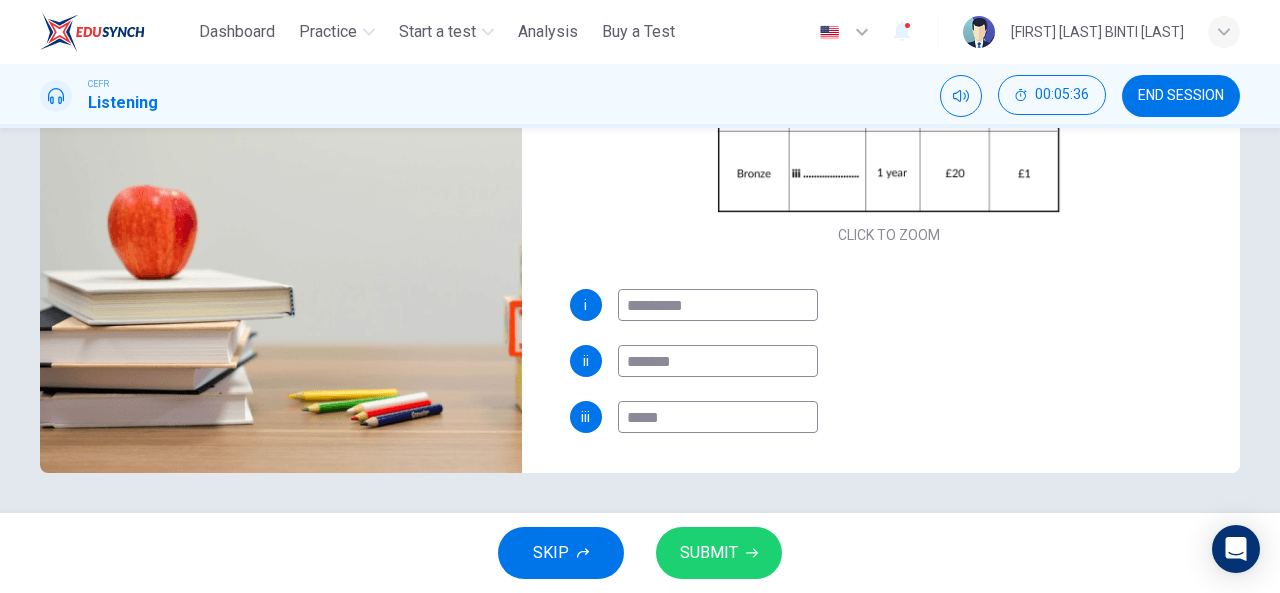 type on "**" 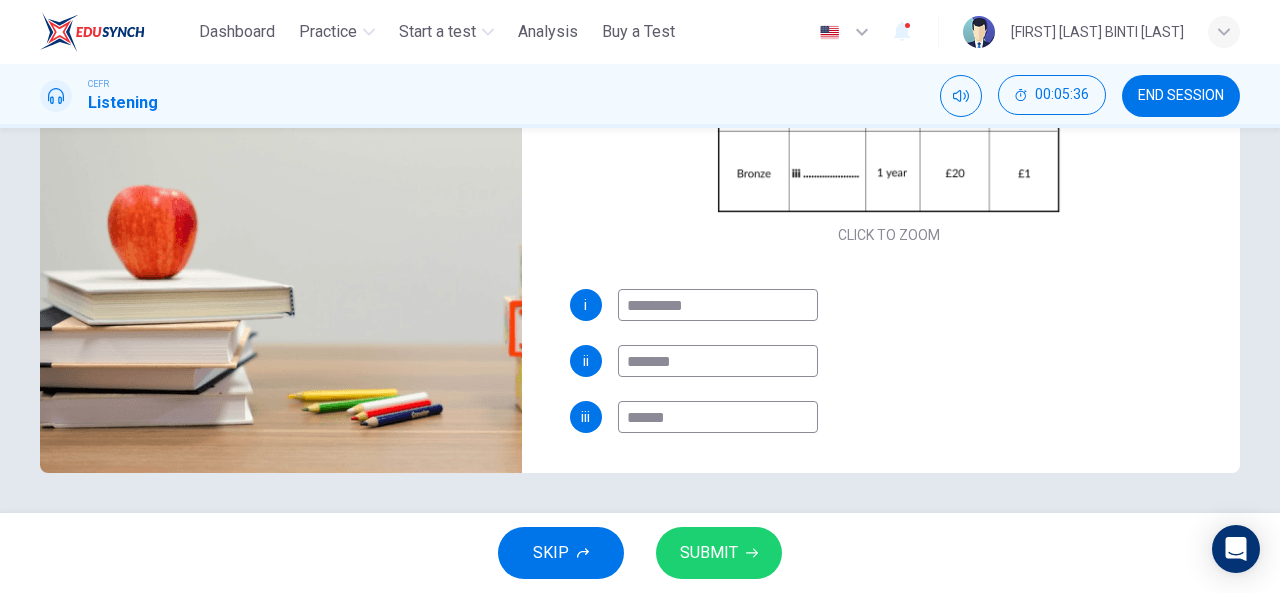 type on "**" 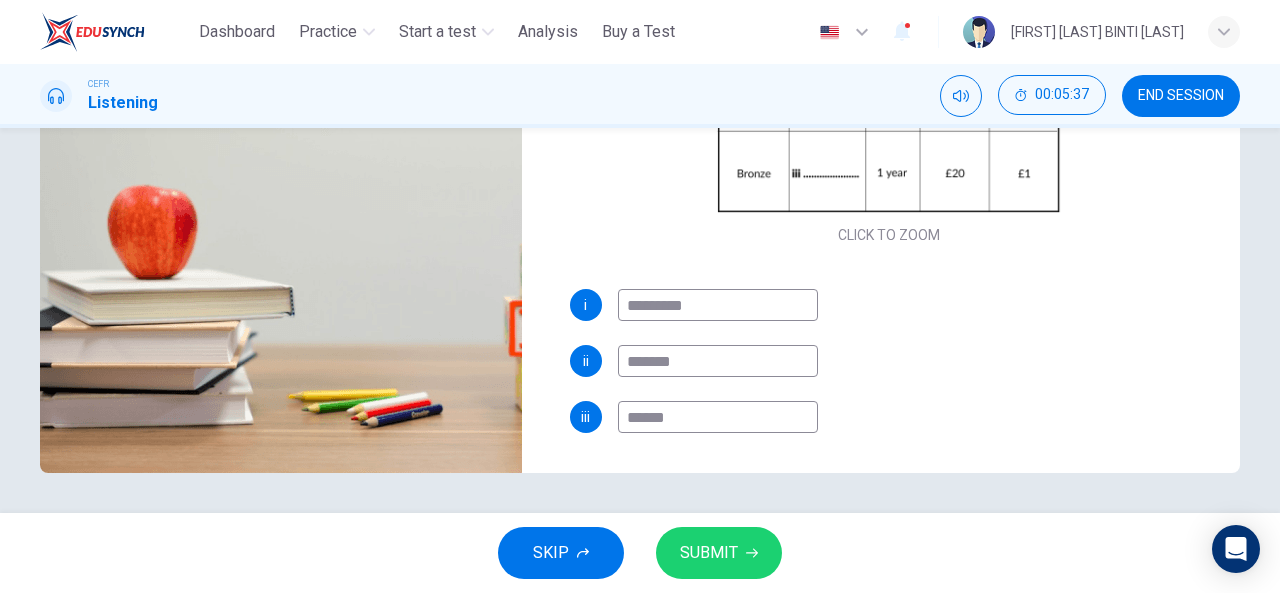 type on "*******" 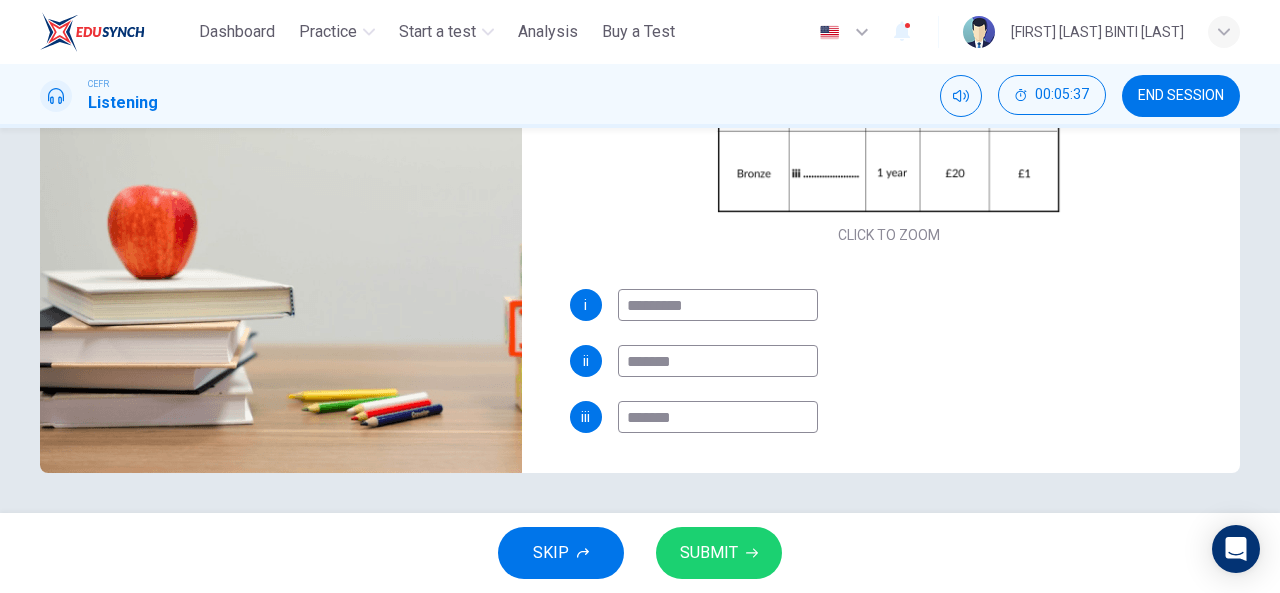 type on "**" 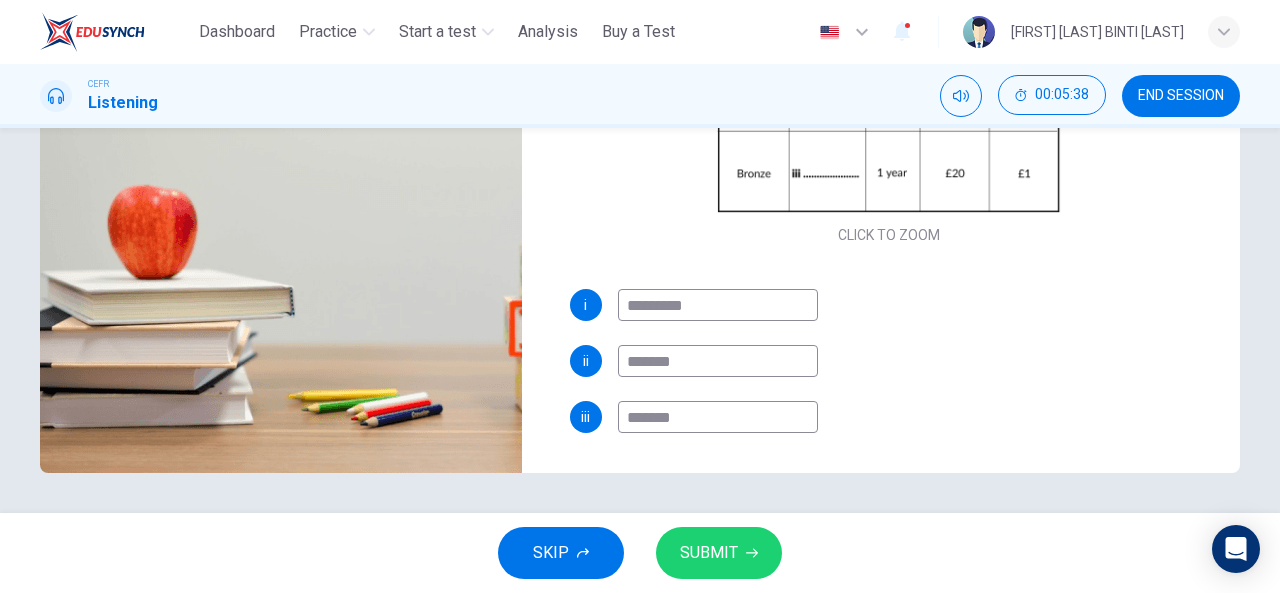type on "*******" 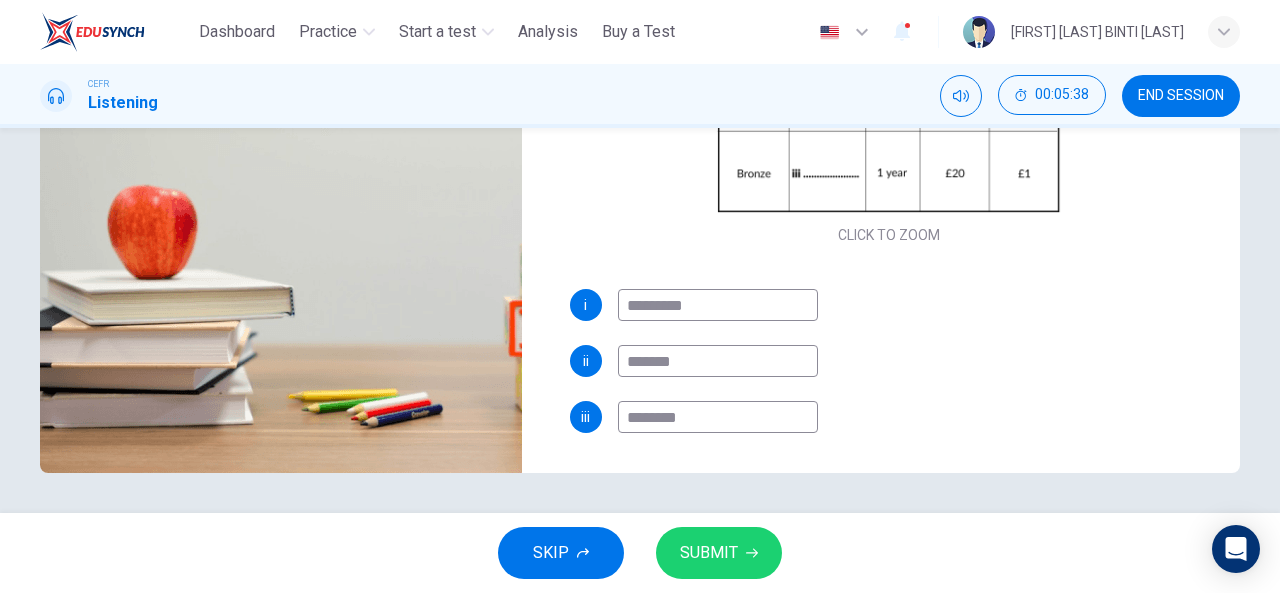 type on "**" 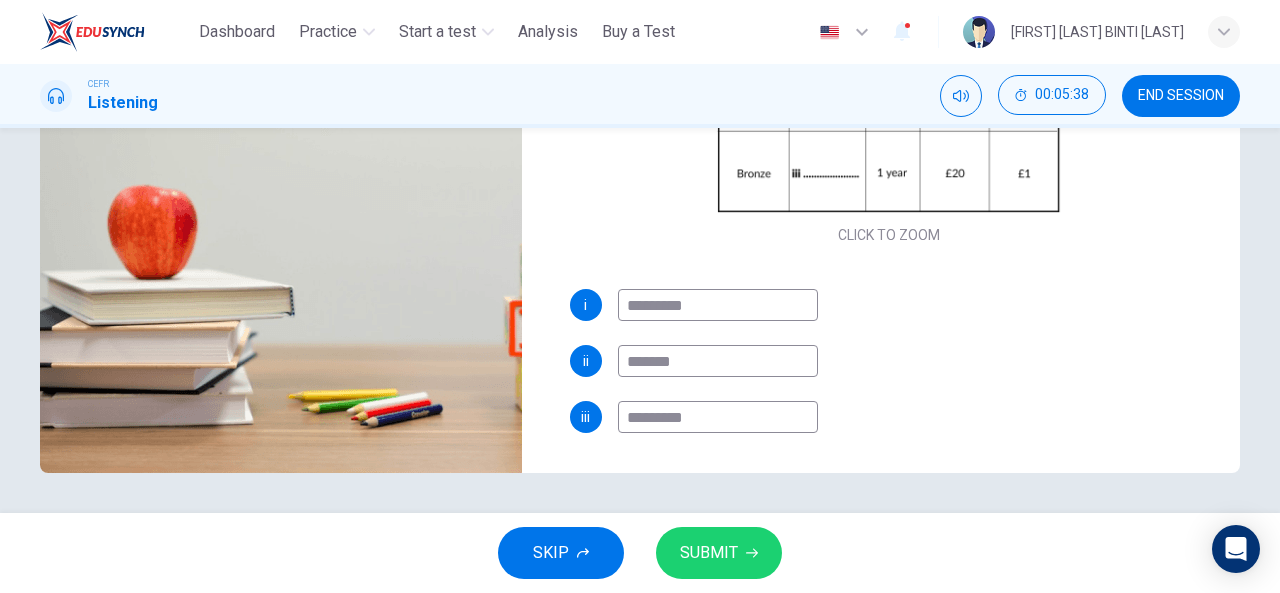 type on "**" 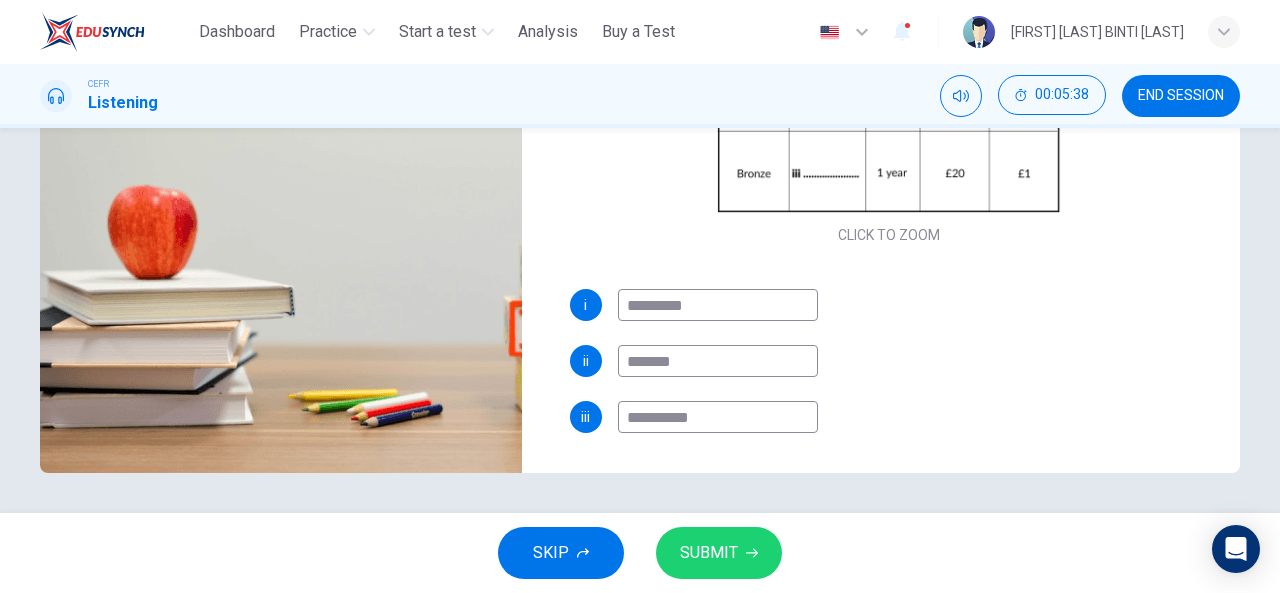 type on "**" 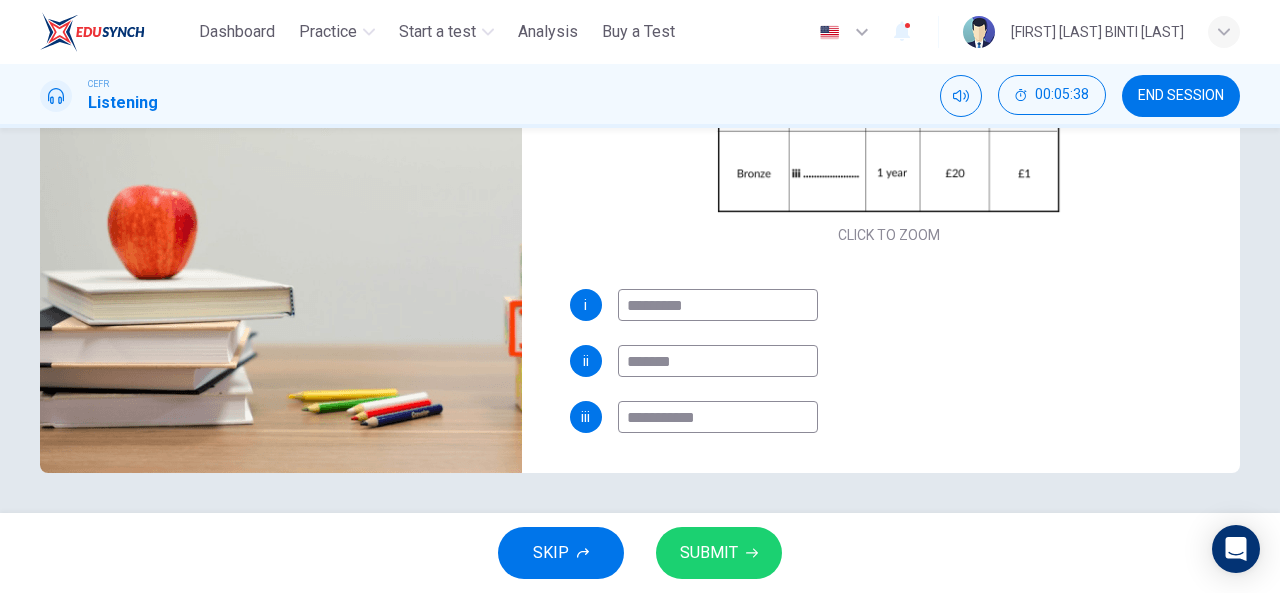 type on "**" 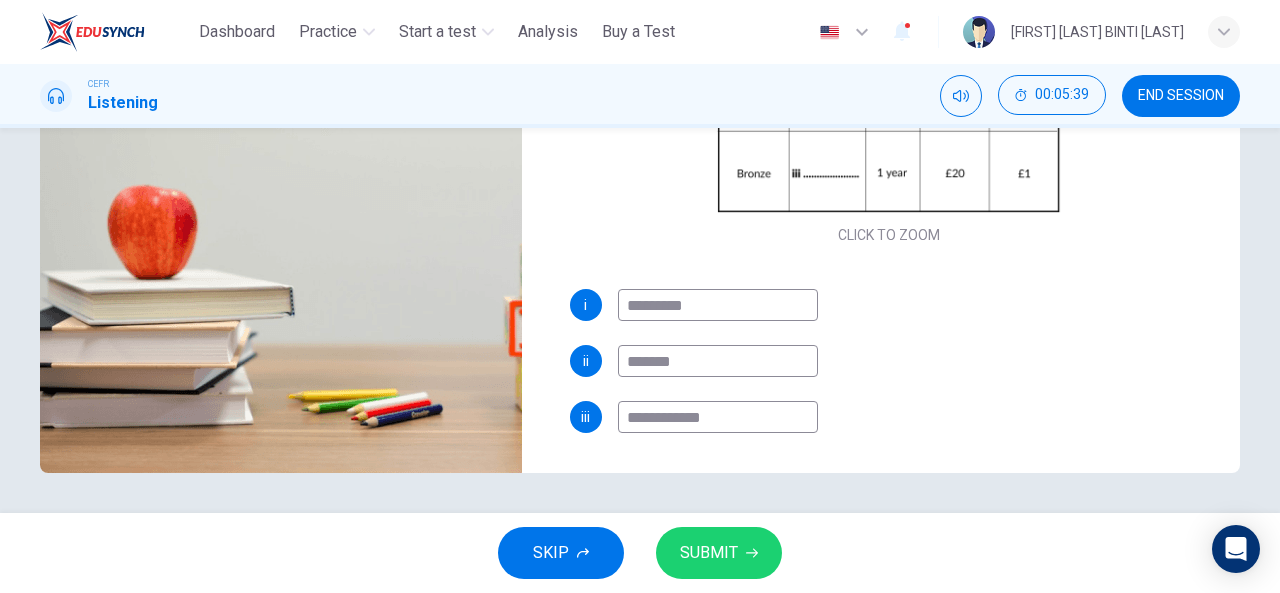 type on "**********" 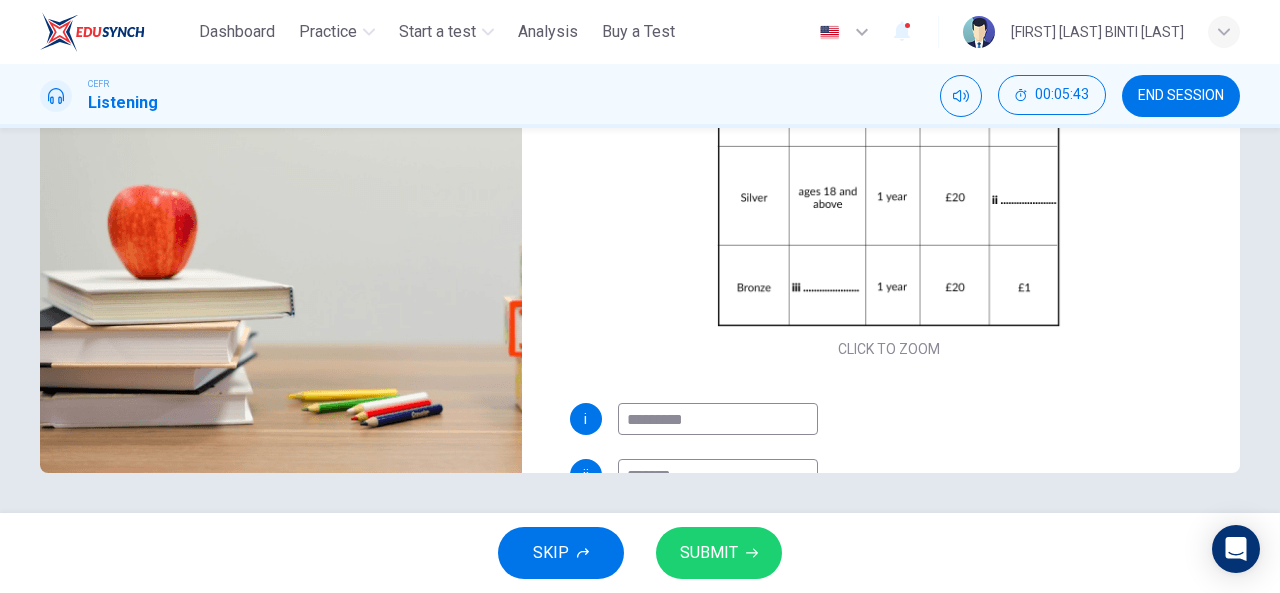 scroll, scrollTop: 0, scrollLeft: 0, axis: both 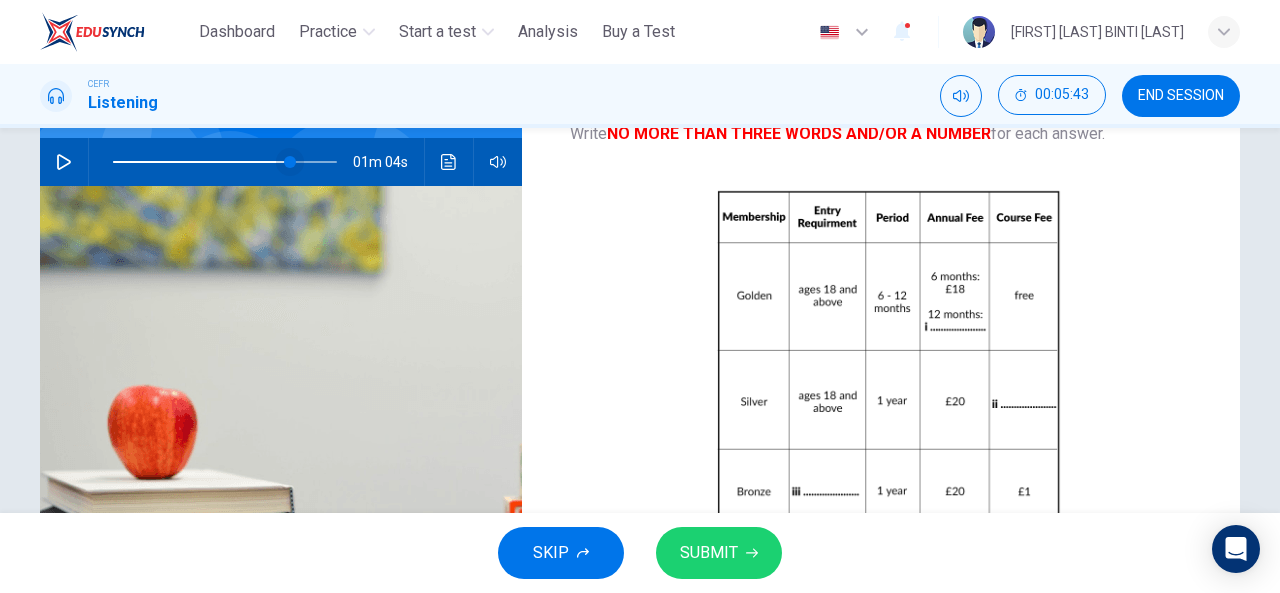 type on "**" 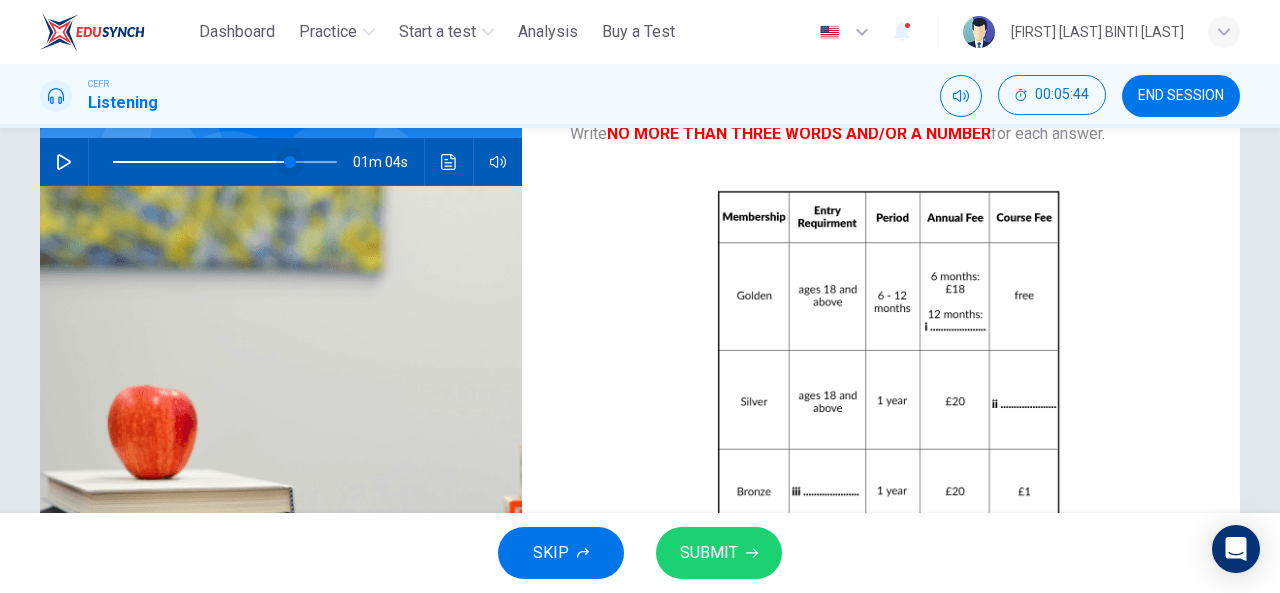 type on "**********" 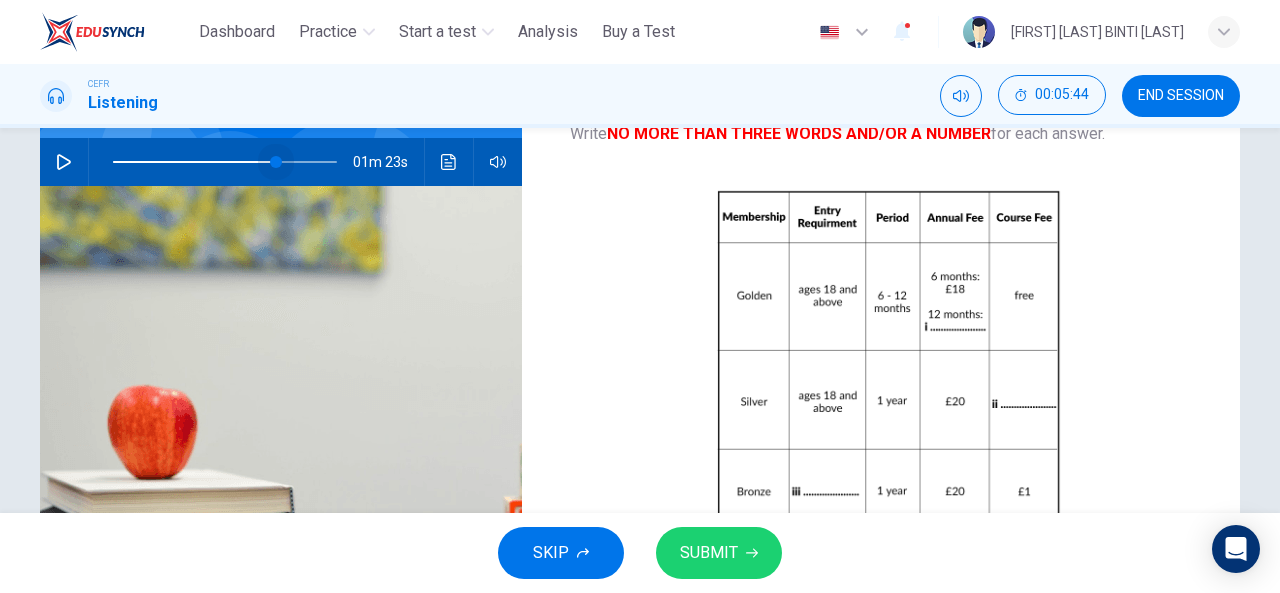 click at bounding box center [276, 162] 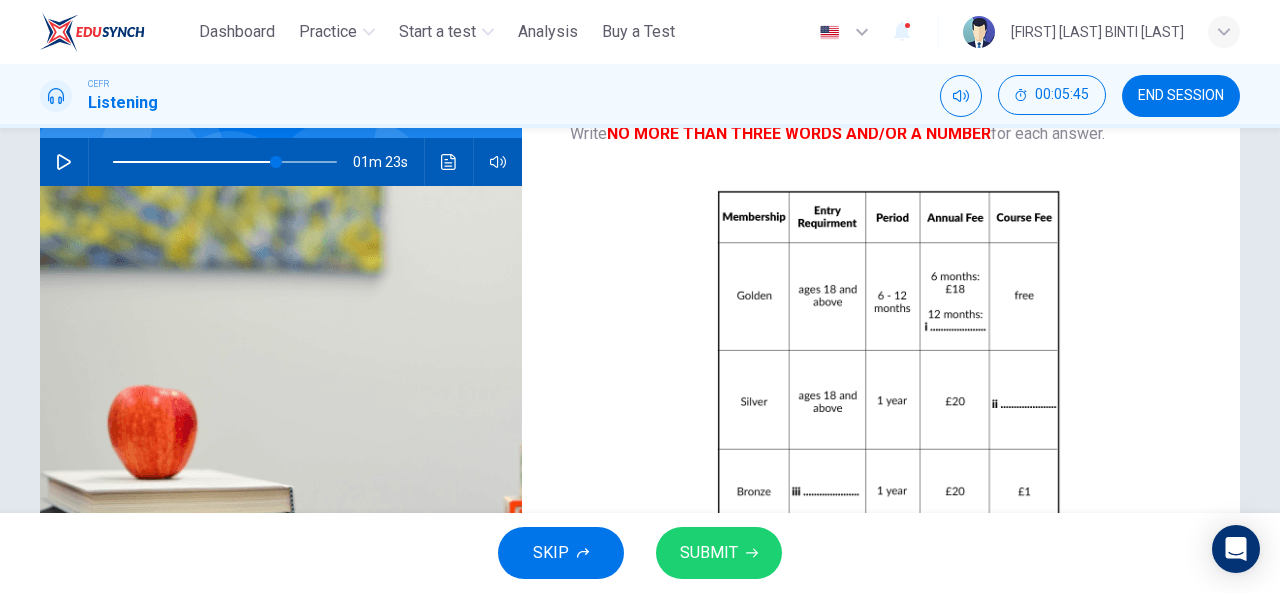 click 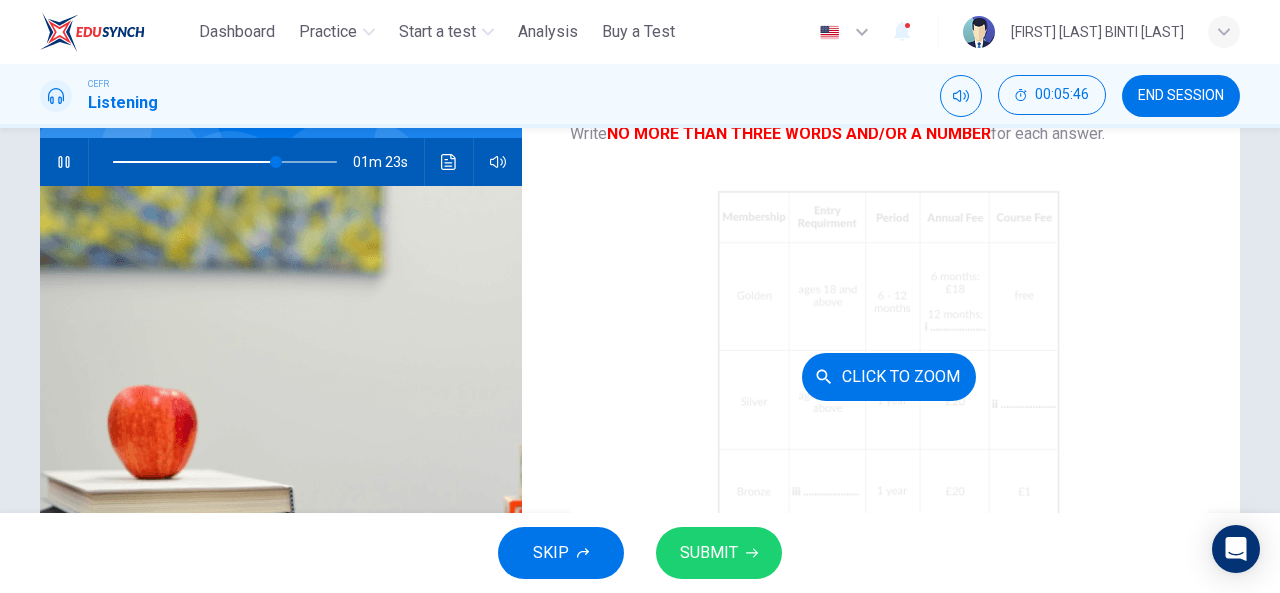 scroll, scrollTop: 100, scrollLeft: 0, axis: vertical 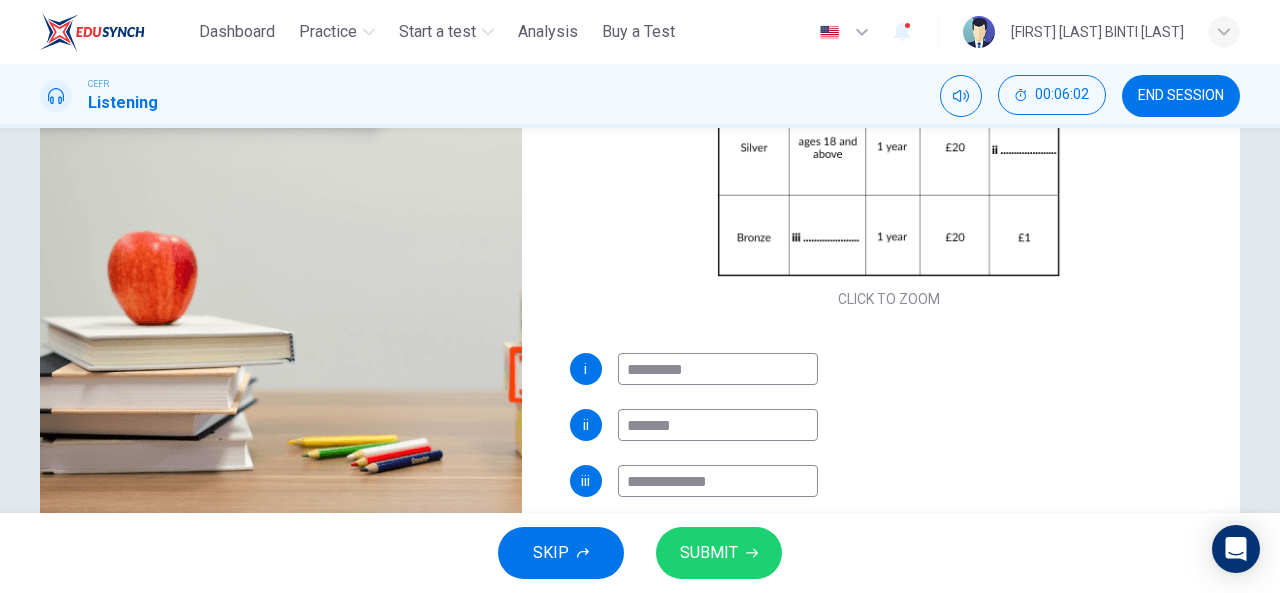 click on "**********" at bounding box center [718, 481] 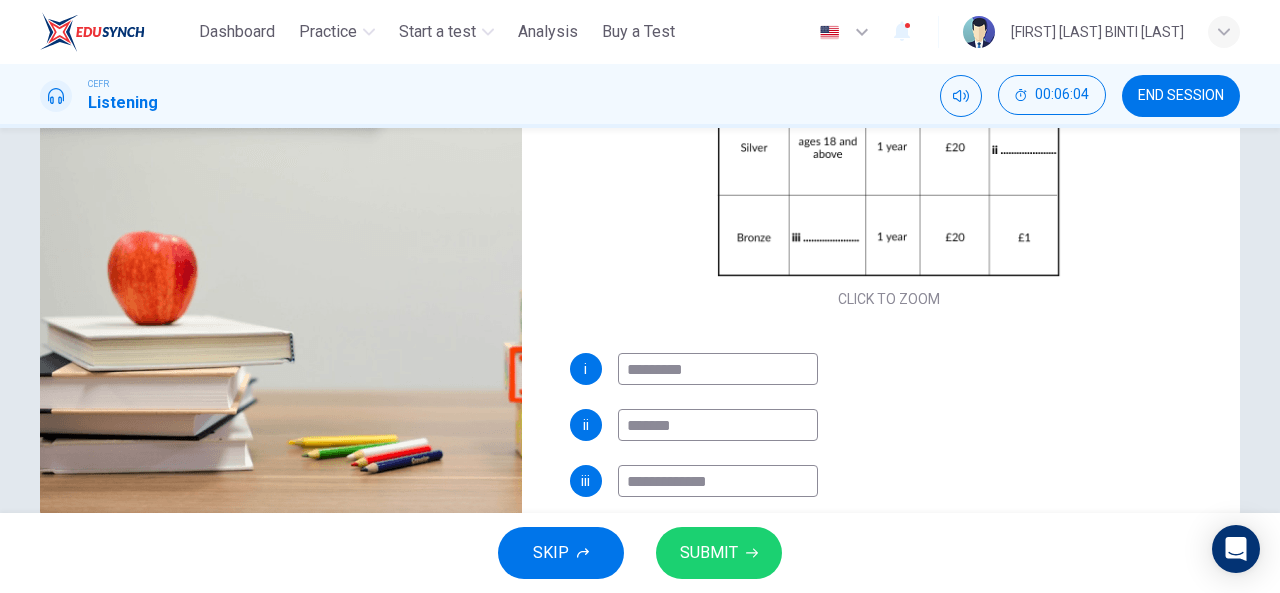 drag, startPoint x: 661, startPoint y: 483, endPoint x: 612, endPoint y: 483, distance: 49 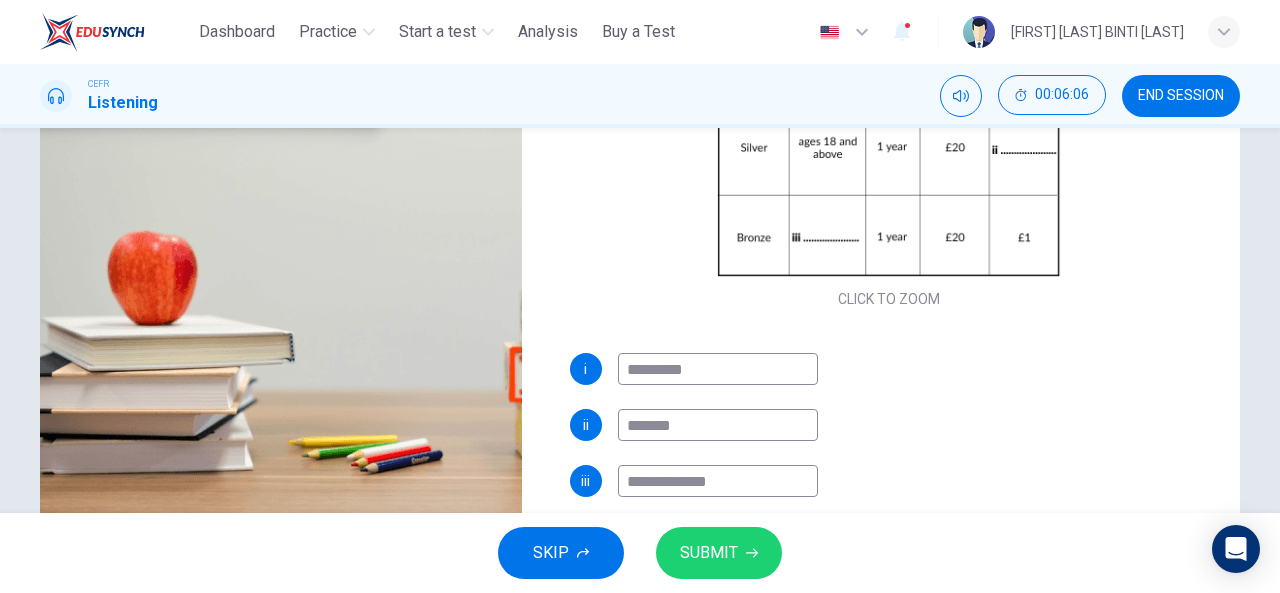 type on "**" 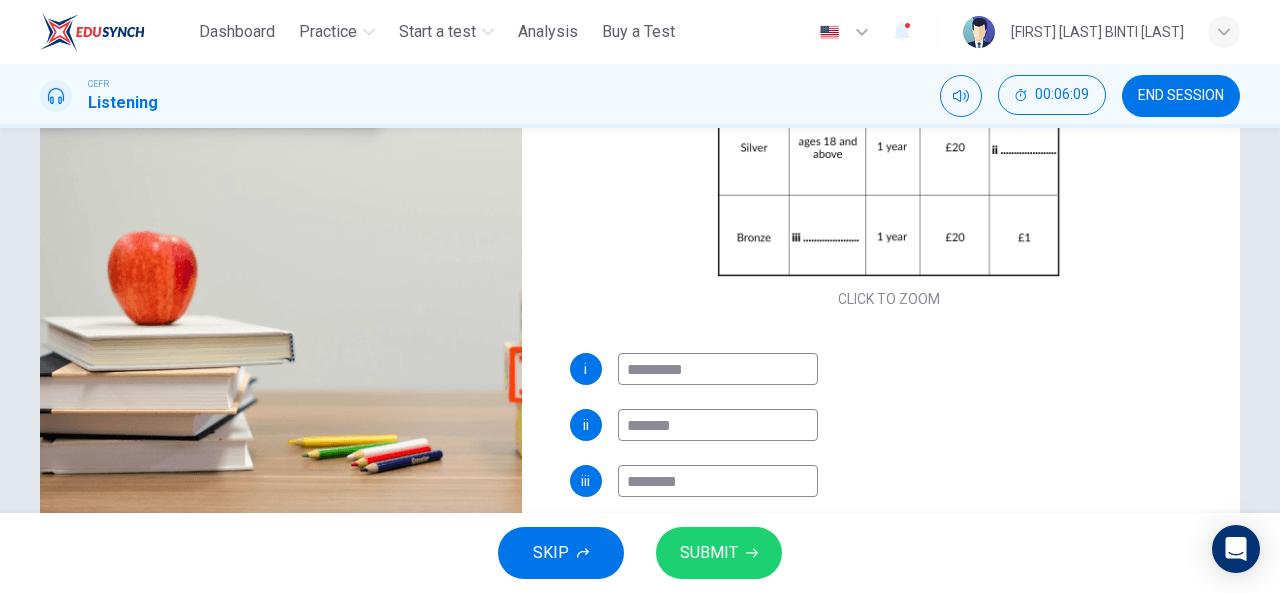 type on "**" 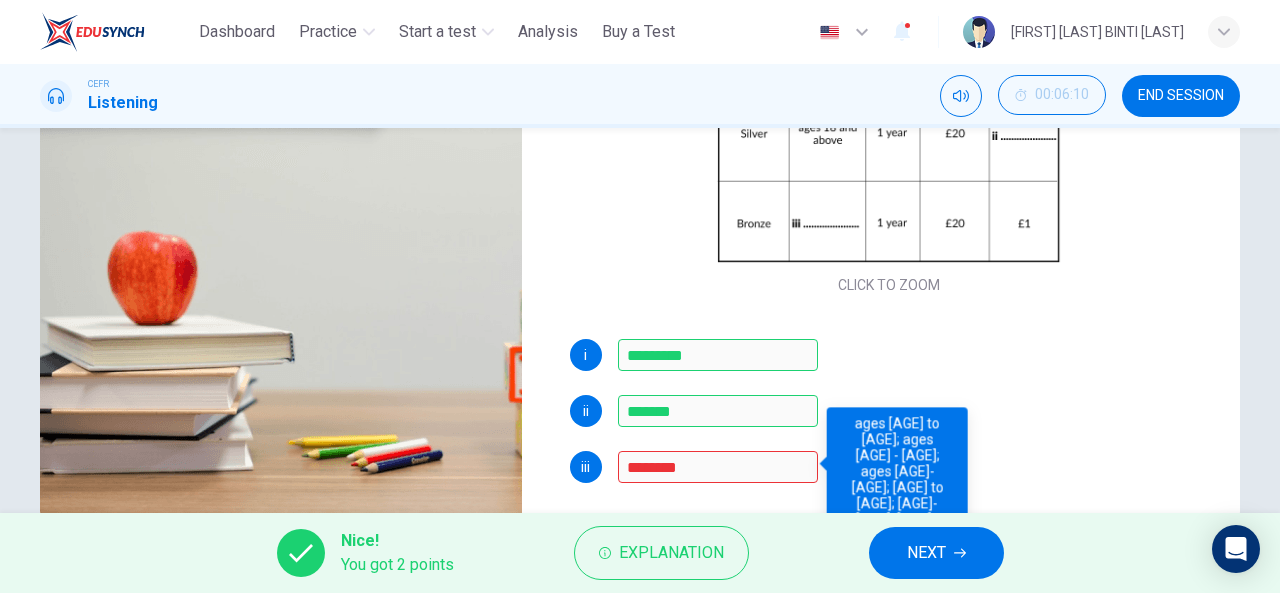 scroll, scrollTop: 118, scrollLeft: 0, axis: vertical 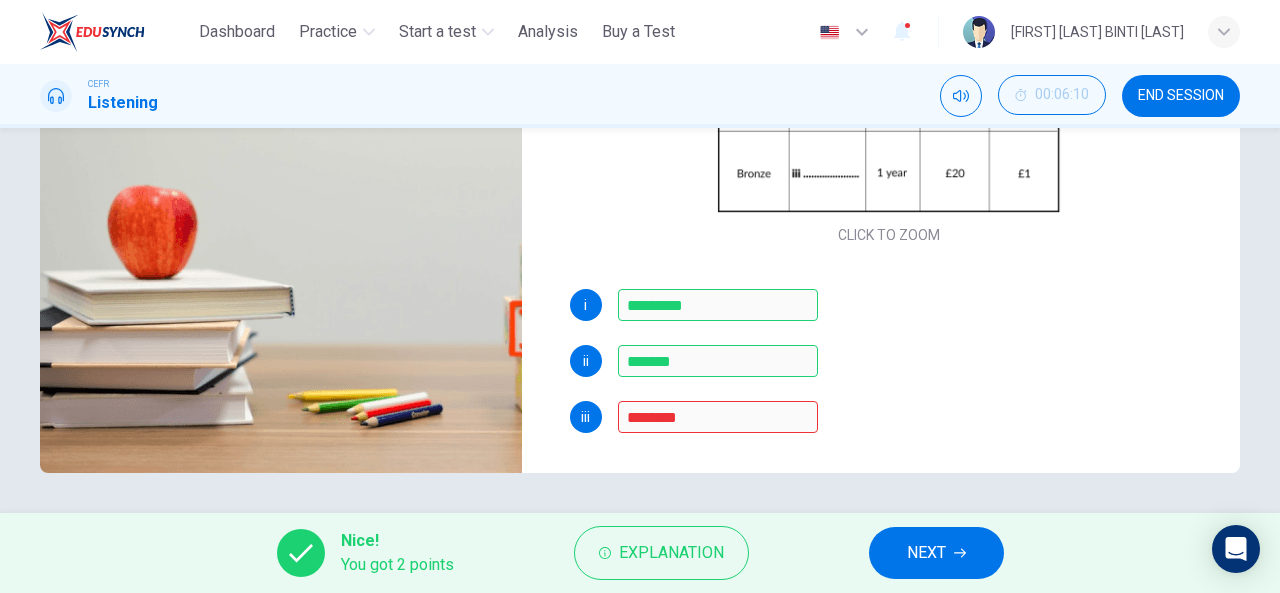 click on "NEXT" at bounding box center (936, 553) 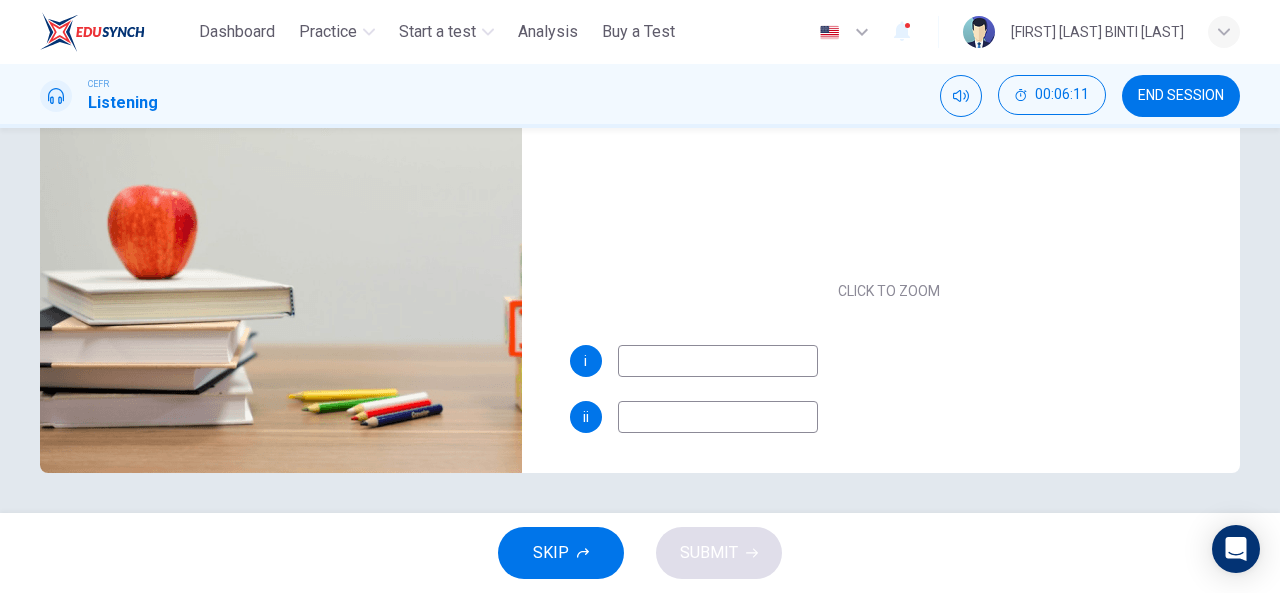 scroll, scrollTop: 0, scrollLeft: 0, axis: both 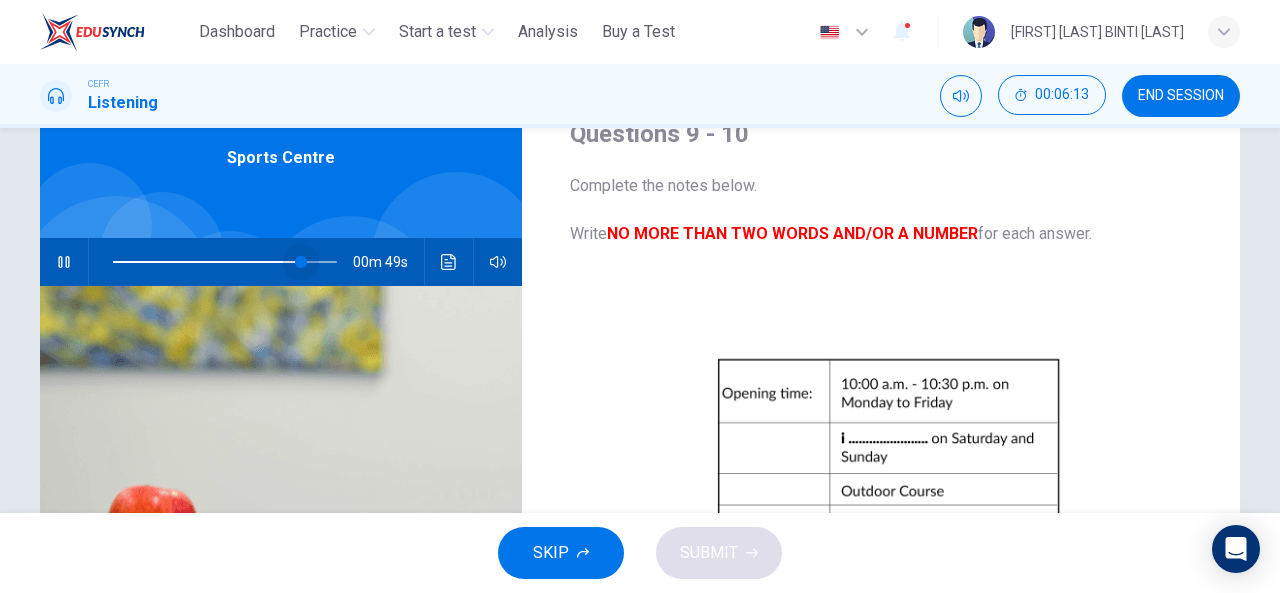 click at bounding box center [301, 262] 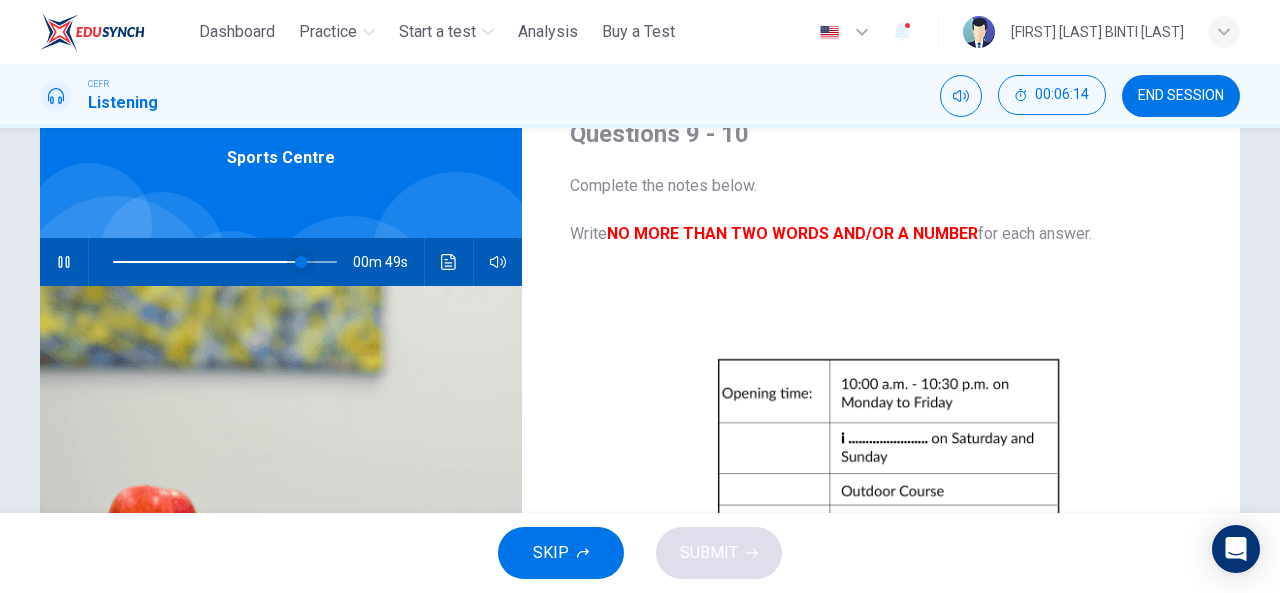 click at bounding box center (301, 262) 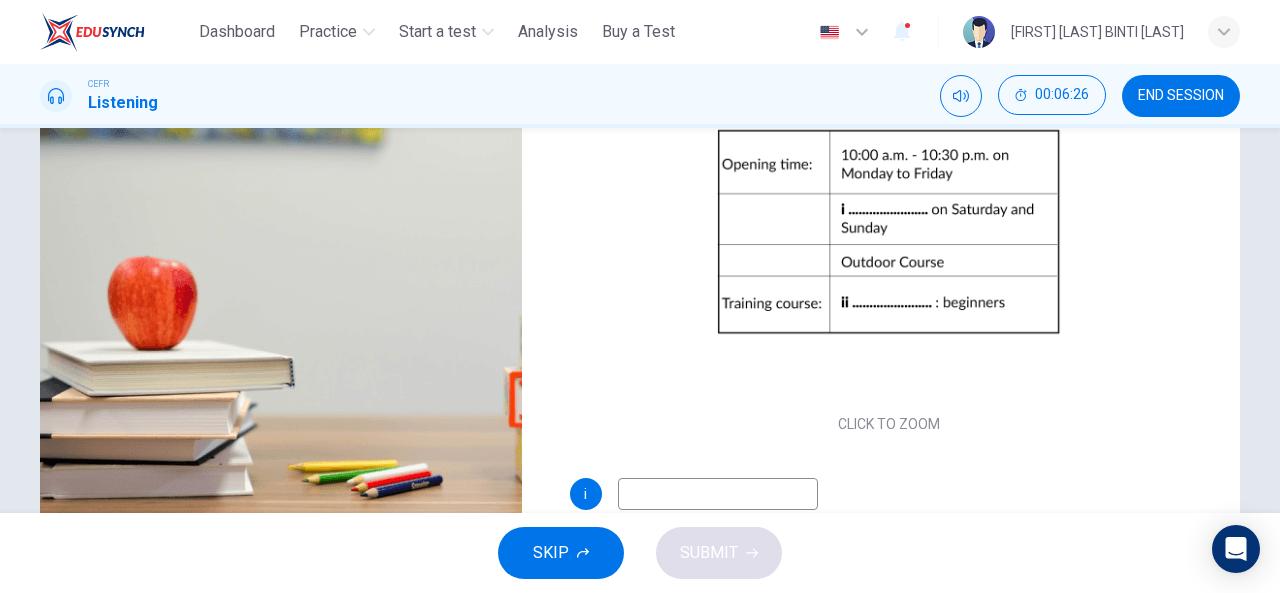 scroll, scrollTop: 338, scrollLeft: 0, axis: vertical 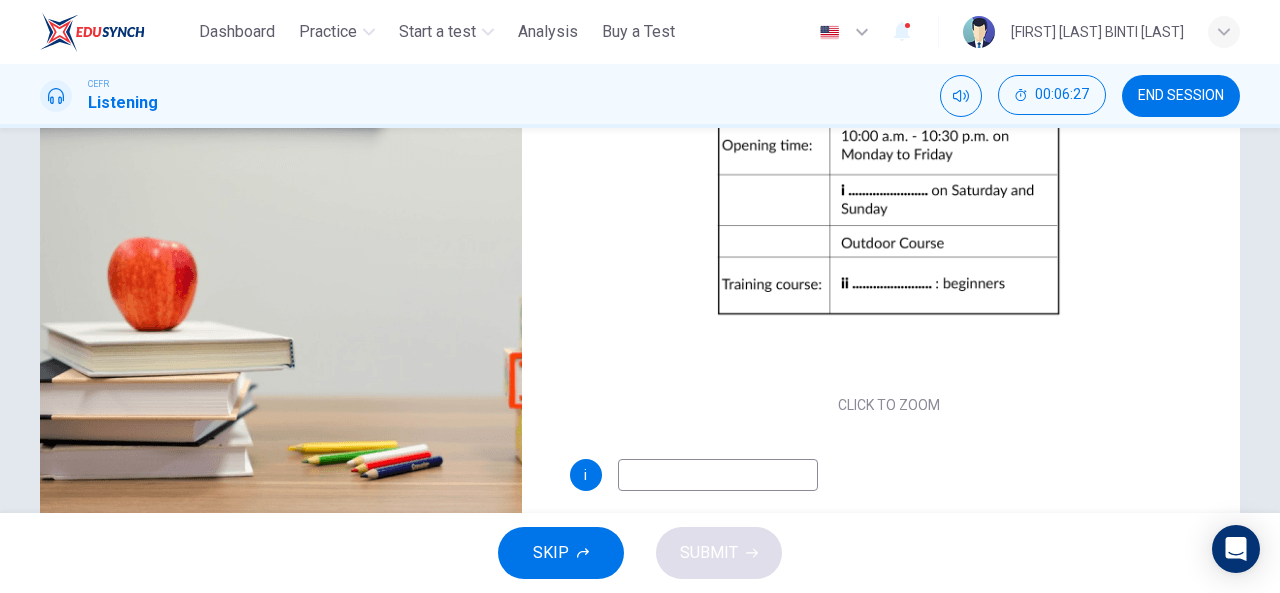 click at bounding box center [718, 475] 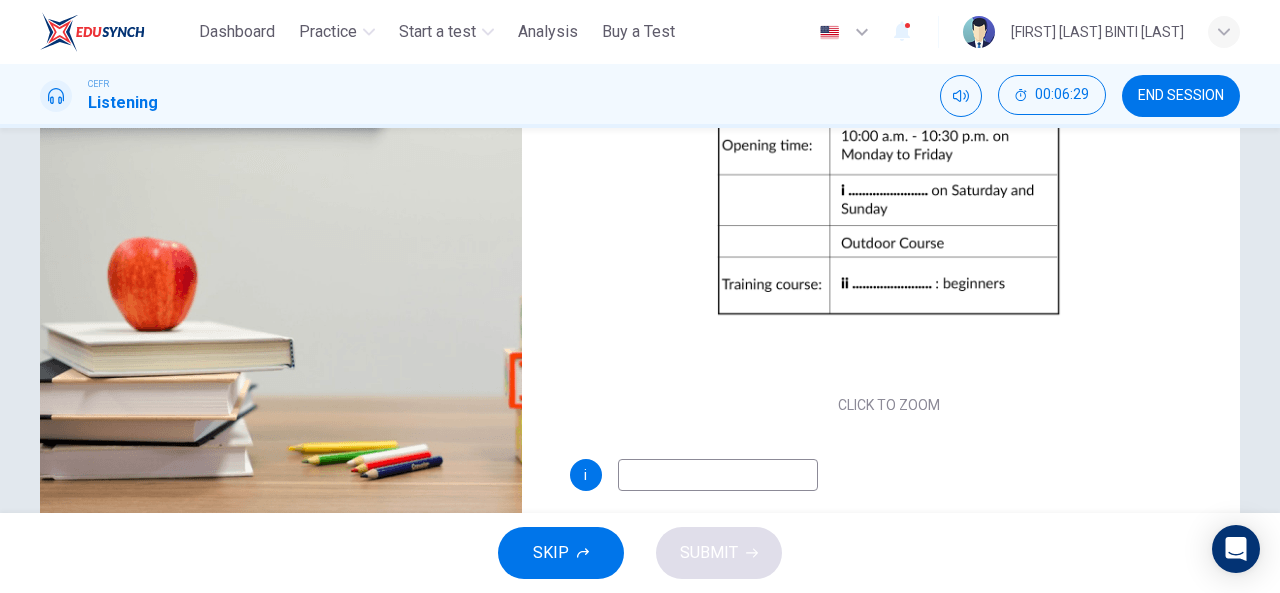 type on "**" 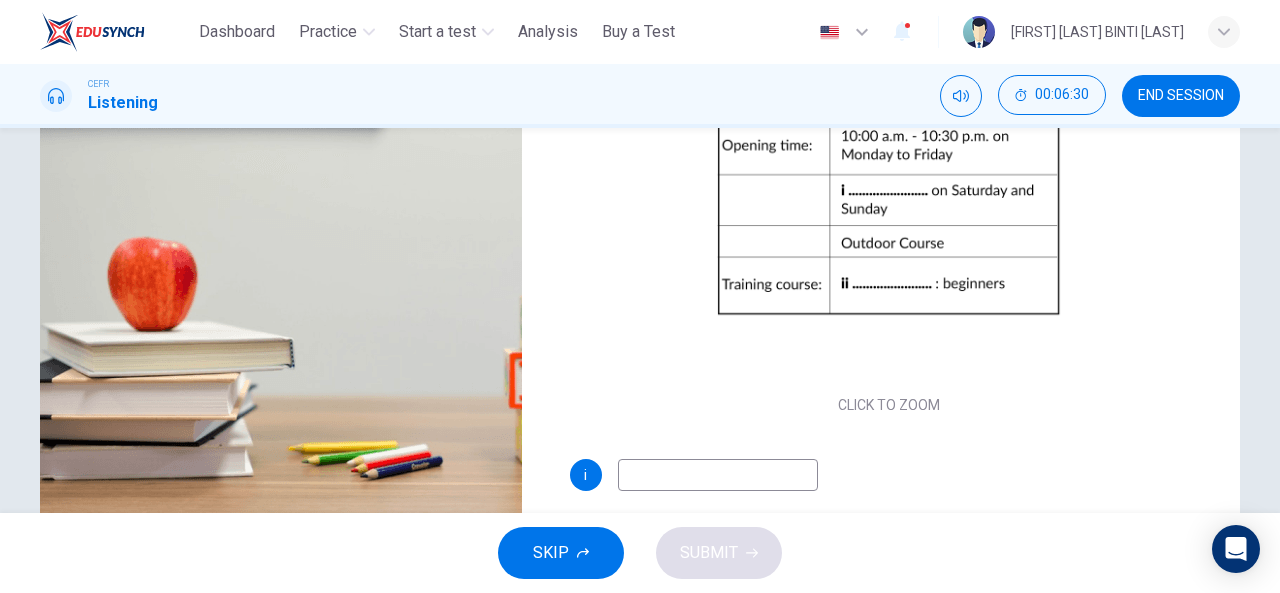 type on "*" 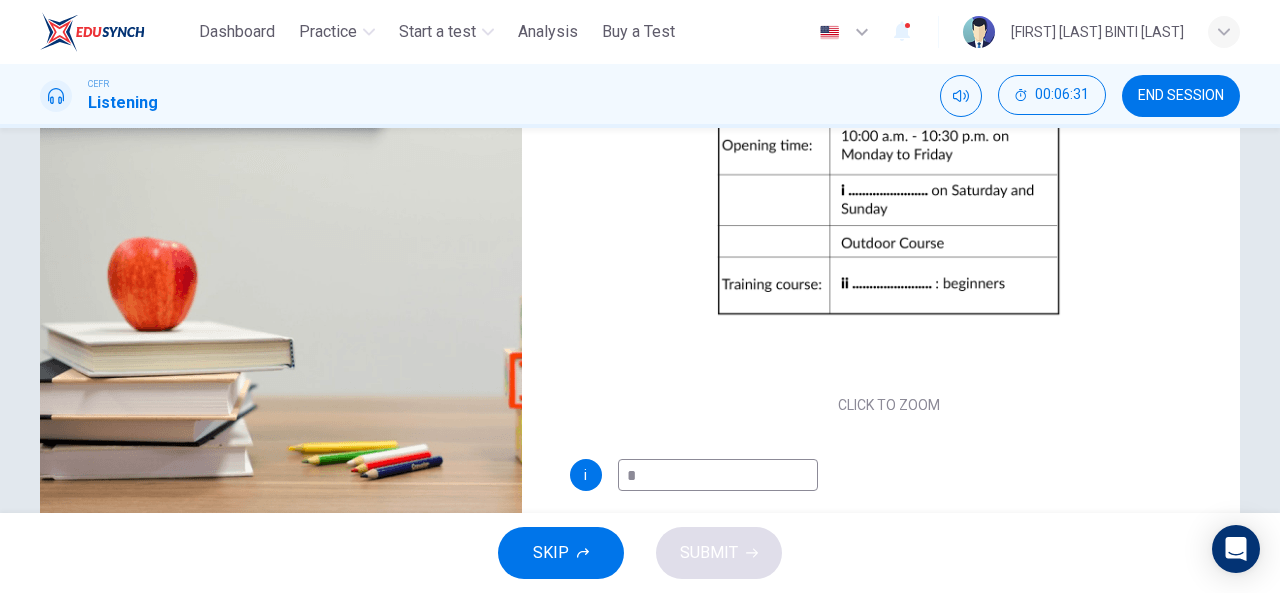type on "**" 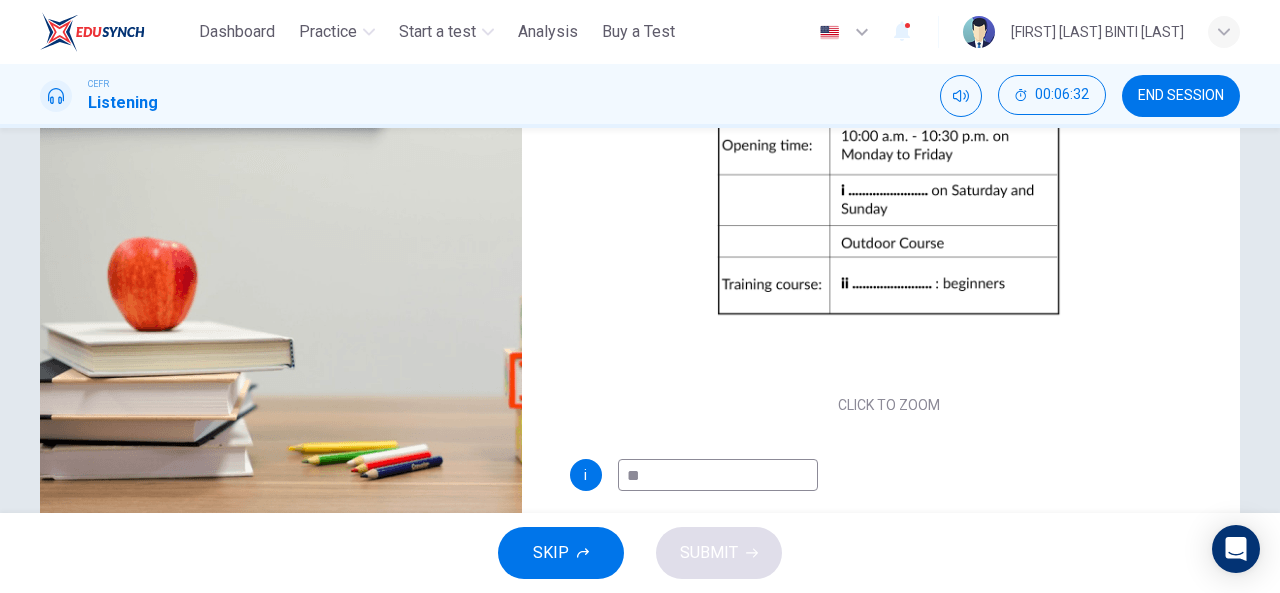 type on "***" 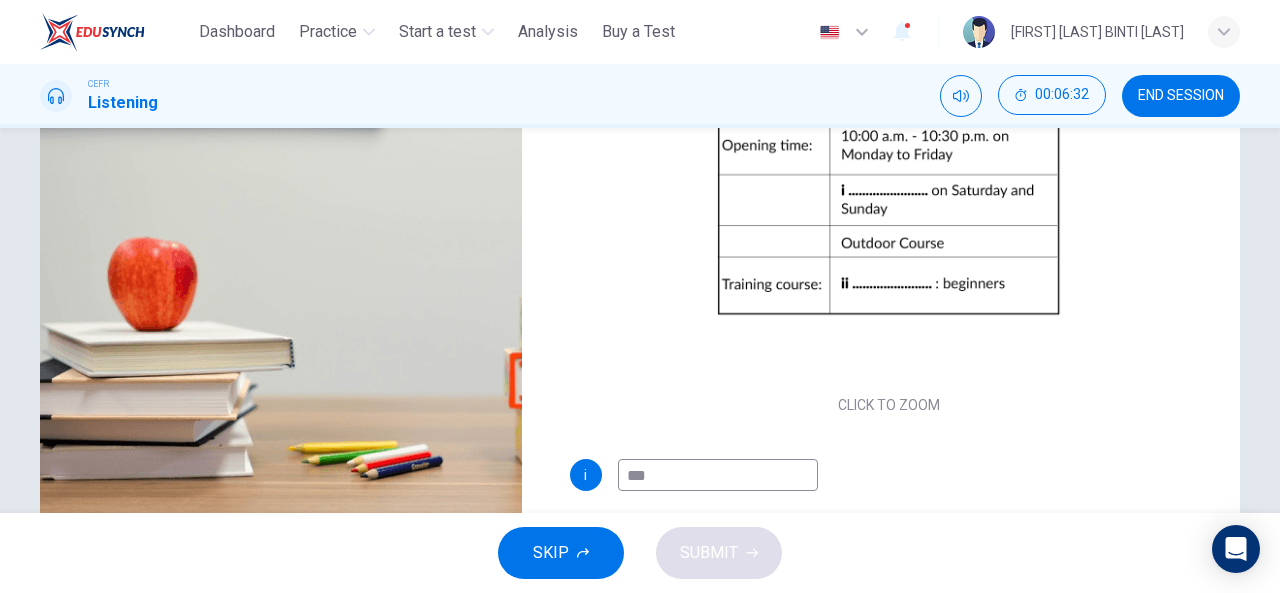 type on "**" 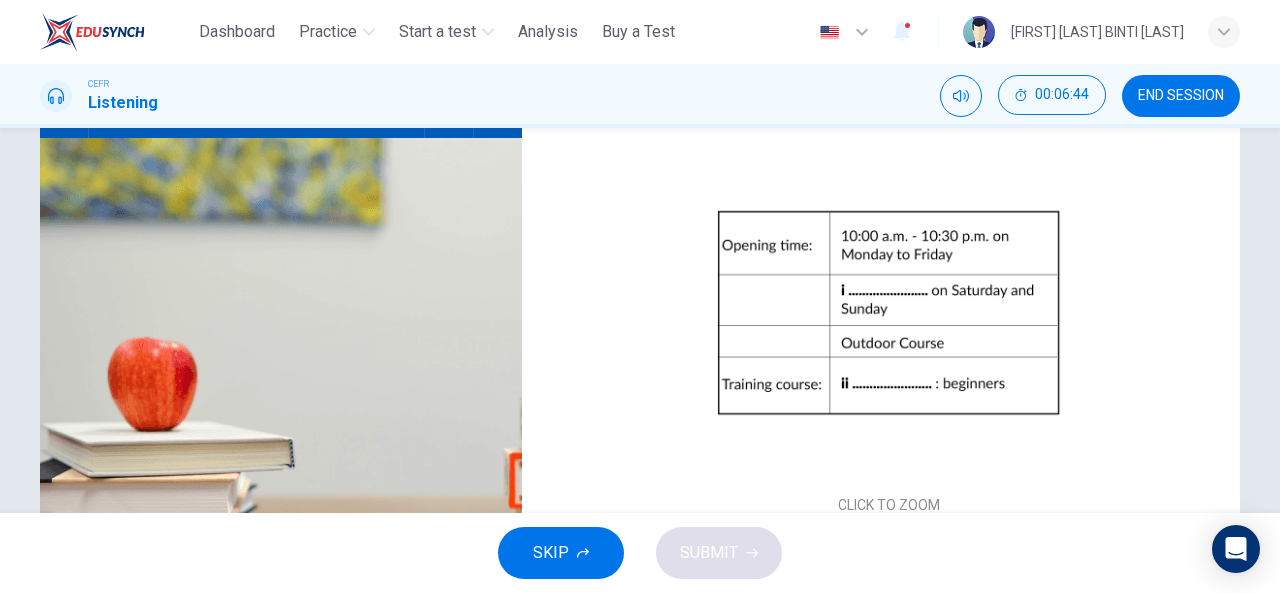 scroll, scrollTop: 138, scrollLeft: 0, axis: vertical 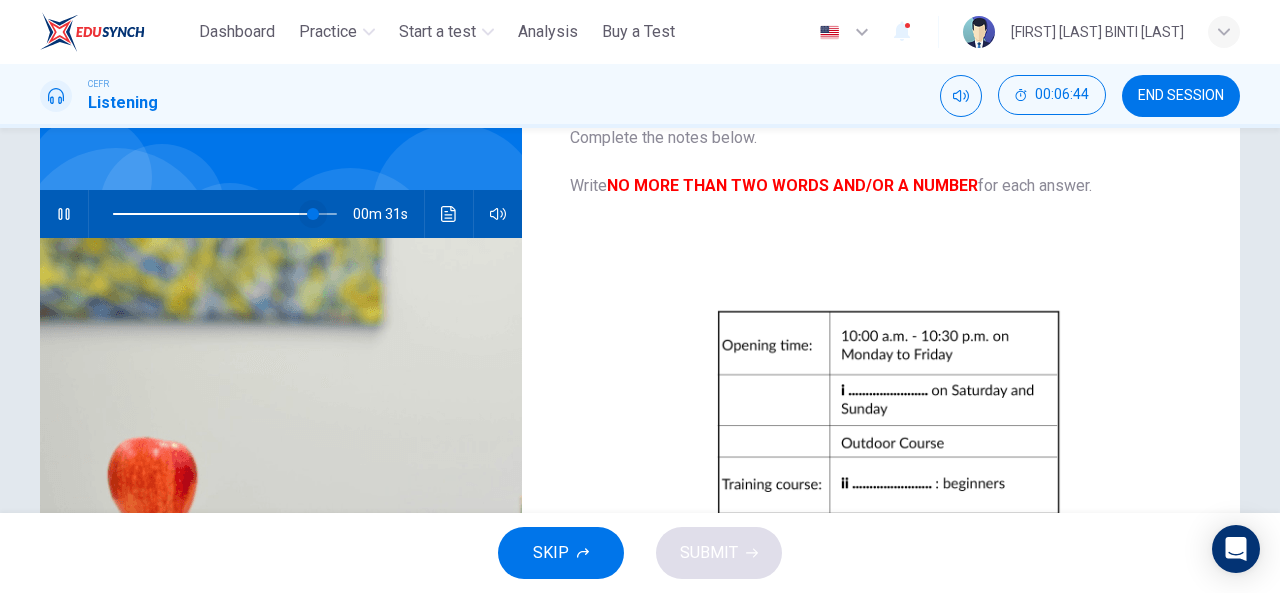 type on "**" 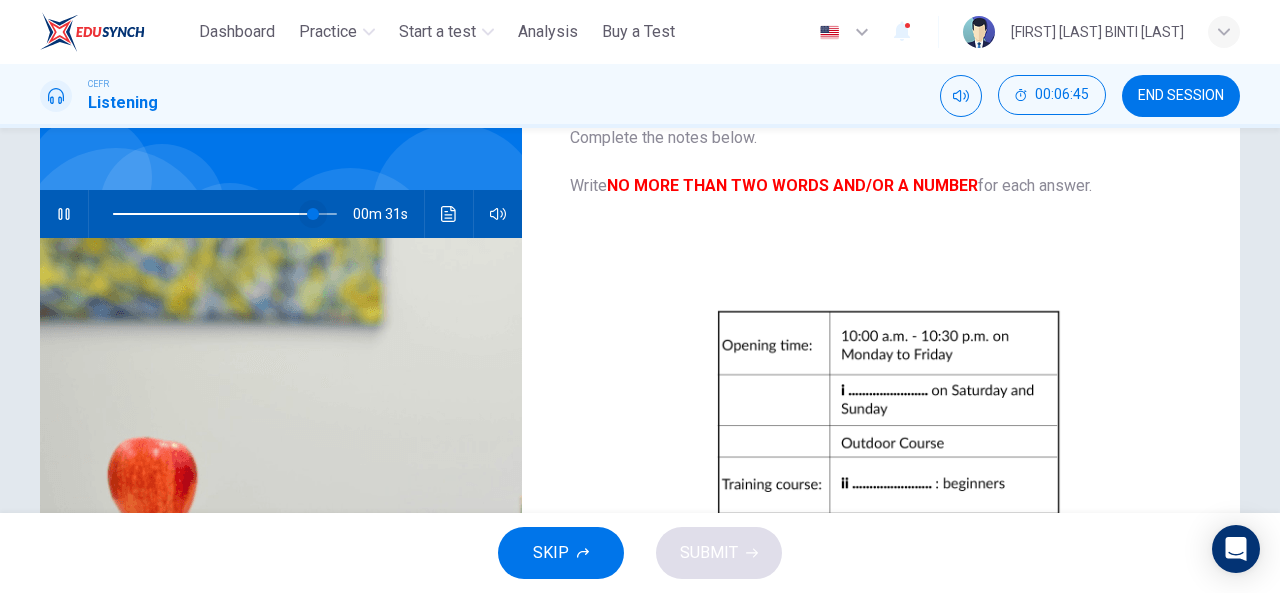 type on "****" 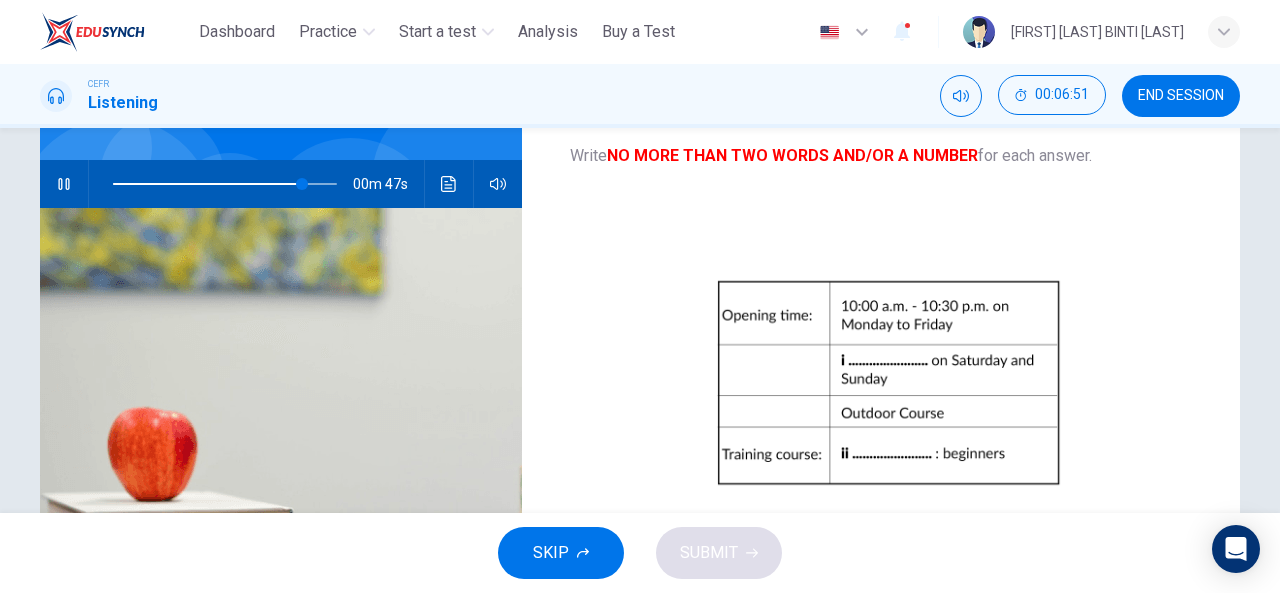 scroll, scrollTop: 138, scrollLeft: 0, axis: vertical 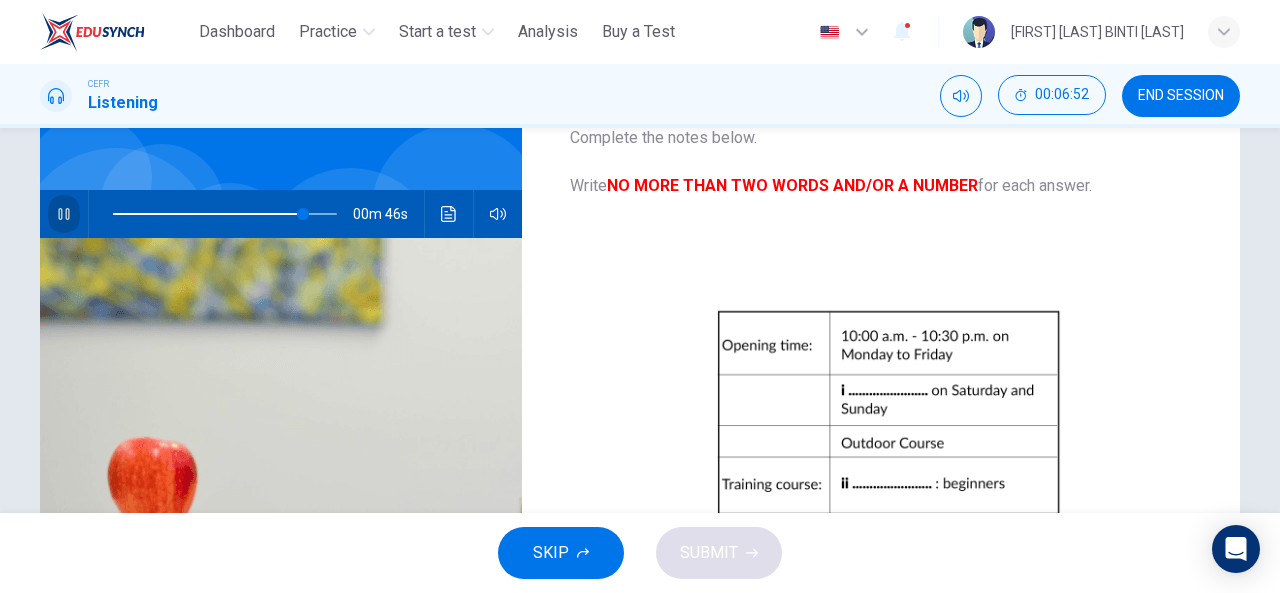 click at bounding box center [64, 214] 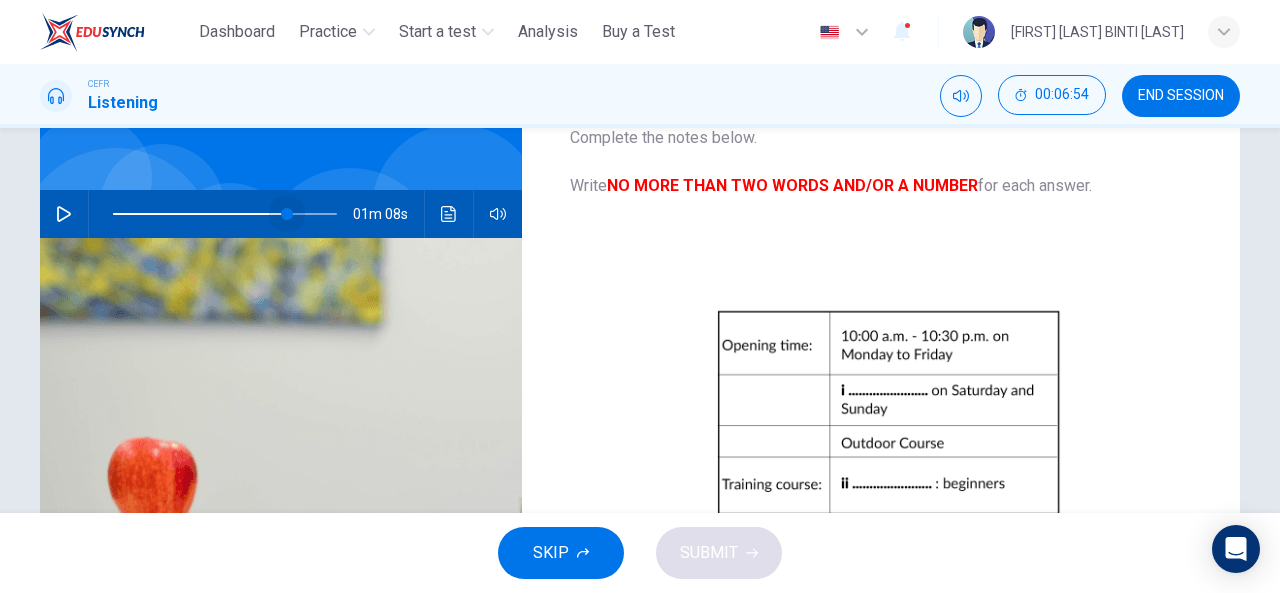 click at bounding box center (287, 214) 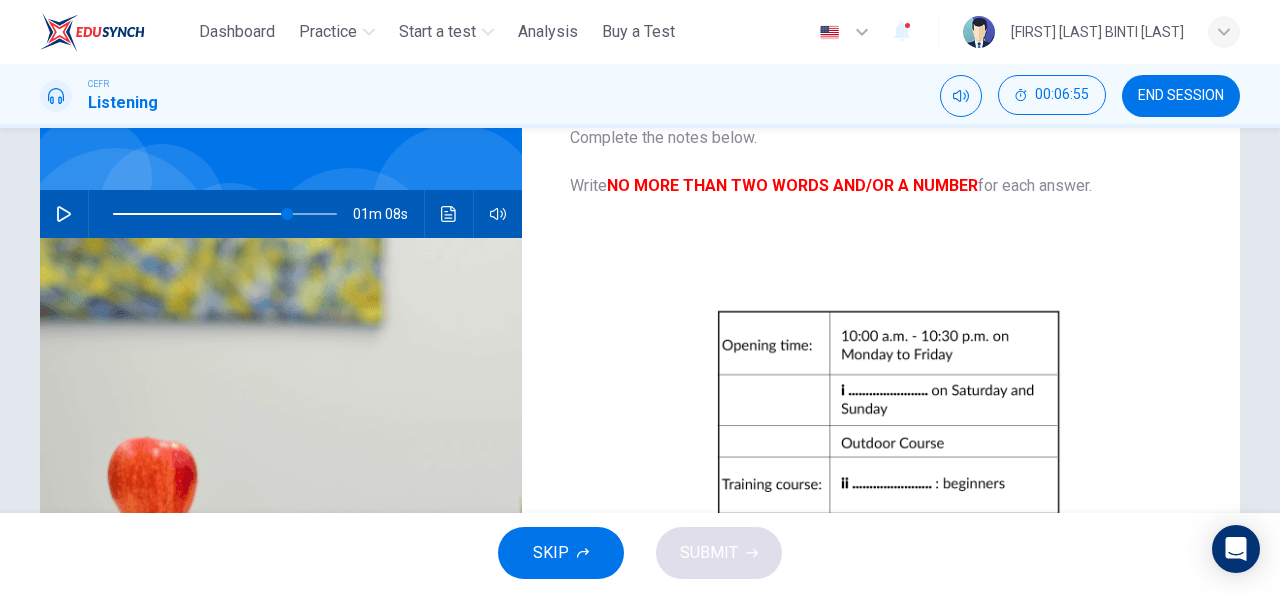 click at bounding box center [64, 214] 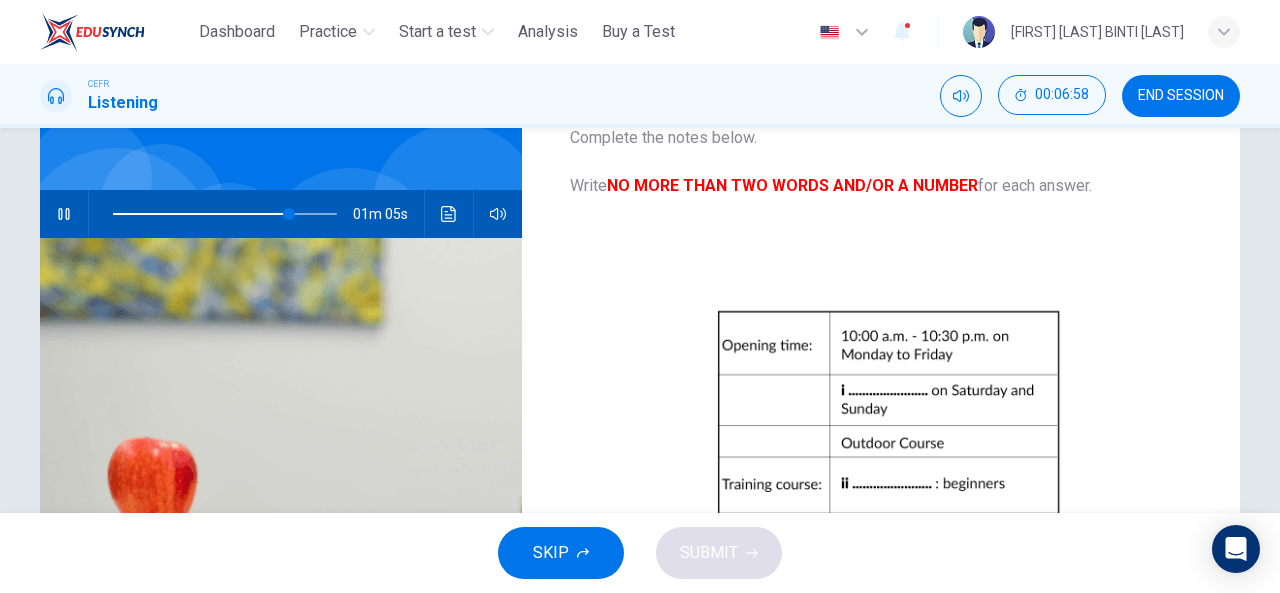 scroll, scrollTop: 238, scrollLeft: 0, axis: vertical 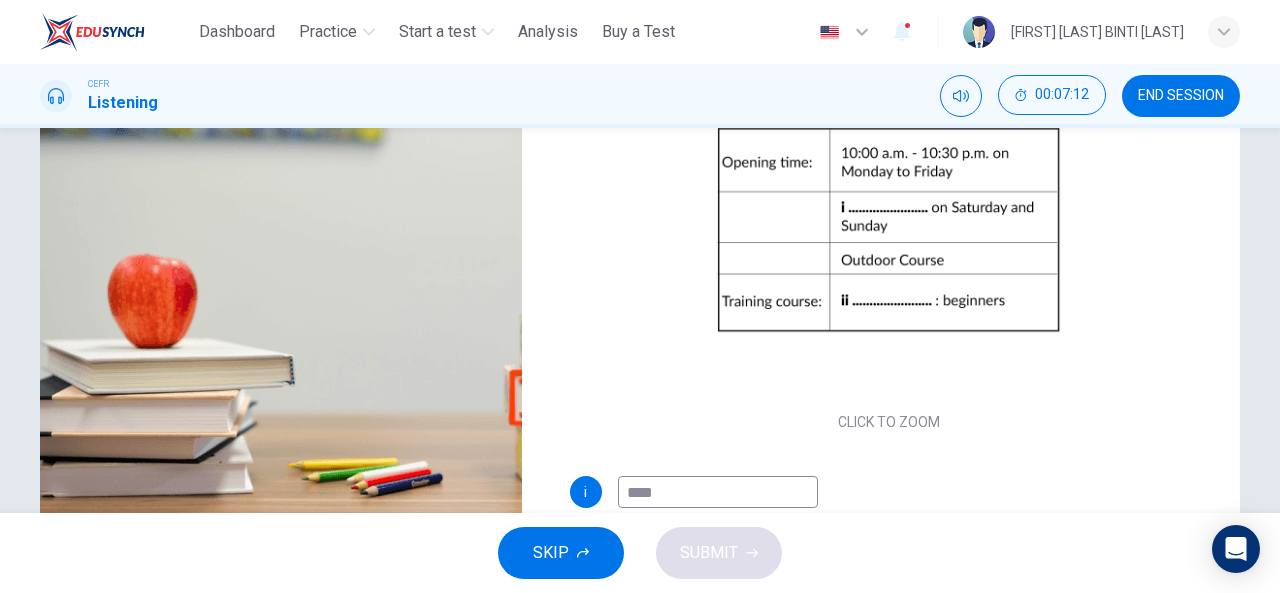 click on "****" at bounding box center [718, 492] 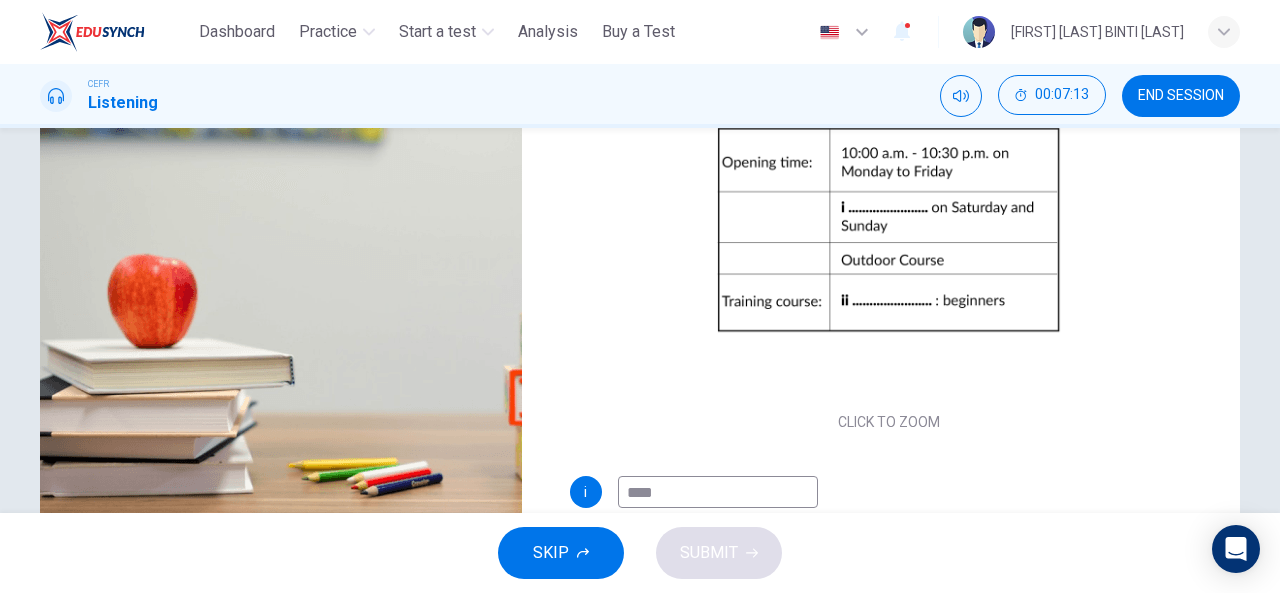 type on "**" 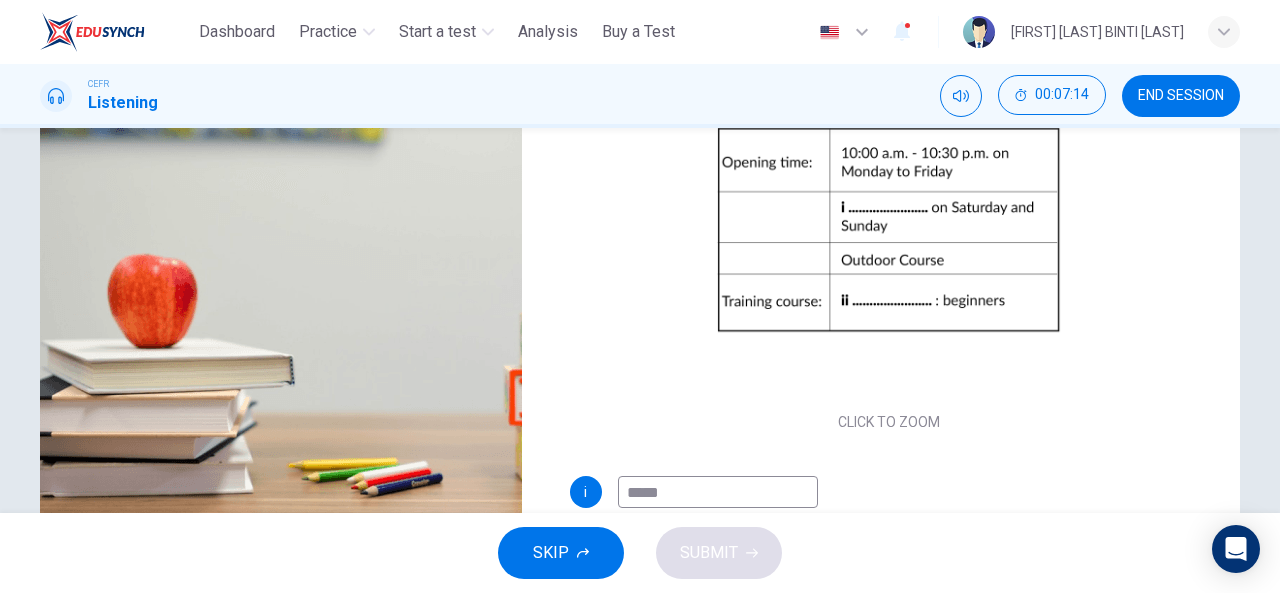 type on "******" 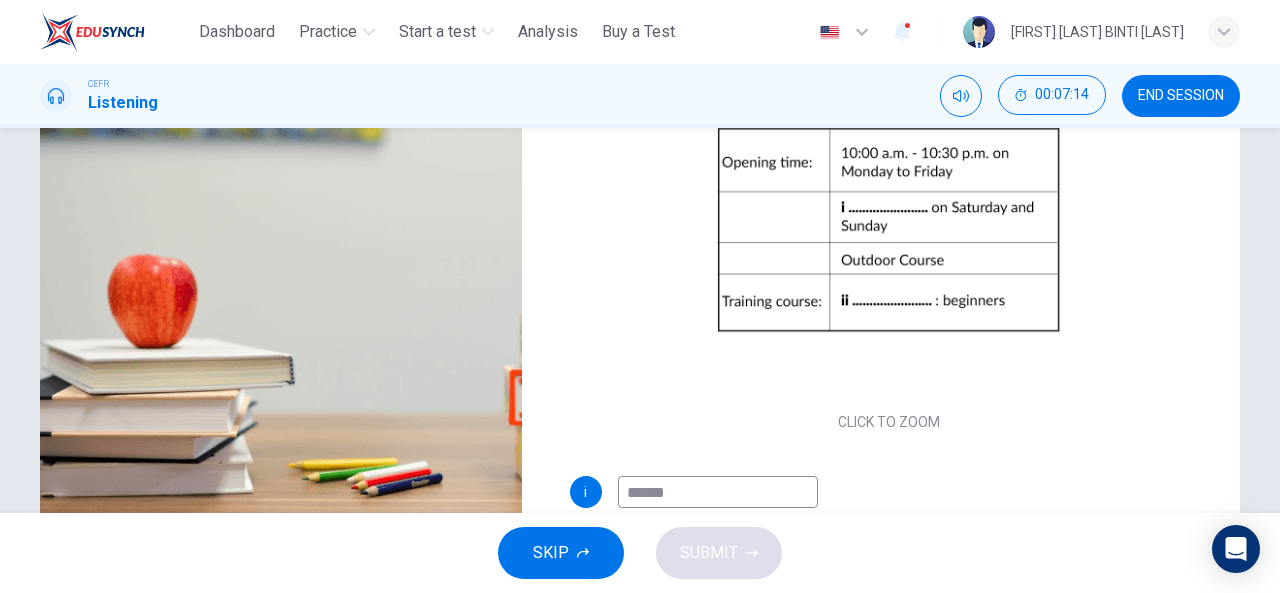 type on "**" 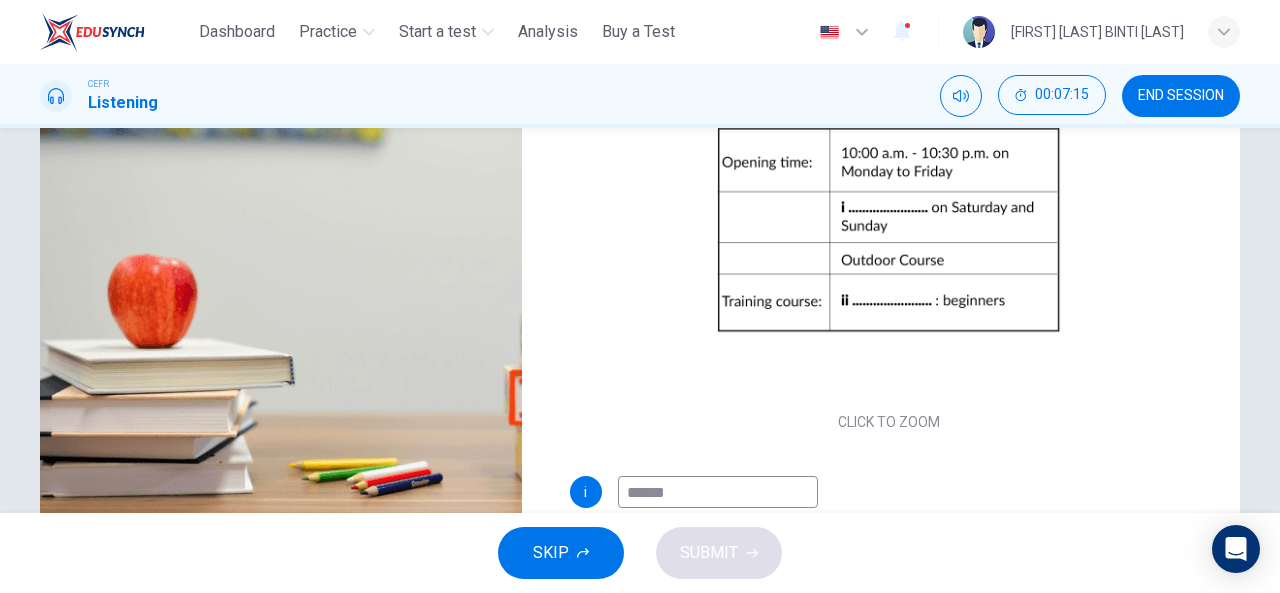 type on "*******" 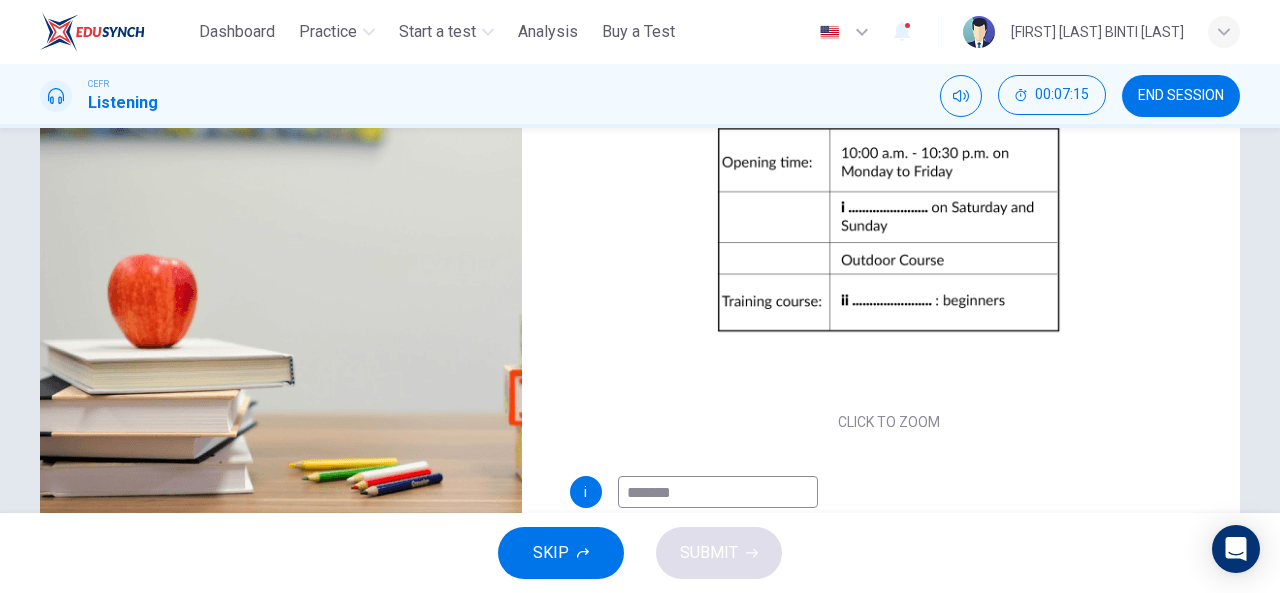 type on "**" 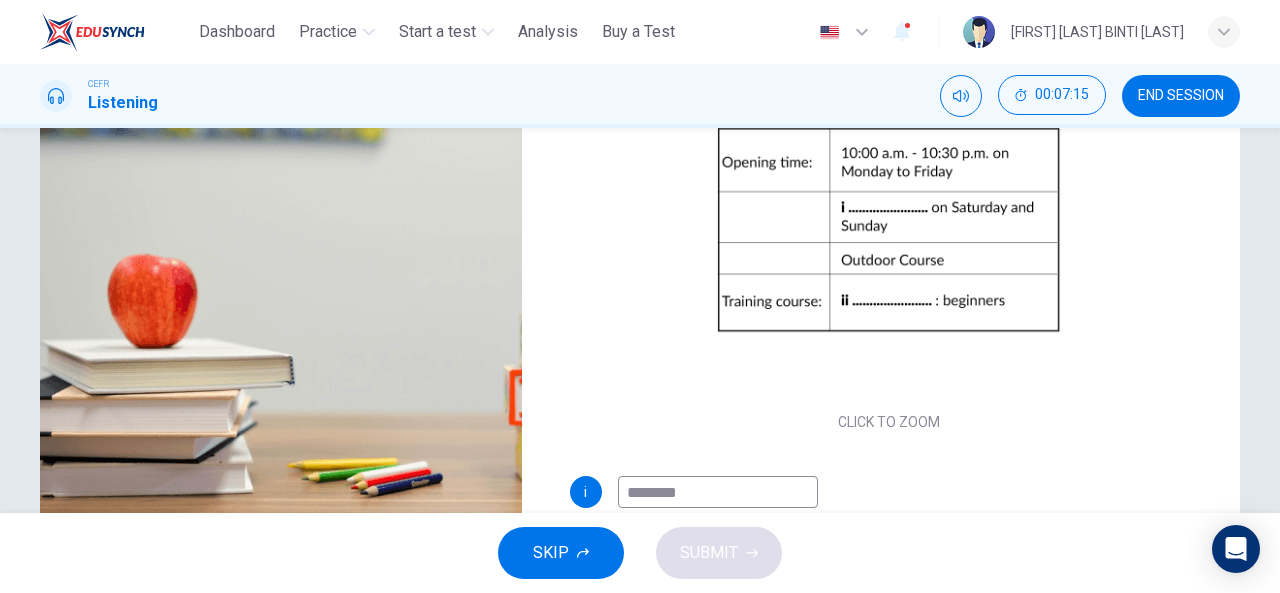 type on "*********" 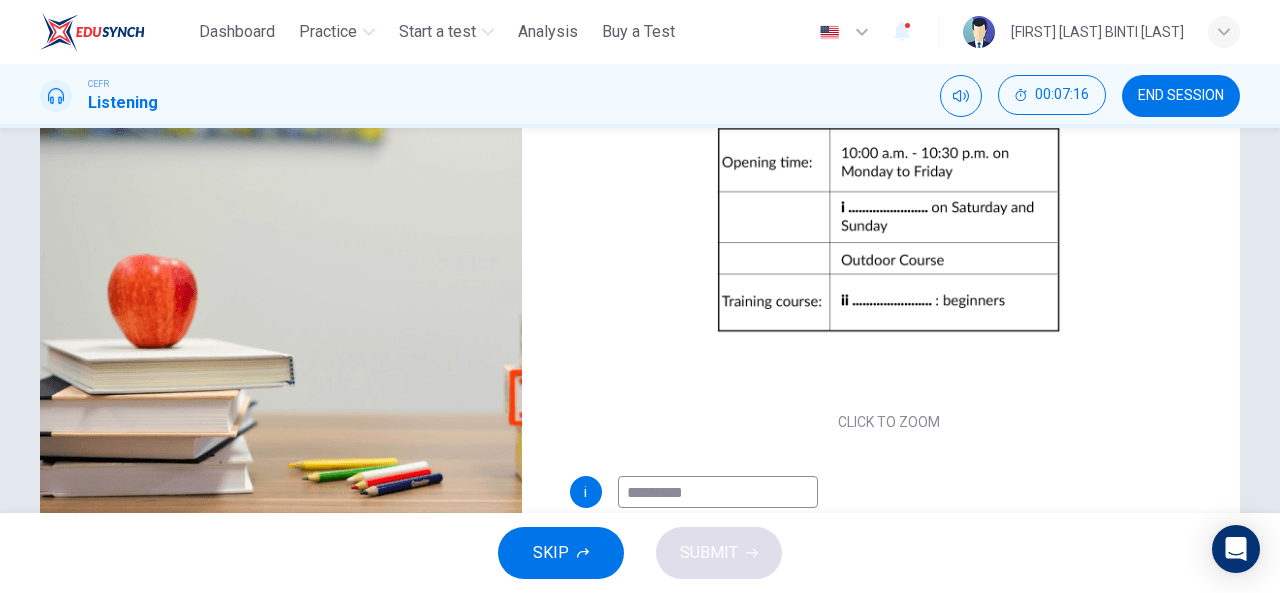 type on "**" 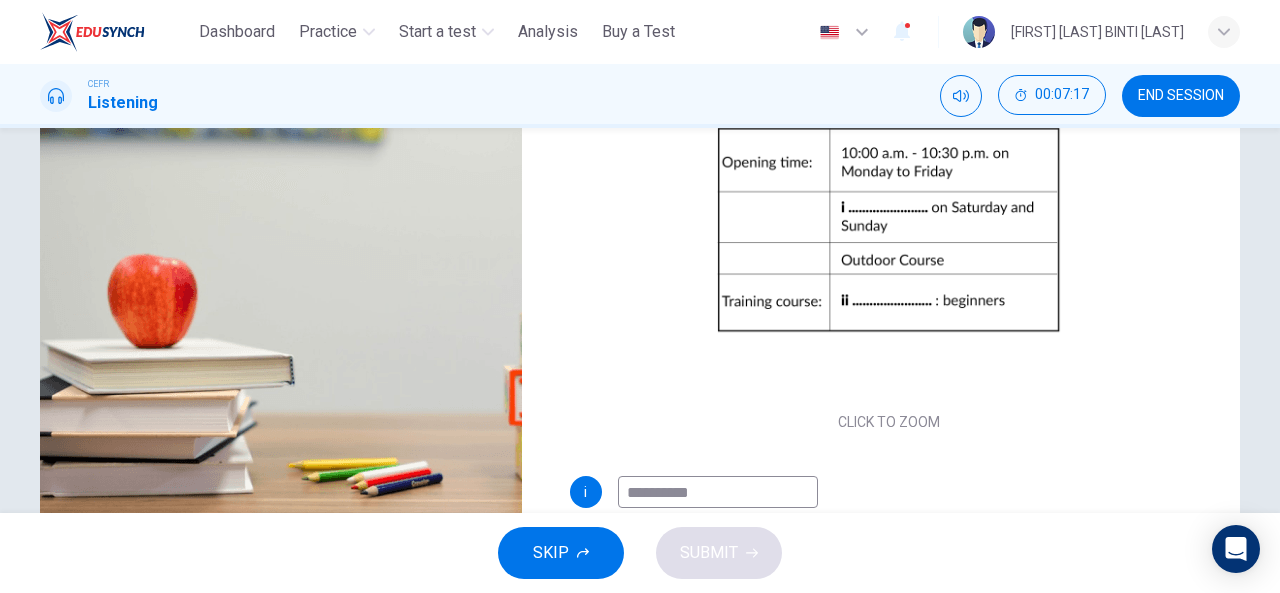 type on "**********" 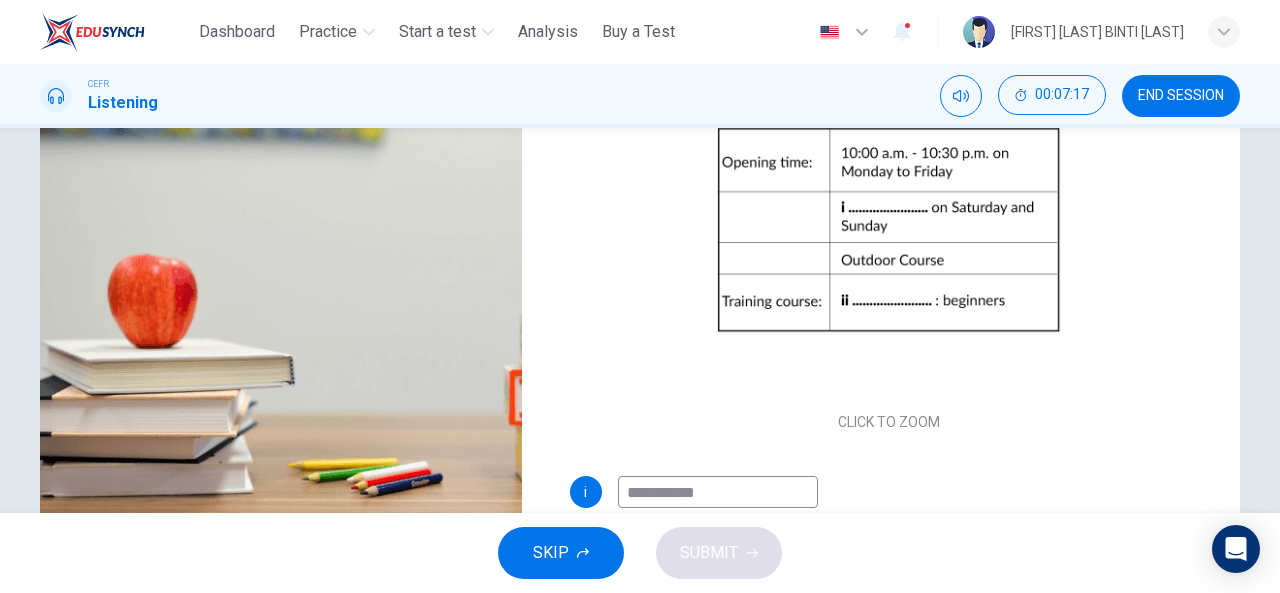 type on "**" 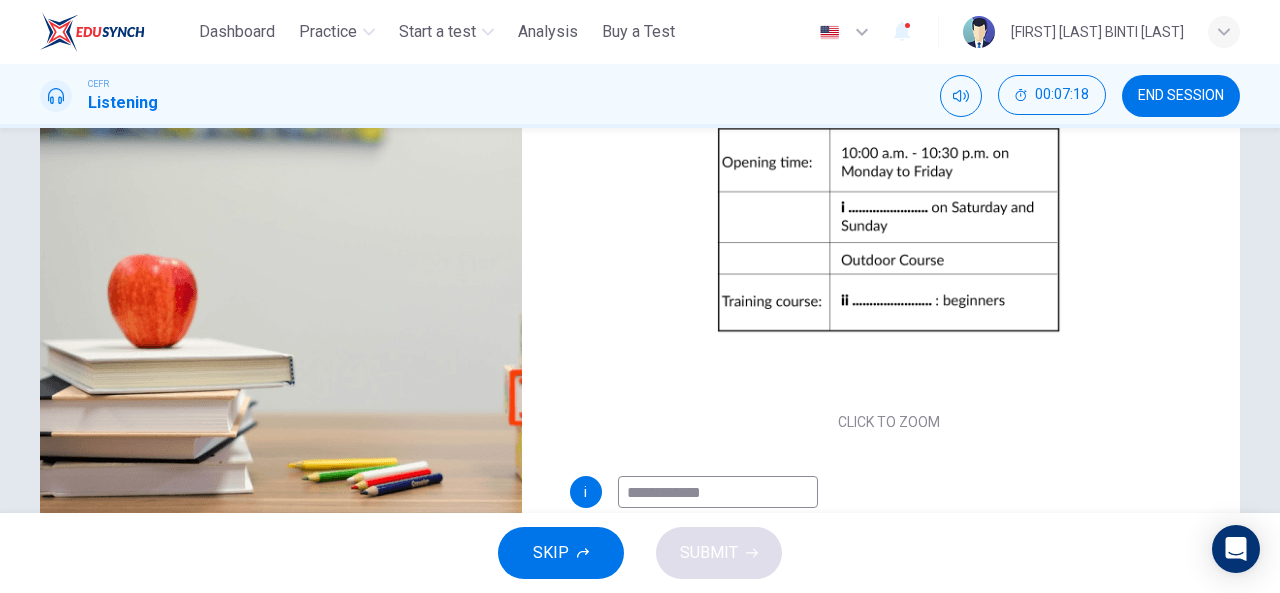 type on "**********" 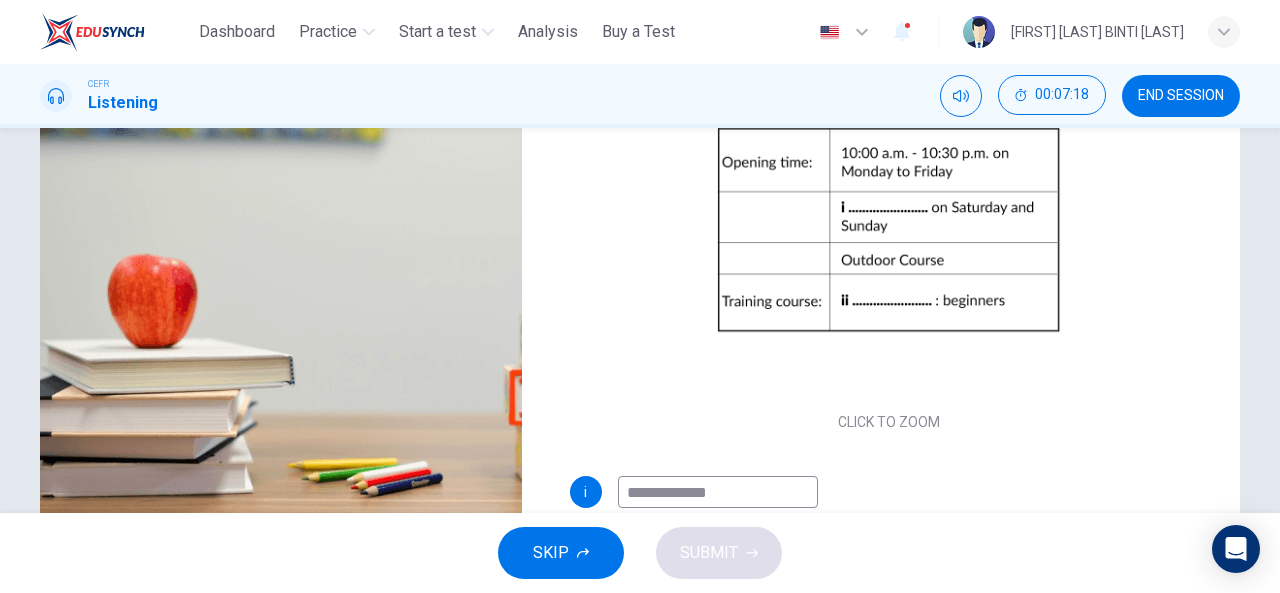 type on "**" 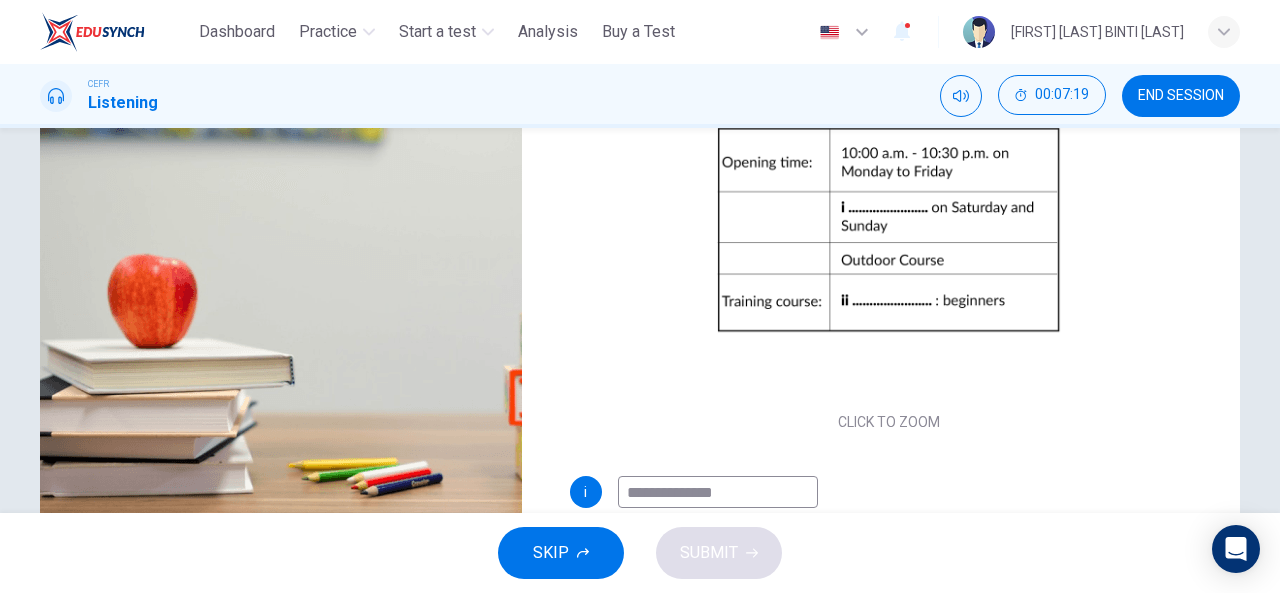 type on "**********" 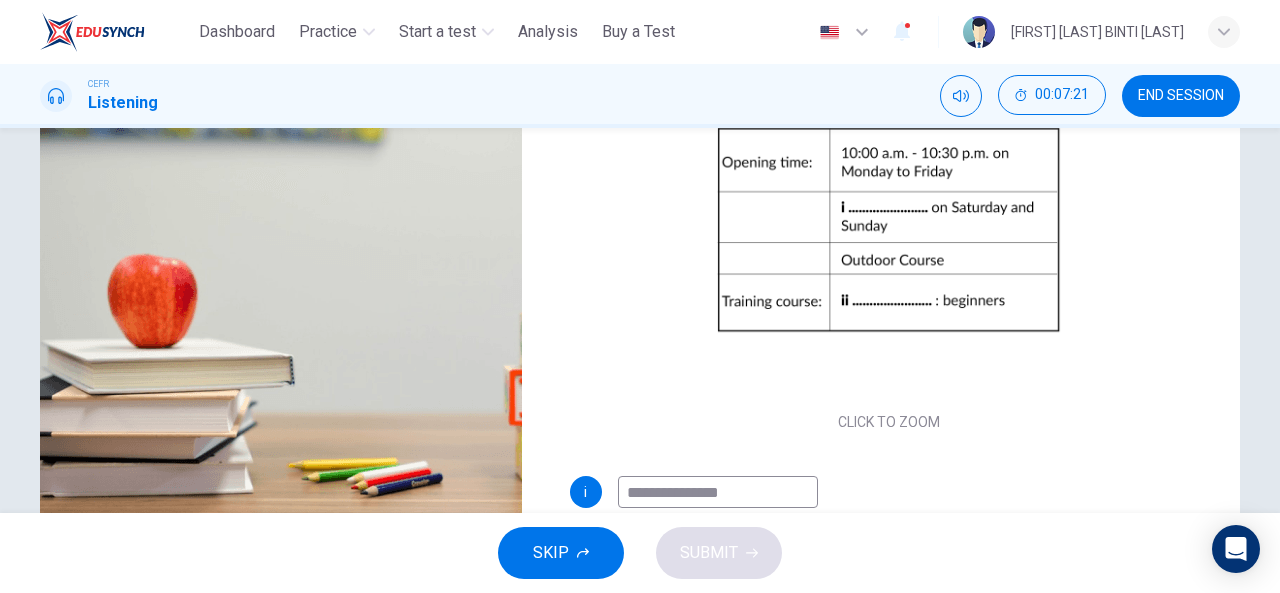 type on "**" 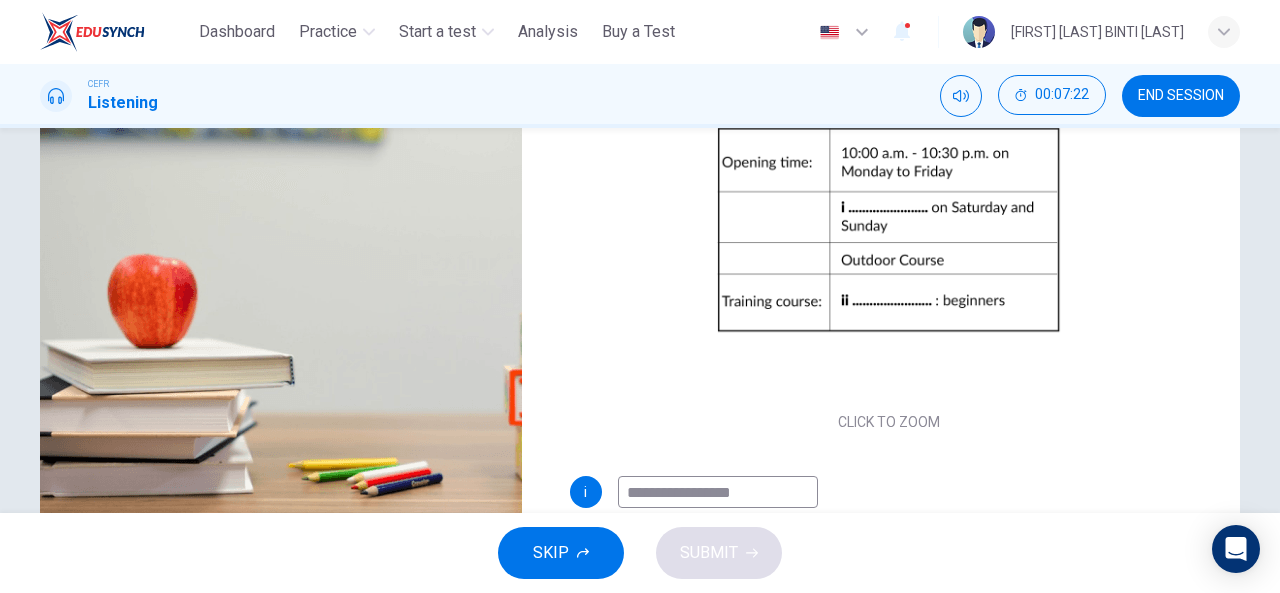 type on "**********" 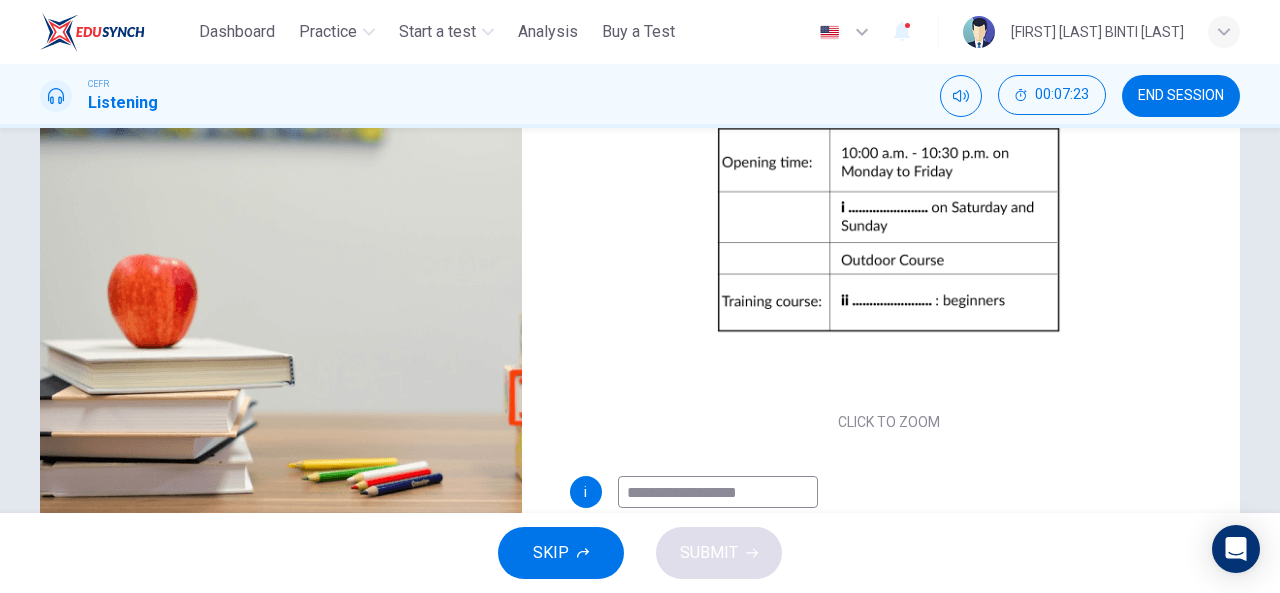 type on "**" 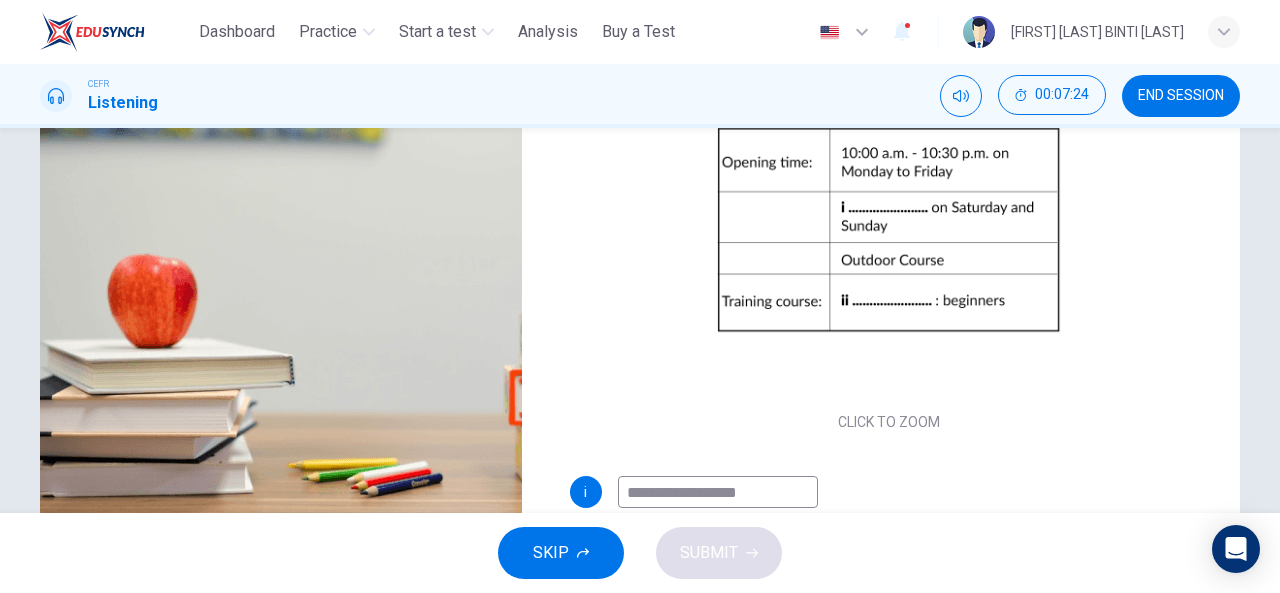 type on "**********" 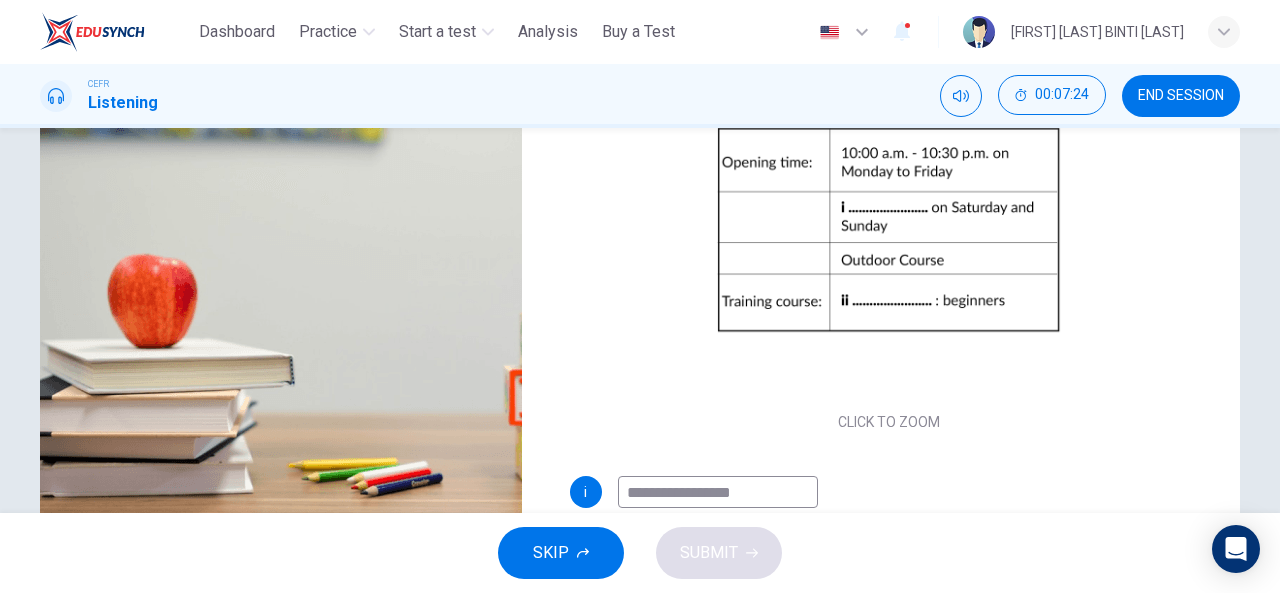type on "**" 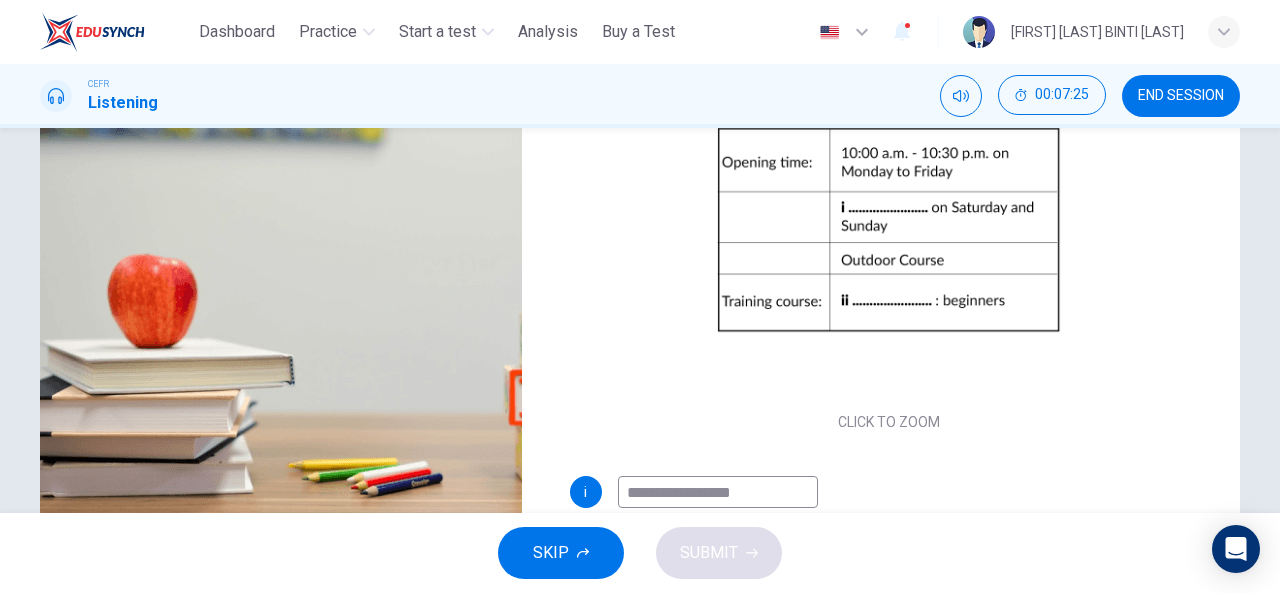 type on "**********" 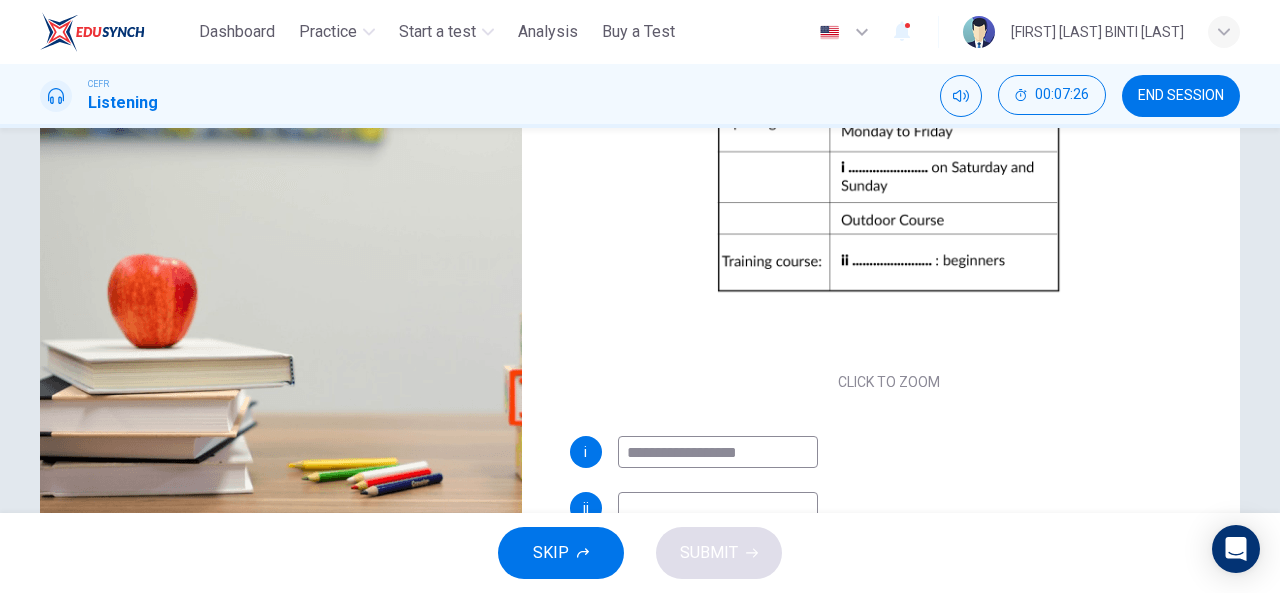 scroll, scrollTop: 62, scrollLeft: 0, axis: vertical 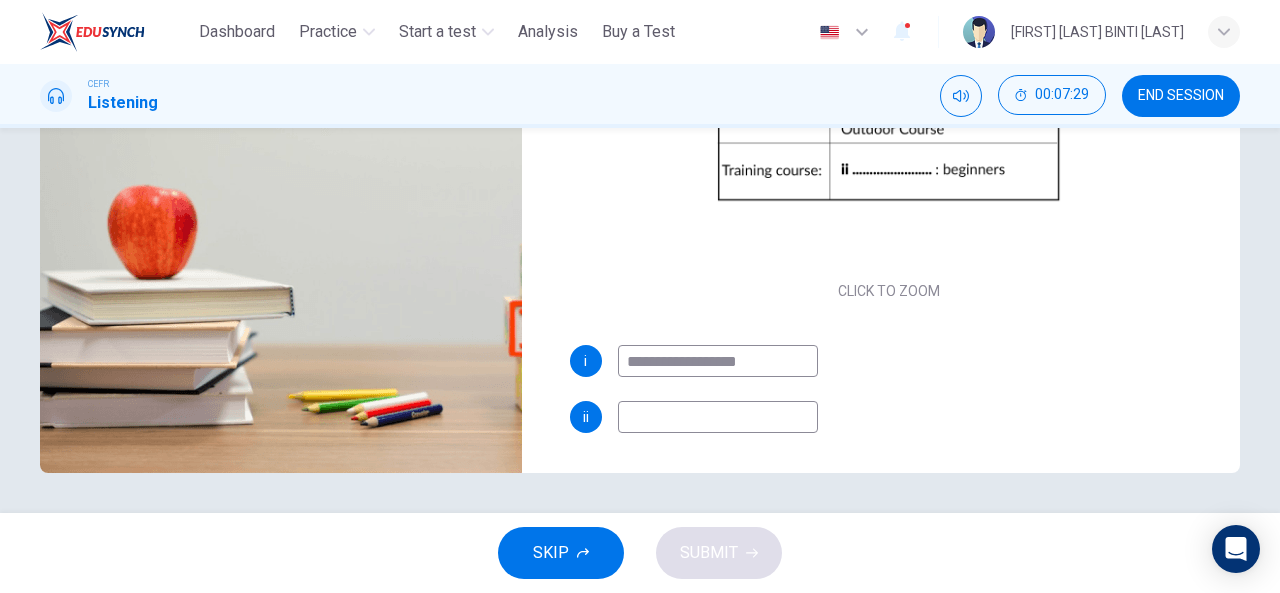 type on "**" 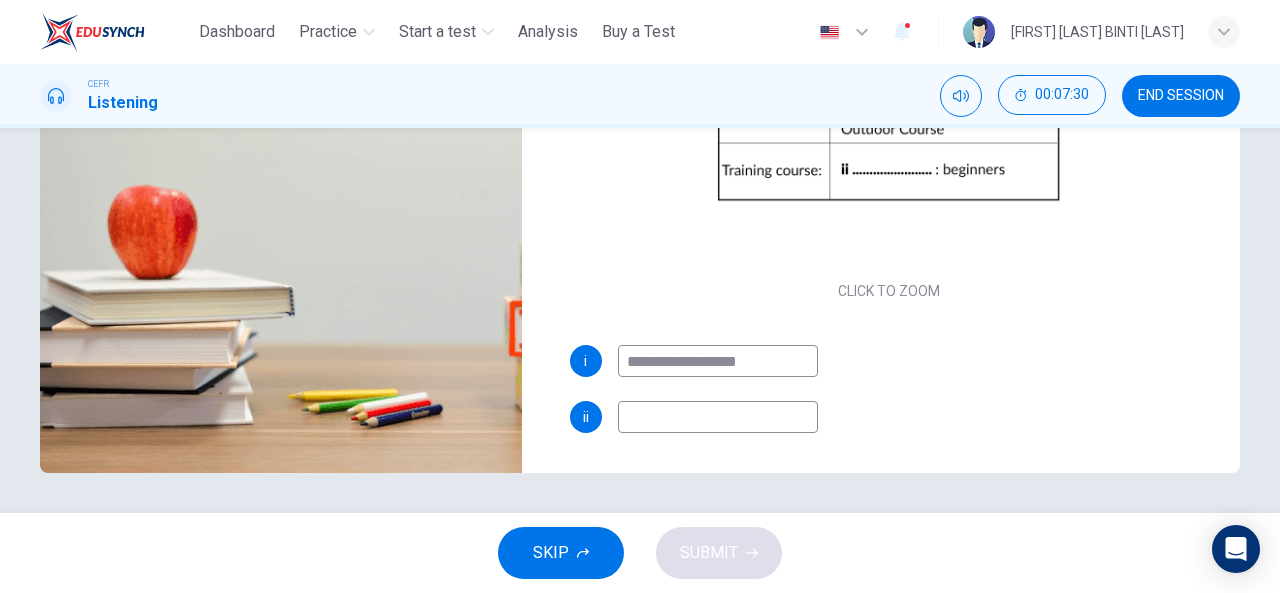 type on "**********" 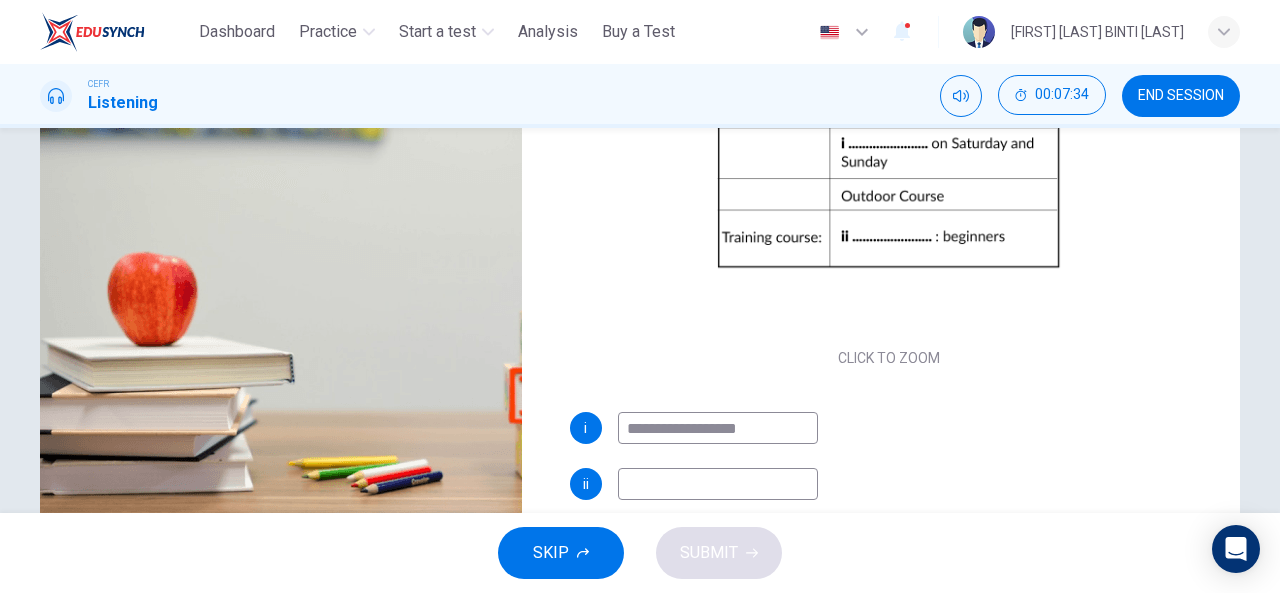 scroll, scrollTop: 325, scrollLeft: 0, axis: vertical 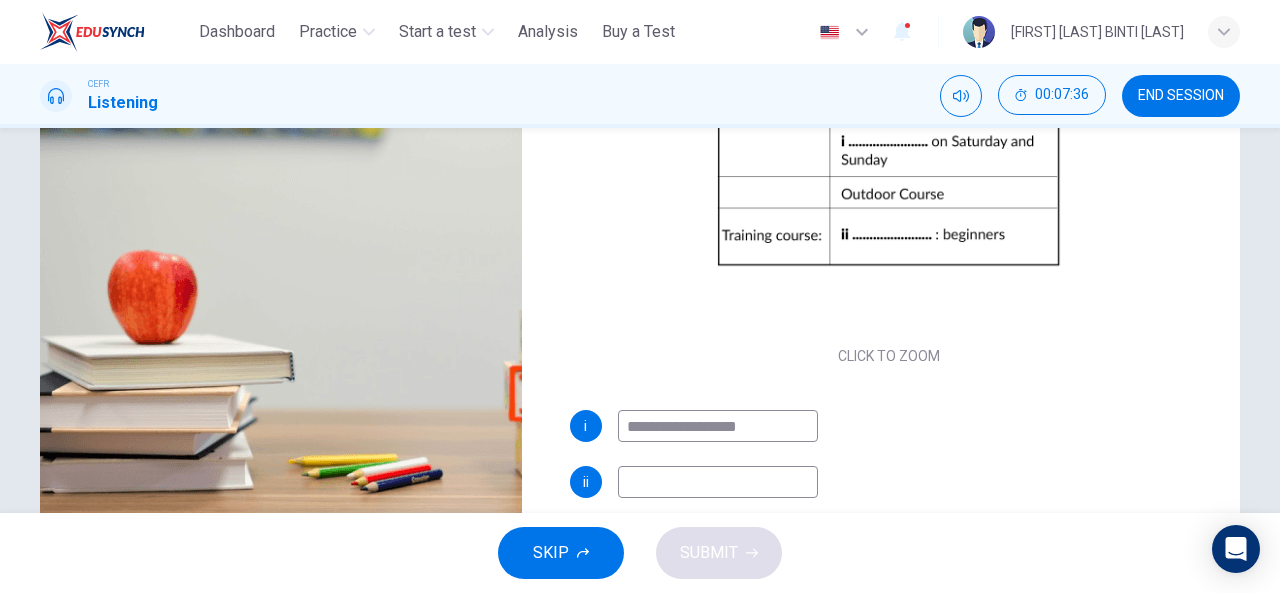 click at bounding box center [718, 482] 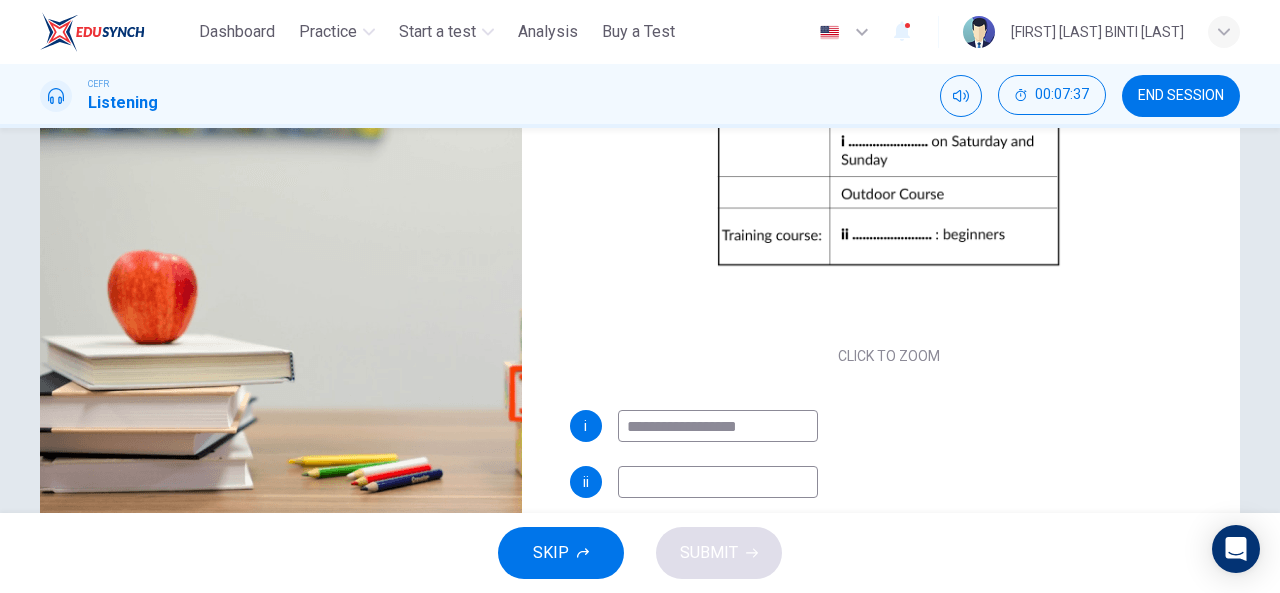 type on "**" 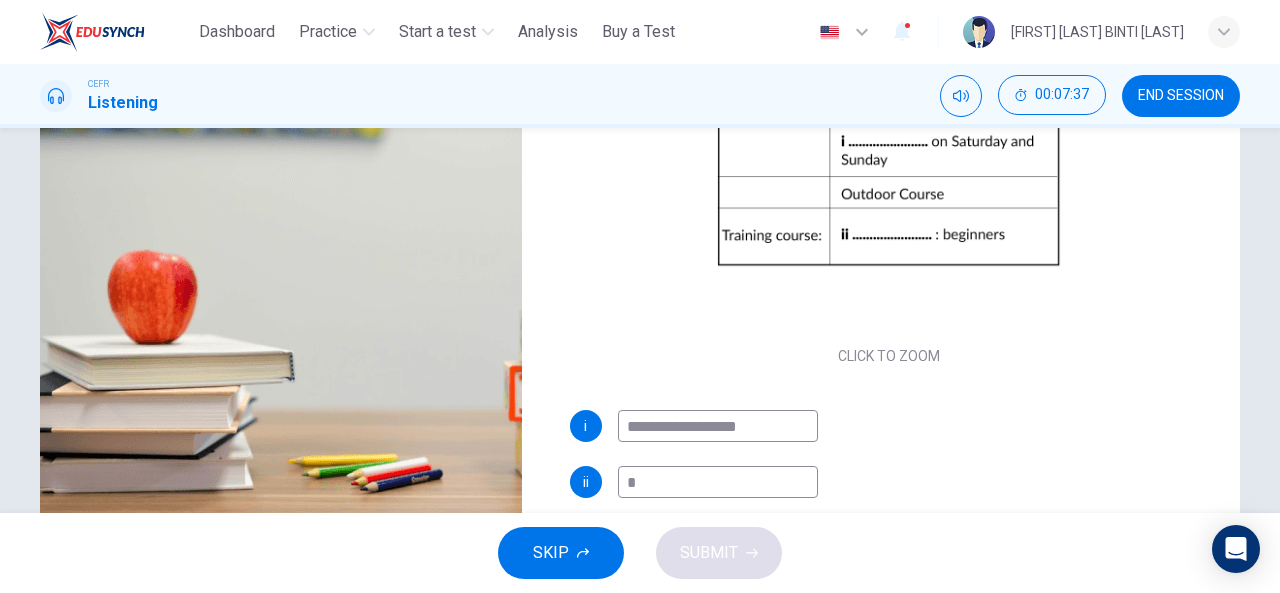 type on "**" 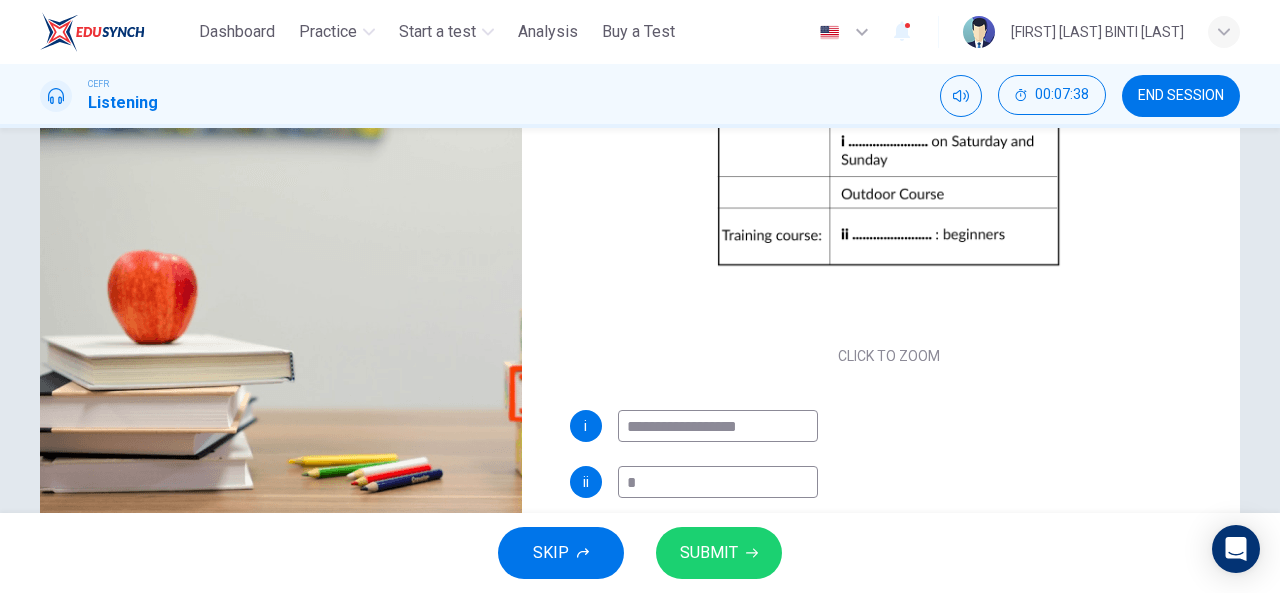 type on "**" 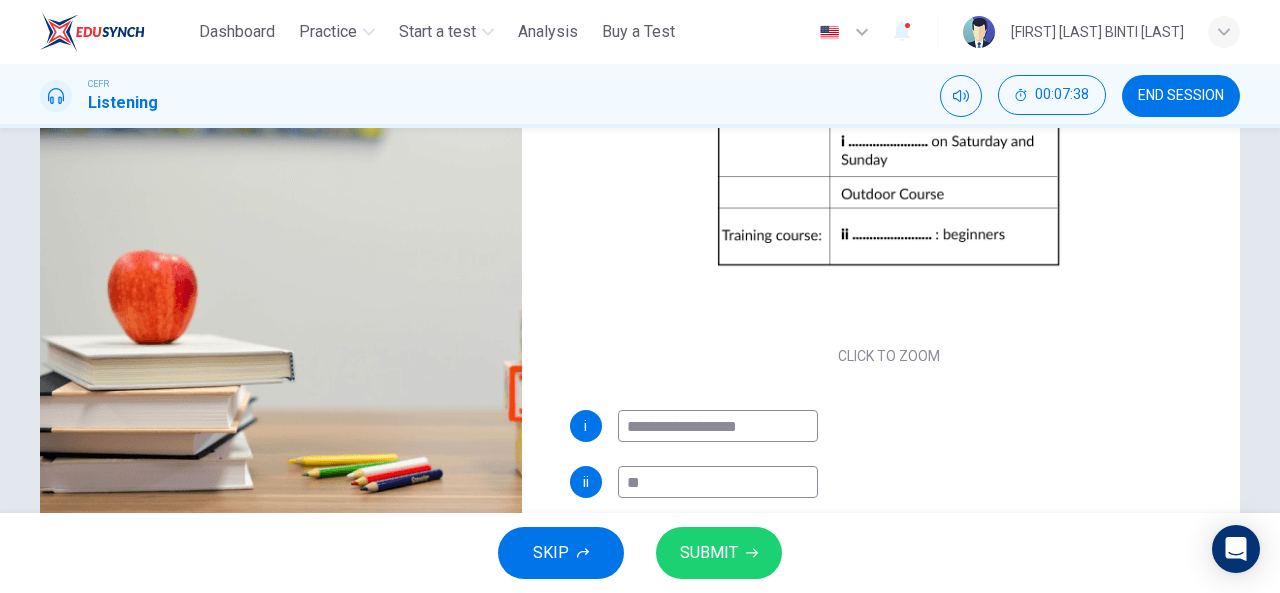 type on "**" 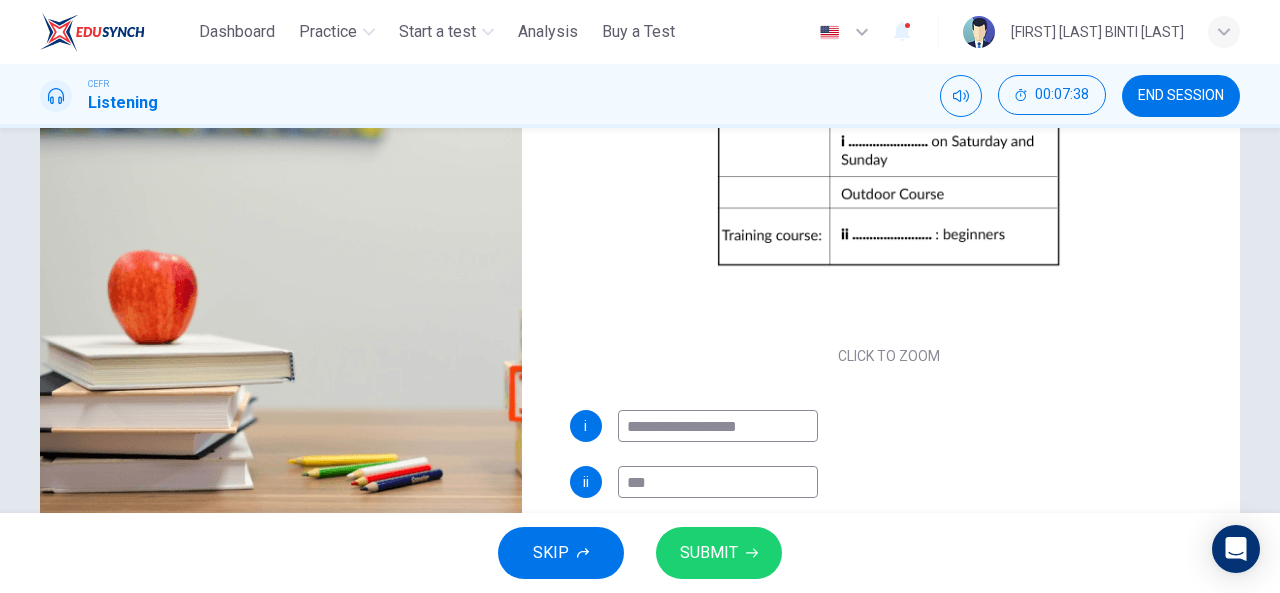type on "**" 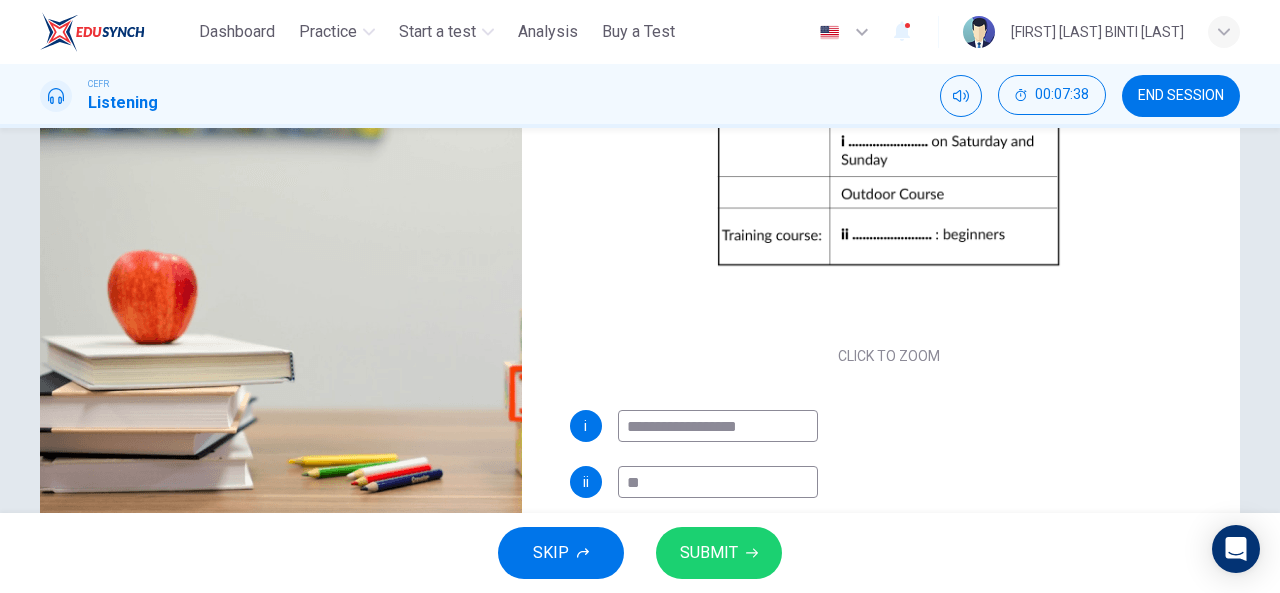 type on "**" 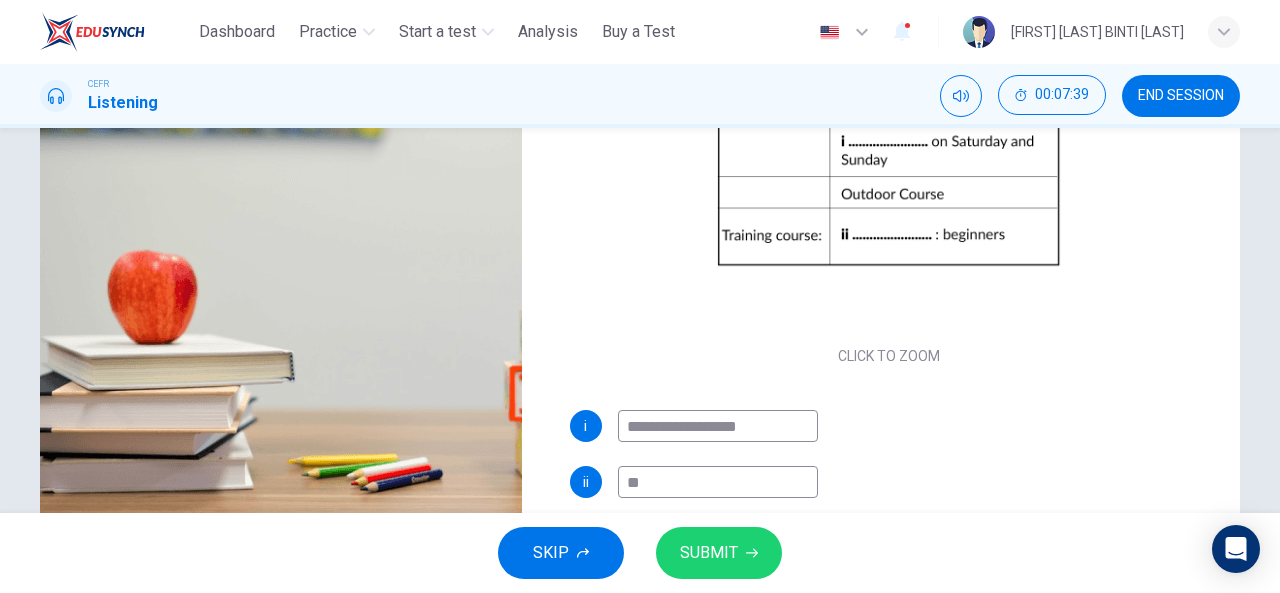 type on "*" 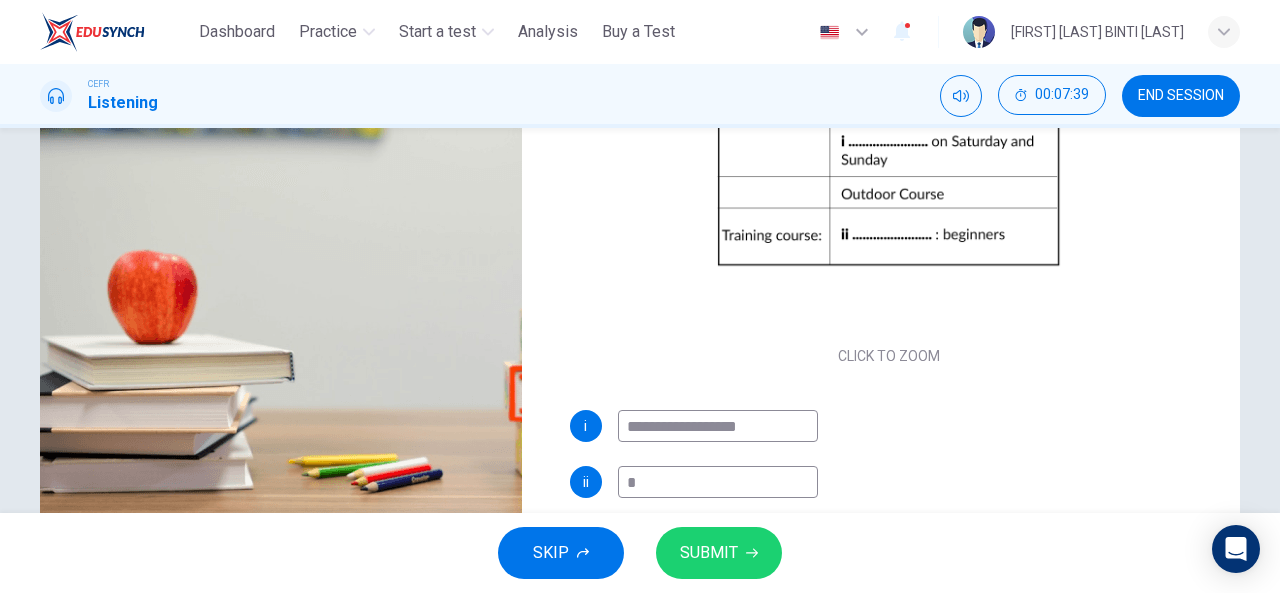 type on "**" 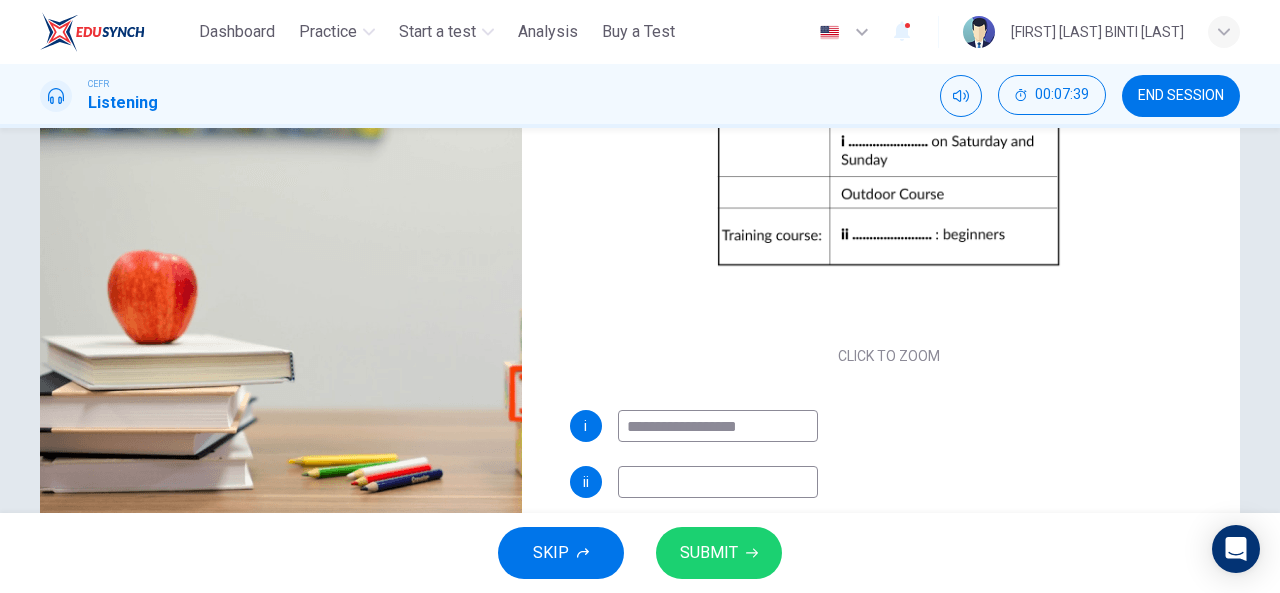 type on "*" 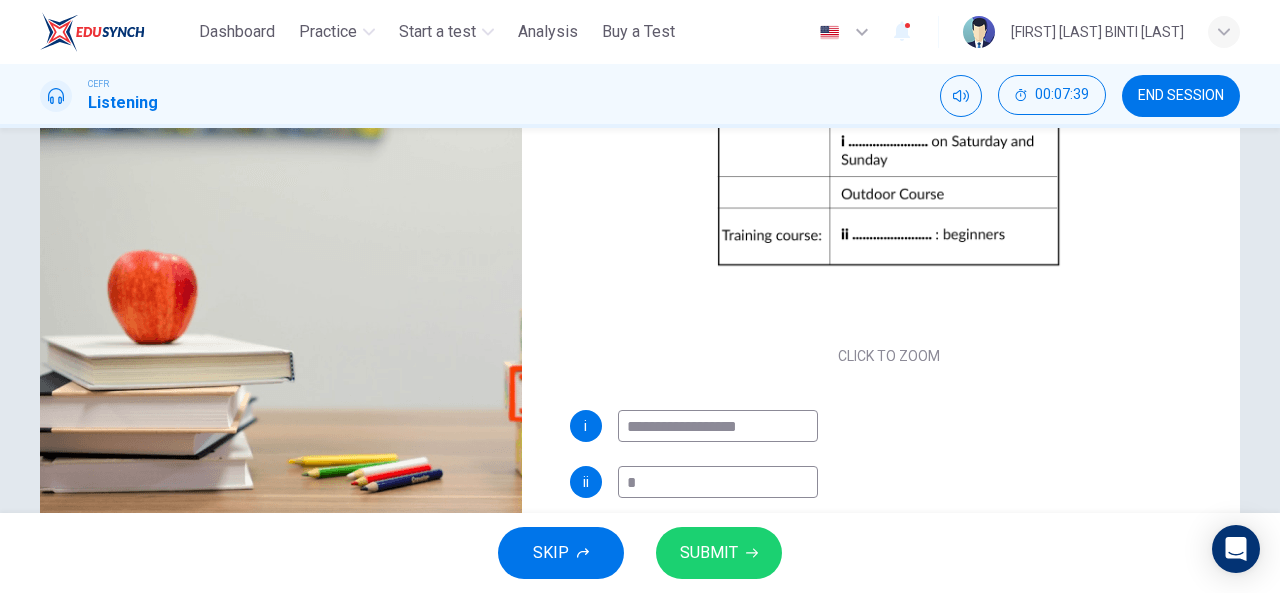 type on "**" 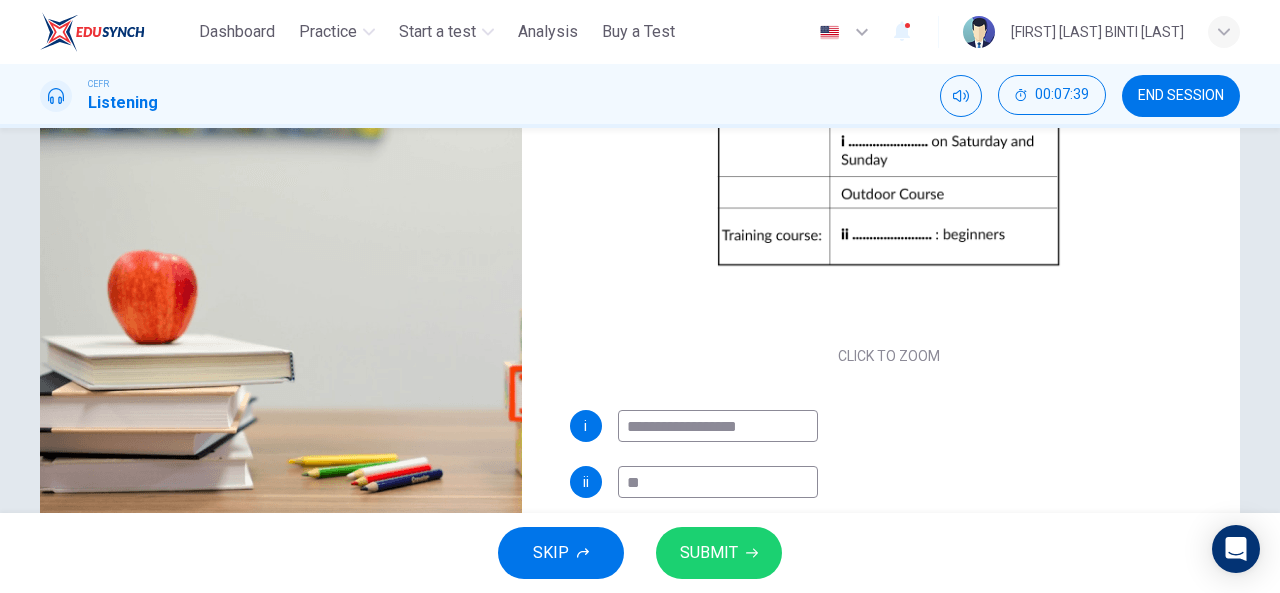 type on "**" 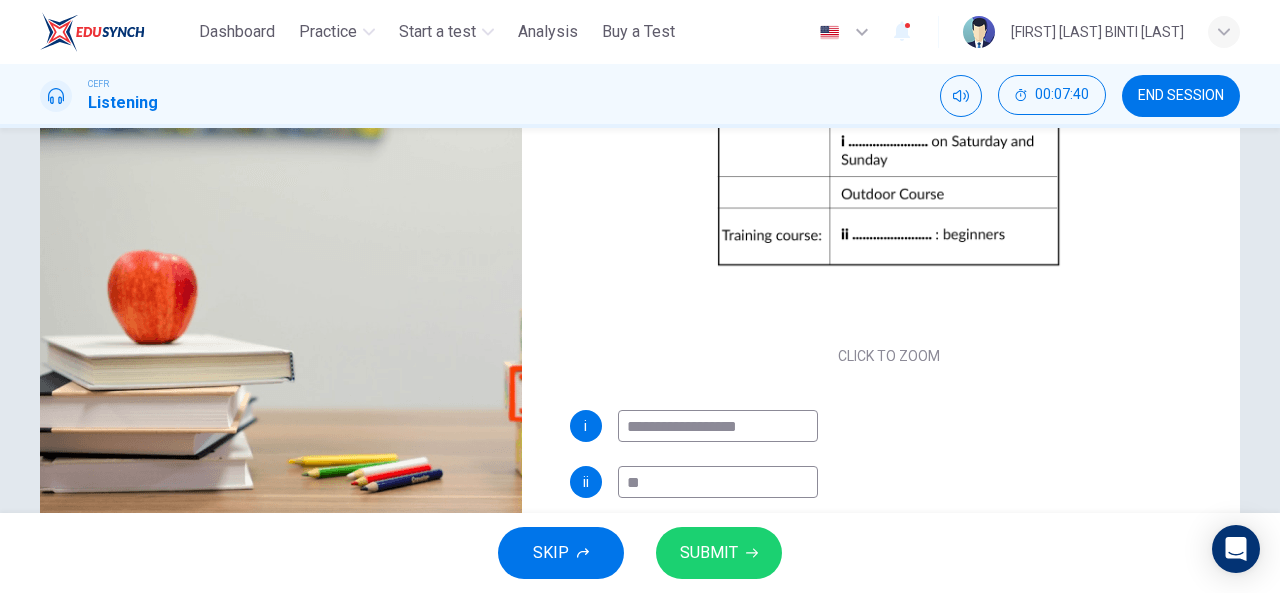 type on "***" 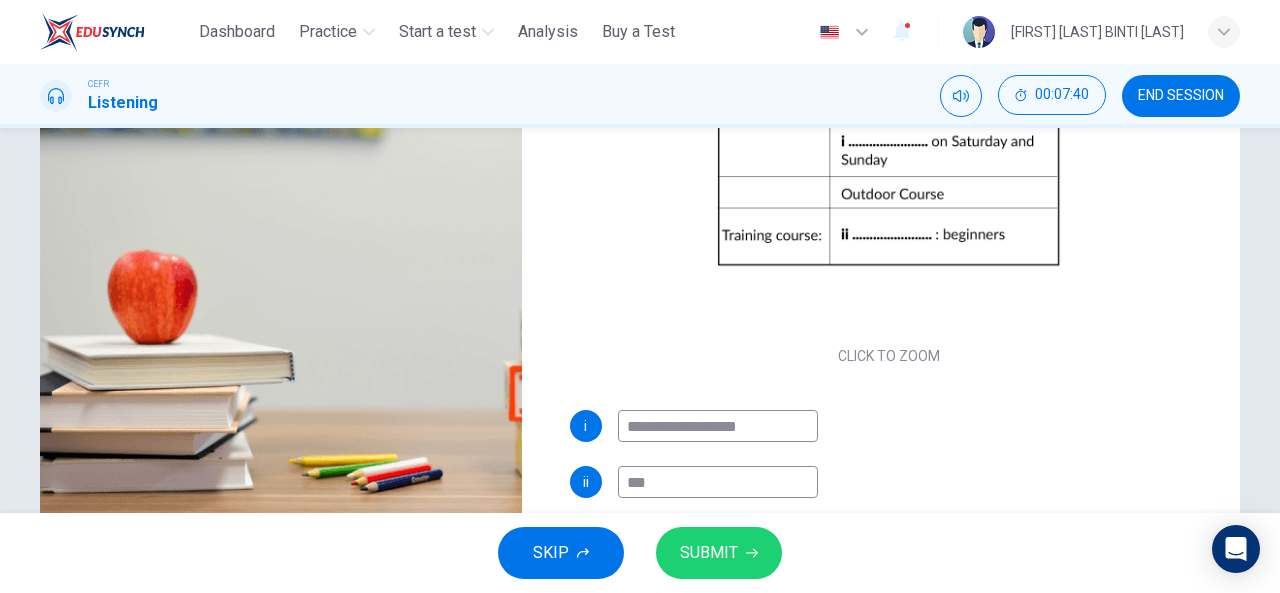 type on "**" 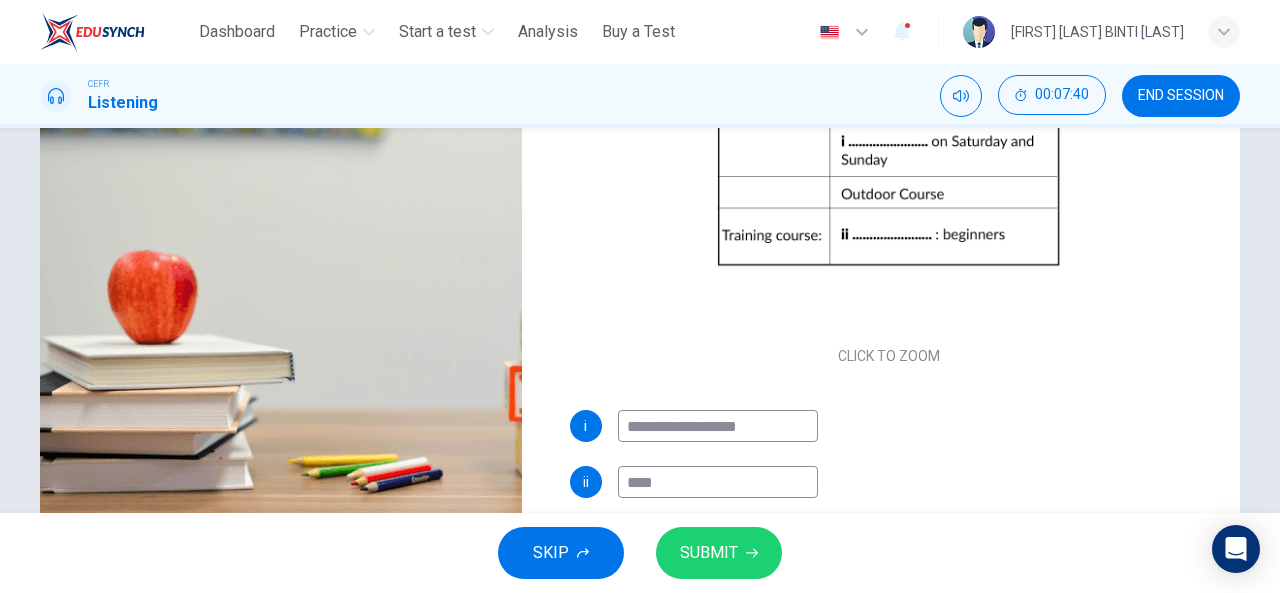 type on "**" 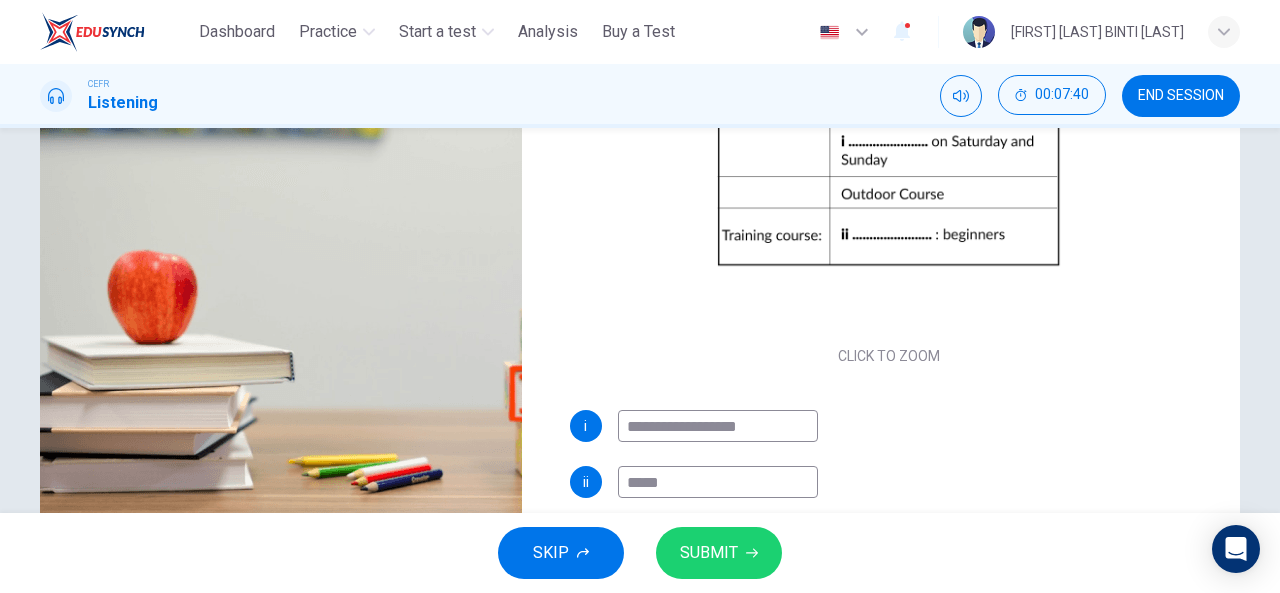 type on "**" 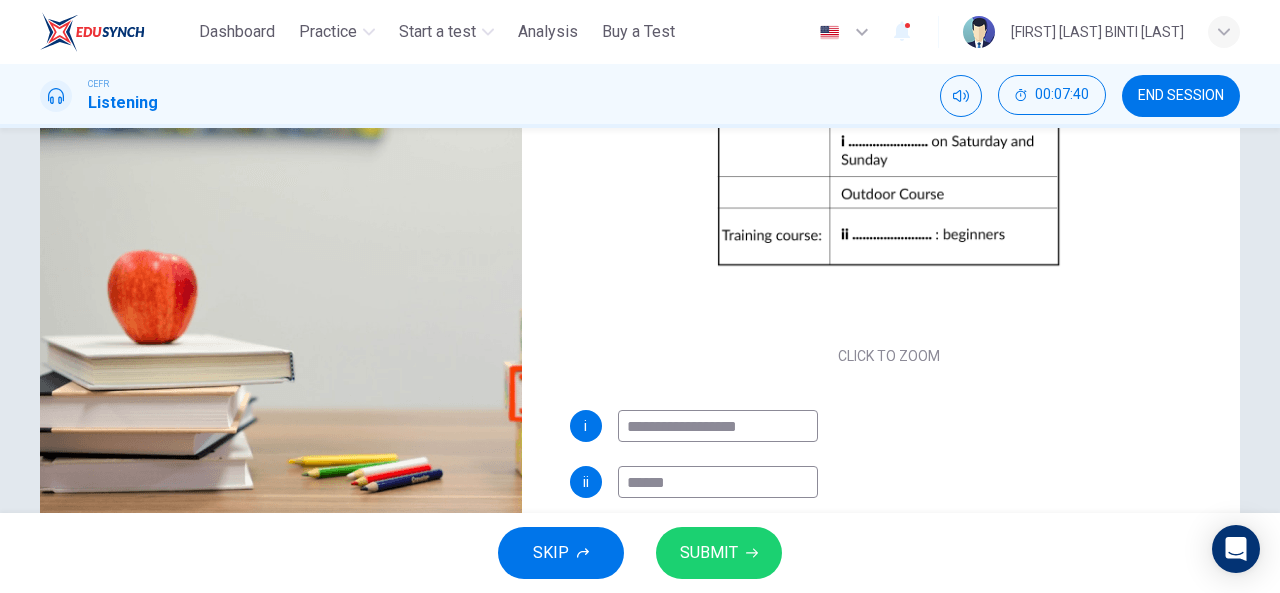 type on "**" 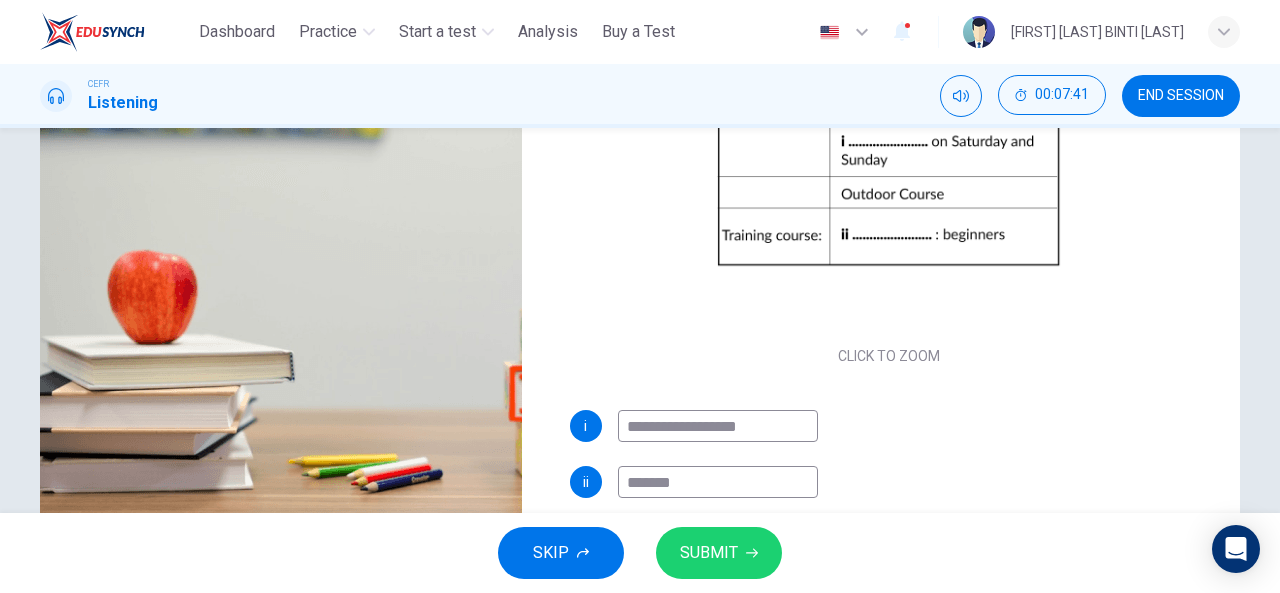 type on "**" 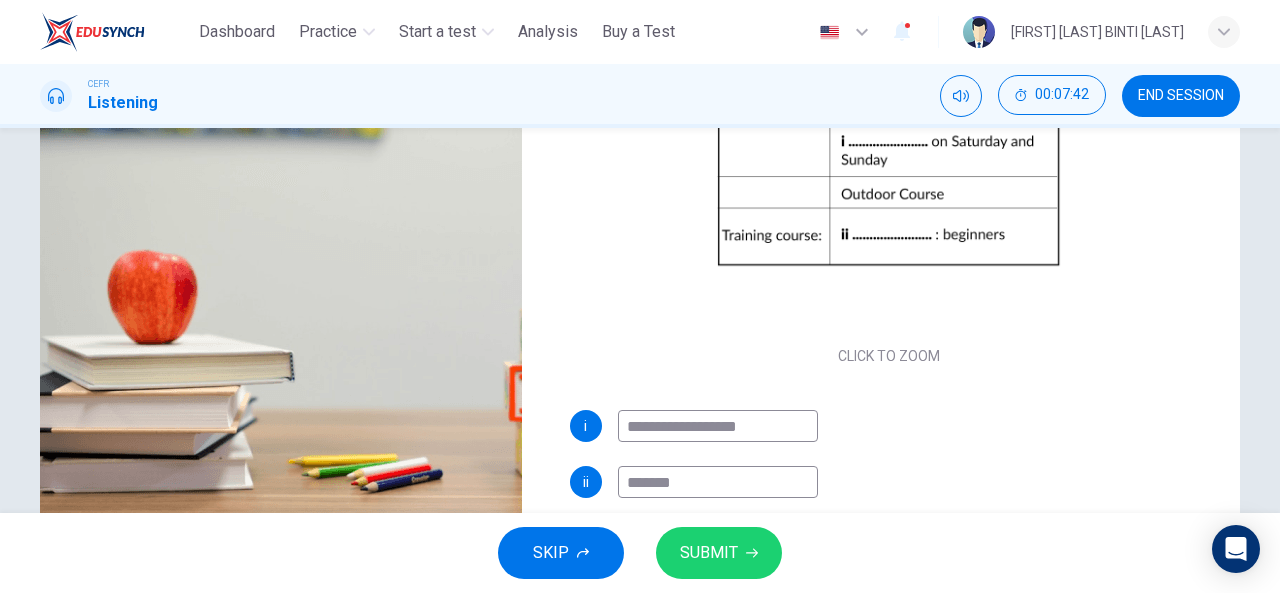 type on "********" 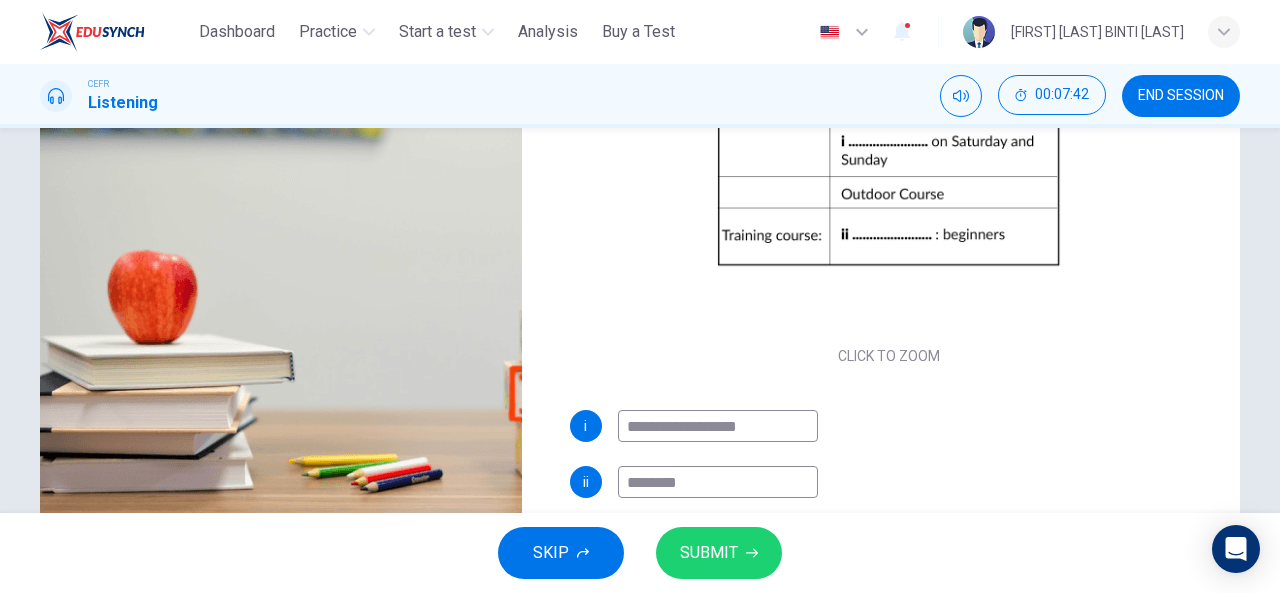 type on "**" 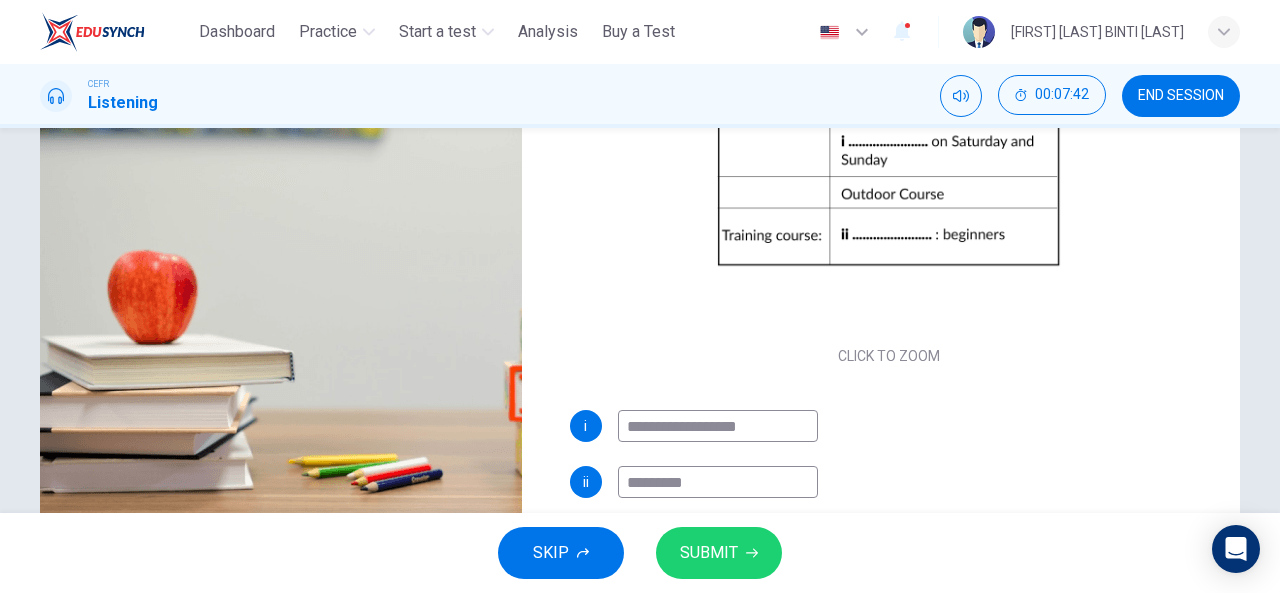 type on "**" 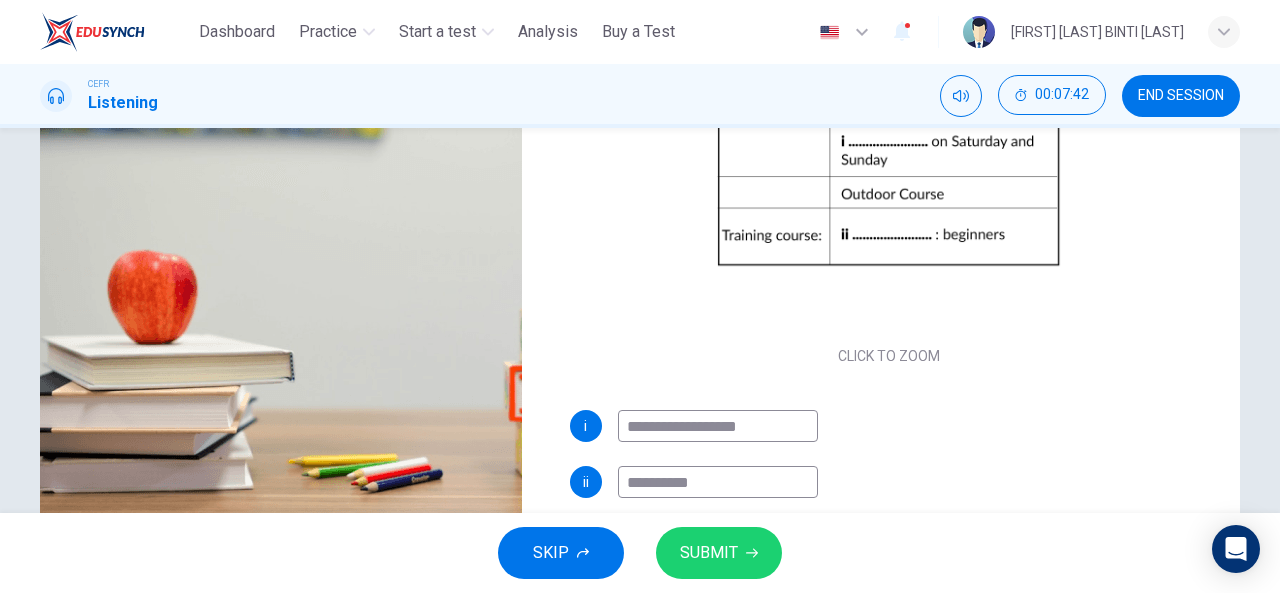 type on "**" 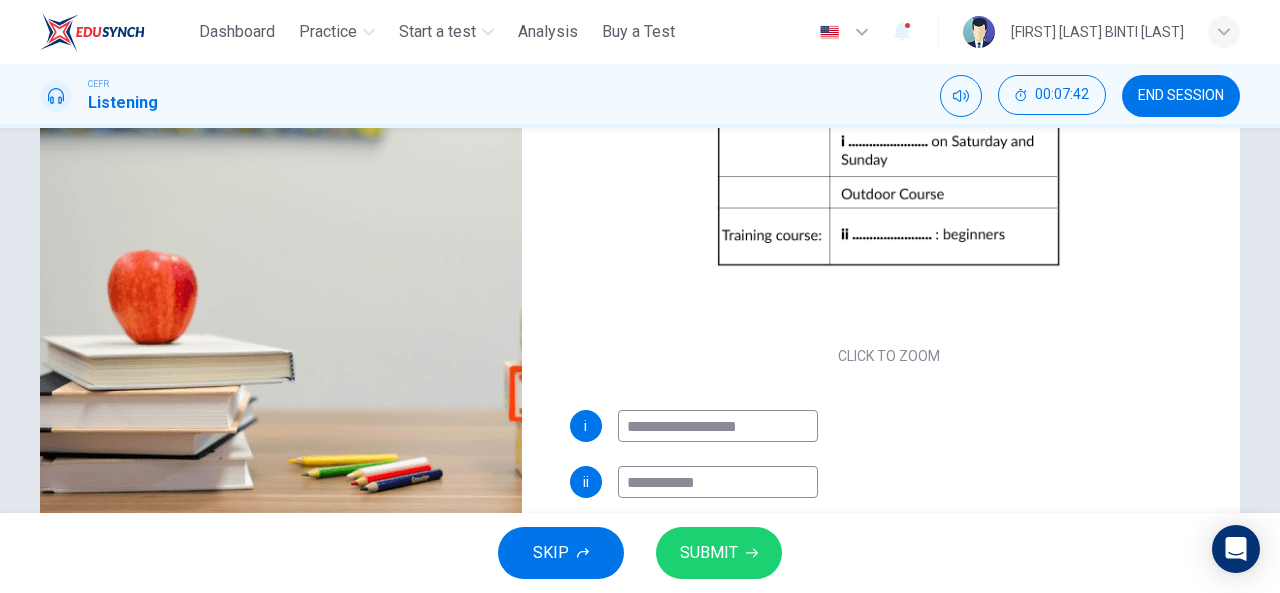 type on "**" 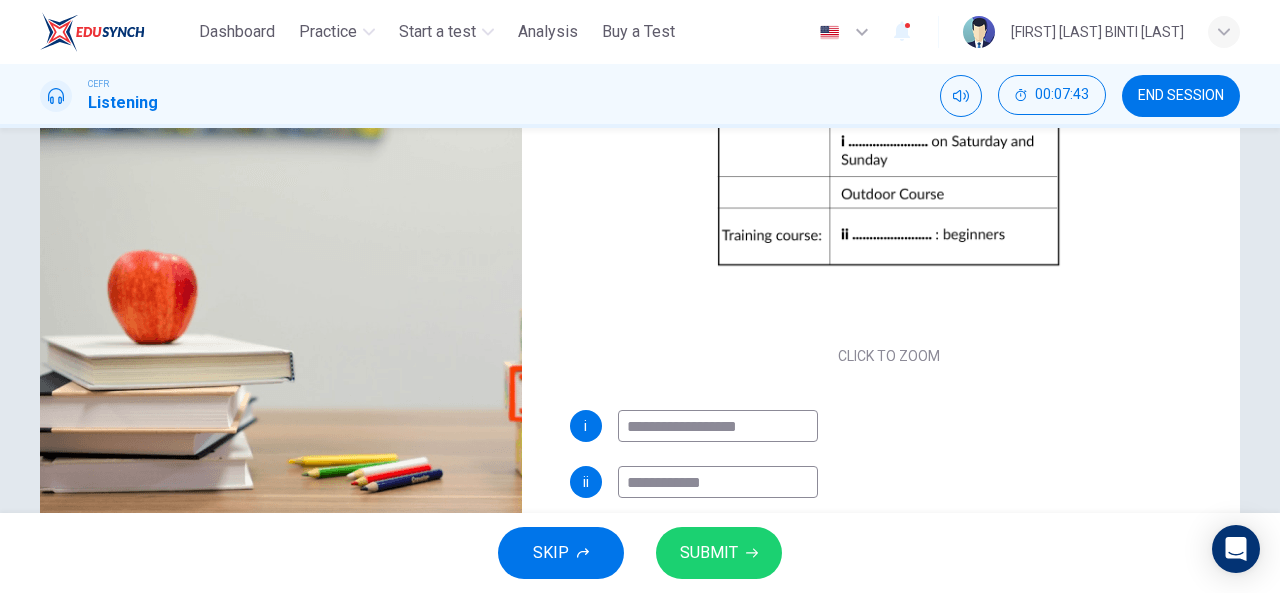 type on "**" 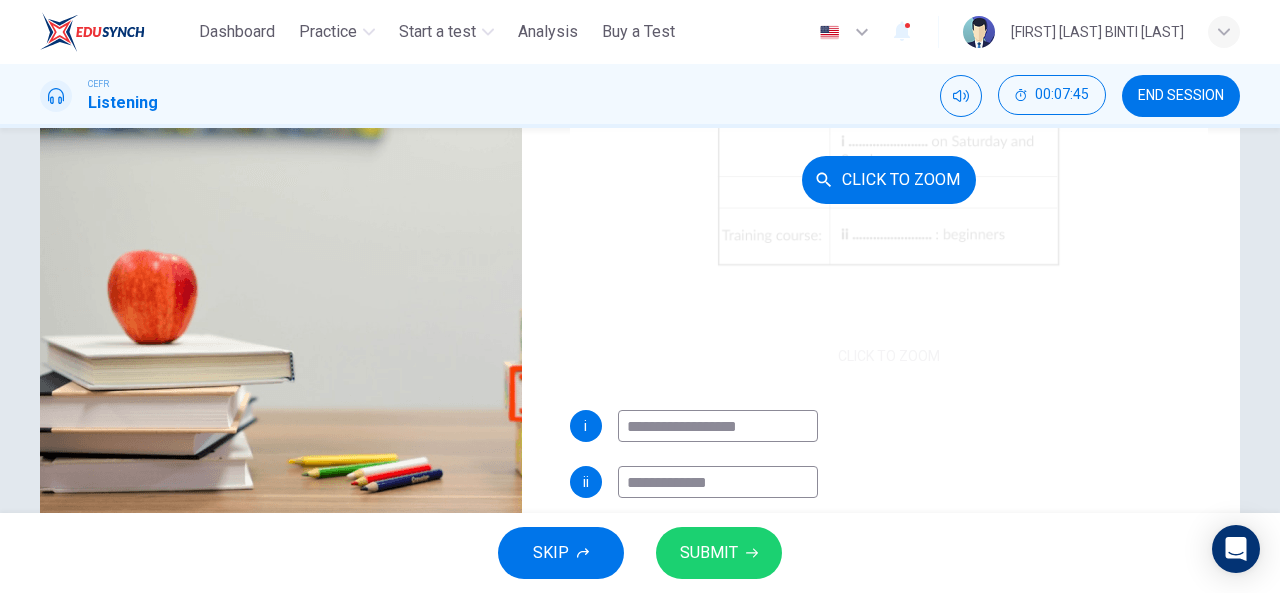 scroll, scrollTop: 0, scrollLeft: 0, axis: both 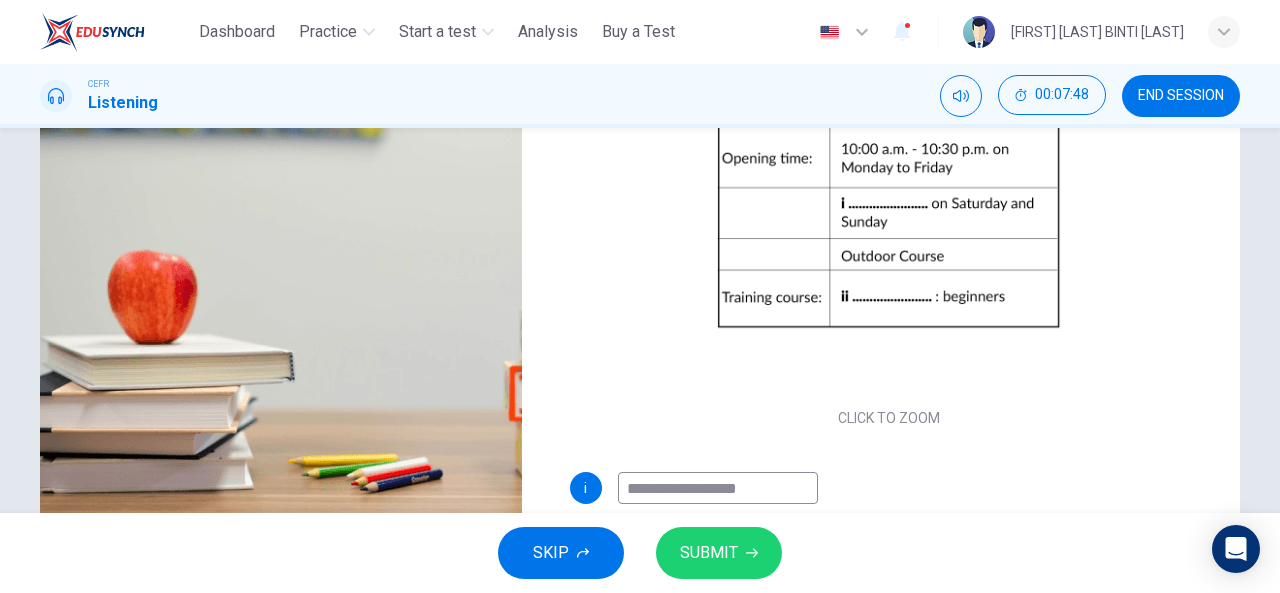 type on "**" 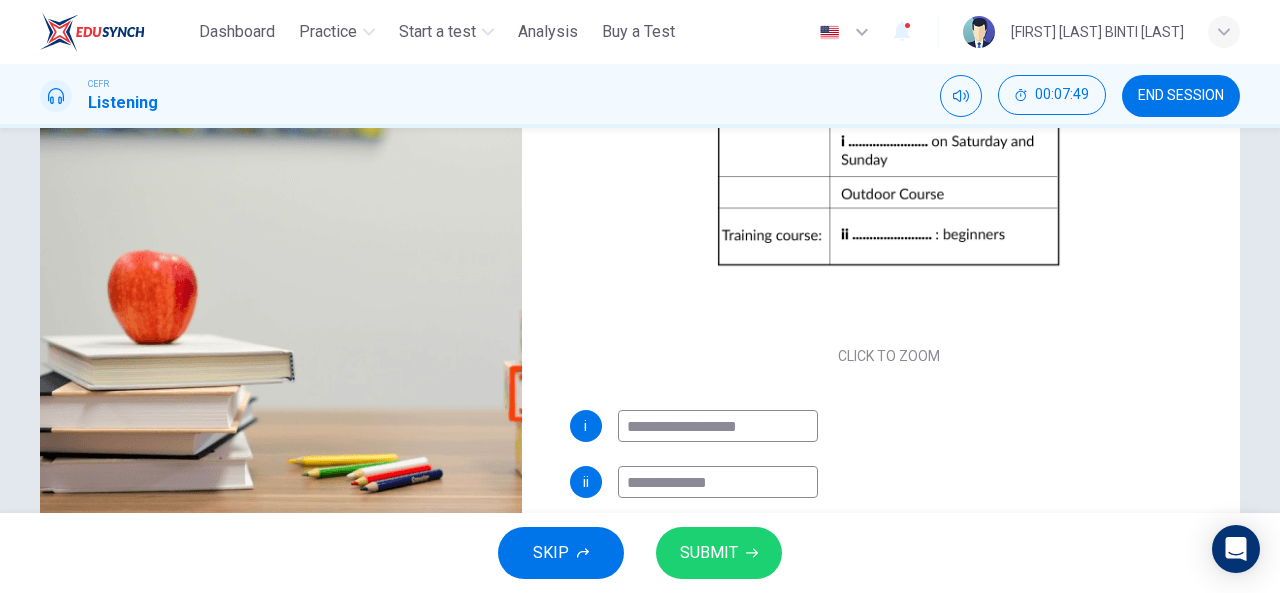 type on "**********" 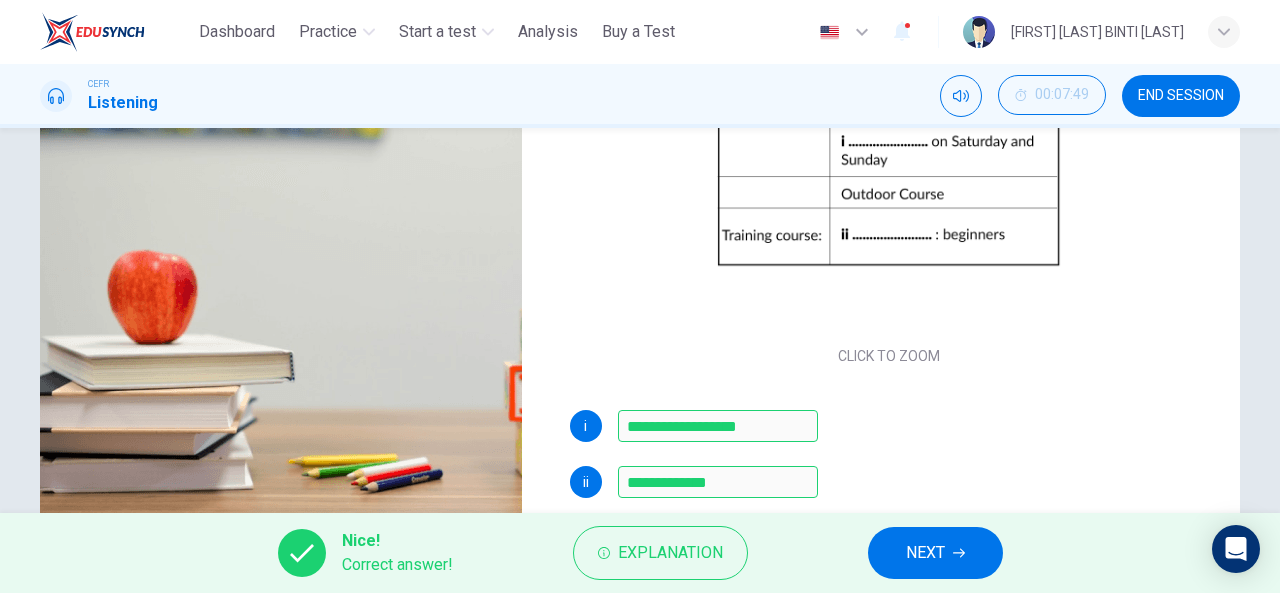 type on "**" 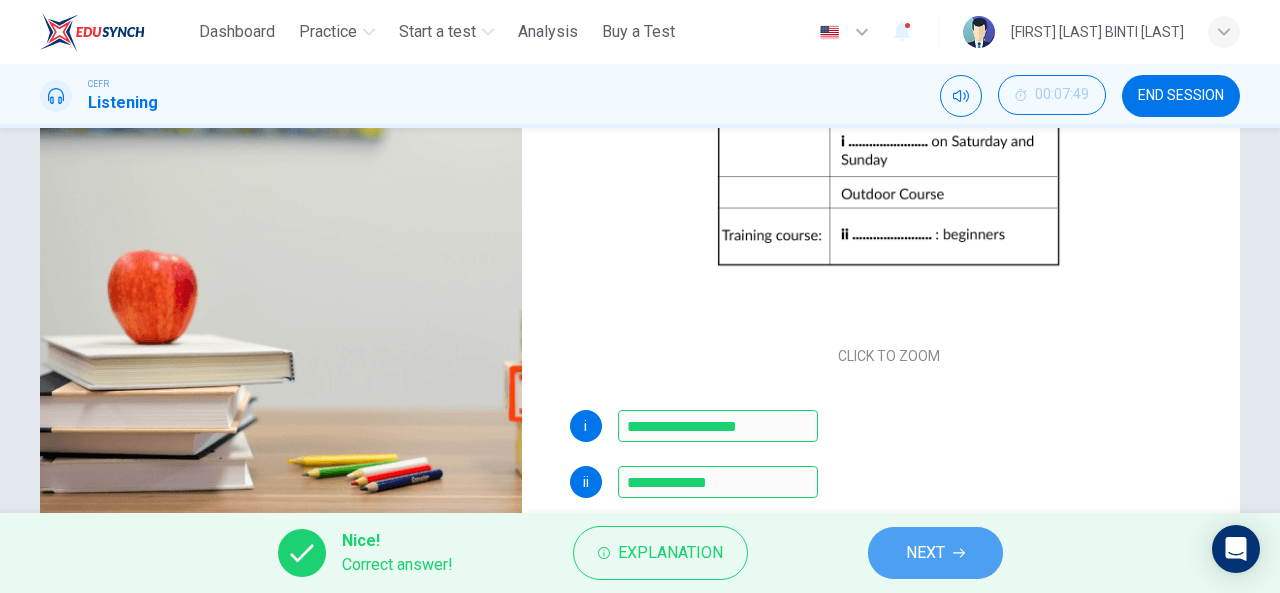 click on "NEXT" at bounding box center (935, 553) 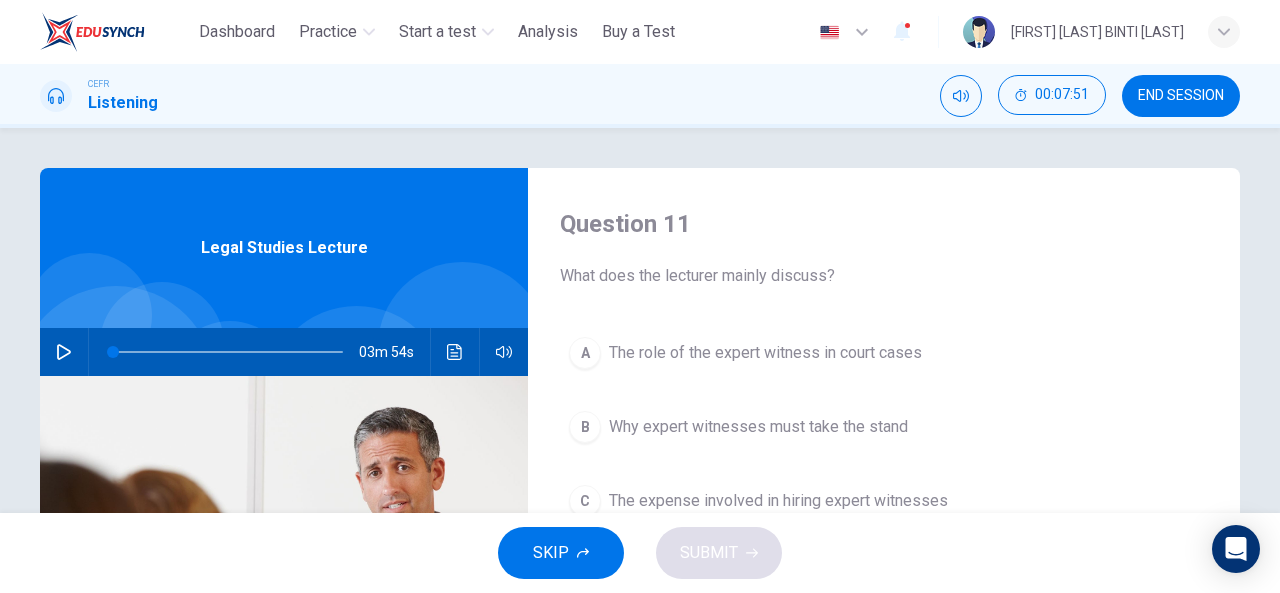 click 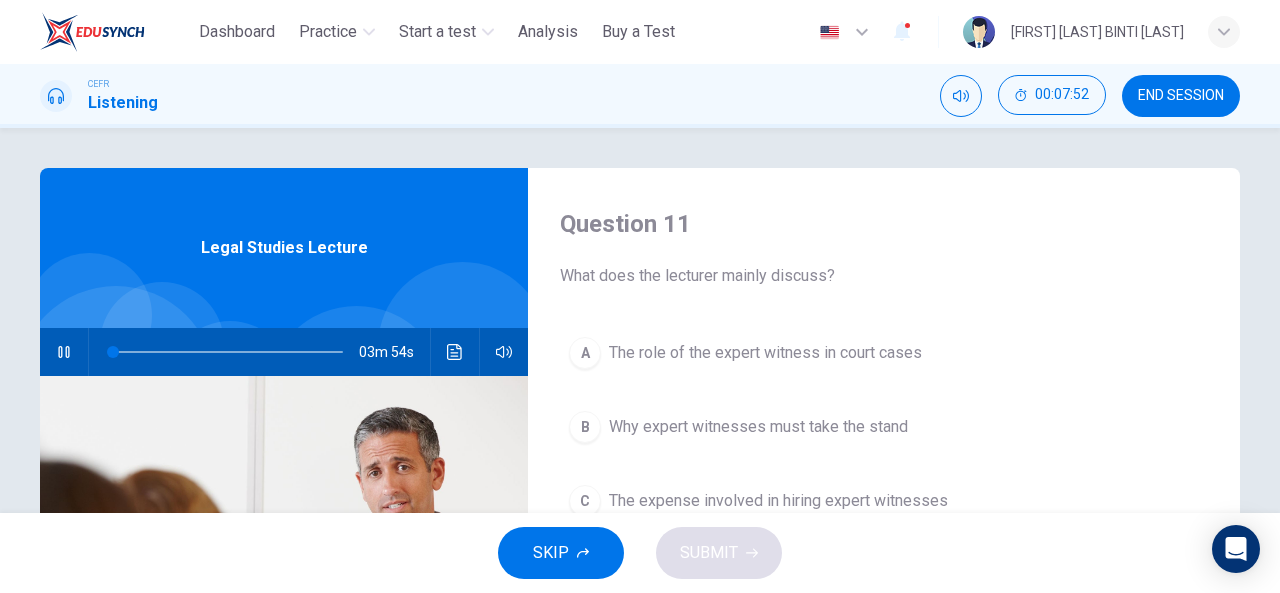 scroll, scrollTop: 100, scrollLeft: 0, axis: vertical 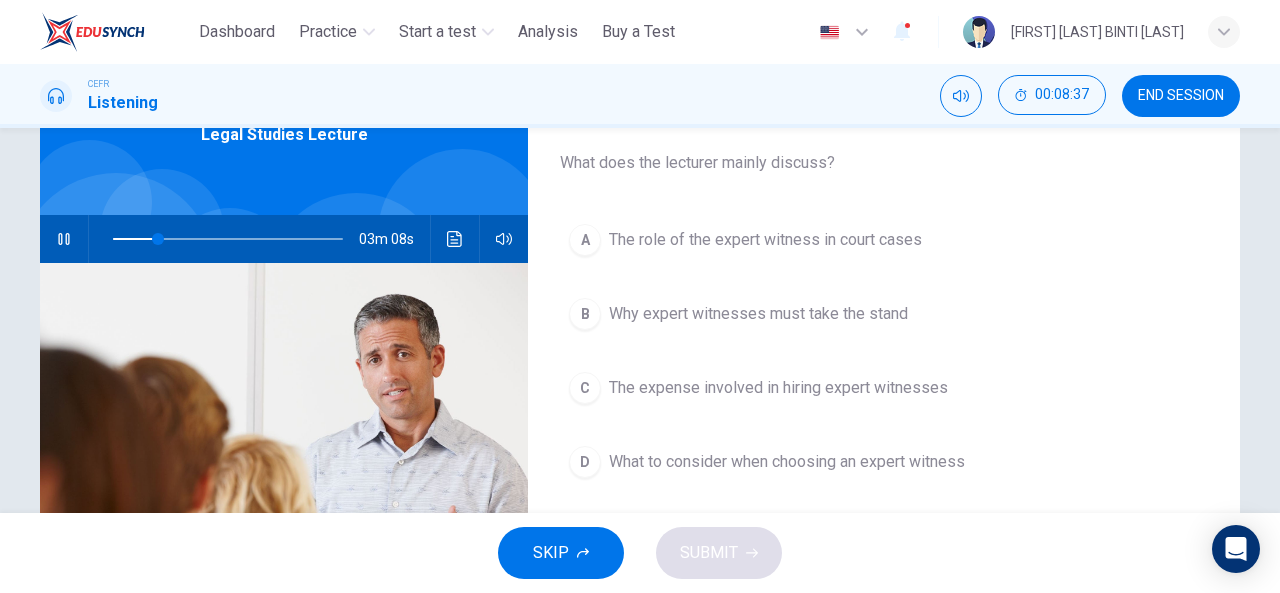 click on "D" at bounding box center (585, 462) 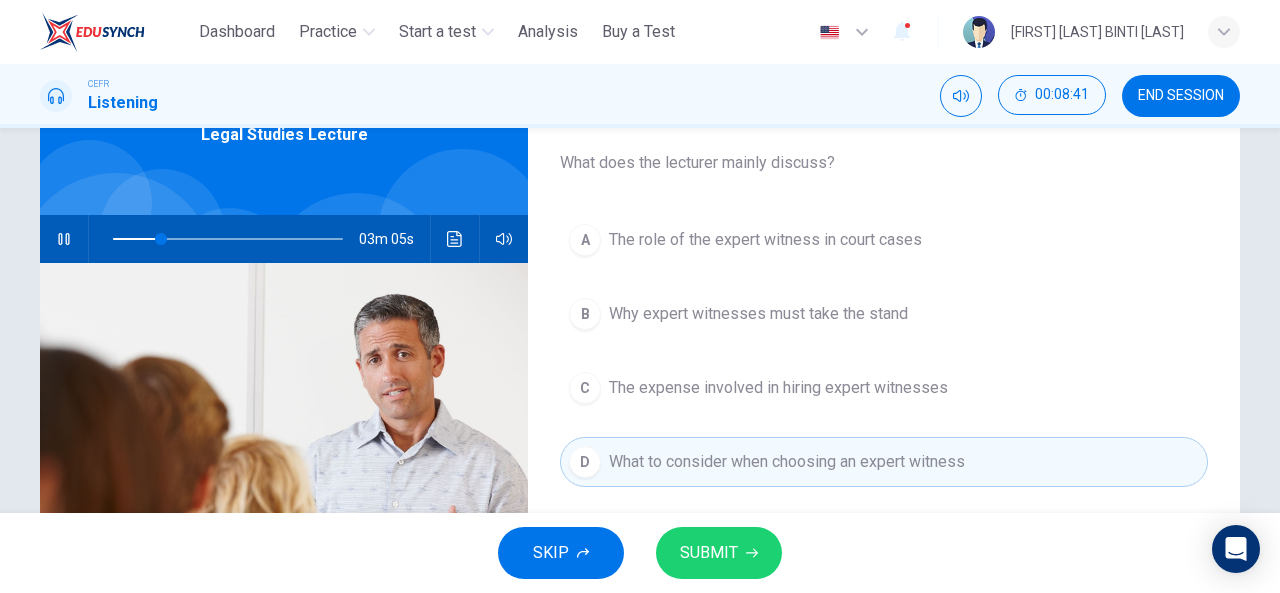 click on "SUBMIT" at bounding box center [709, 553] 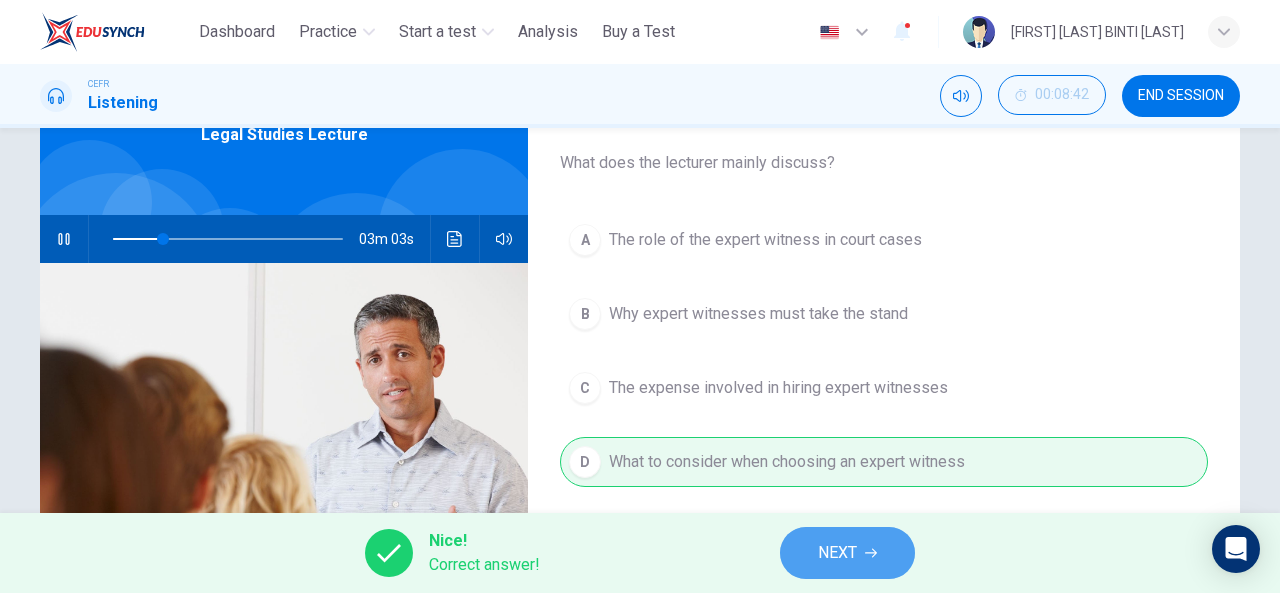 click on "NEXT" at bounding box center (837, 553) 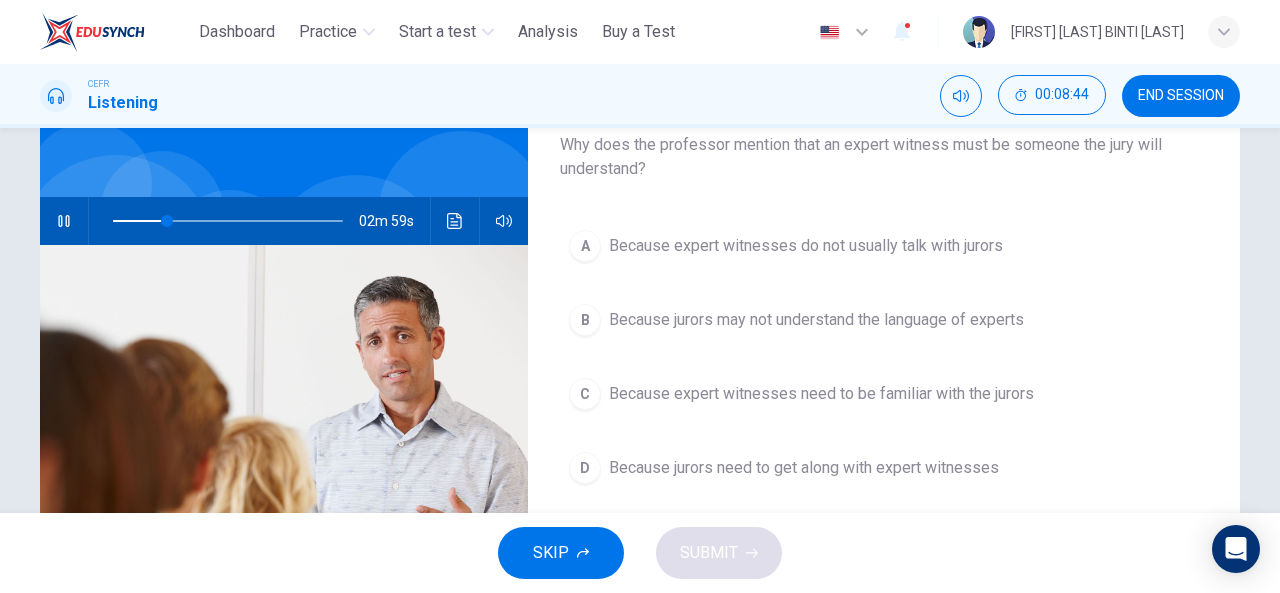scroll, scrollTop: 140, scrollLeft: 0, axis: vertical 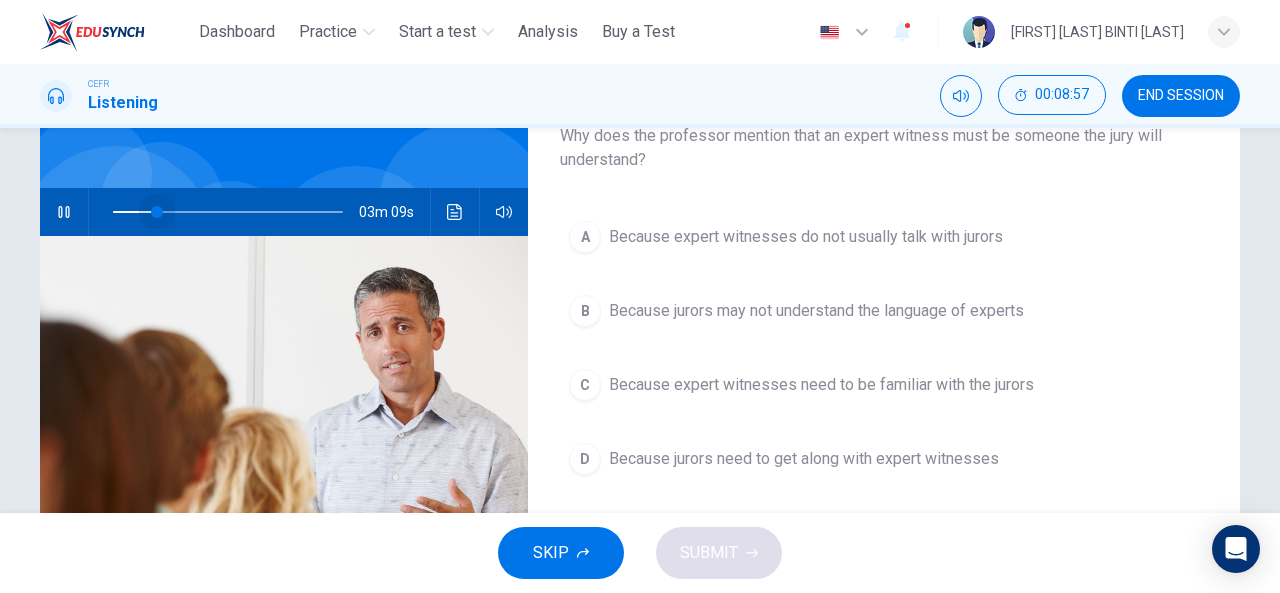 click at bounding box center (228, 212) 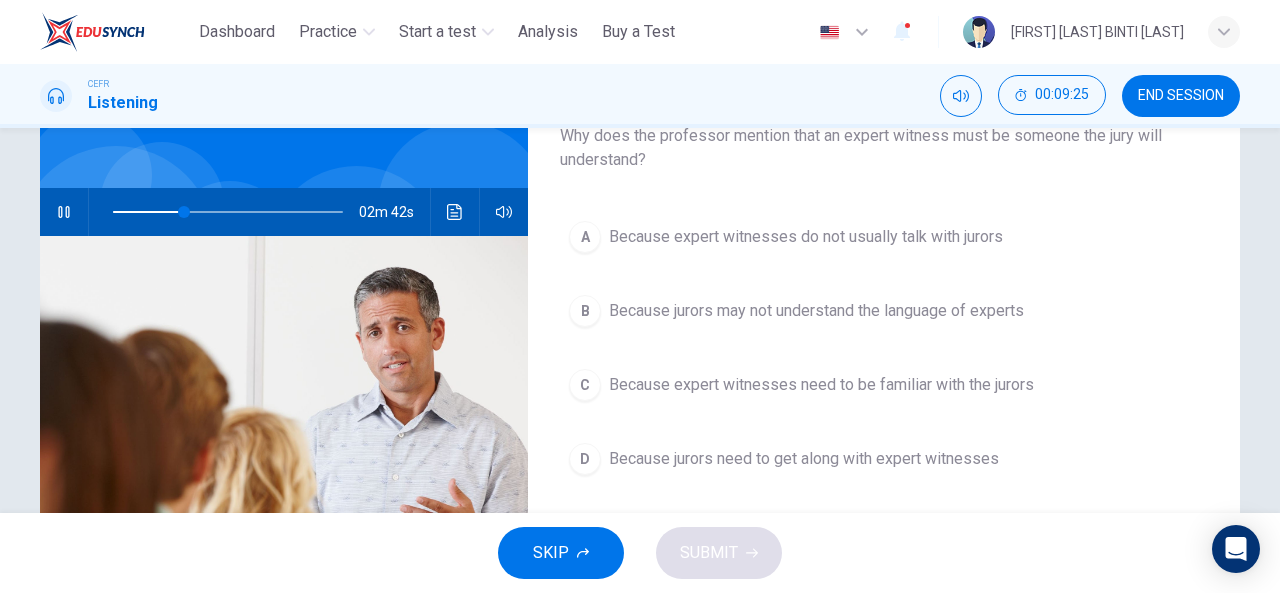 click at bounding box center (228, 212) 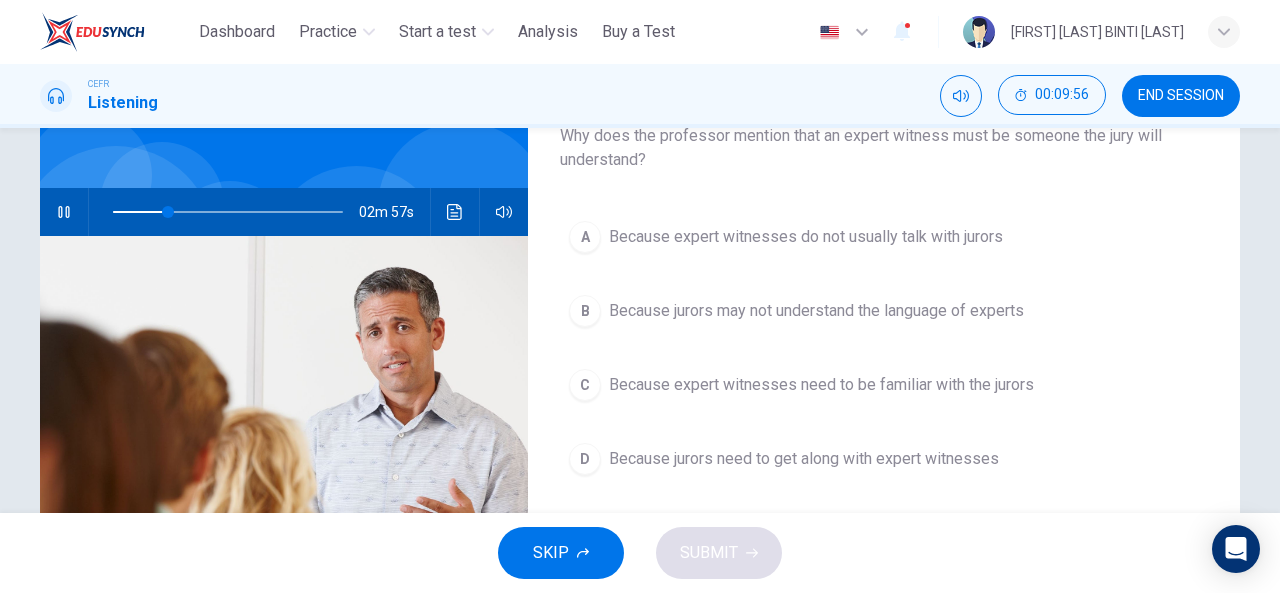 click on "D Because jurors need to get along with expert witnesses" at bounding box center [884, 459] 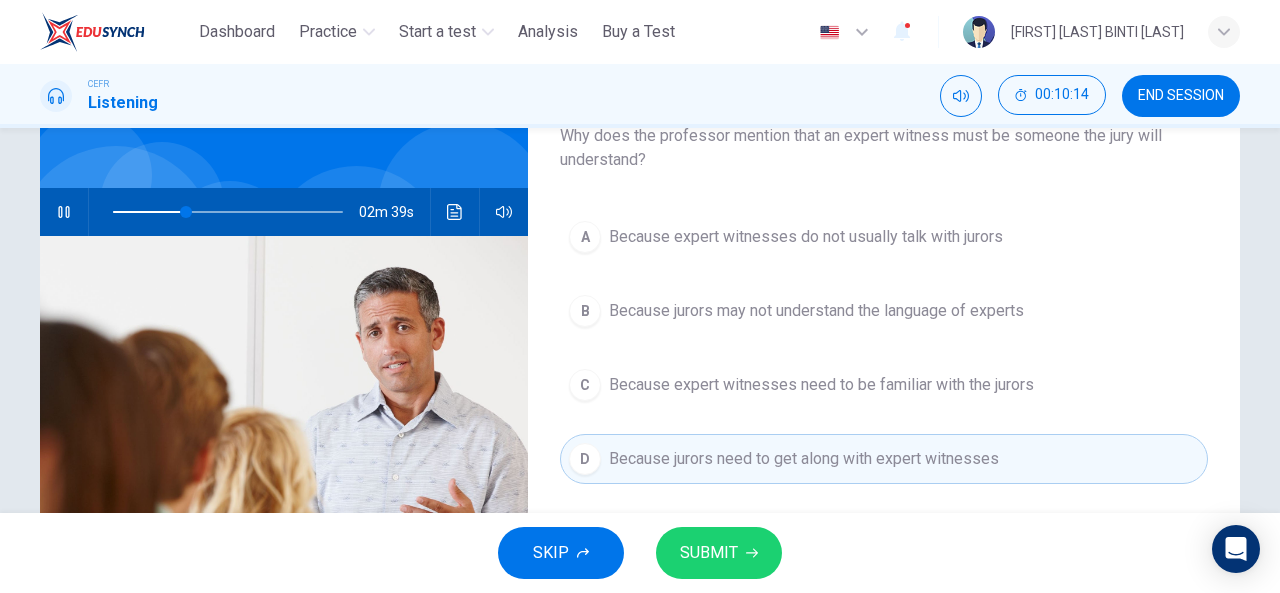 click at bounding box center (64, 212) 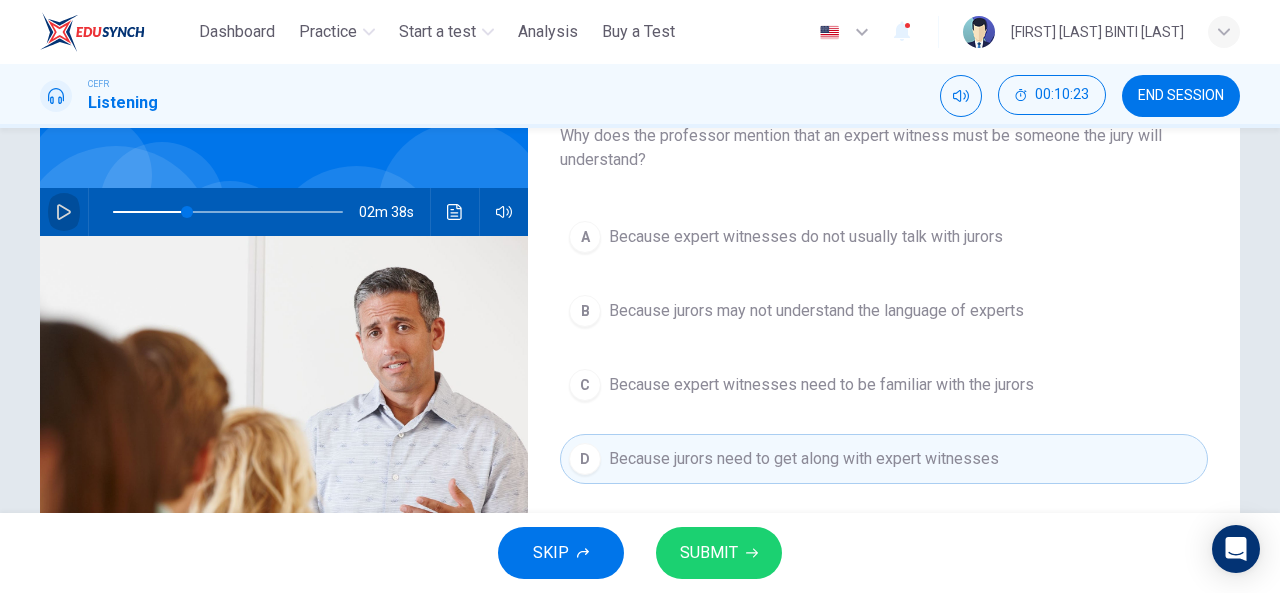 click at bounding box center (64, 212) 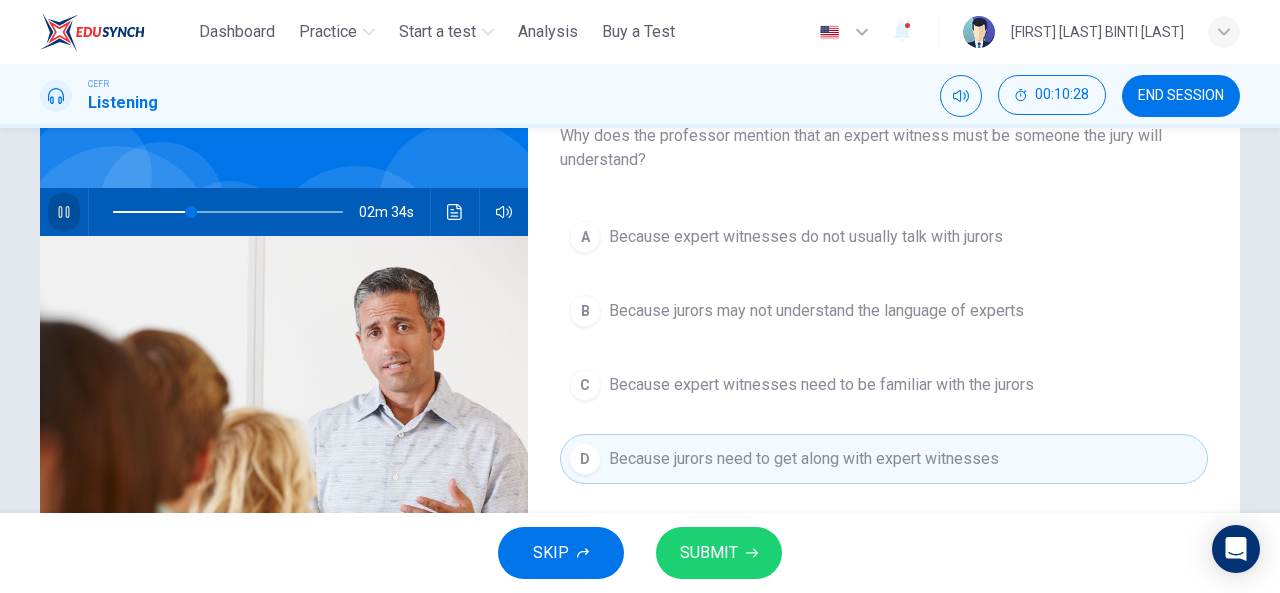 click at bounding box center [64, 212] 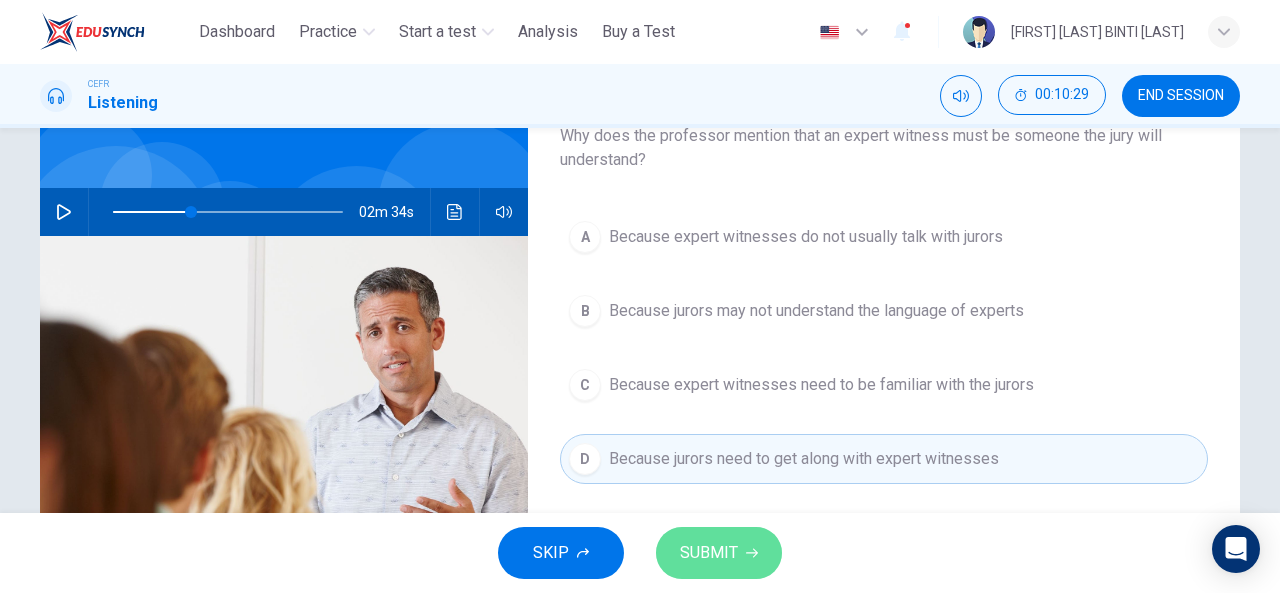 click on "SUBMIT" at bounding box center (719, 553) 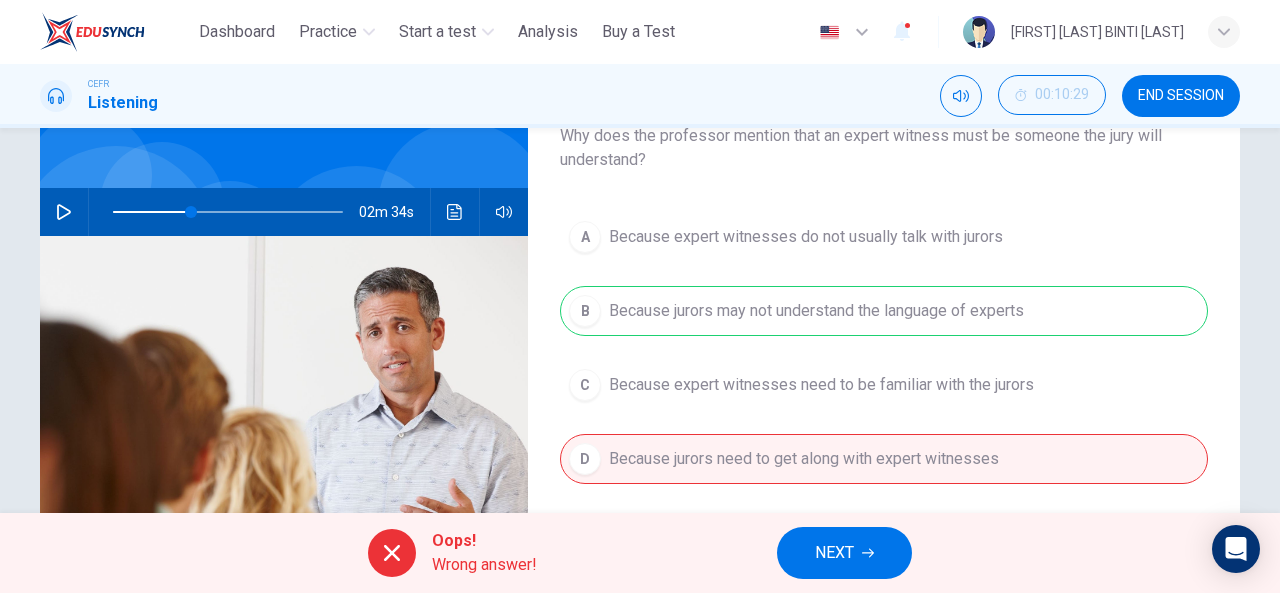 click on "A Because expert witnesses do not usually talk with jurors B Because jurors may not understand the language of experts C Because expert witnesses need to be familiar with the jurors D Because jurors need to get along with expert witnesses" at bounding box center (884, 368) 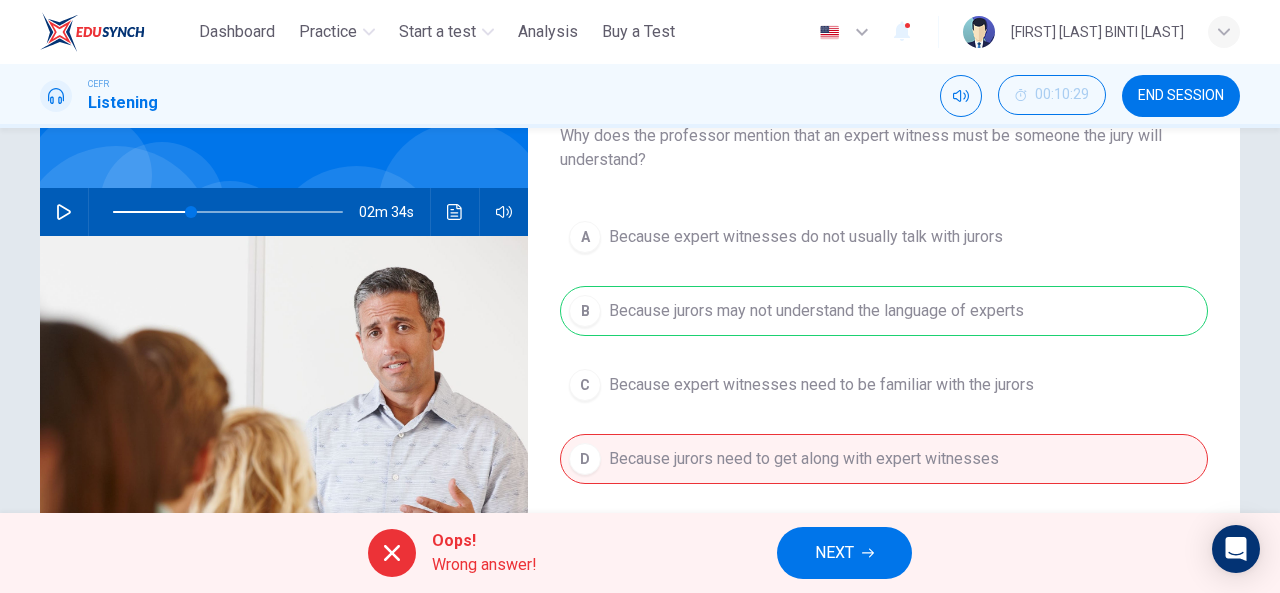 click on "A Because expert witnesses do not usually talk with jurors B Because jurors may not understand the language of experts C Because expert witnesses need to be familiar with the jurors D Because jurors need to get along with expert witnesses" at bounding box center (884, 368) 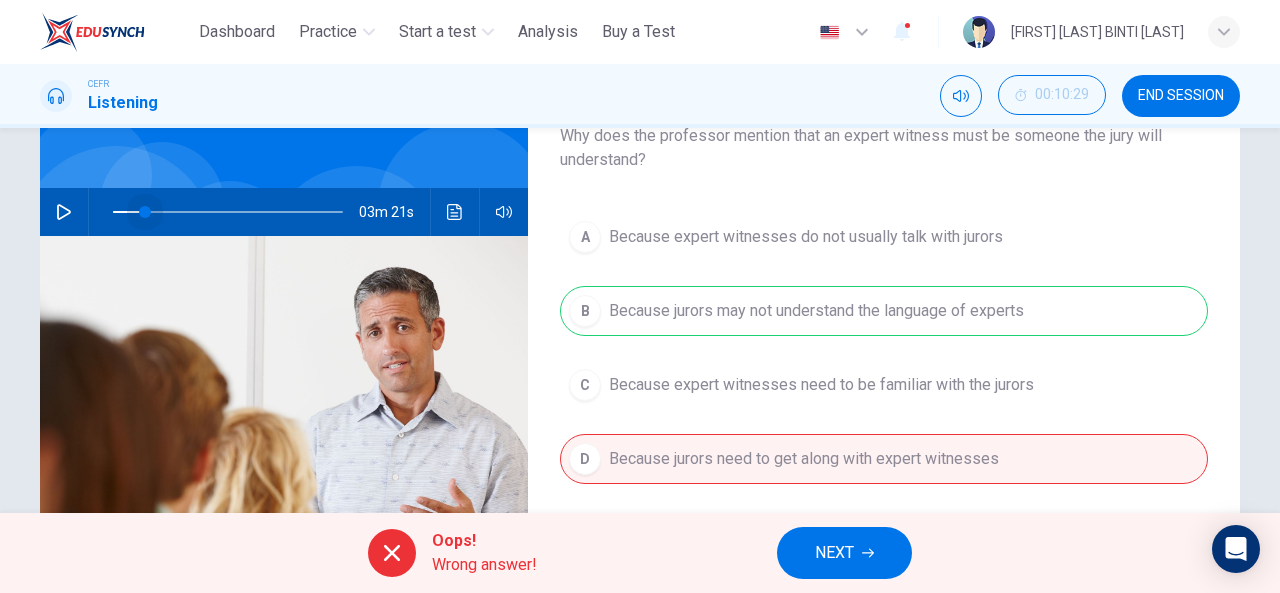 click at bounding box center (228, 212) 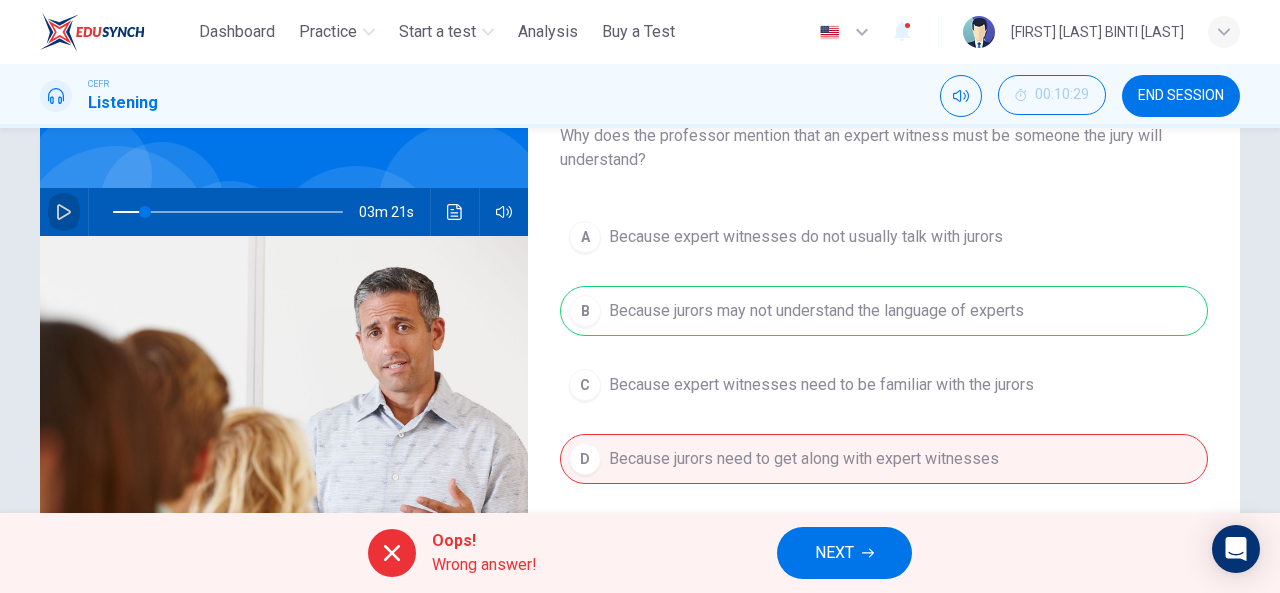 click at bounding box center [64, 212] 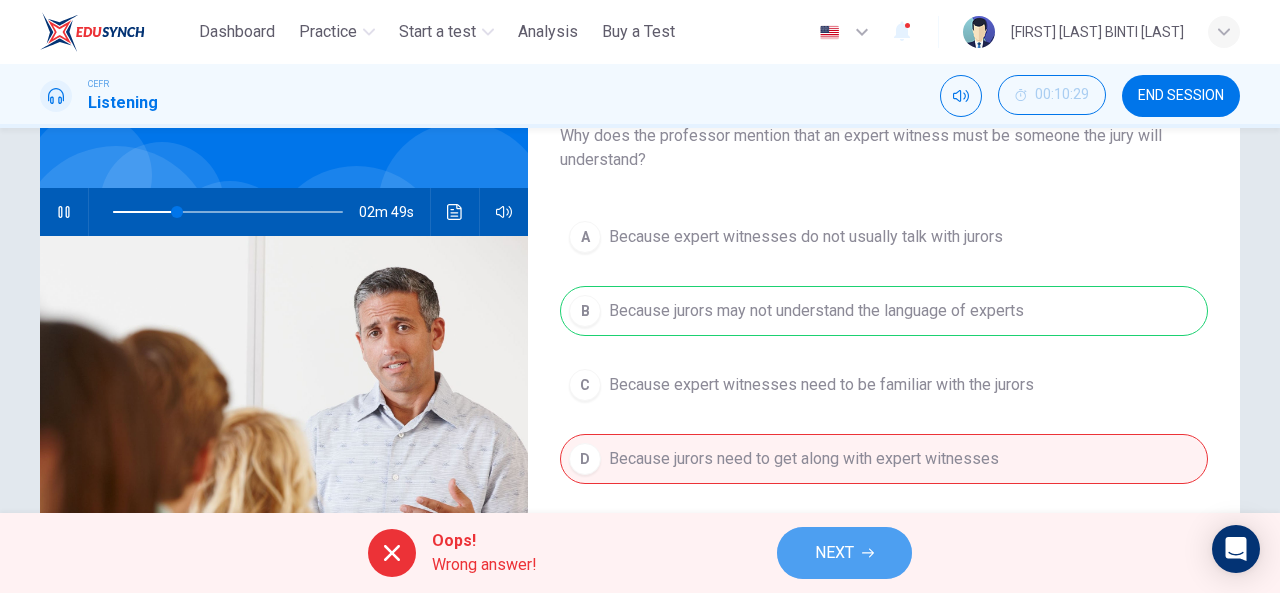 click on "NEXT" at bounding box center (834, 553) 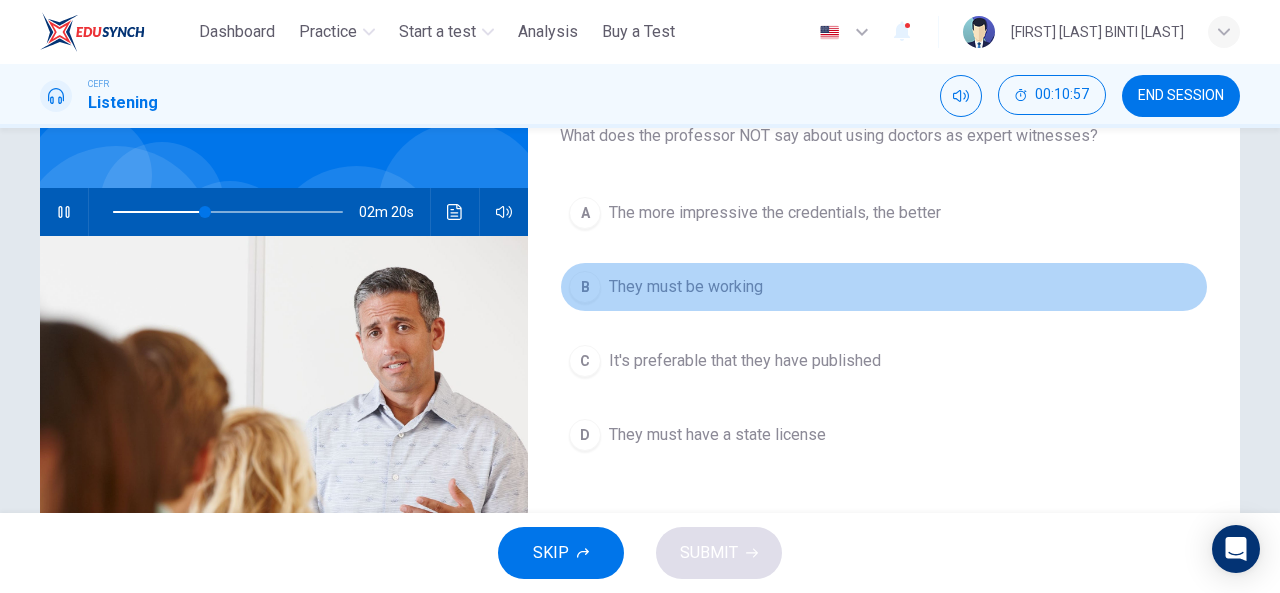 click on "B" at bounding box center (585, 287) 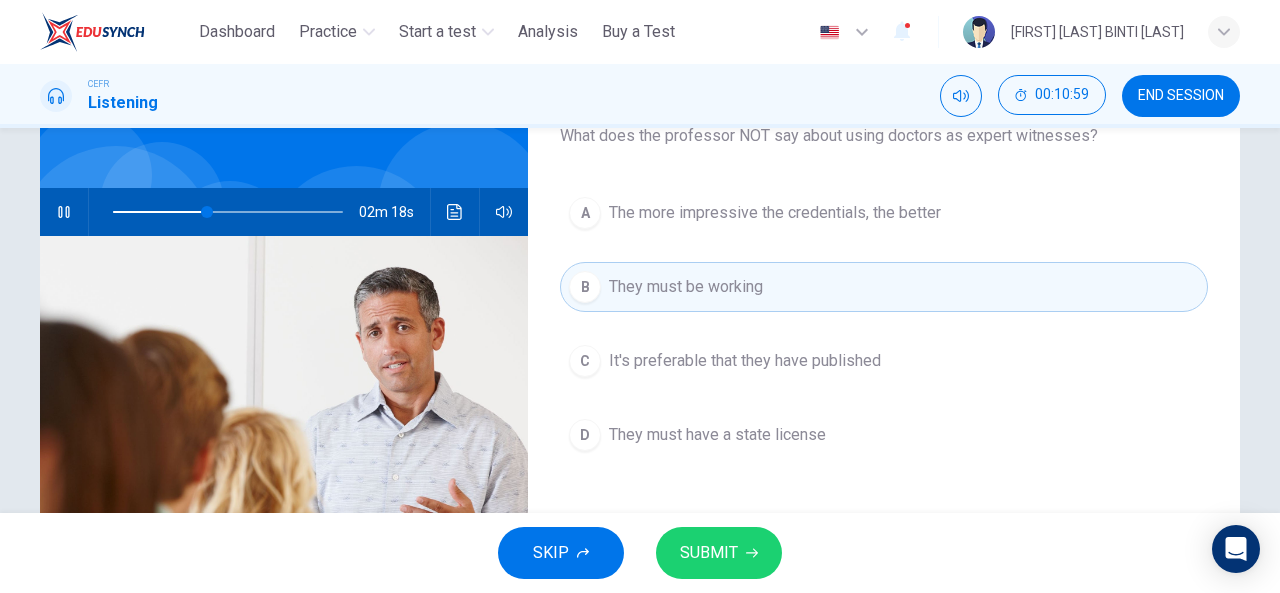 click on "SUBMIT" at bounding box center [709, 553] 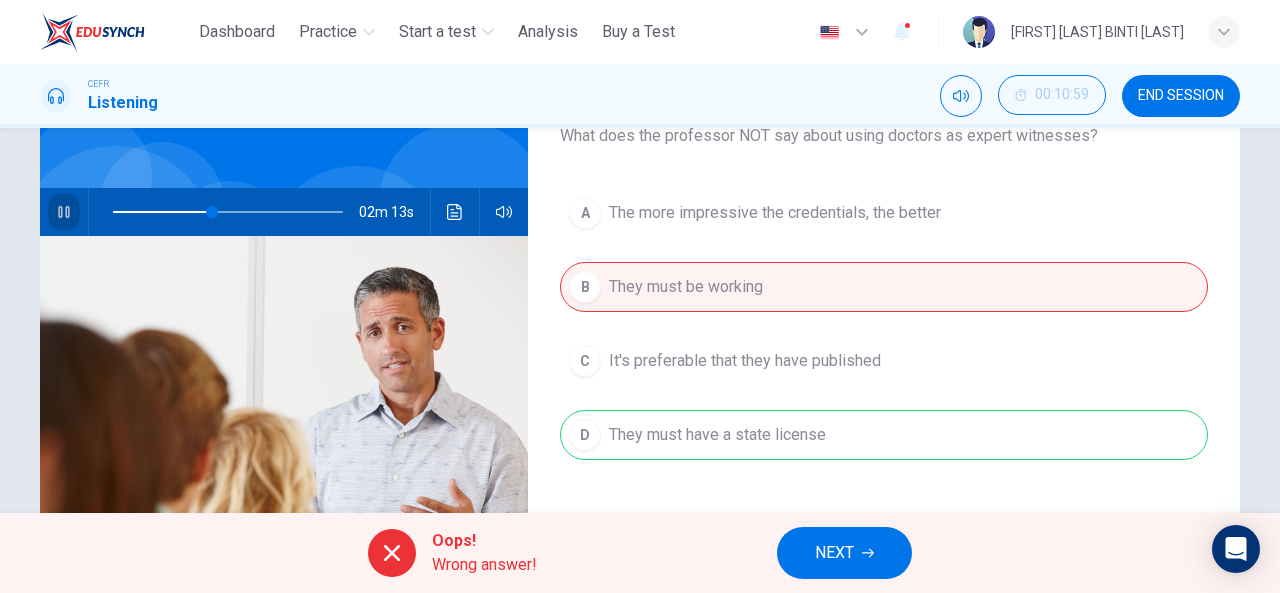 click at bounding box center (64, 212) 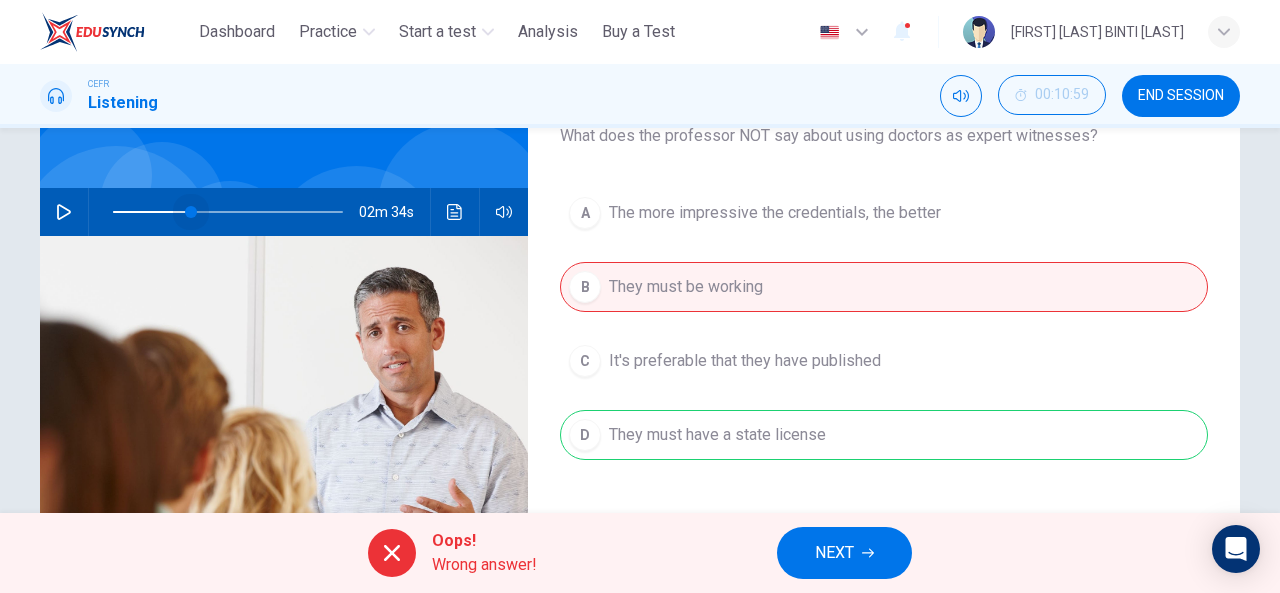 click at bounding box center [191, 212] 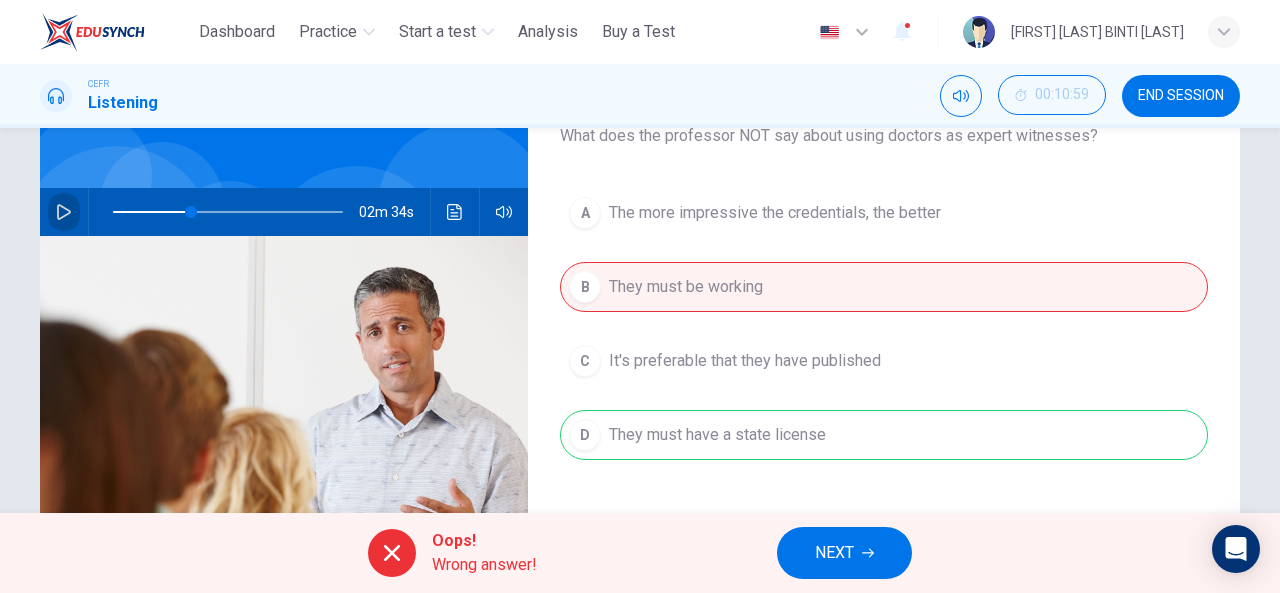 click 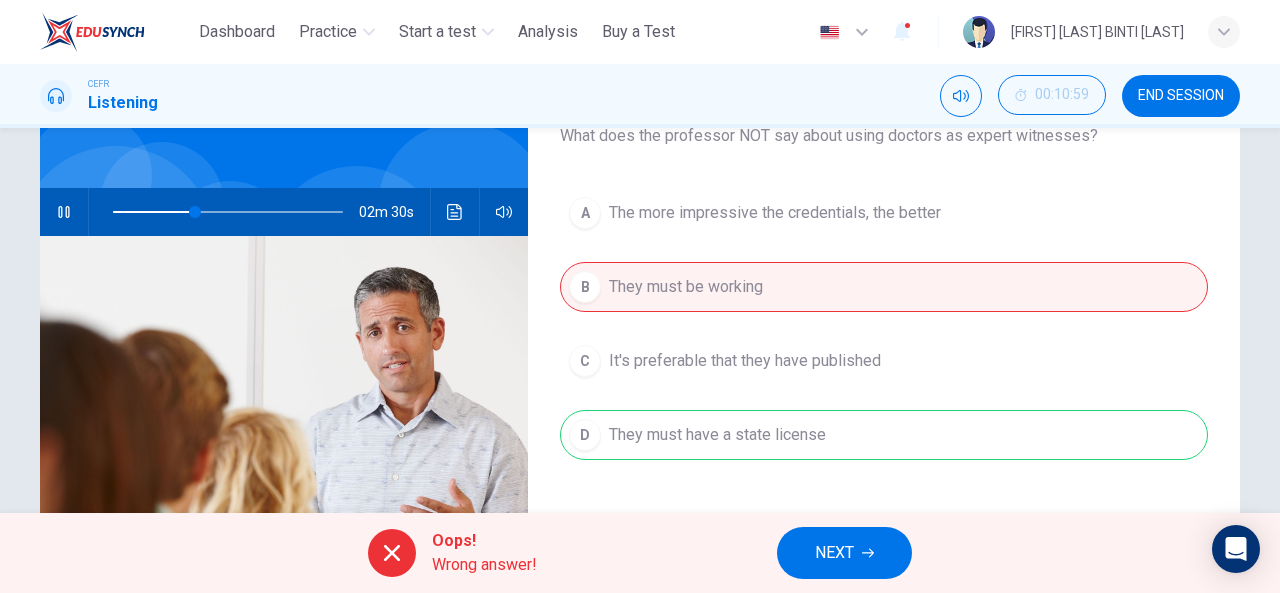 click on "NEXT" at bounding box center [834, 553] 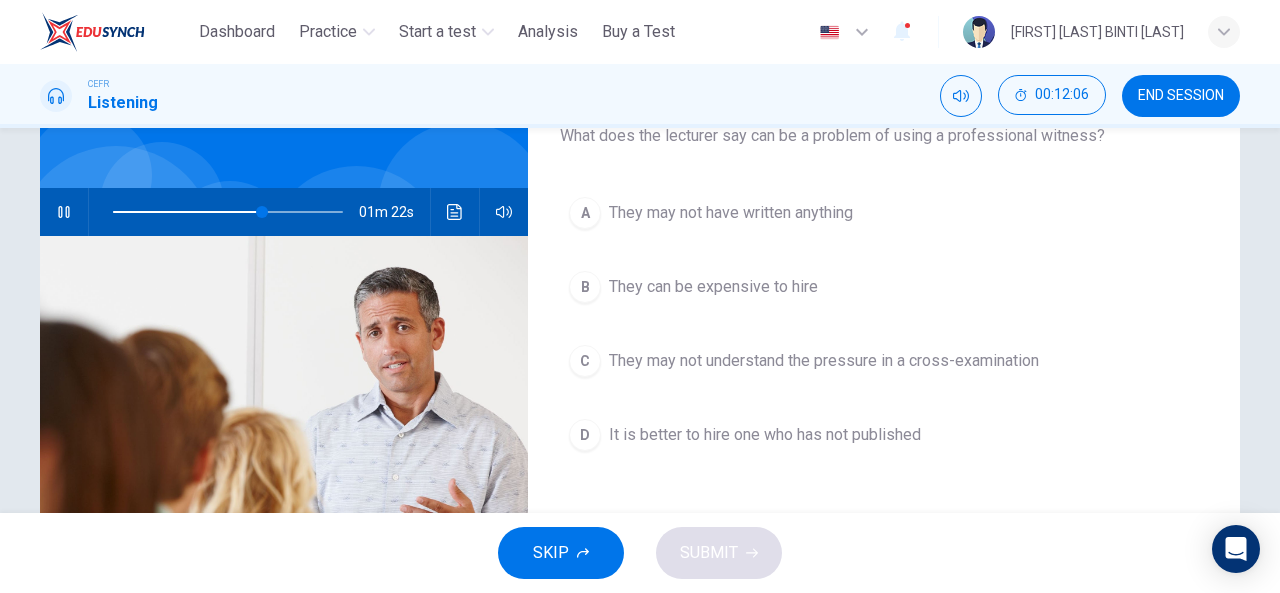 click 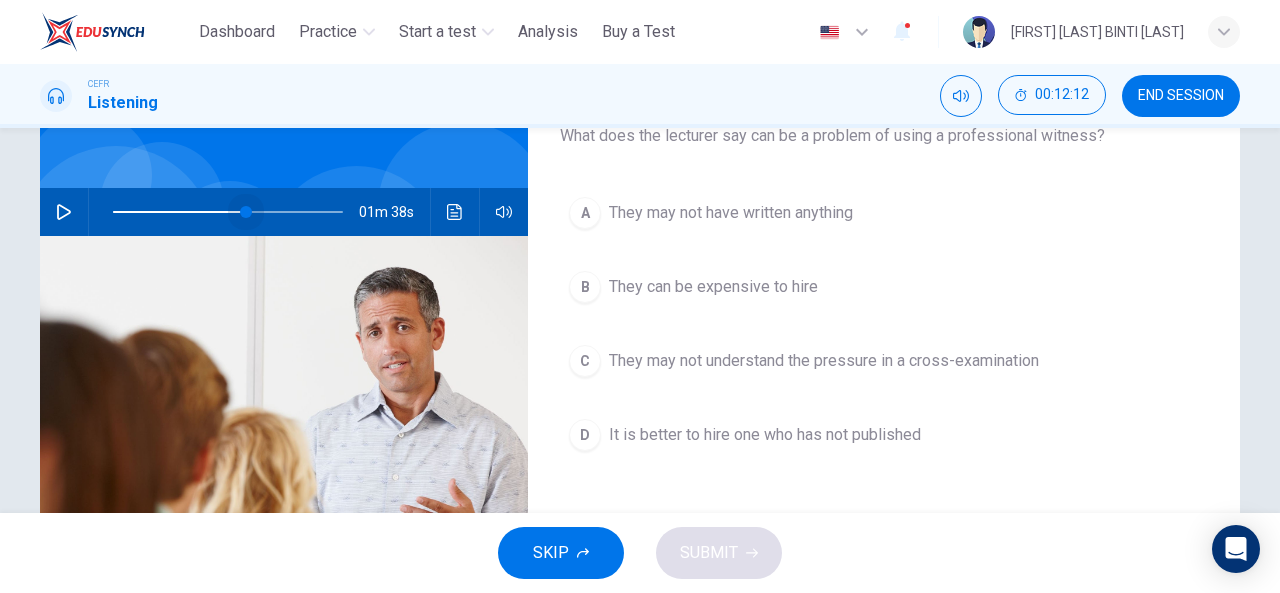 click at bounding box center (246, 212) 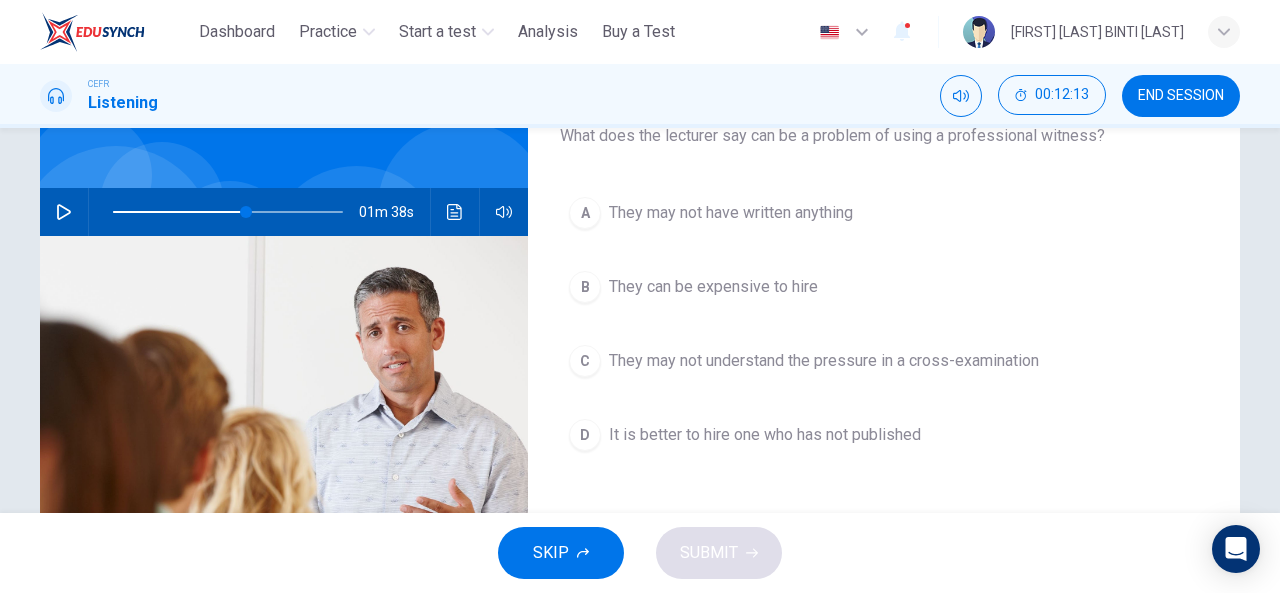 click 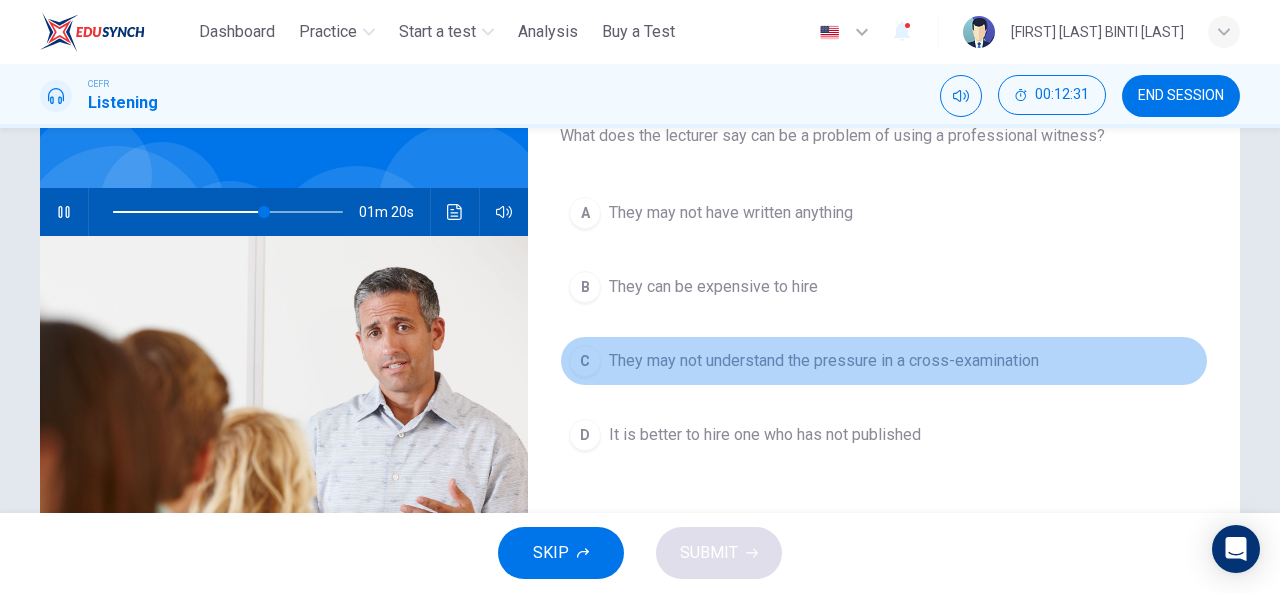 click on "C" at bounding box center (585, 361) 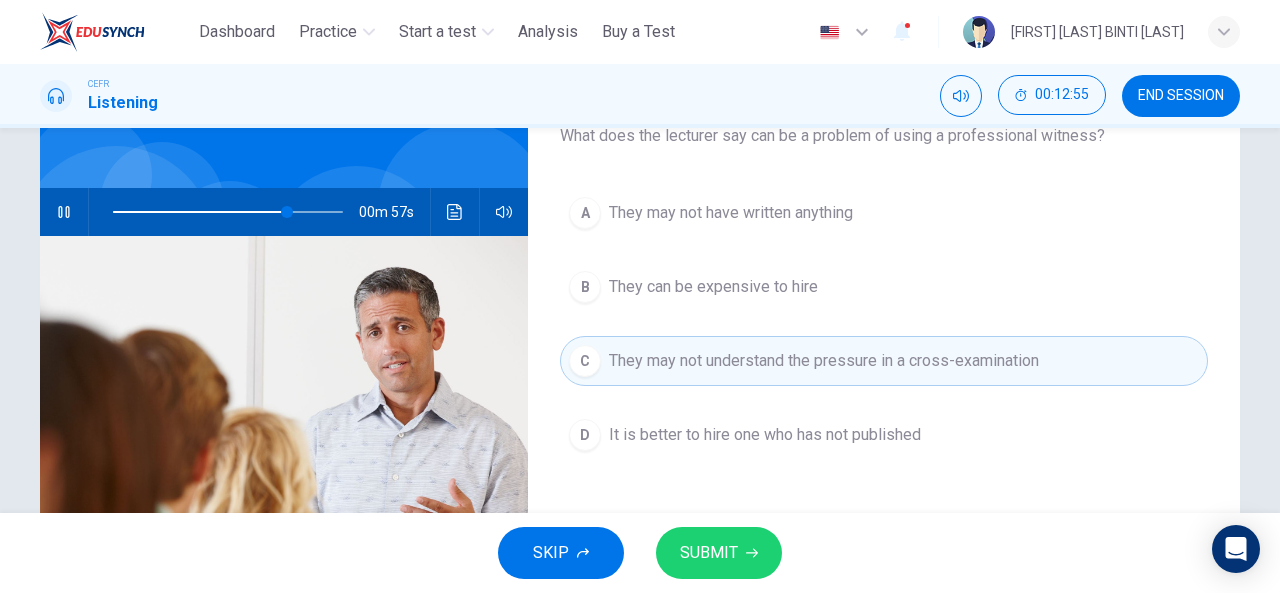 click on "They can be expensive to hire" at bounding box center [713, 287] 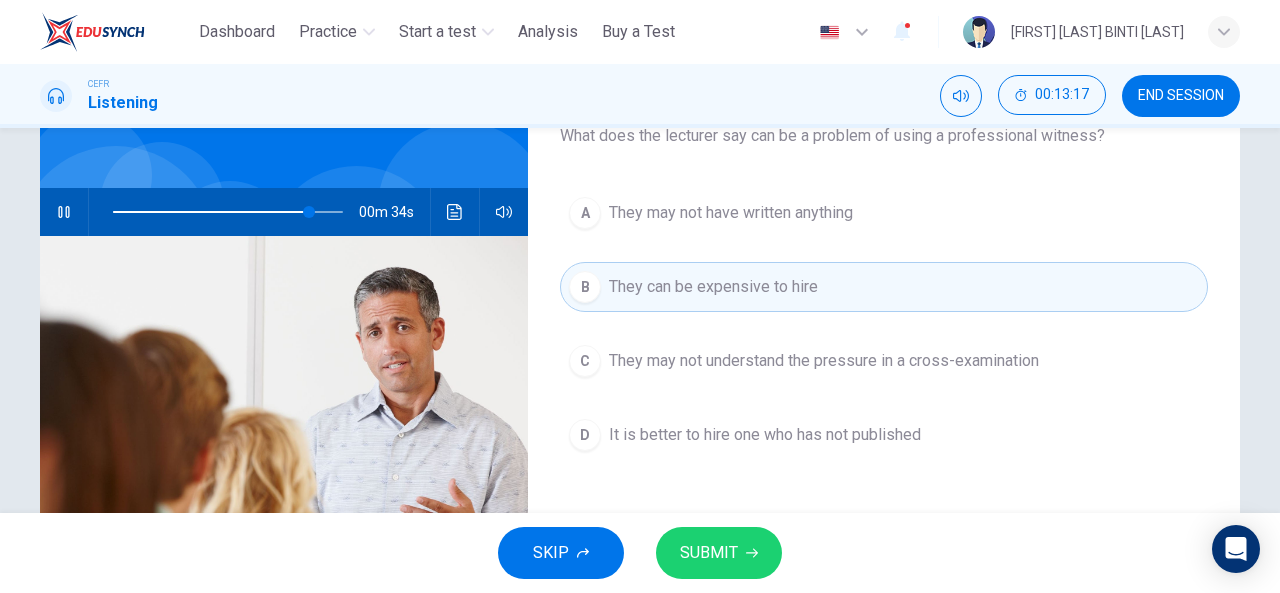 click on "SUBMIT" at bounding box center (719, 553) 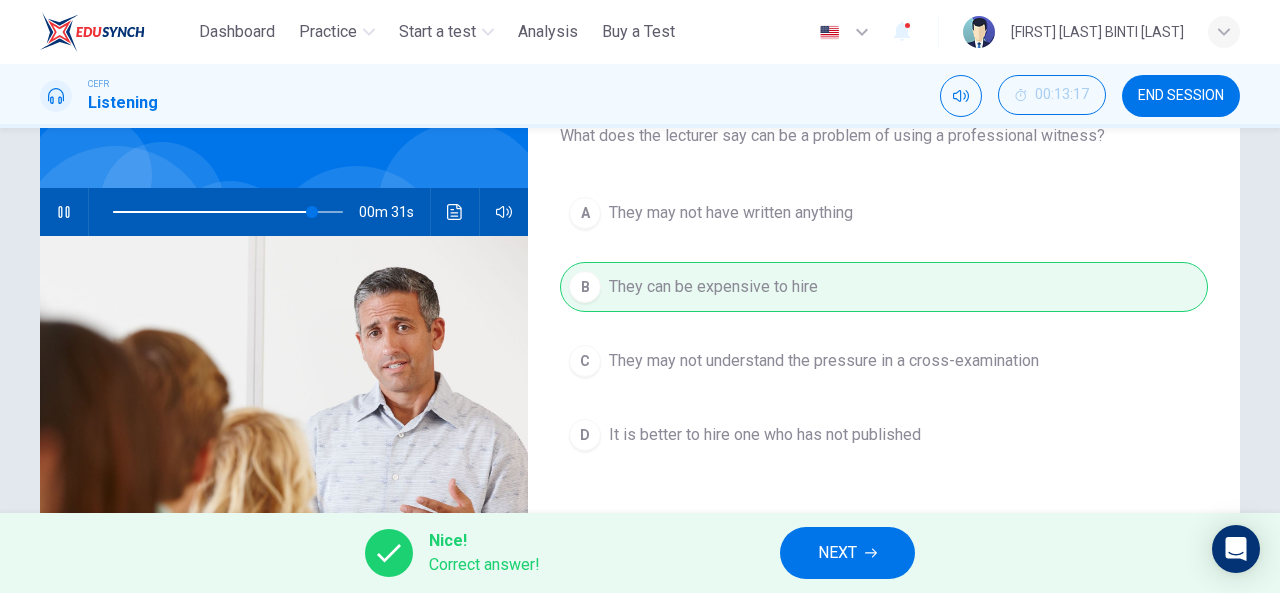 click on "NEXT" at bounding box center [837, 553] 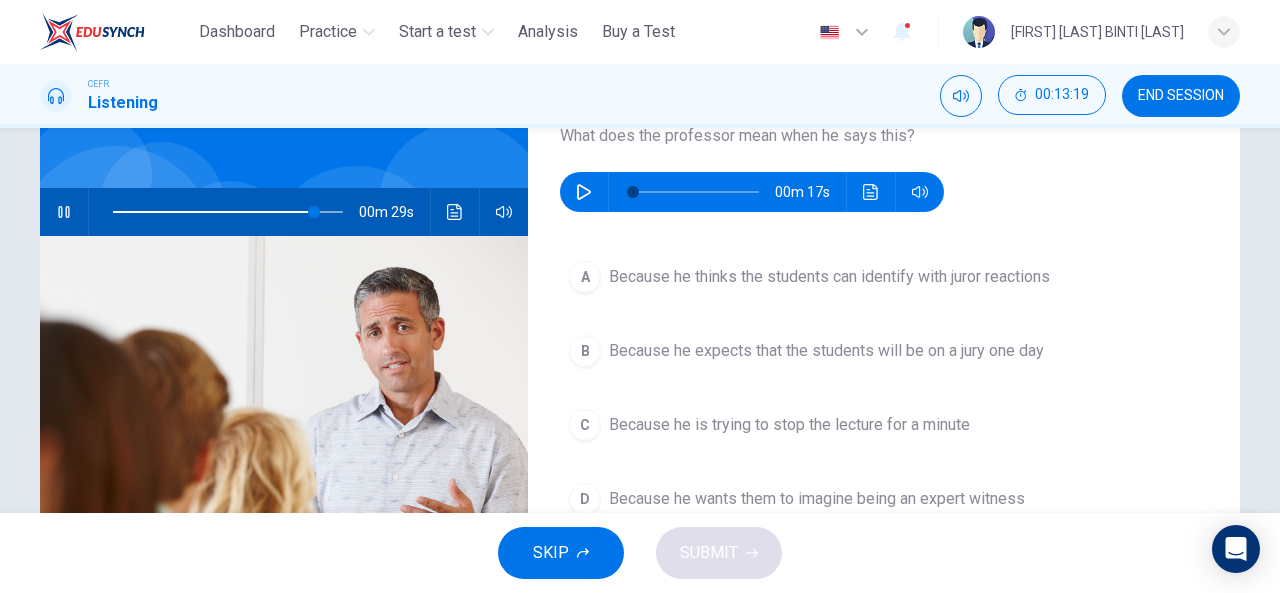 click at bounding box center [64, 212] 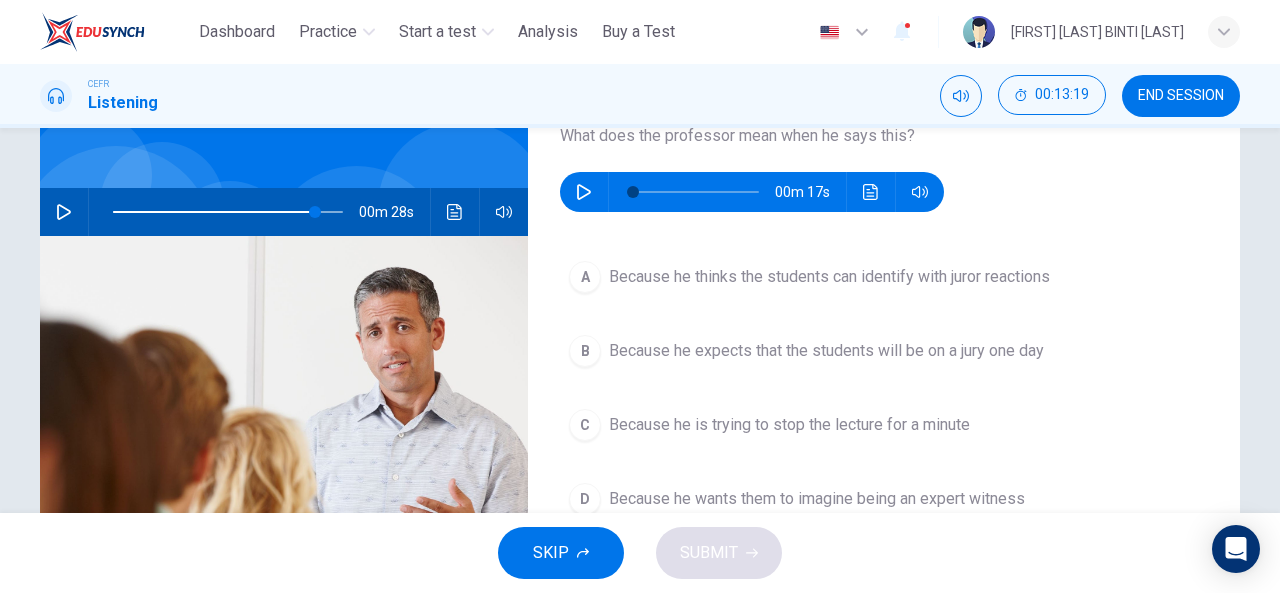 type on "**" 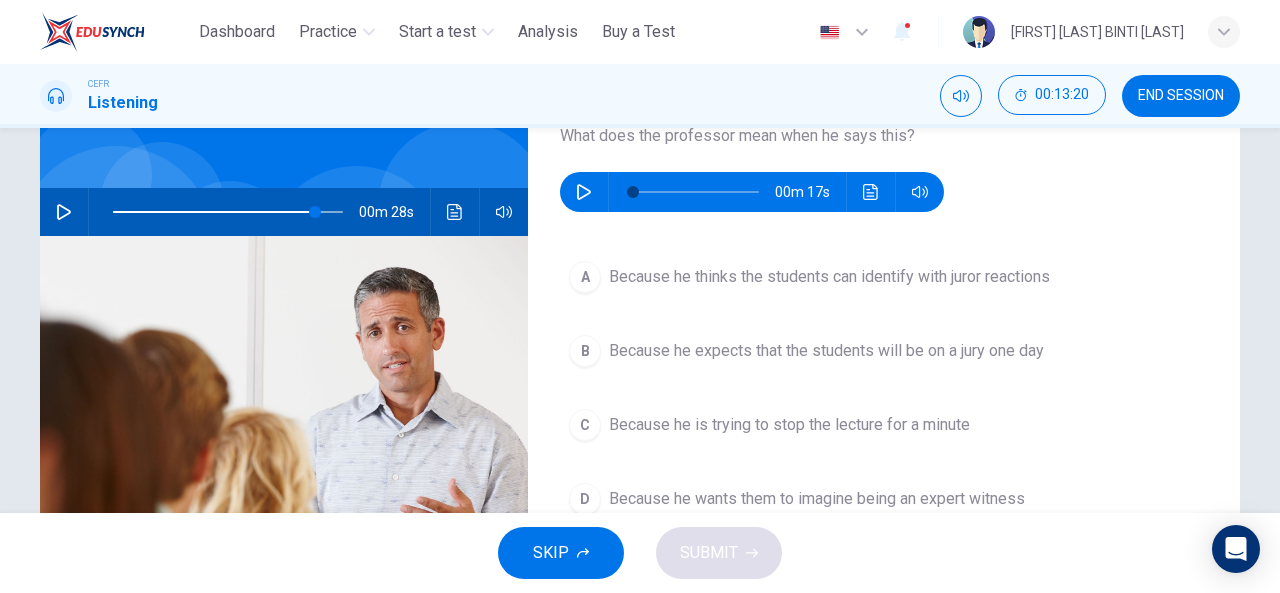 click 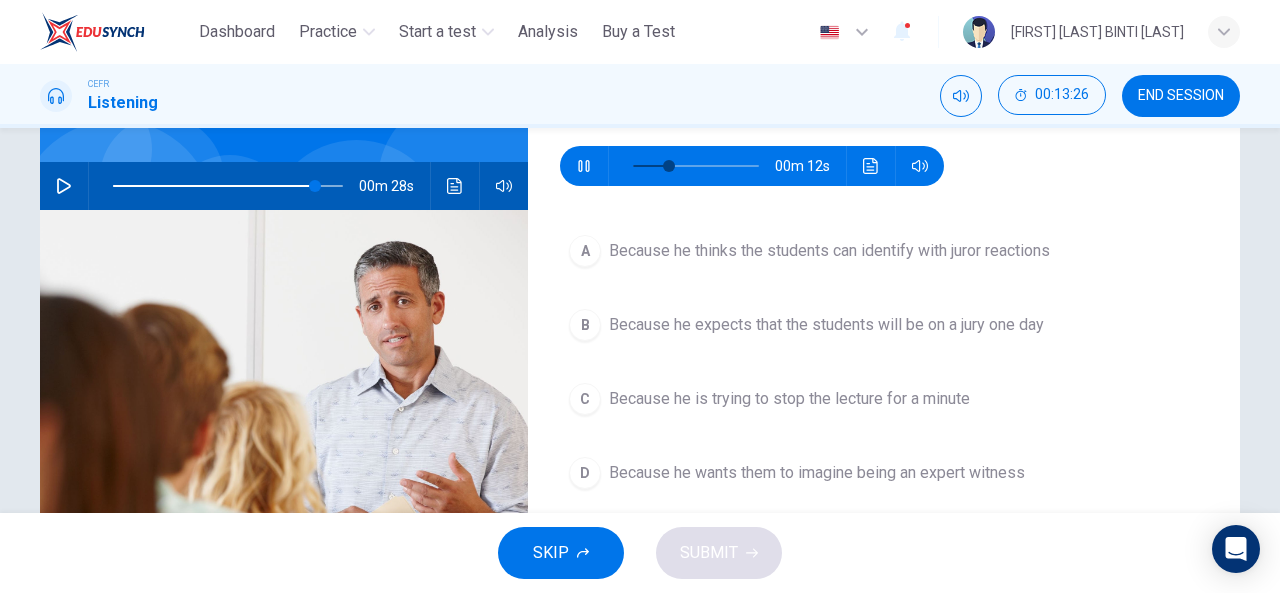 scroll, scrollTop: 175, scrollLeft: 0, axis: vertical 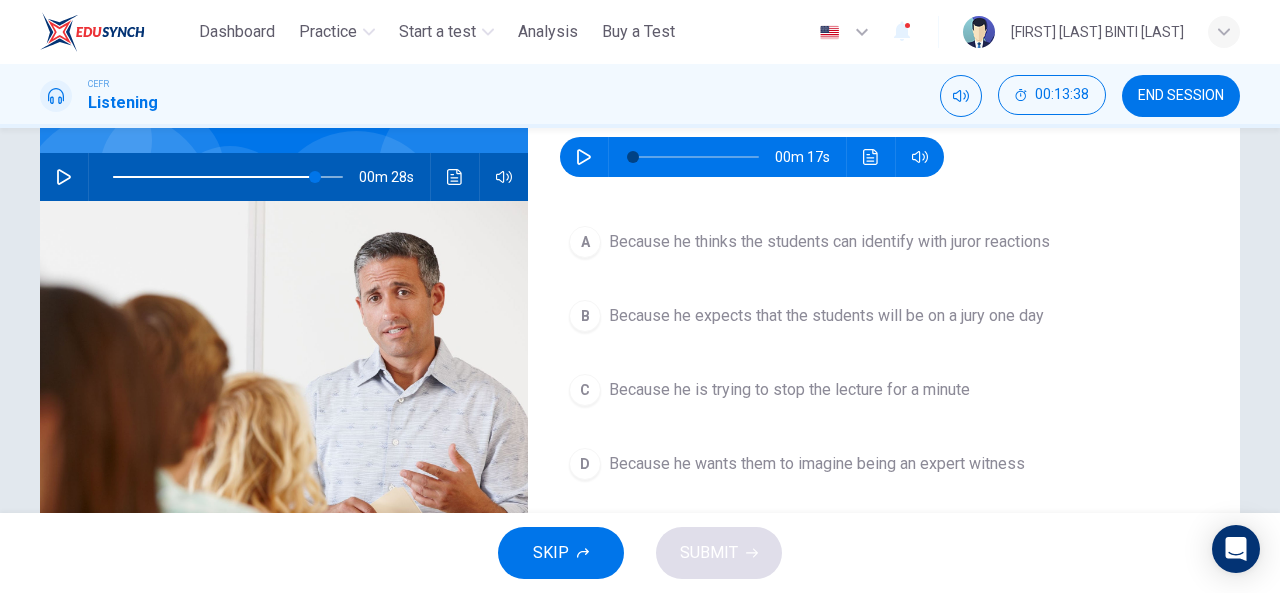 click at bounding box center [584, 157] 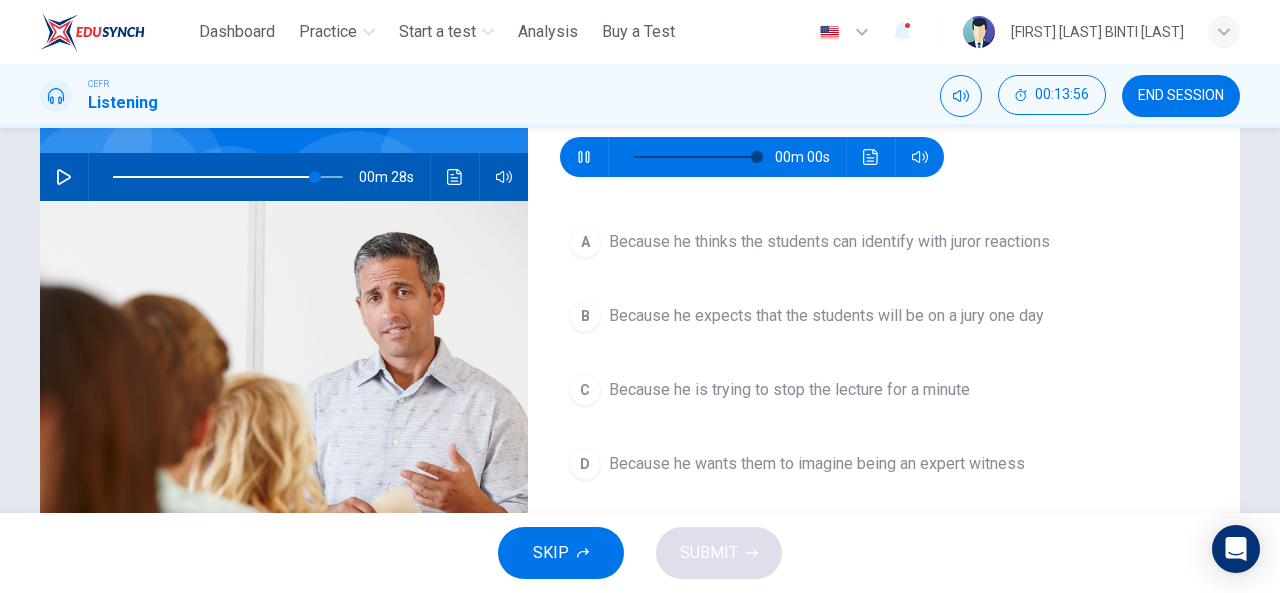 type 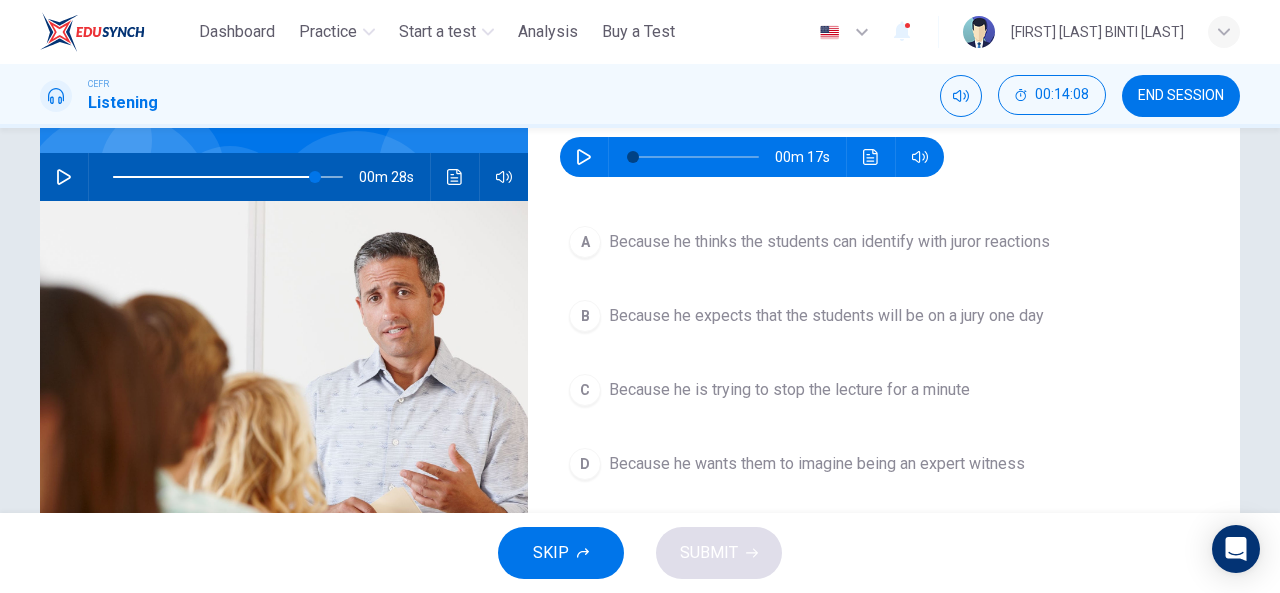 click on "A" at bounding box center (585, 242) 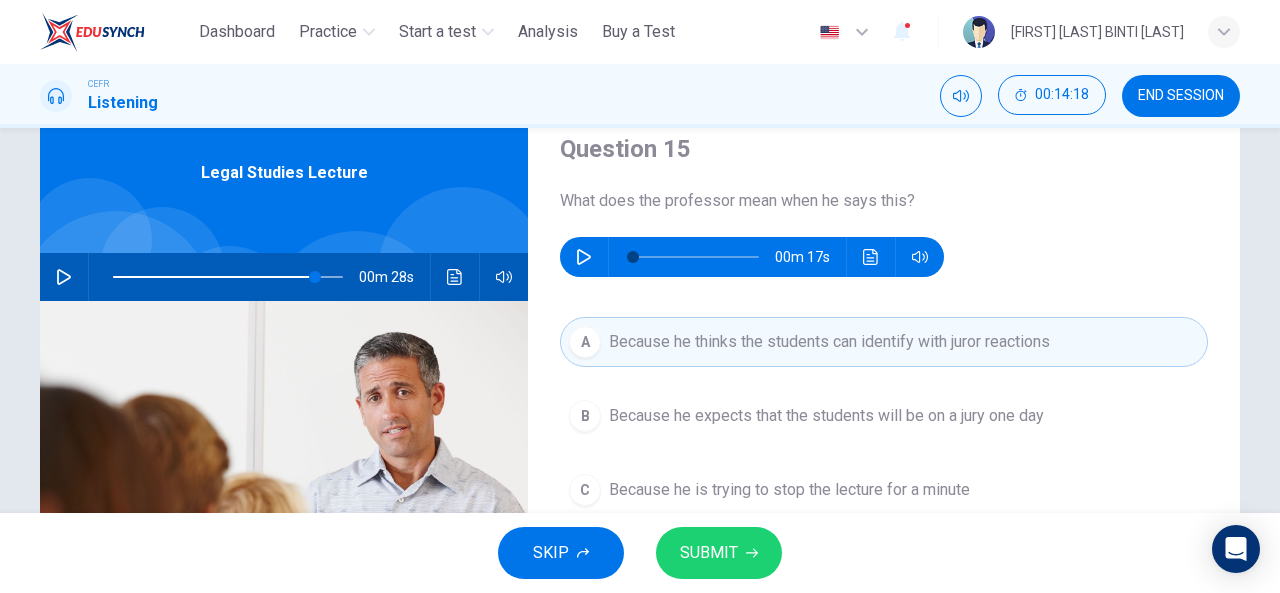 scroll, scrollTop: 175, scrollLeft: 0, axis: vertical 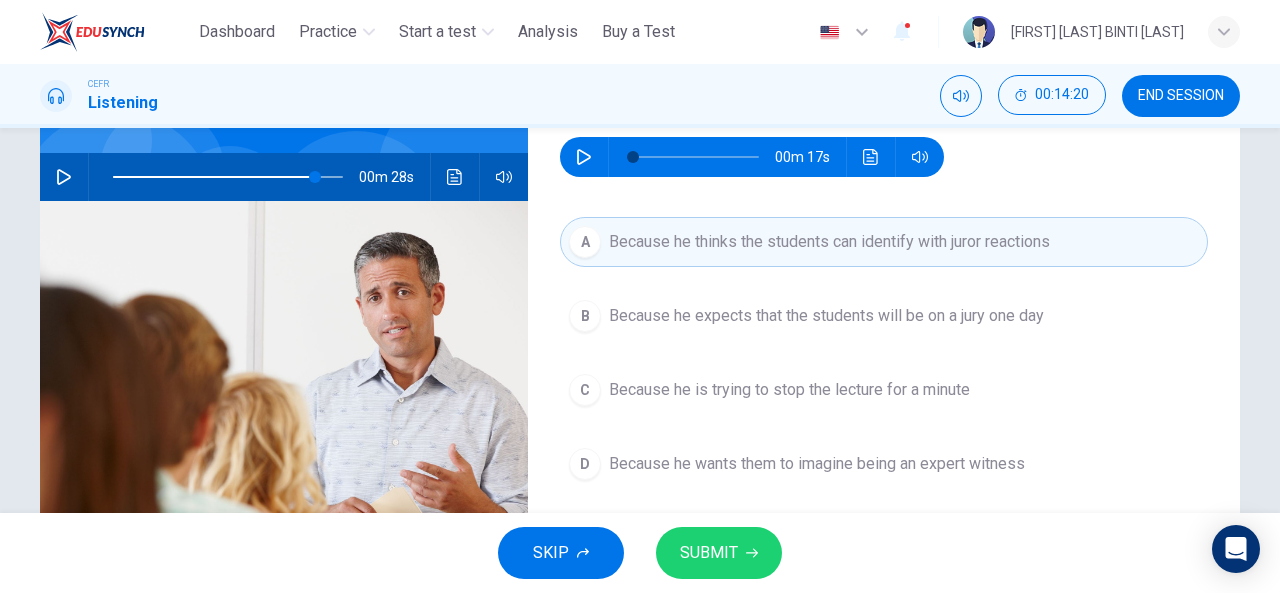 click 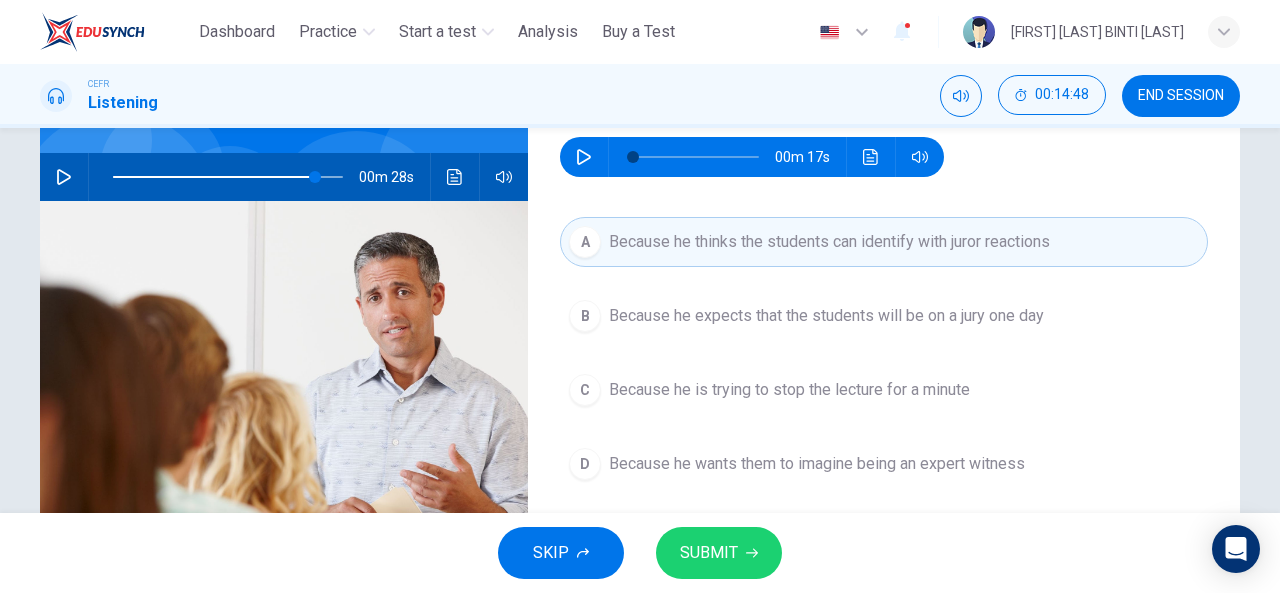click on "SUBMIT" at bounding box center [709, 553] 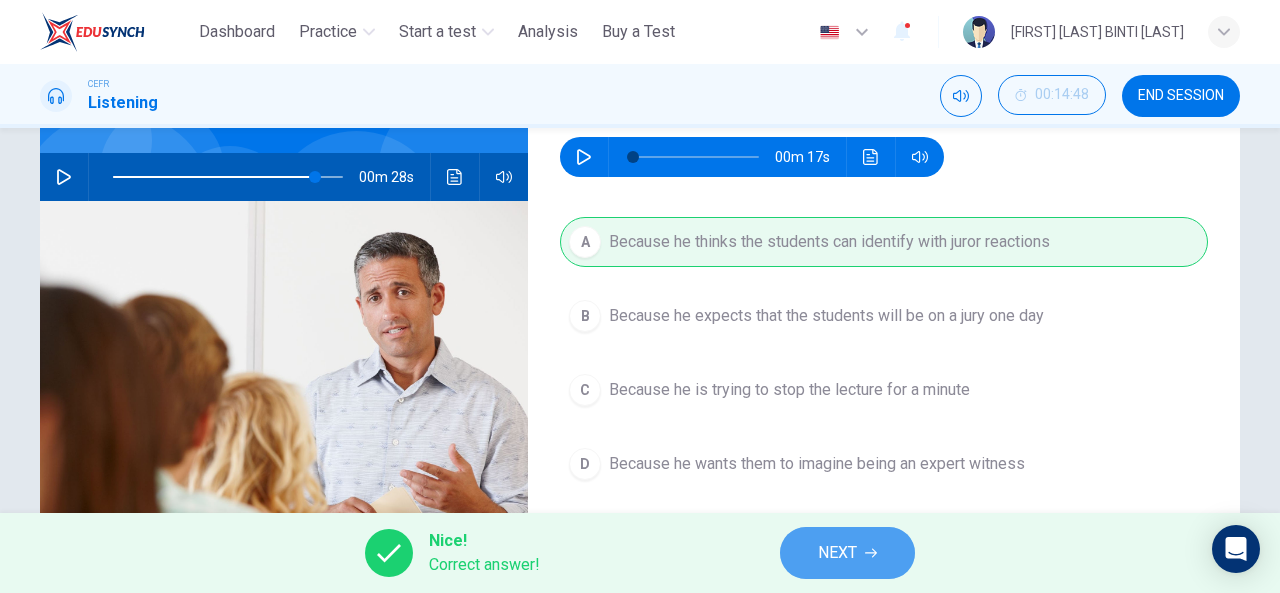 click on "NEXT" at bounding box center (847, 553) 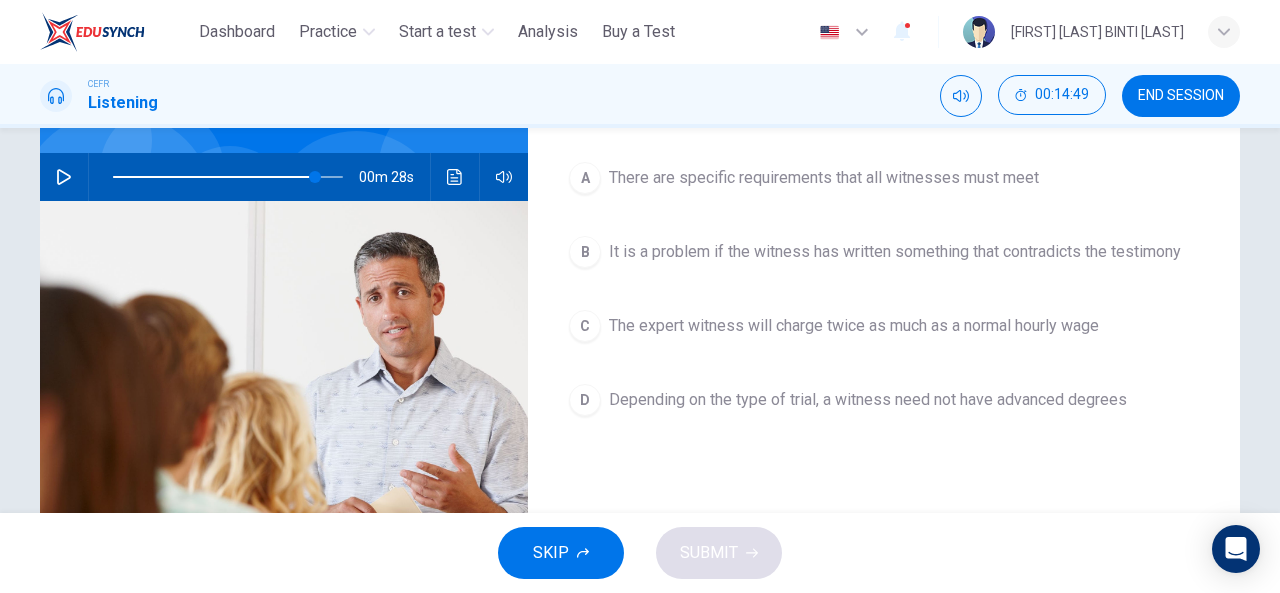 scroll, scrollTop: 75, scrollLeft: 0, axis: vertical 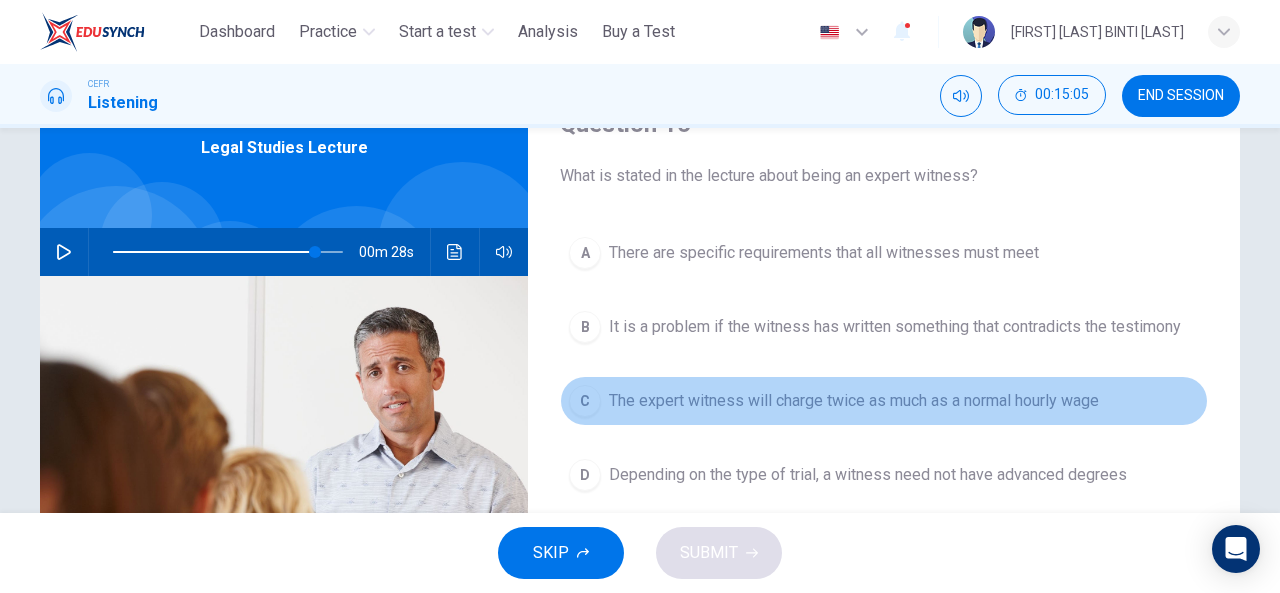 click on "The expert witness will charge twice as much as a normal hourly wage" at bounding box center (854, 401) 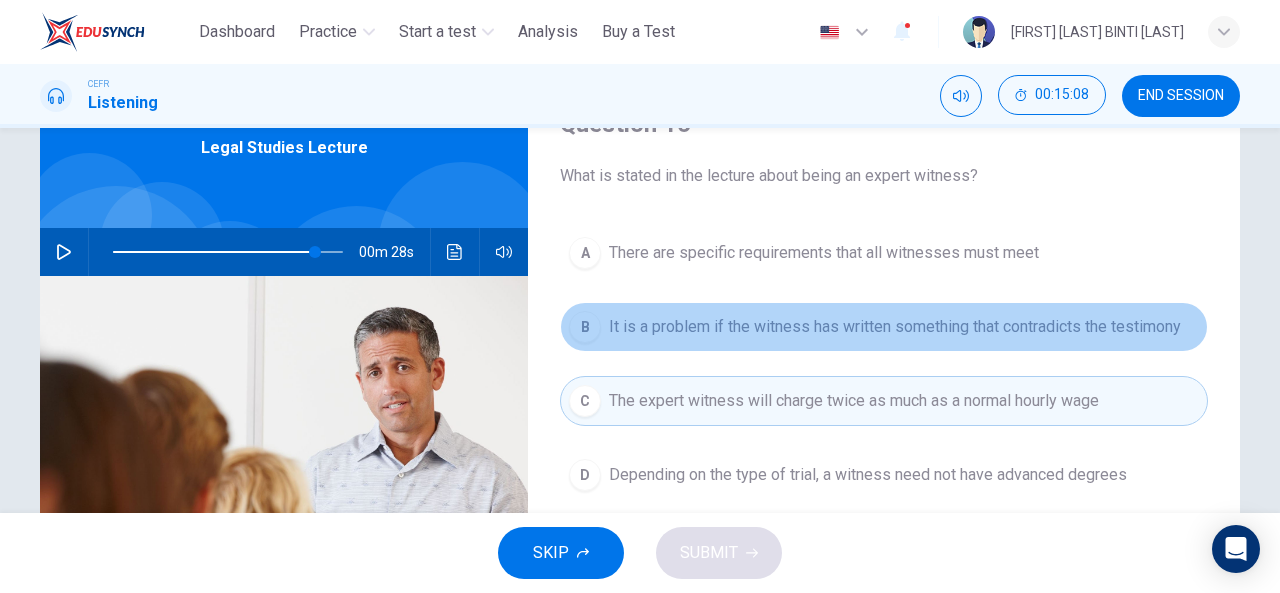 click on "It is a problem if the witness has written something that contradicts the testimony" at bounding box center [895, 327] 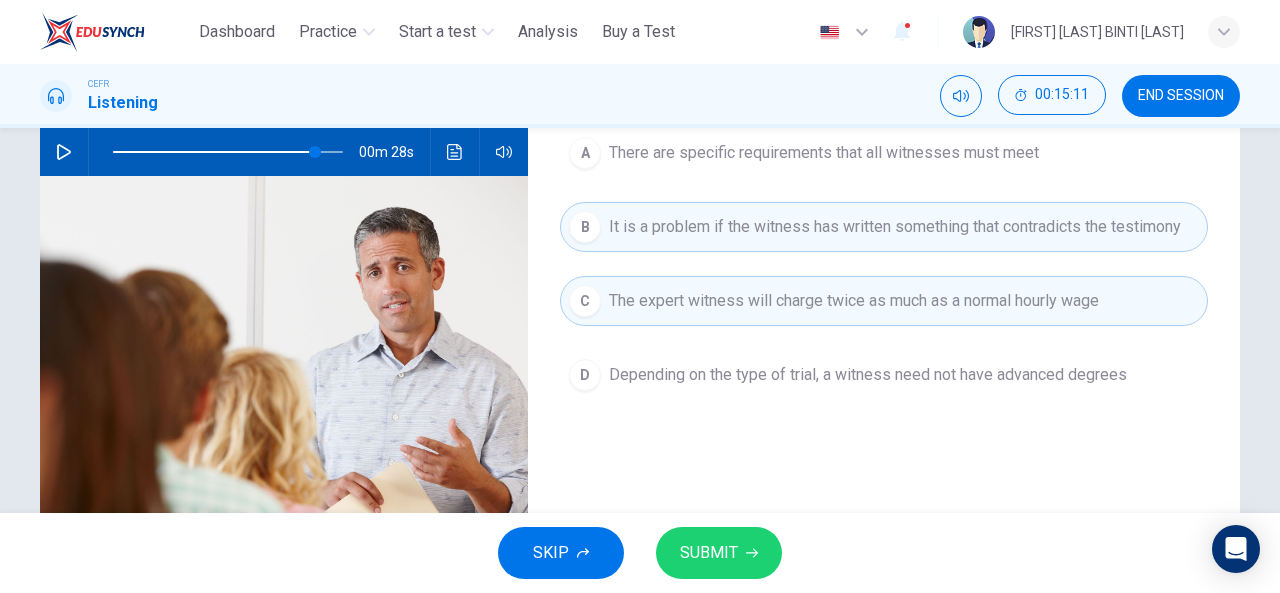 scroll, scrollTop: 100, scrollLeft: 0, axis: vertical 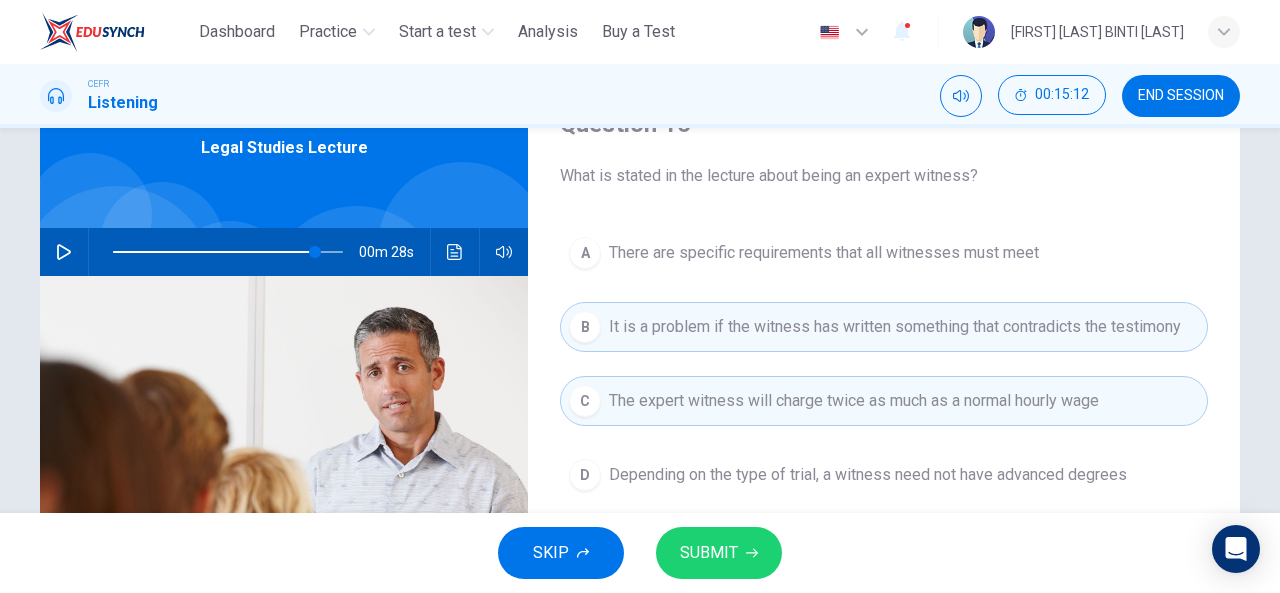 click on "There are specific requirements that all witnesses must meet" at bounding box center (824, 253) 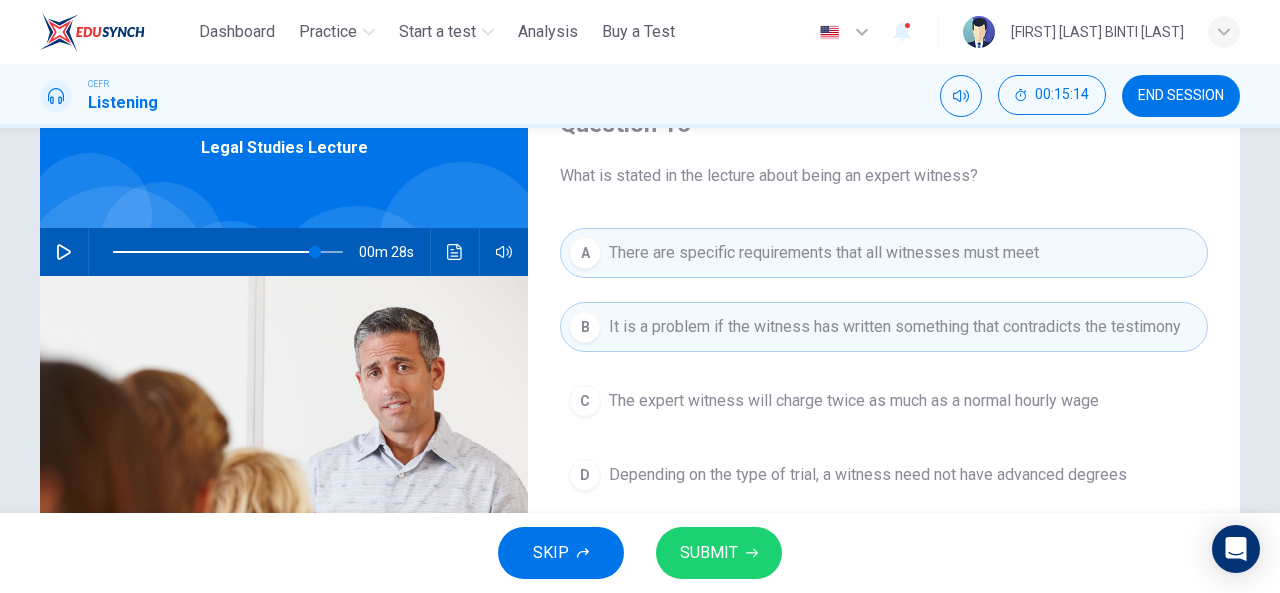 click on "The expert witness will charge twice as much as a normal hourly wage" at bounding box center [854, 401] 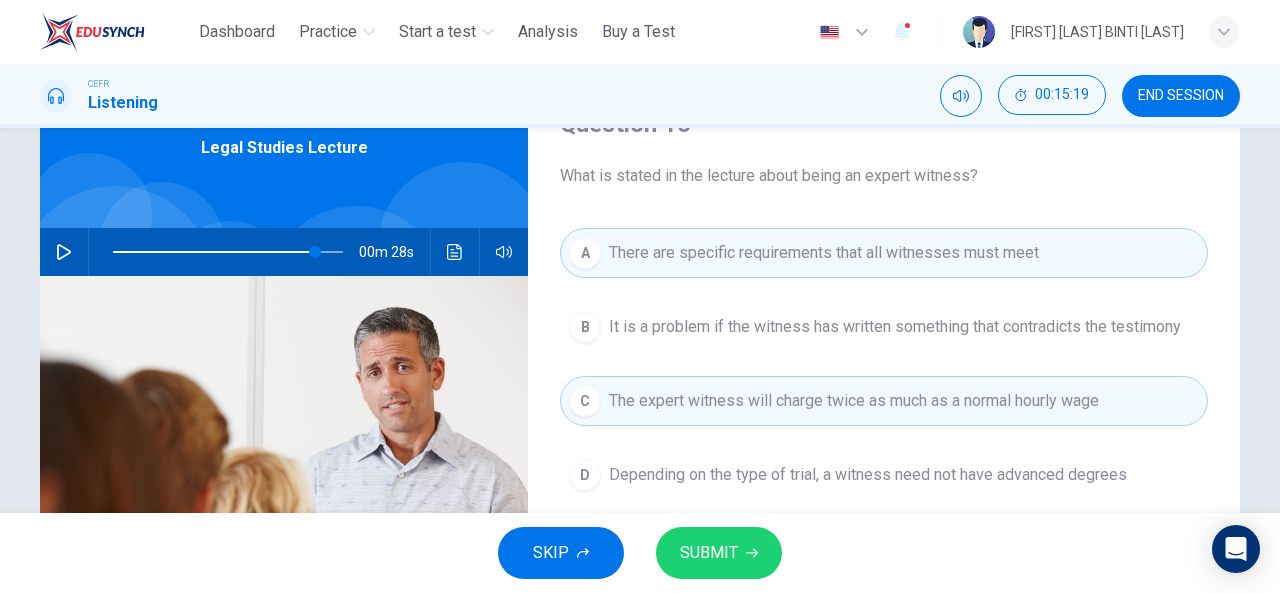 click 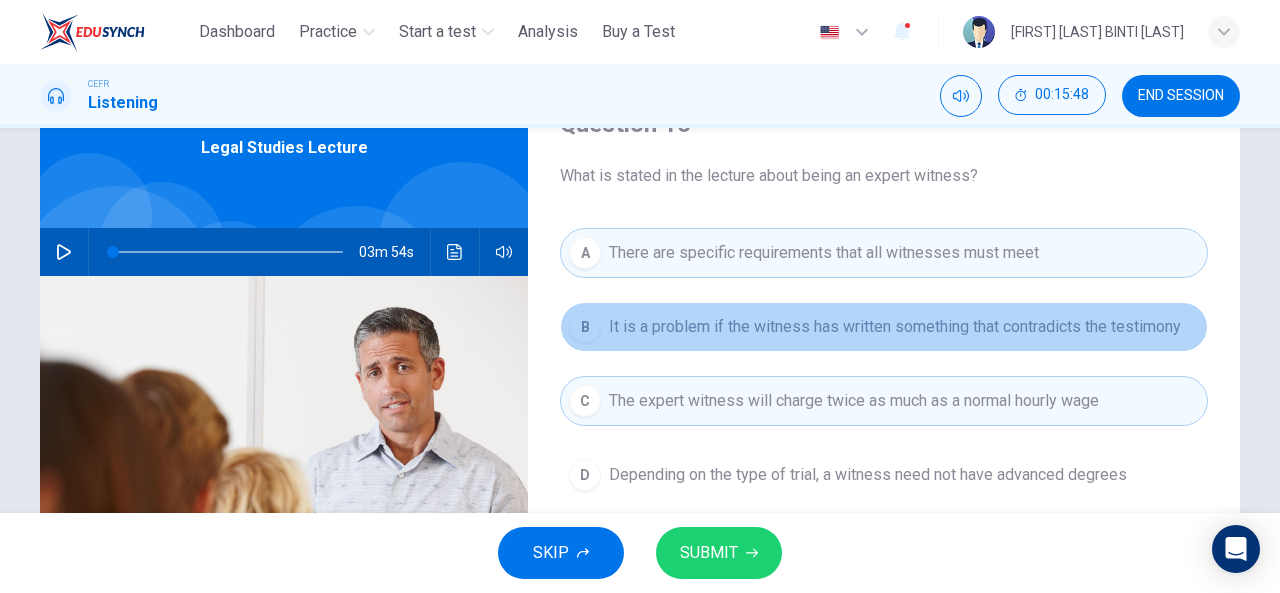 click on "B It is a problem if the witness has written something that contradicts the testimony" at bounding box center [884, 327] 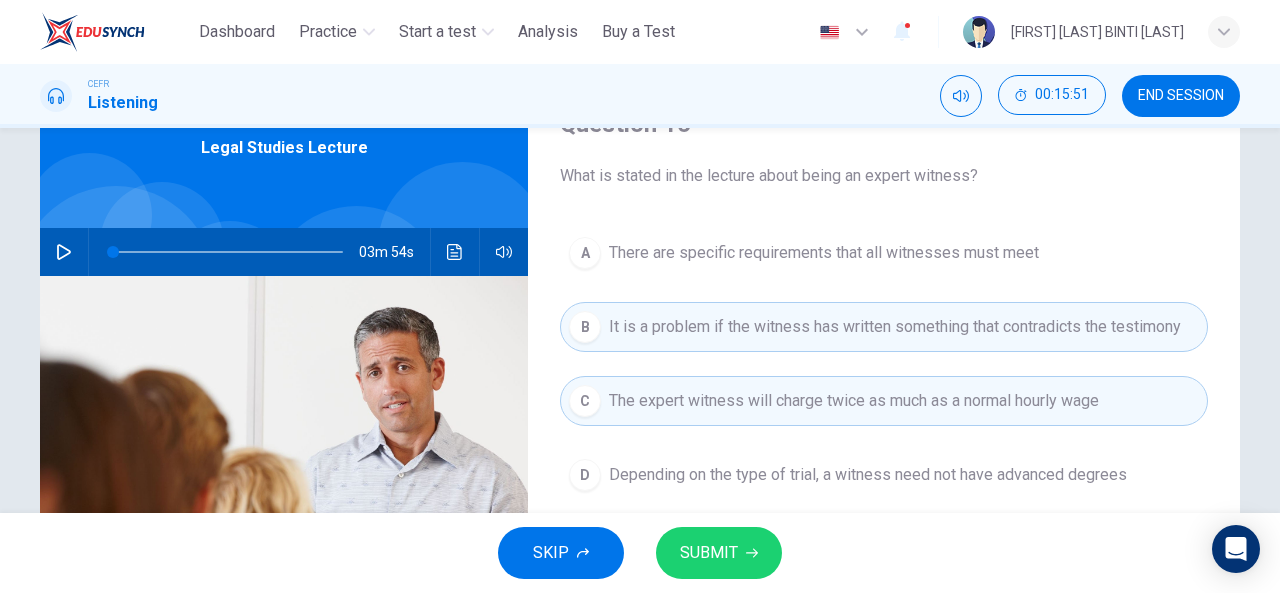 click 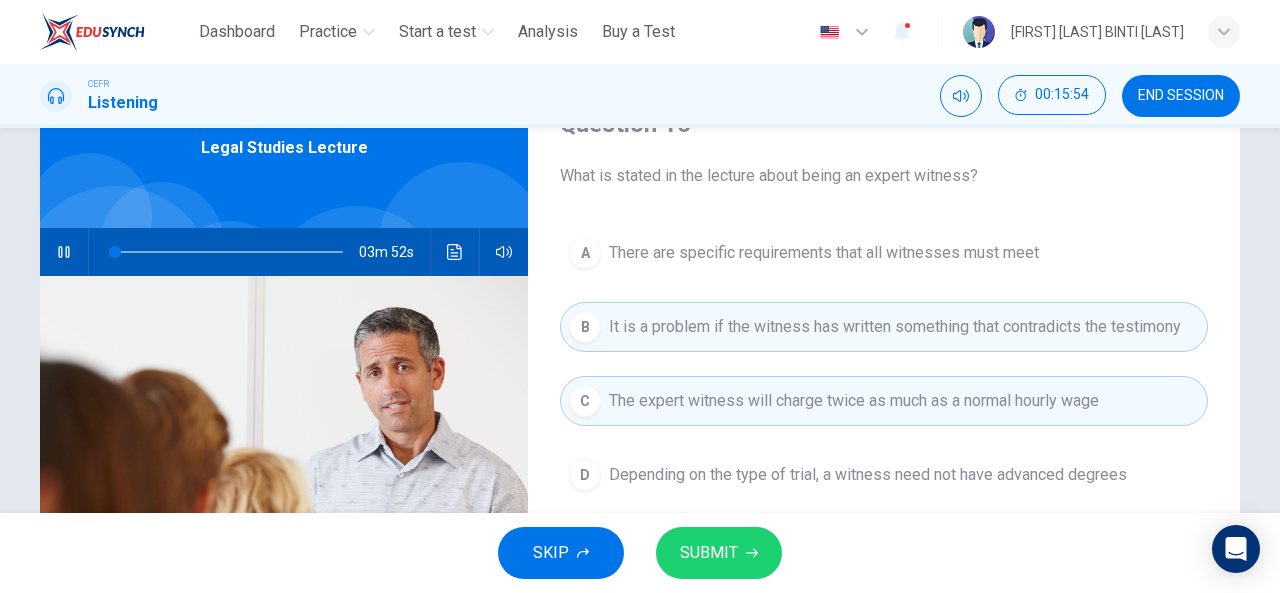 click on "A" at bounding box center (585, 253) 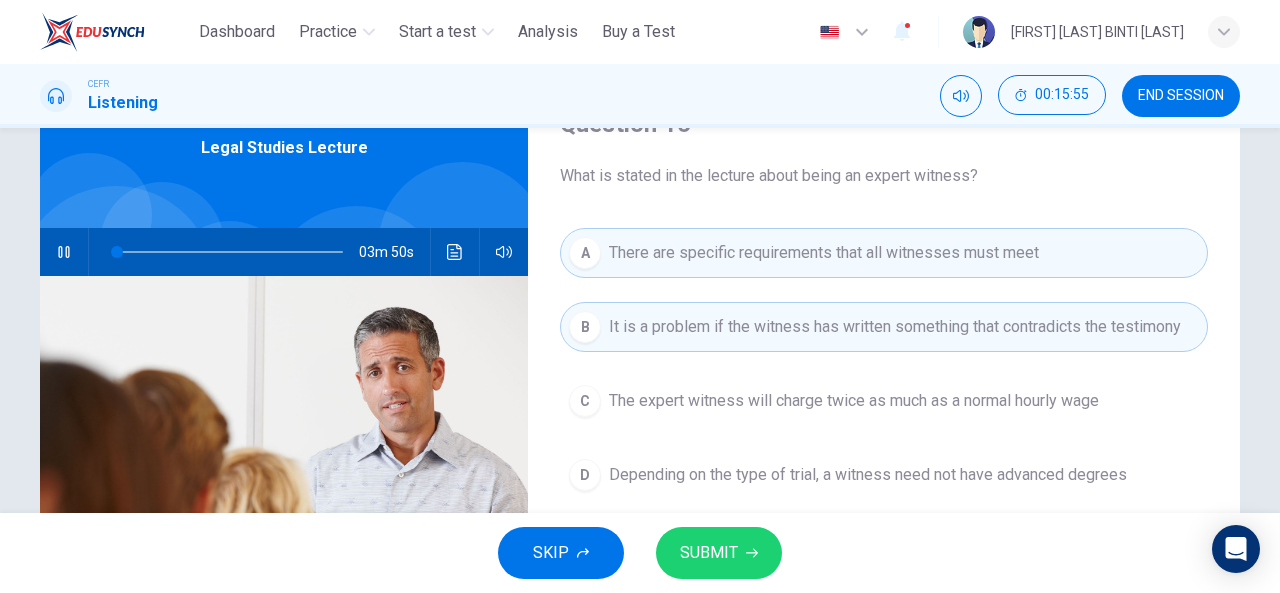 click on "D" at bounding box center (585, 475) 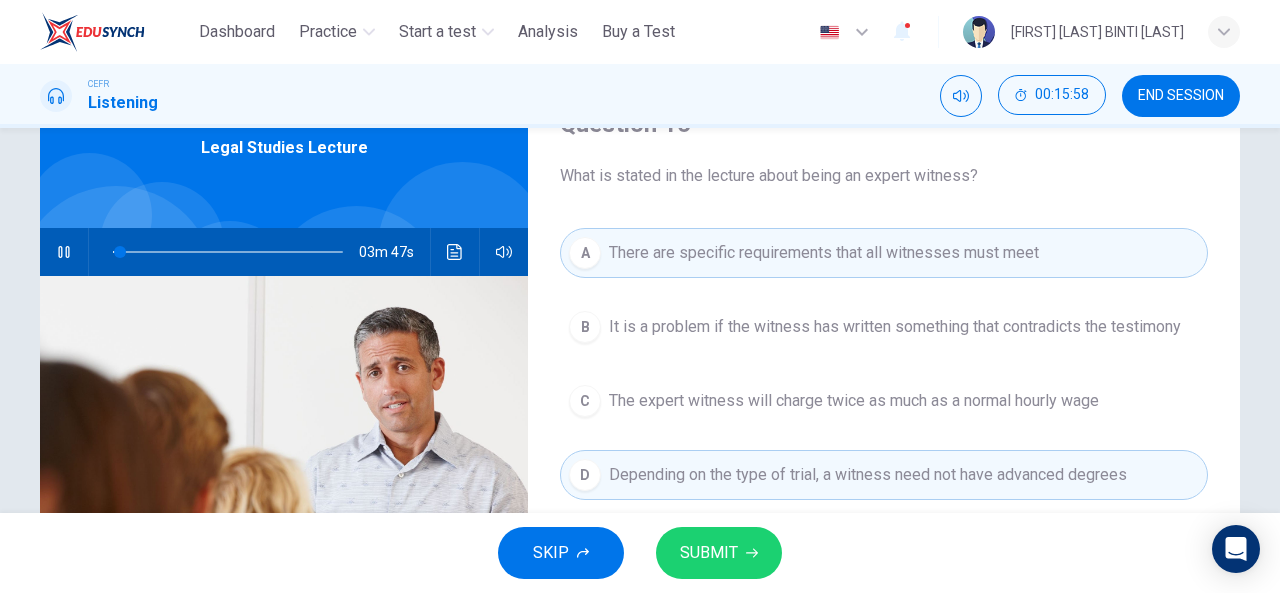 click on "C" at bounding box center (585, 401) 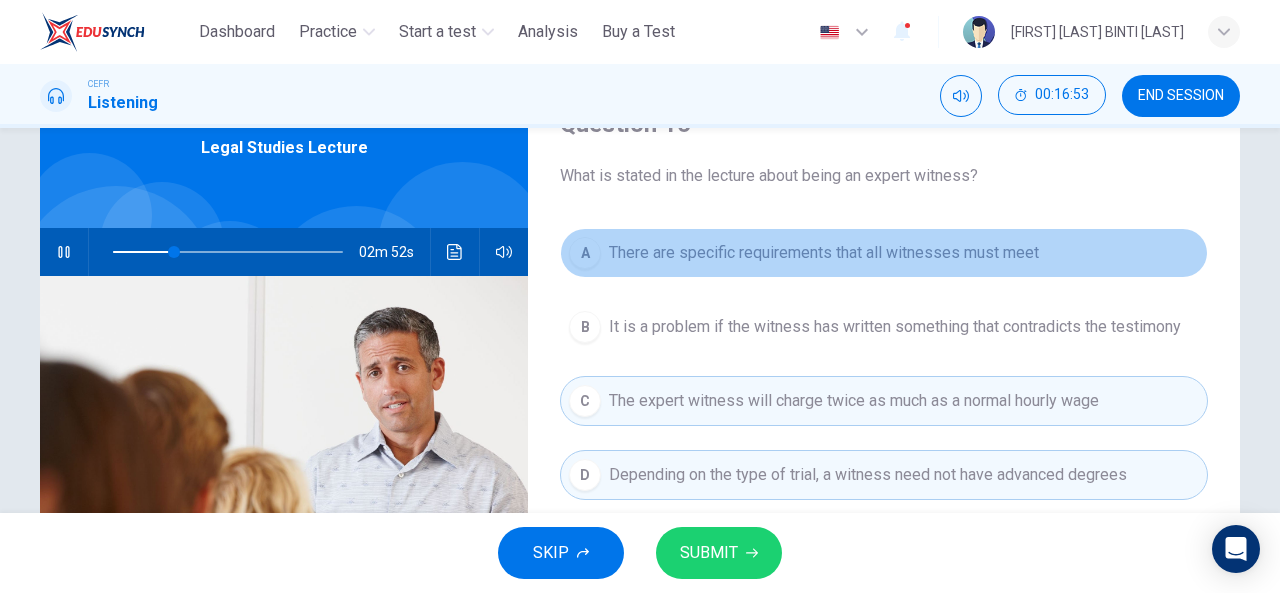 click on "A" at bounding box center (585, 253) 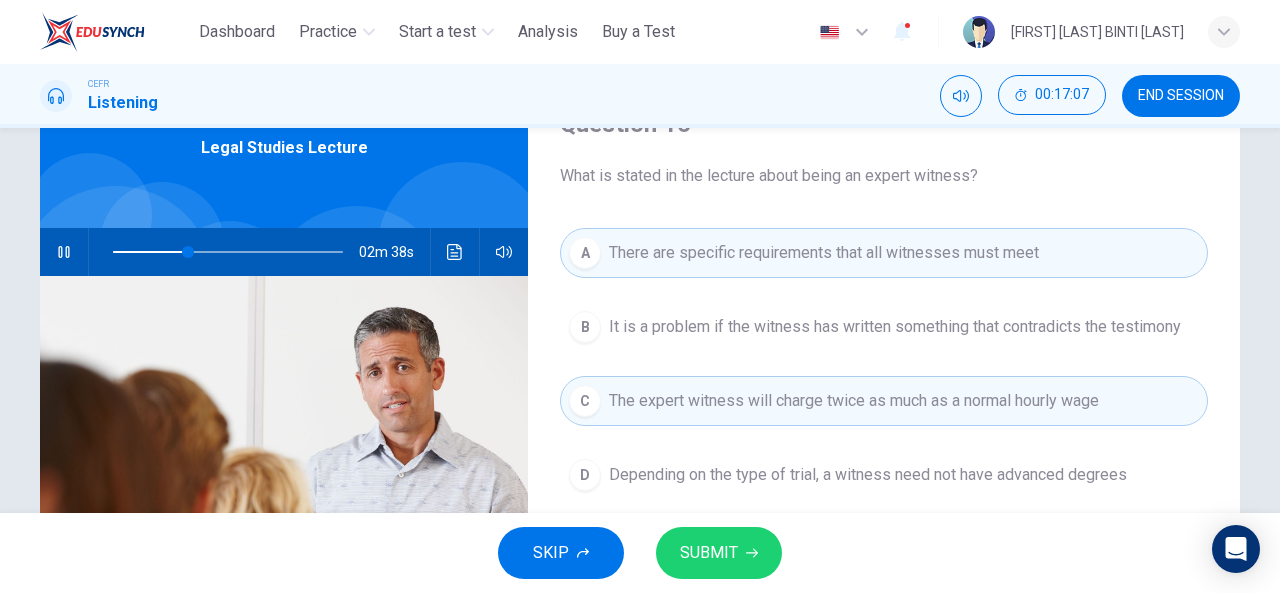 click on "D" at bounding box center (585, 475) 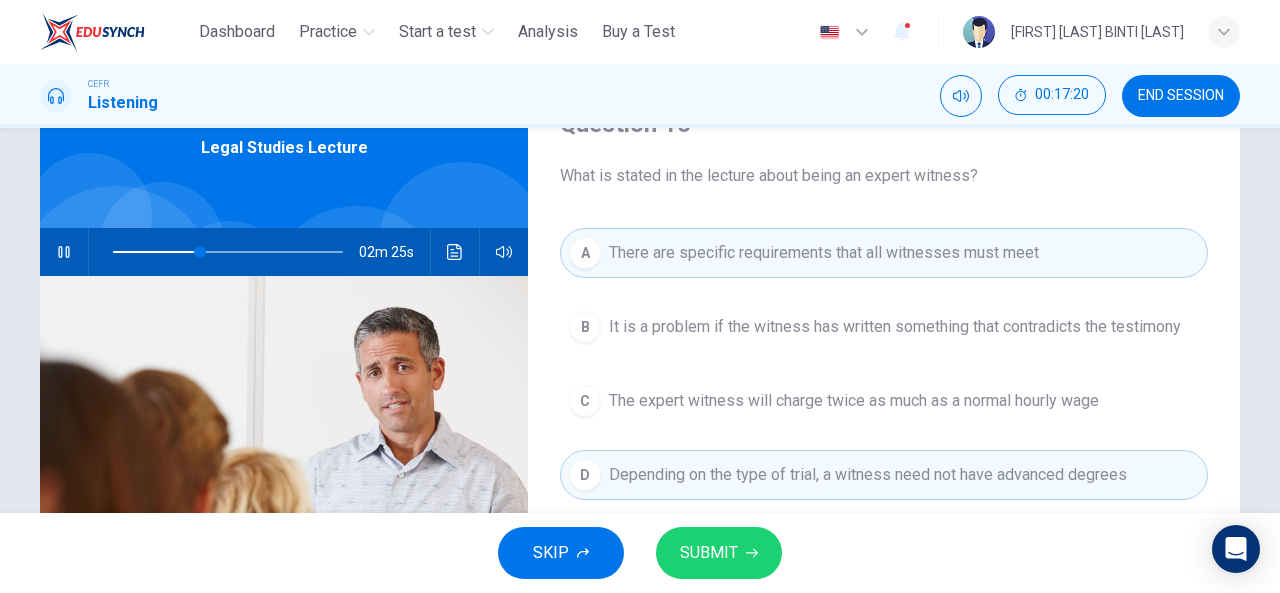 click on "The expert witness will charge twice as much as a normal hourly wage" at bounding box center (854, 401) 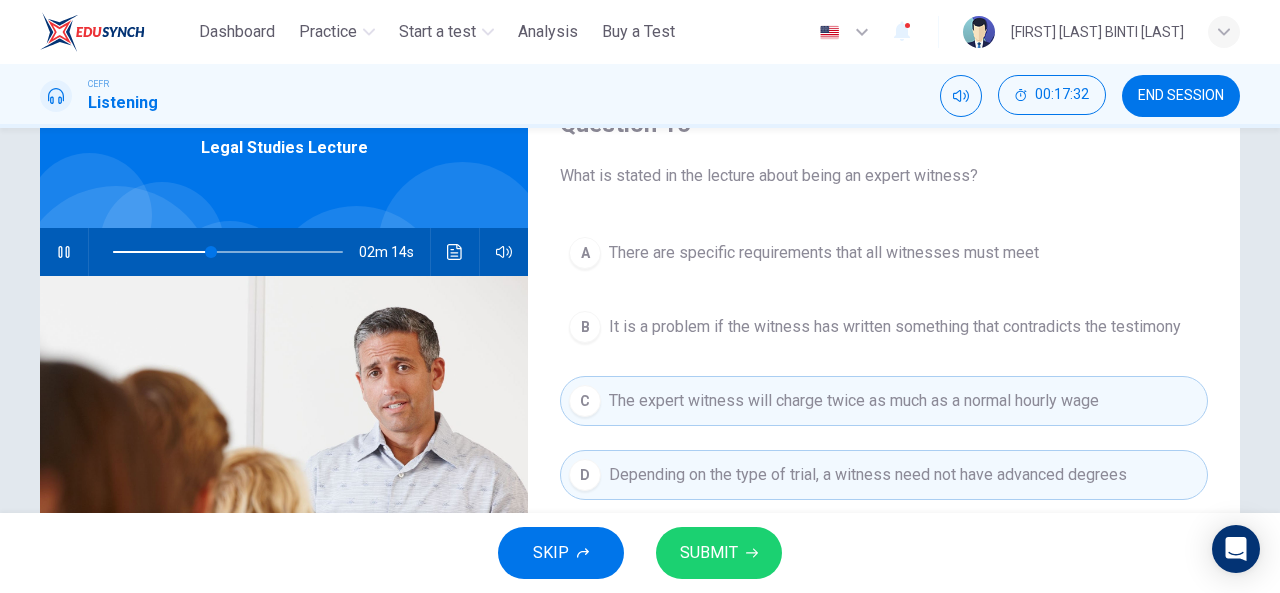 click on "A There are specific requirements that all witnesses must meet" at bounding box center (884, 253) 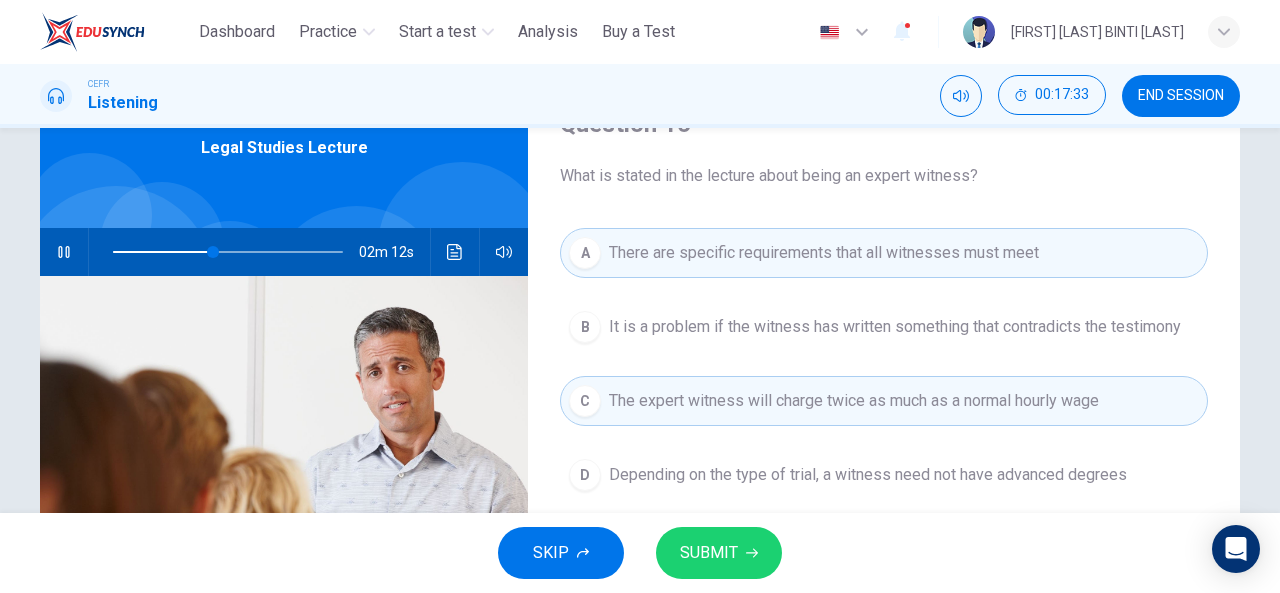 click on "SUBMIT" at bounding box center [709, 553] 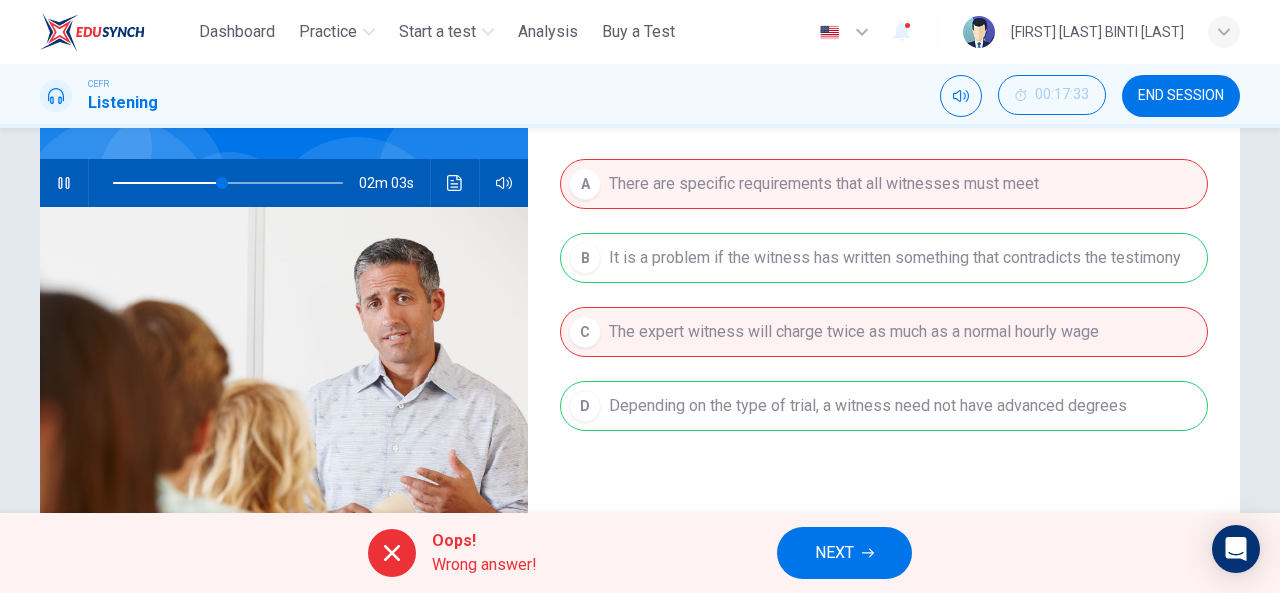 scroll, scrollTop: 200, scrollLeft: 0, axis: vertical 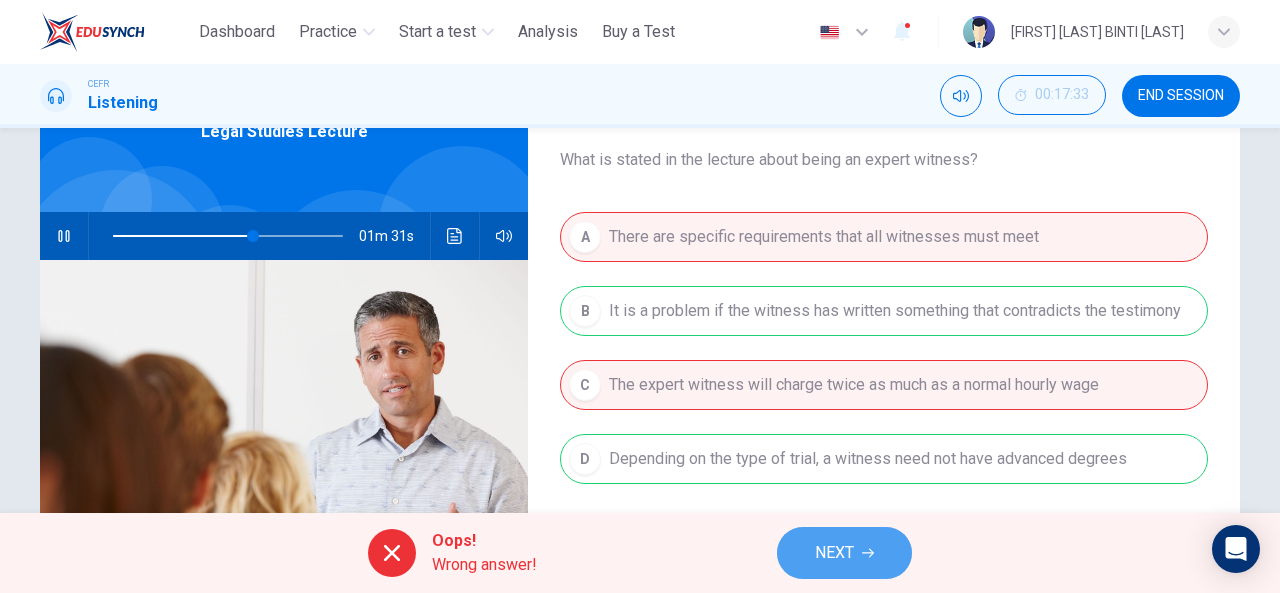 click on "NEXT" at bounding box center [844, 553] 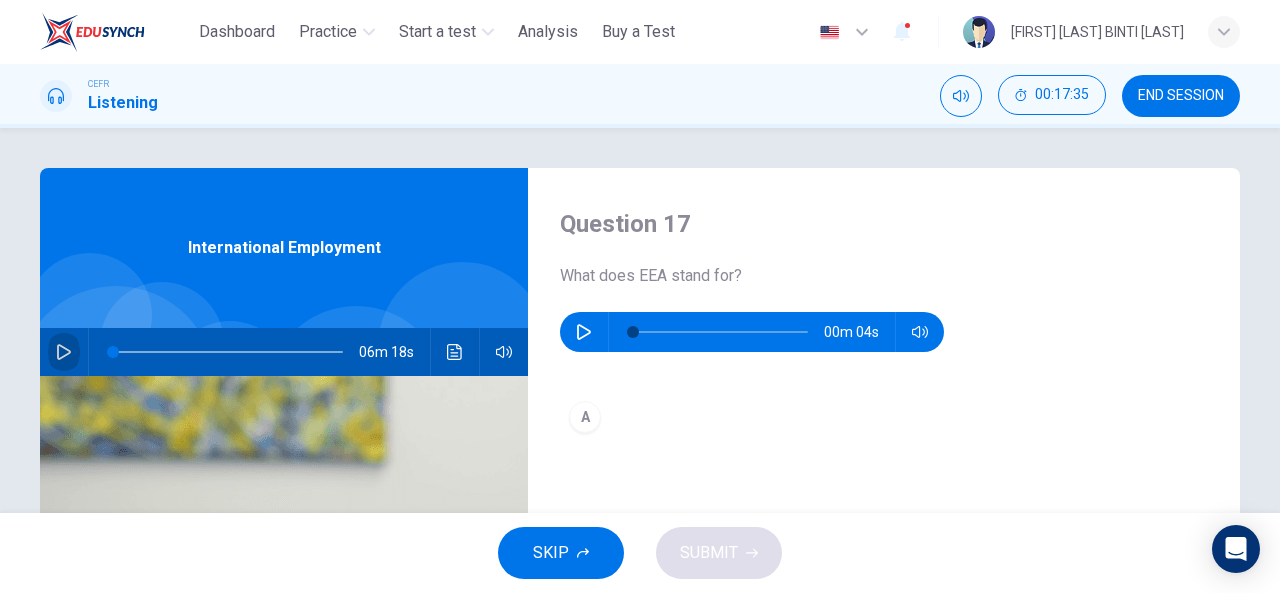 click 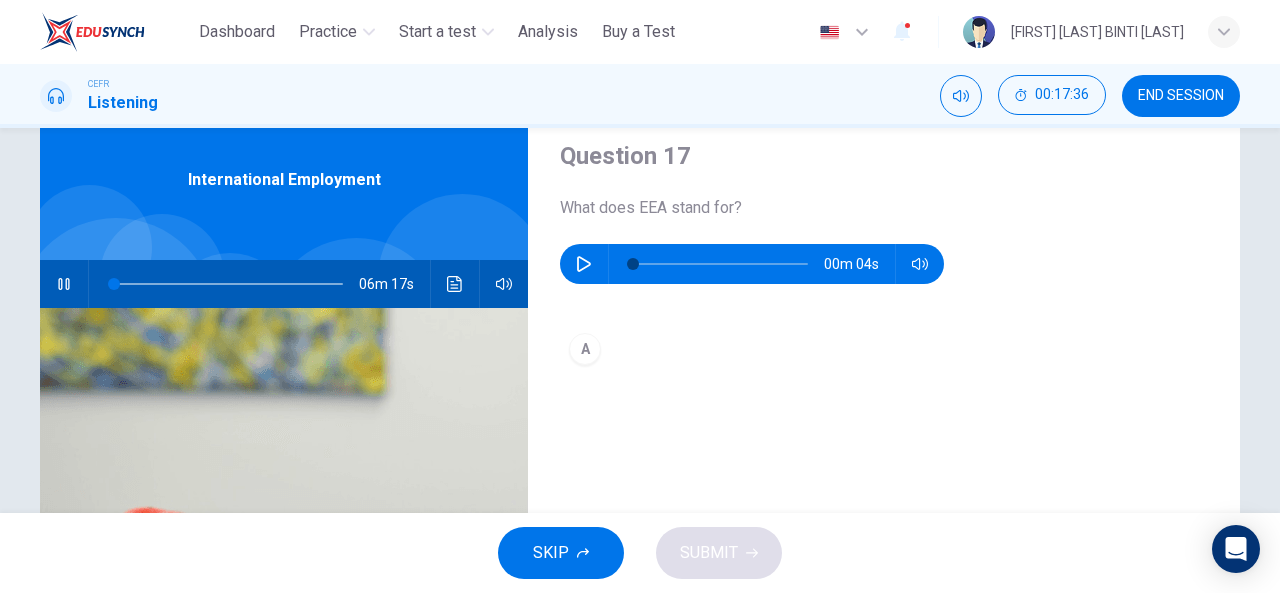 scroll, scrollTop: 200, scrollLeft: 0, axis: vertical 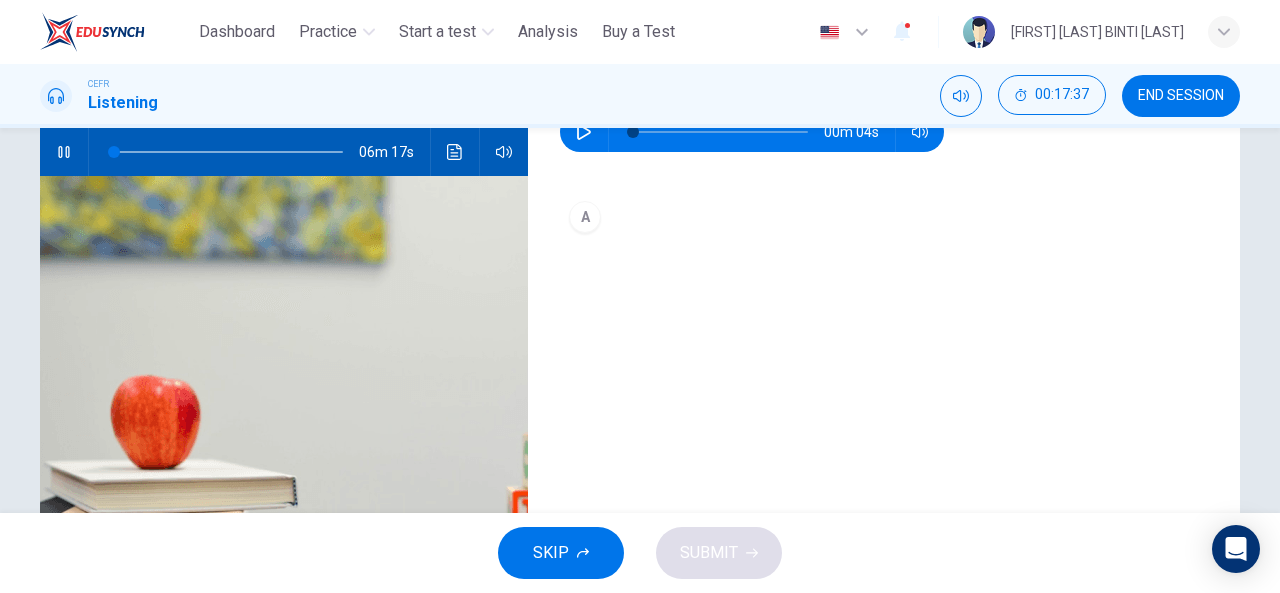 click on "A" at bounding box center [585, 217] 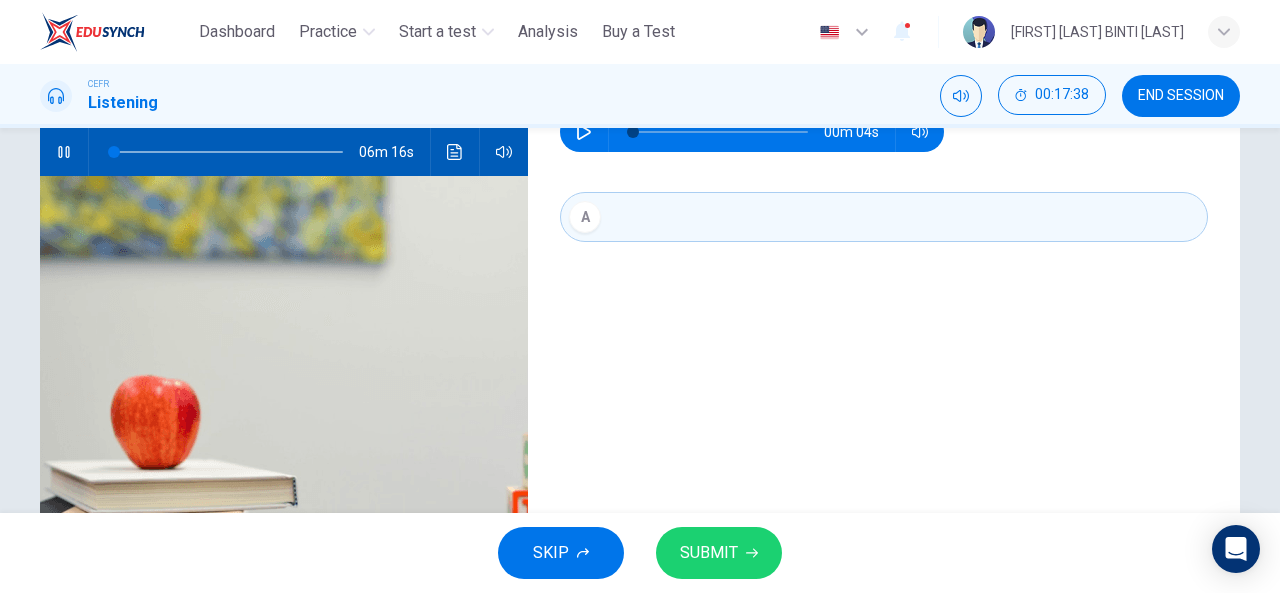 click on "A" at bounding box center (884, 237) 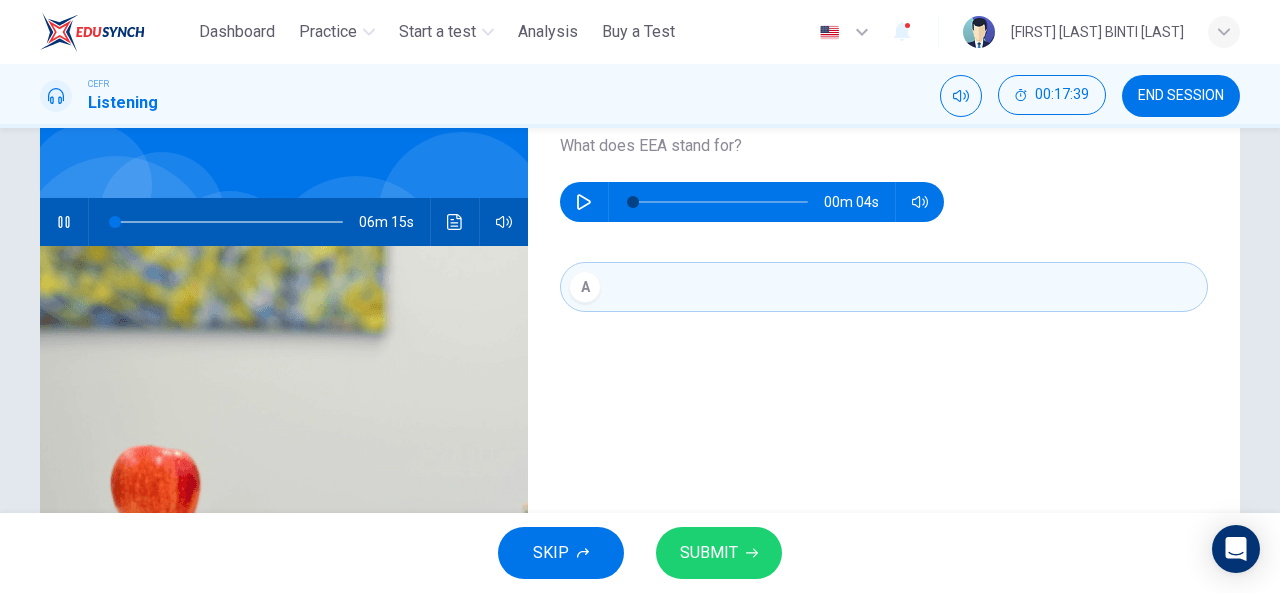 scroll, scrollTop: 100, scrollLeft: 0, axis: vertical 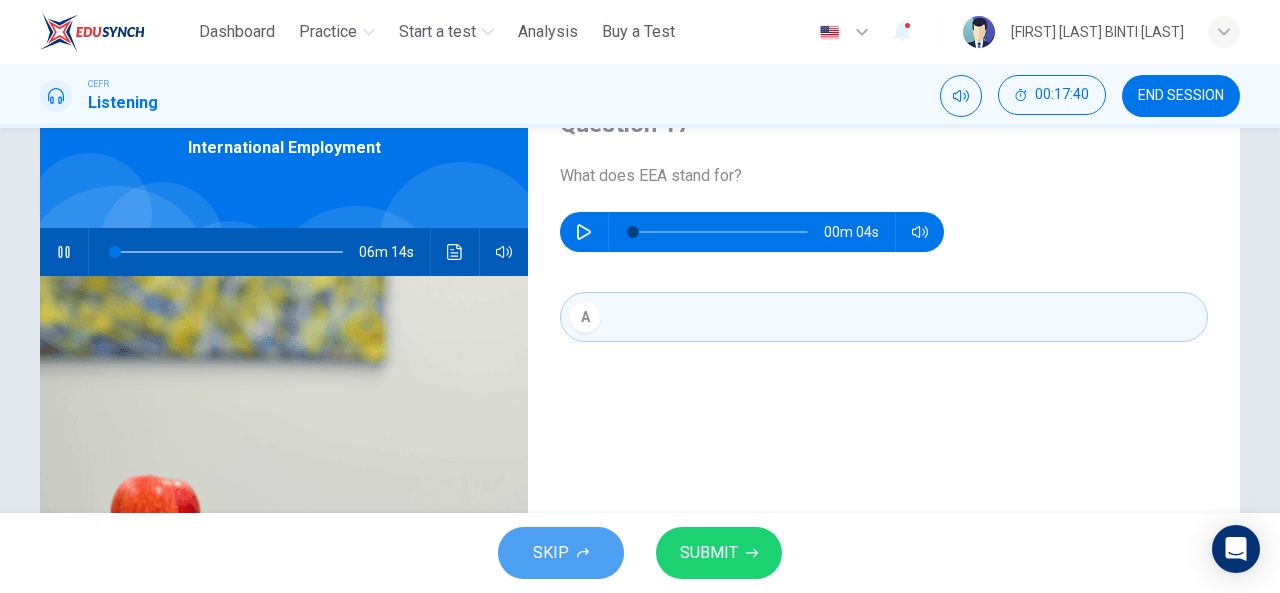 click on "SKIP" at bounding box center [551, 553] 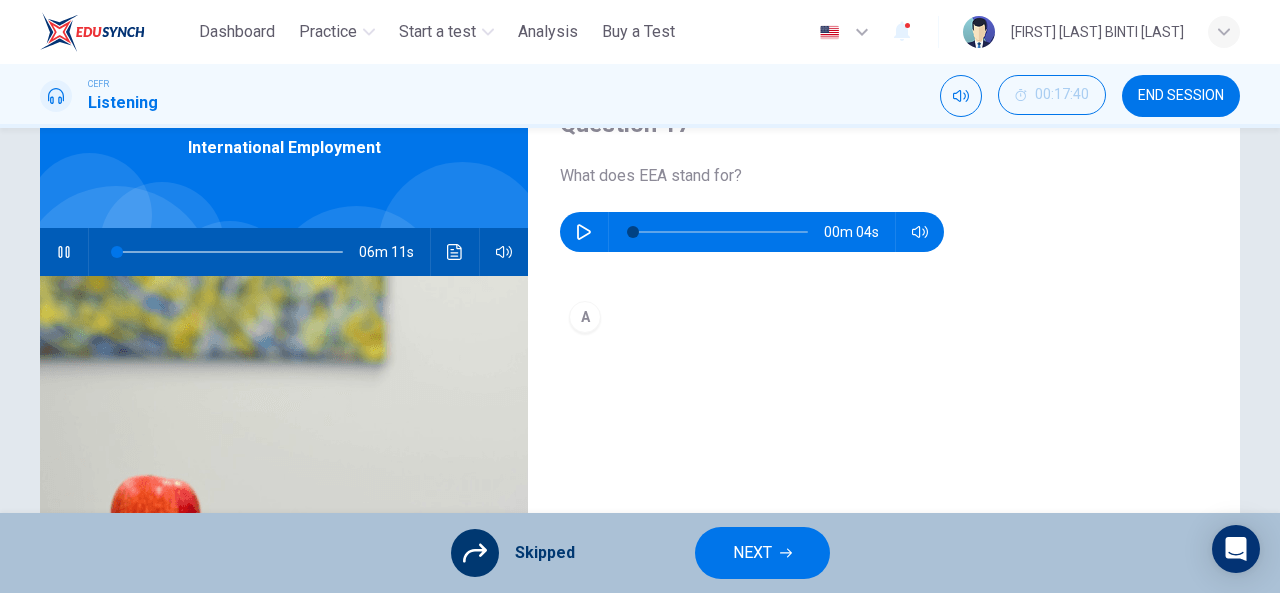 click on "NEXT" at bounding box center (762, 553) 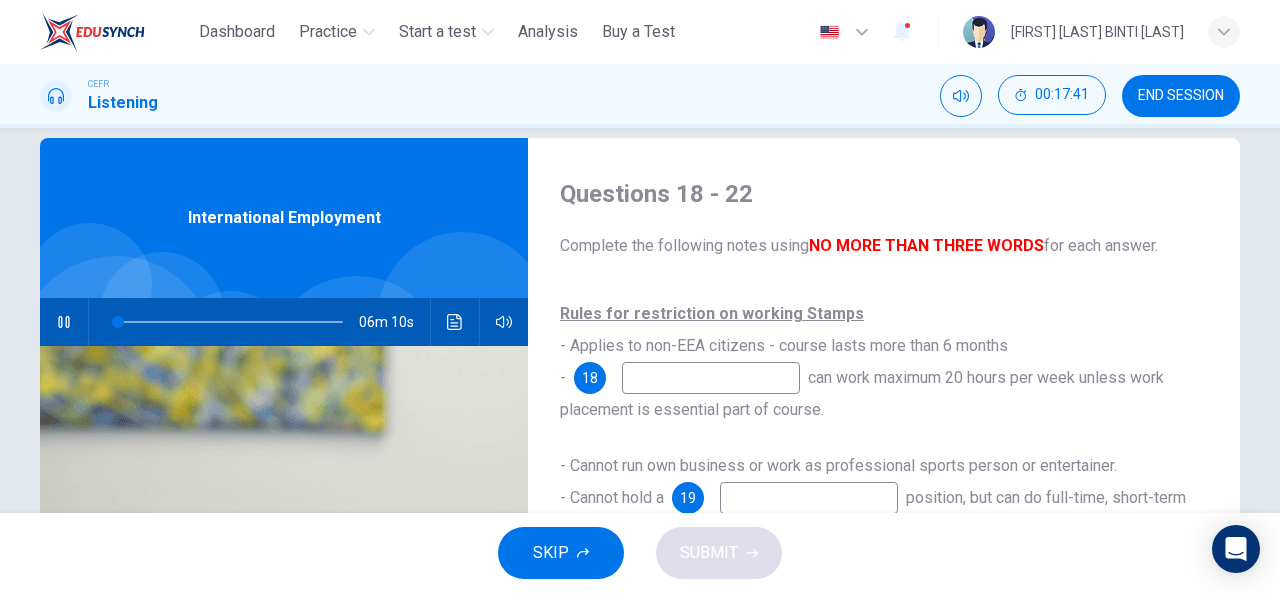scroll, scrollTop: 0, scrollLeft: 0, axis: both 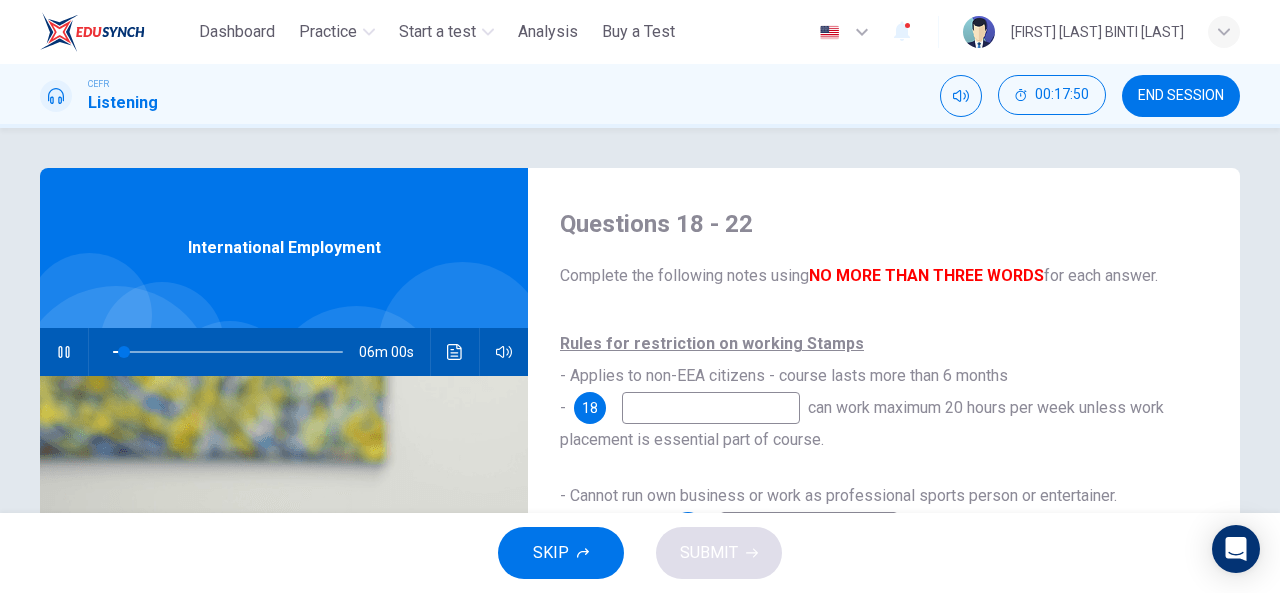 click at bounding box center (711, 408) 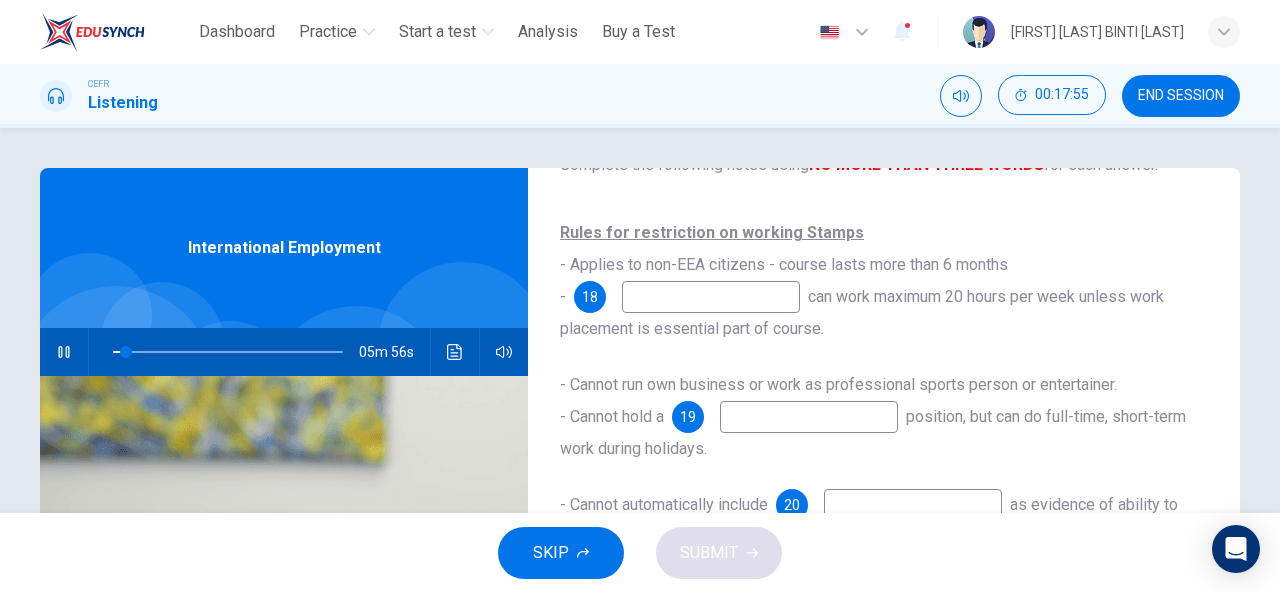 scroll, scrollTop: 114, scrollLeft: 0, axis: vertical 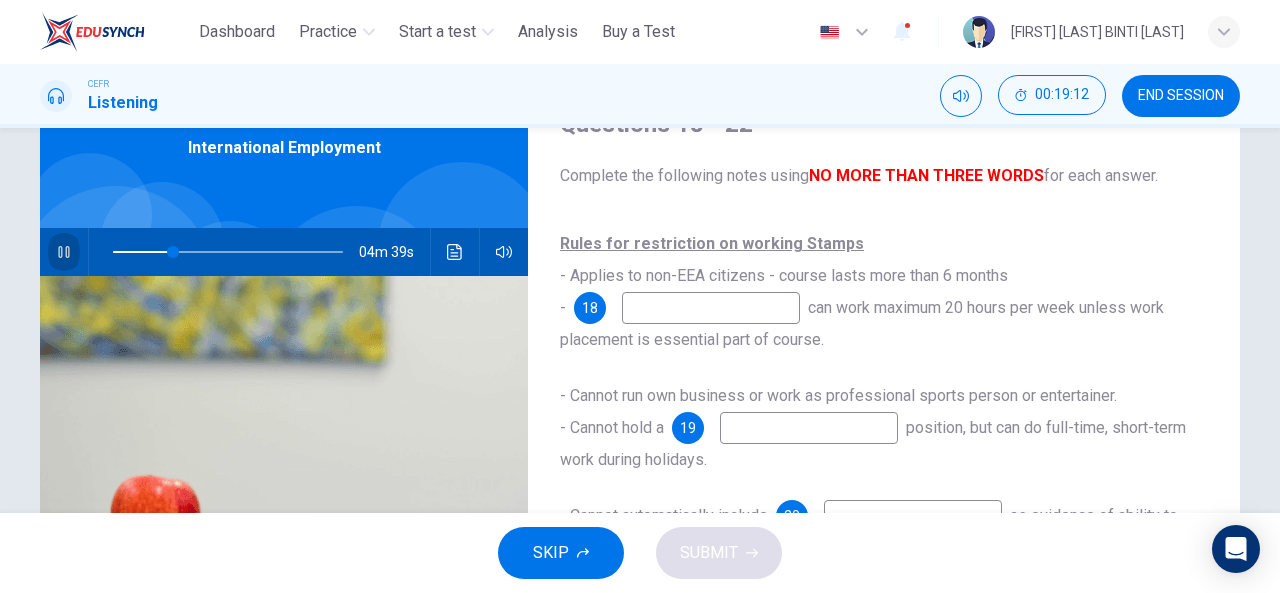 click 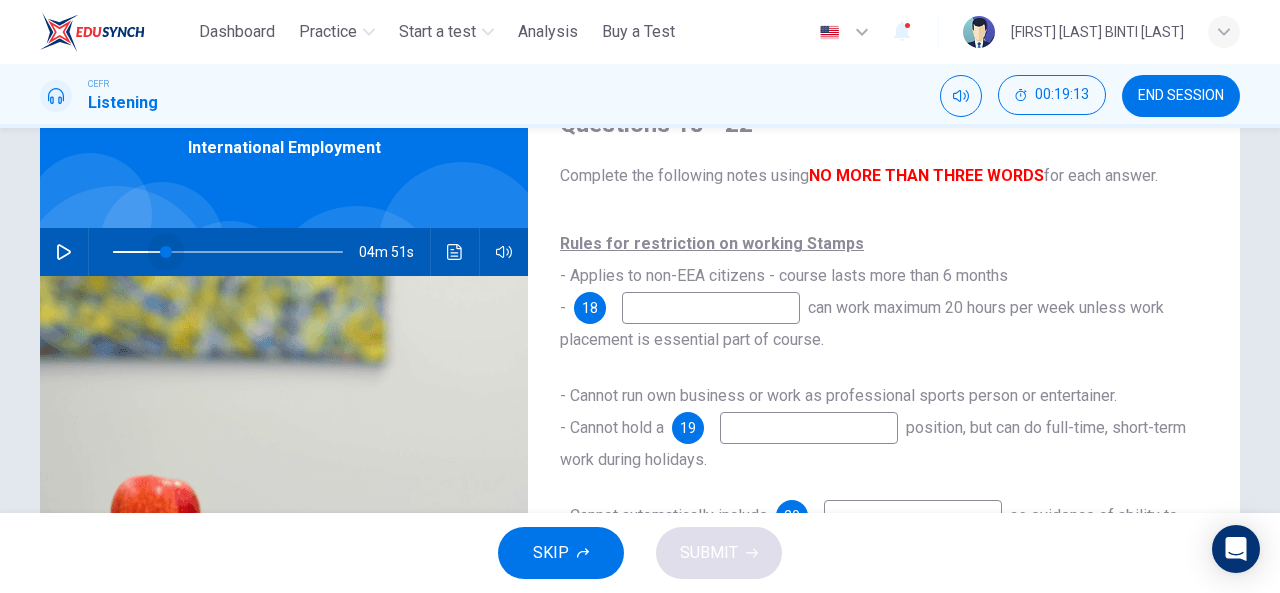 click at bounding box center (166, 252) 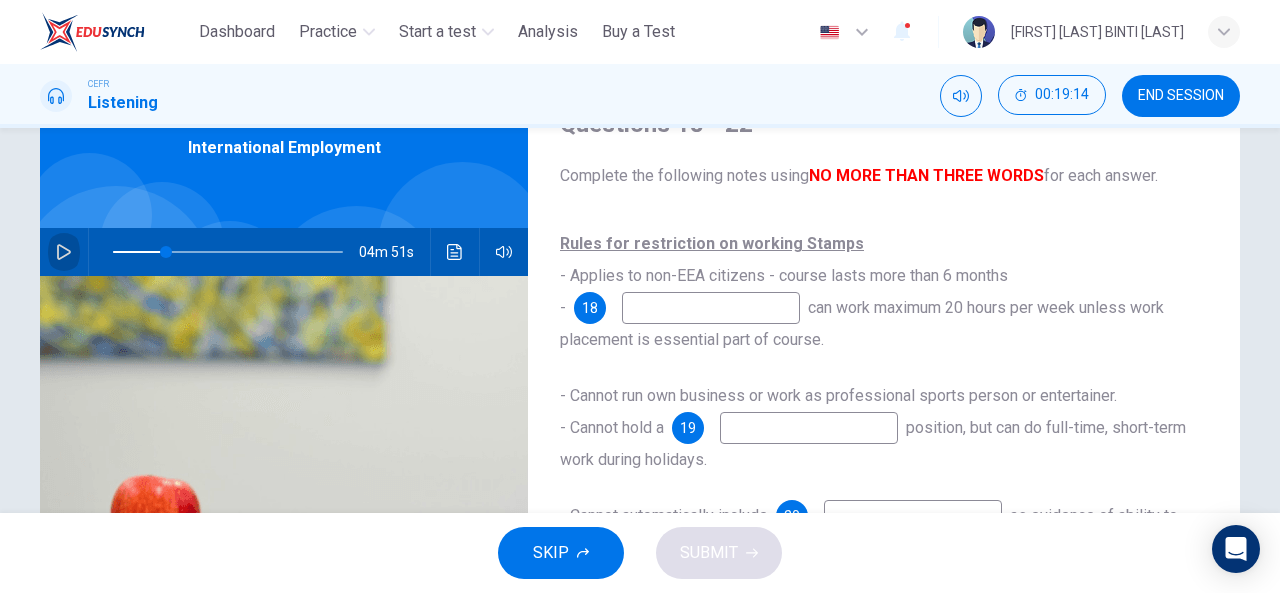 click 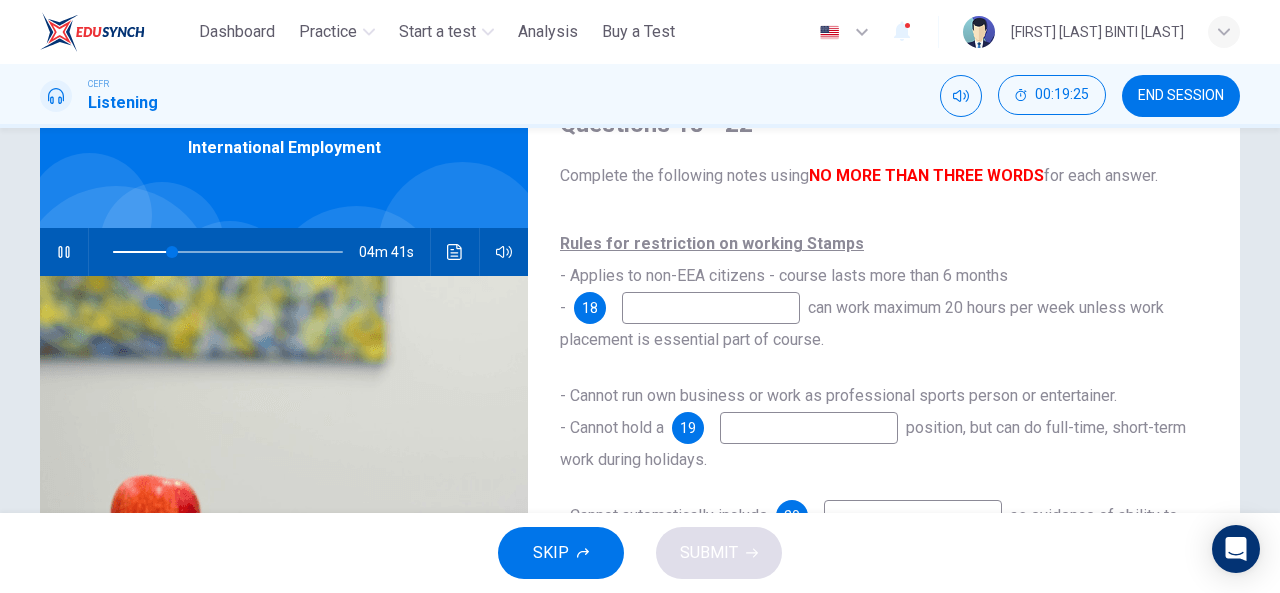 click 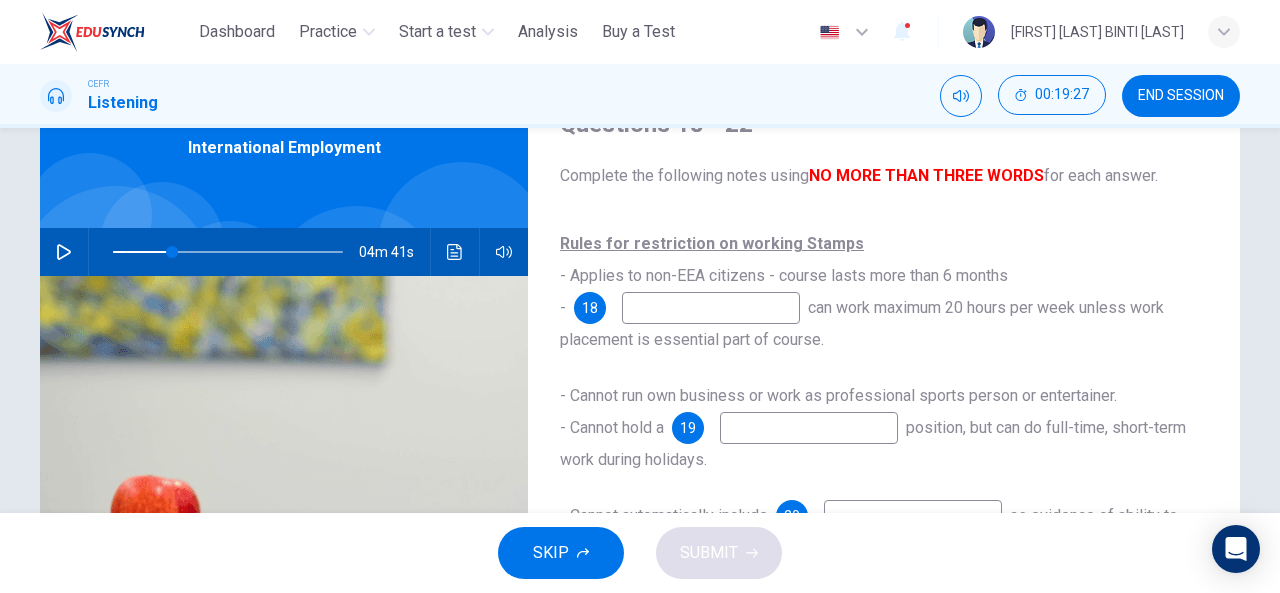 click at bounding box center [64, 252] 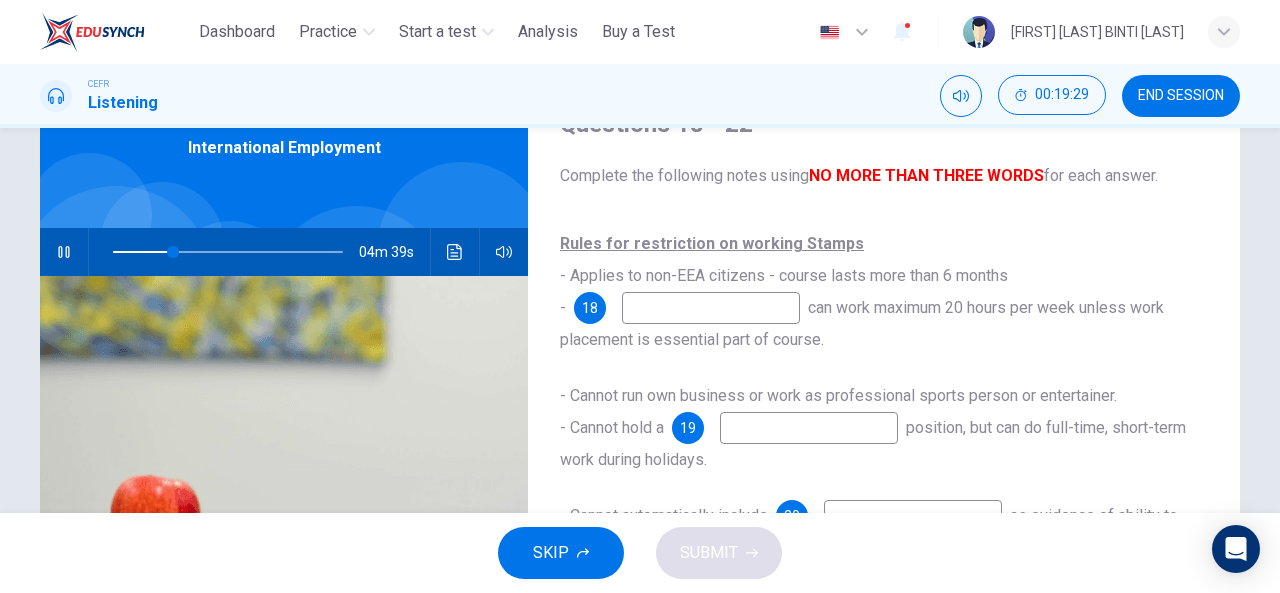 click at bounding box center (711, 308) 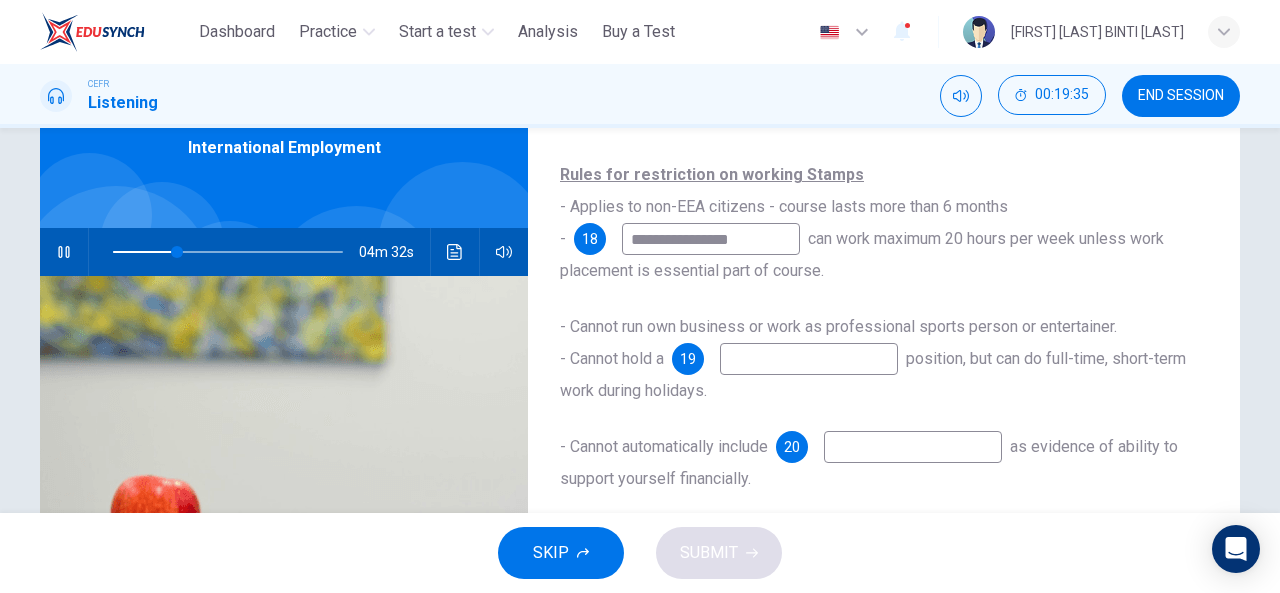 scroll, scrollTop: 100, scrollLeft: 0, axis: vertical 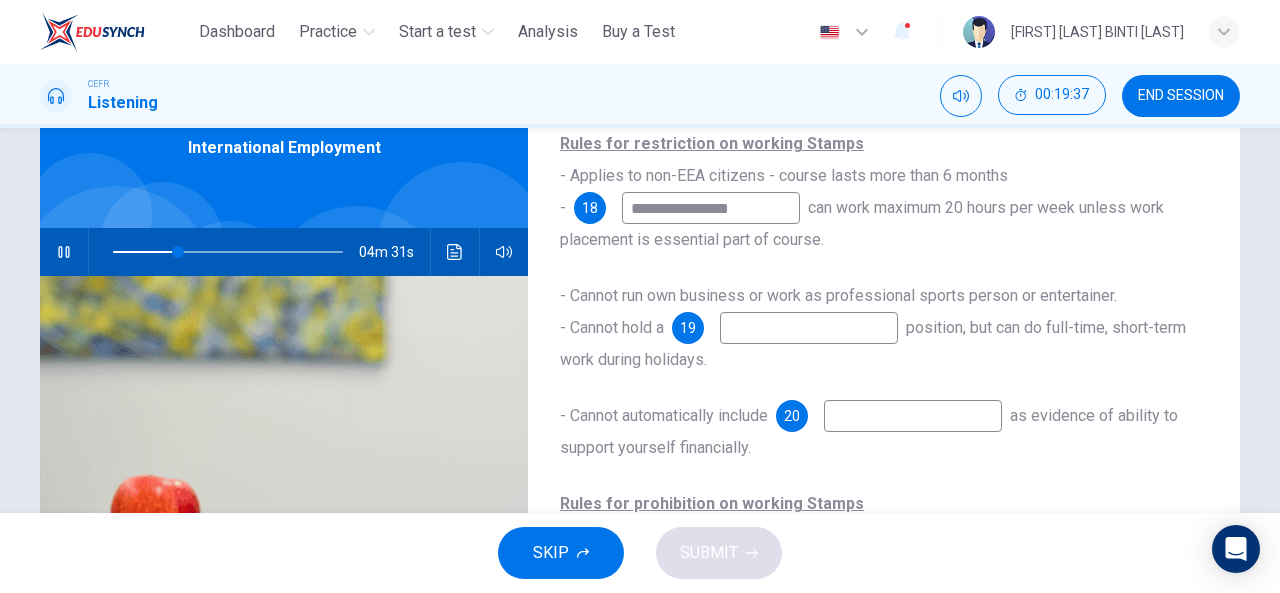 click at bounding box center (809, 328) 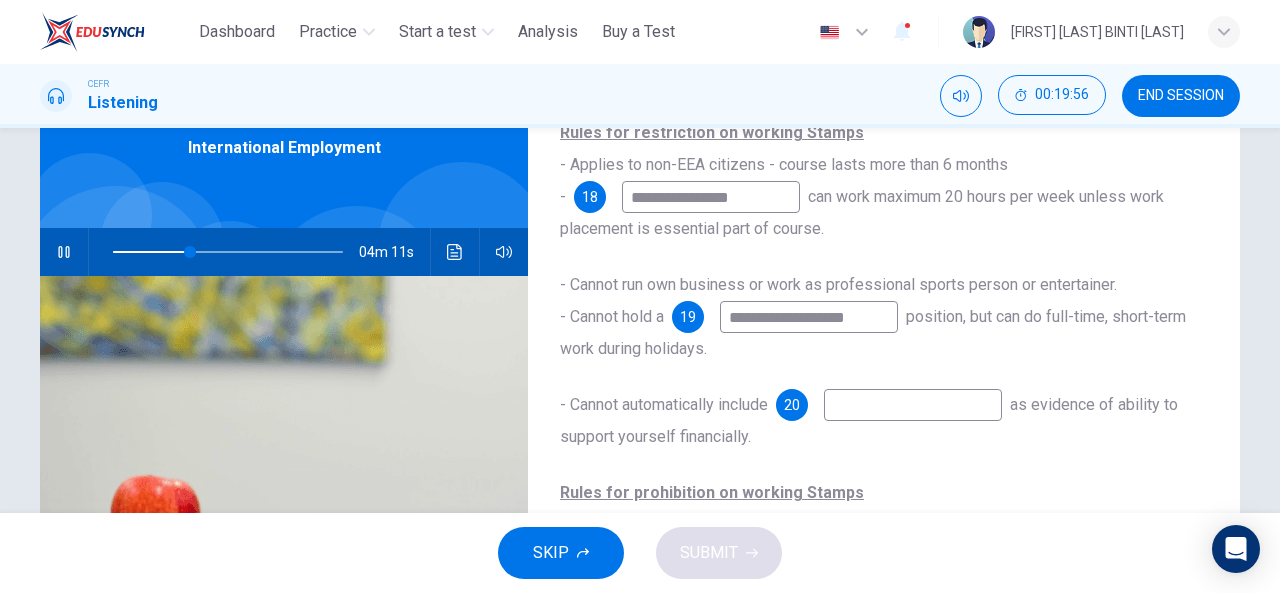 scroll, scrollTop: 114, scrollLeft: 0, axis: vertical 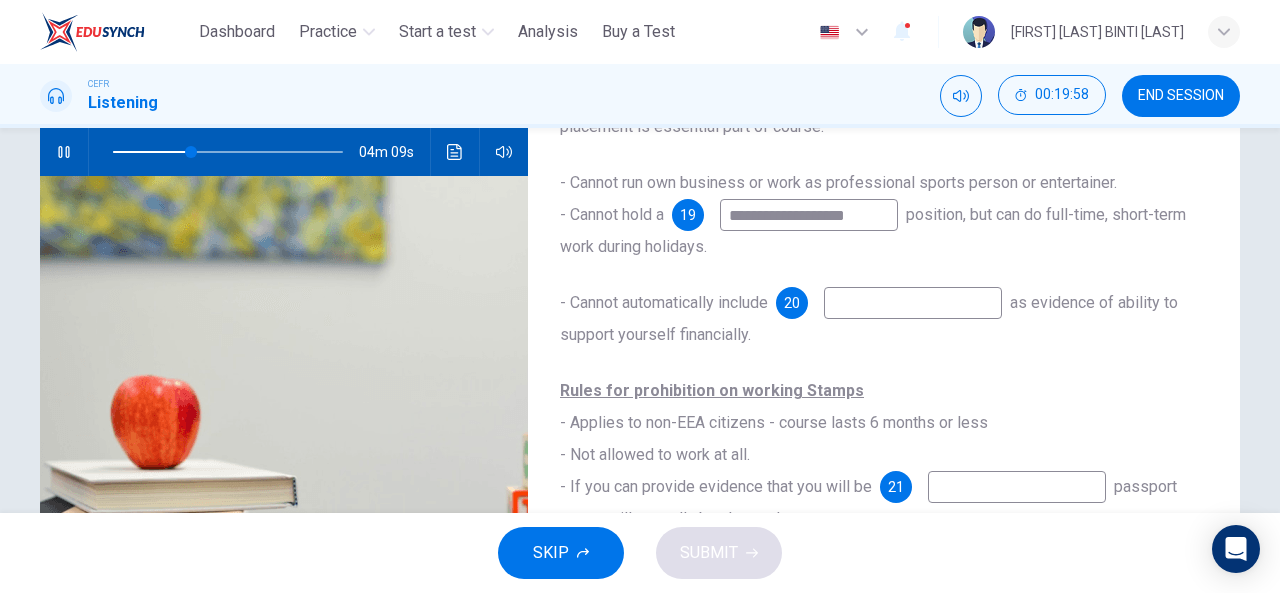 click at bounding box center (913, 303) 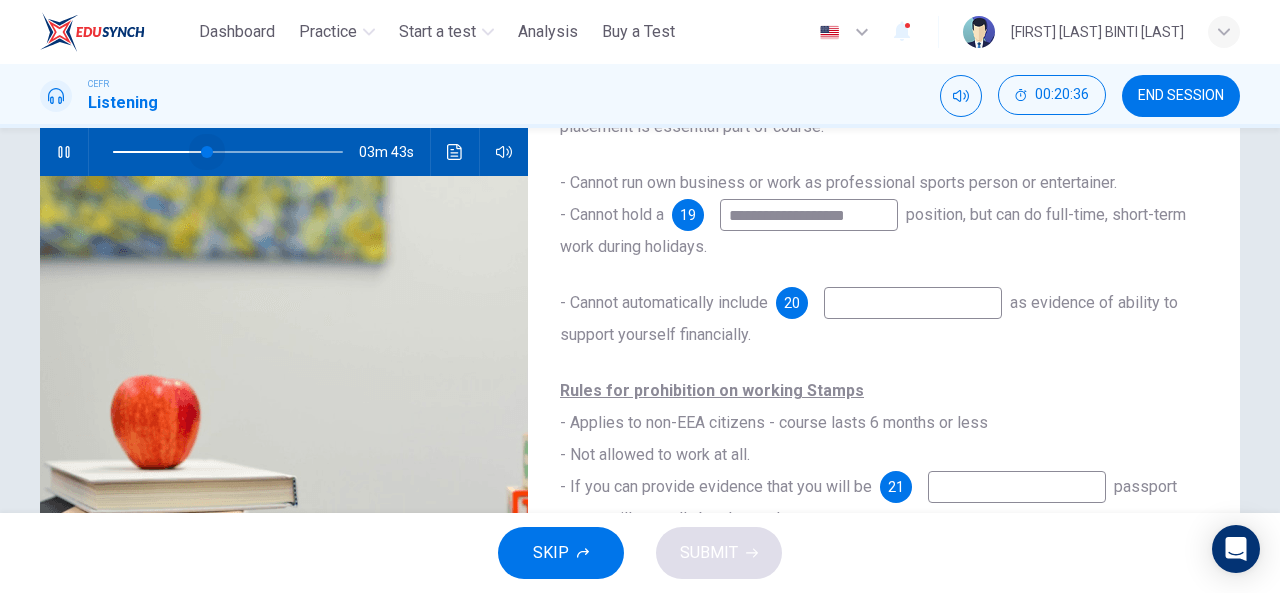 click at bounding box center (207, 152) 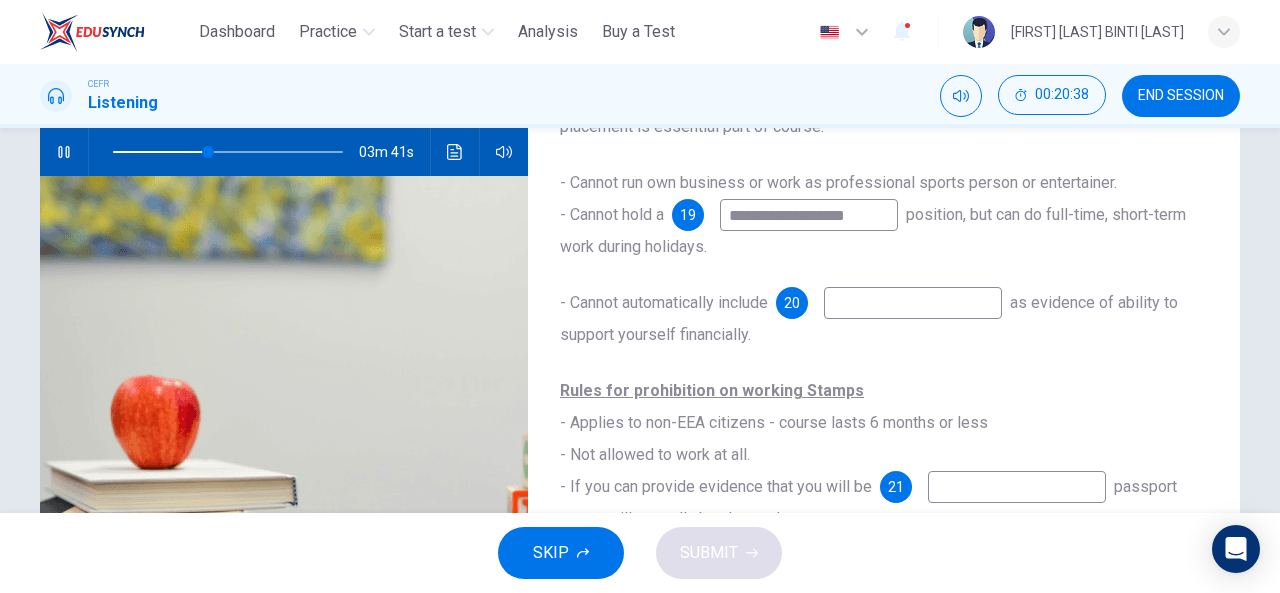 click at bounding box center (913, 303) 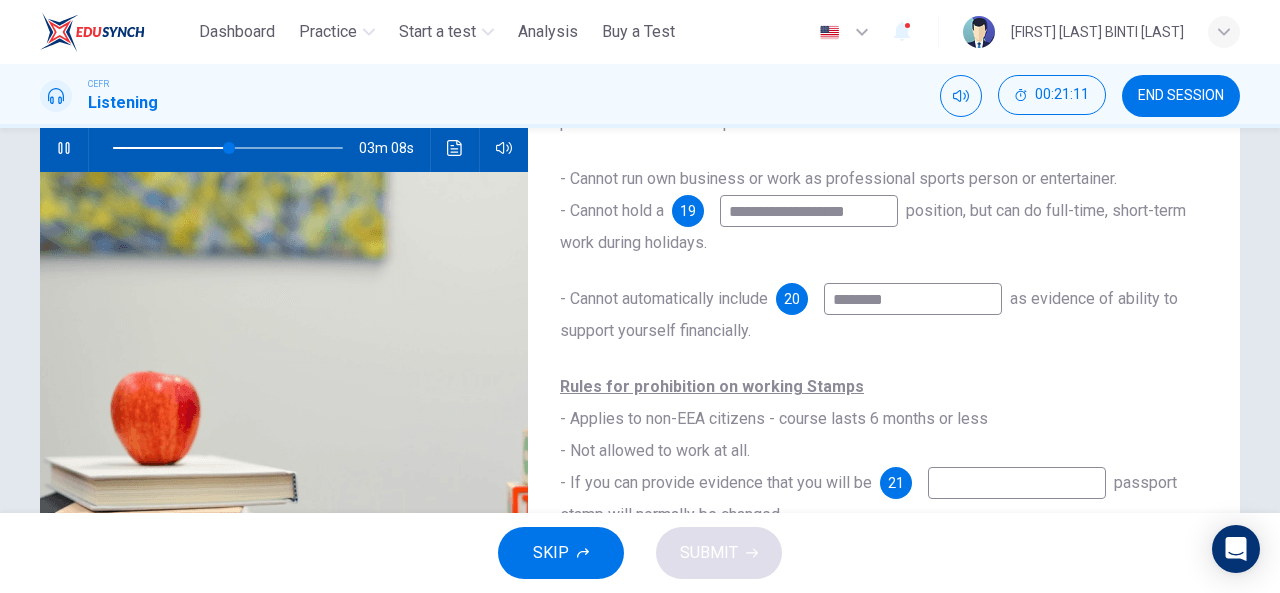 scroll, scrollTop: 390, scrollLeft: 0, axis: vertical 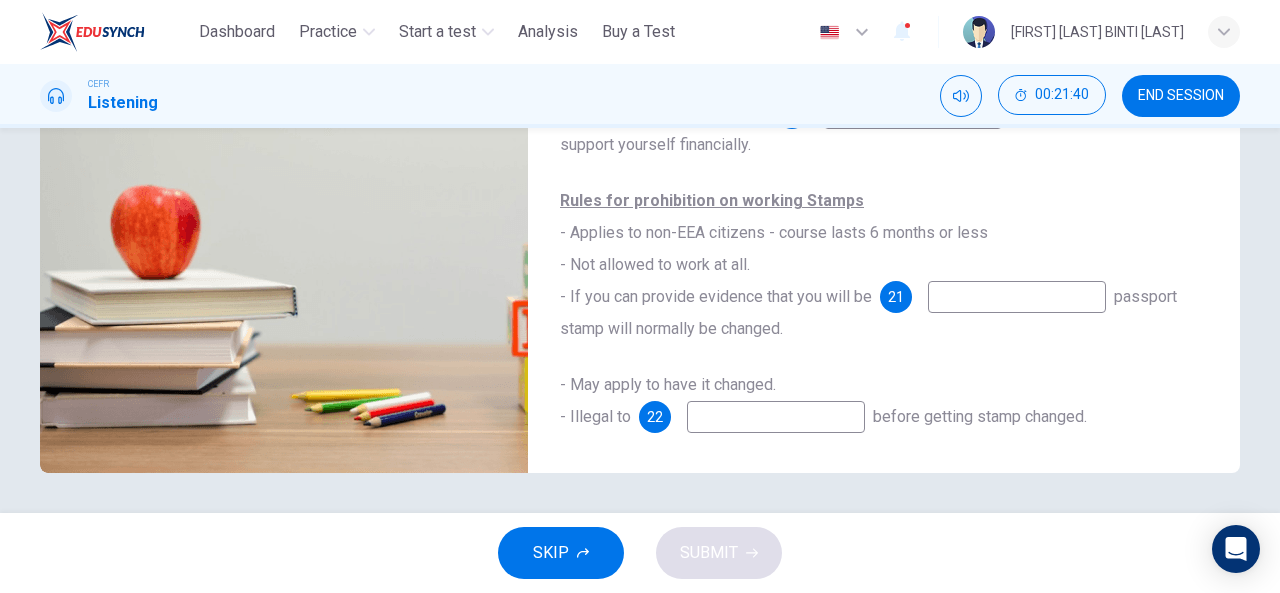 click at bounding box center (1017, 297) 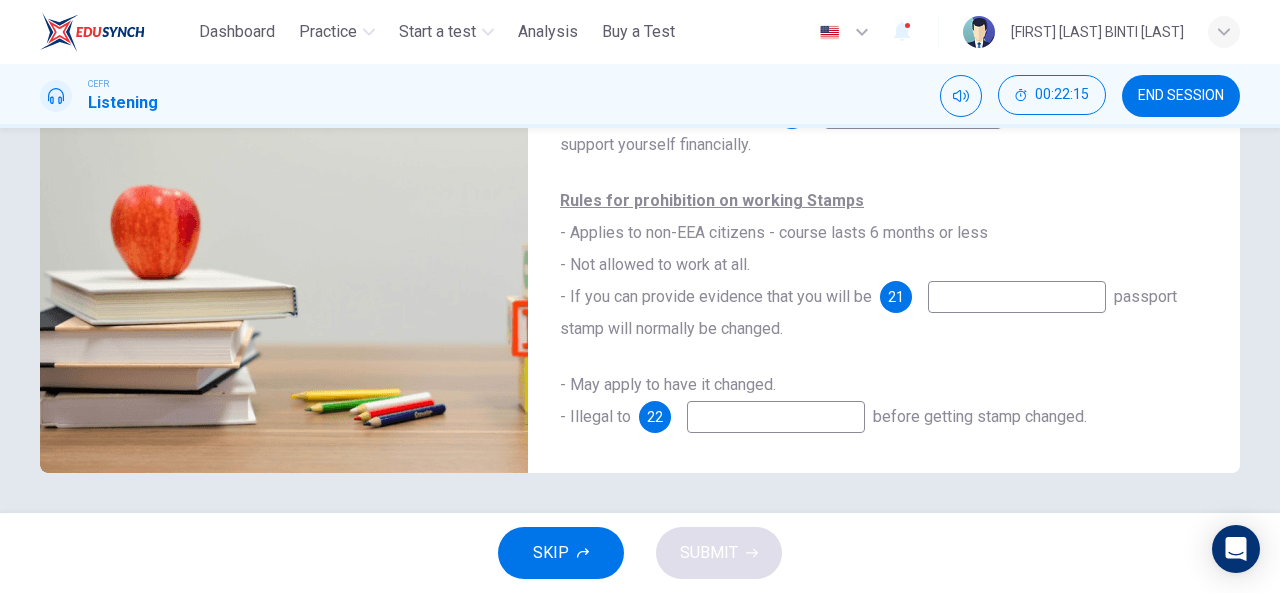 click at bounding box center [776, 417] 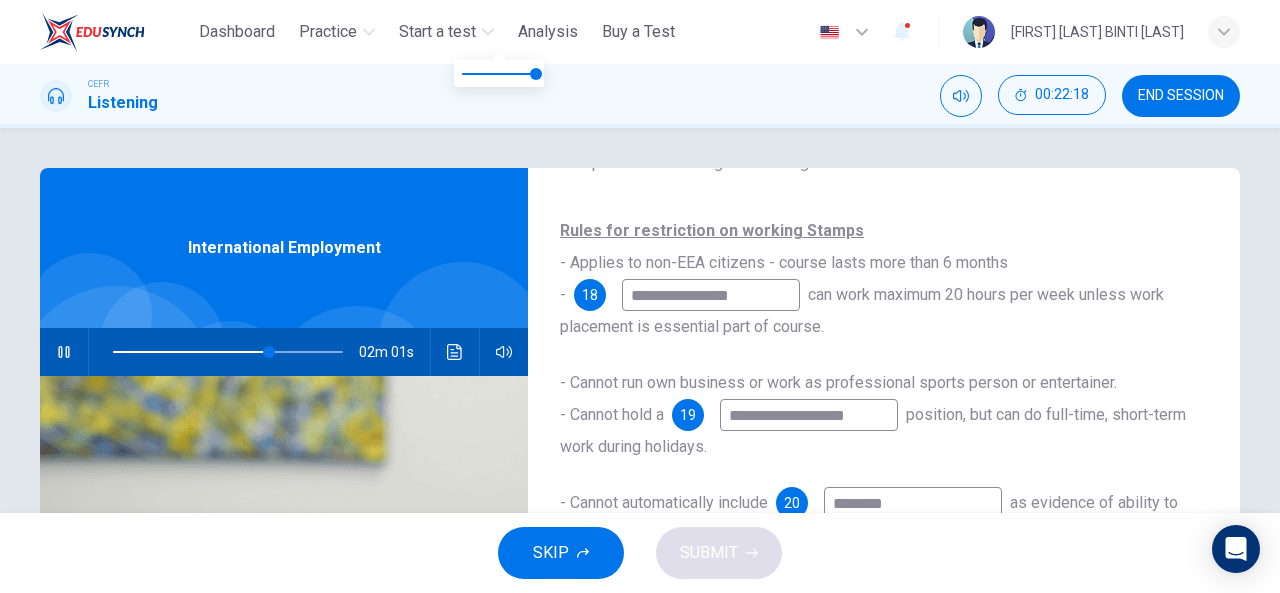 scroll, scrollTop: 390, scrollLeft: 0, axis: vertical 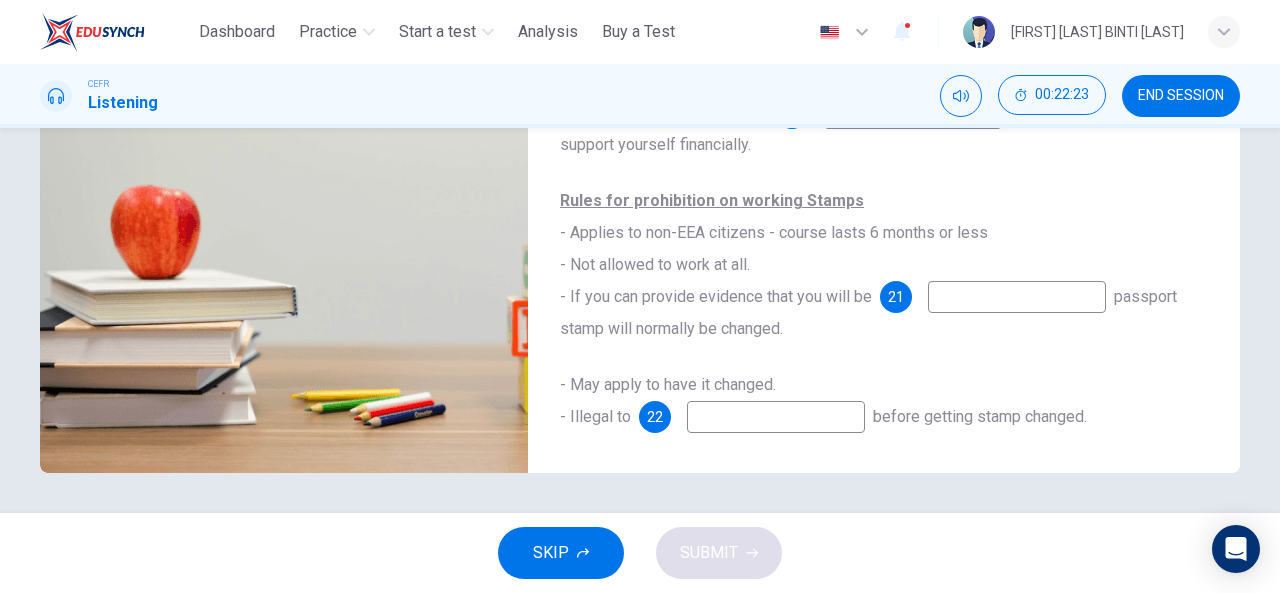 click at bounding box center [1017, 297] 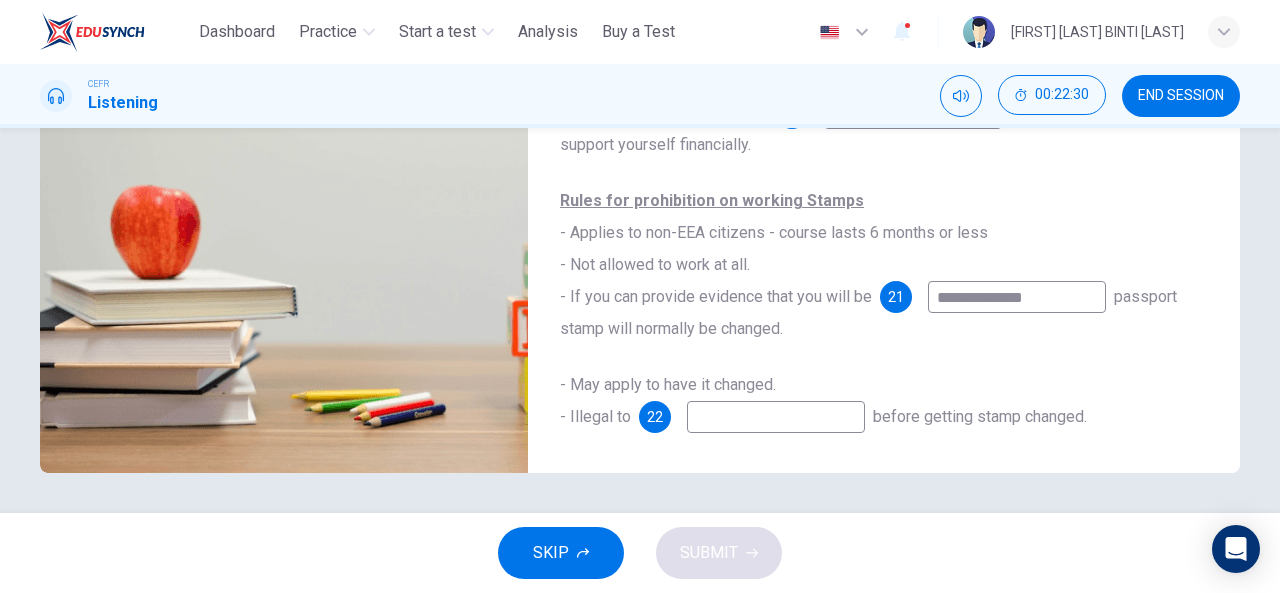 click at bounding box center (776, 417) 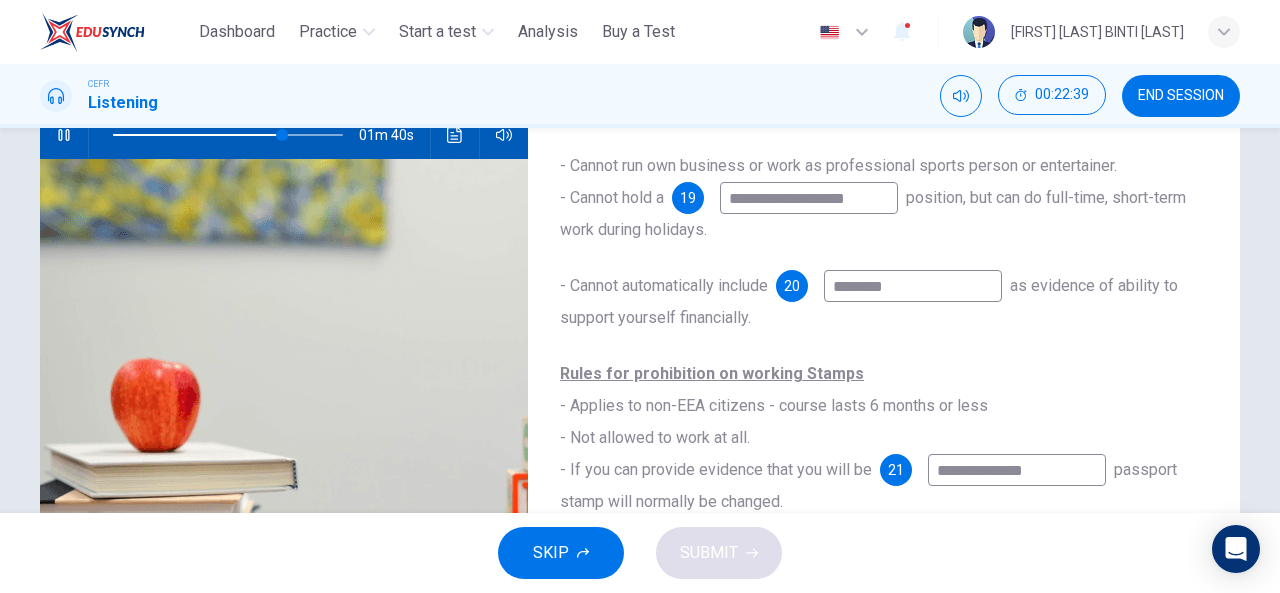 scroll, scrollTop: 190, scrollLeft: 0, axis: vertical 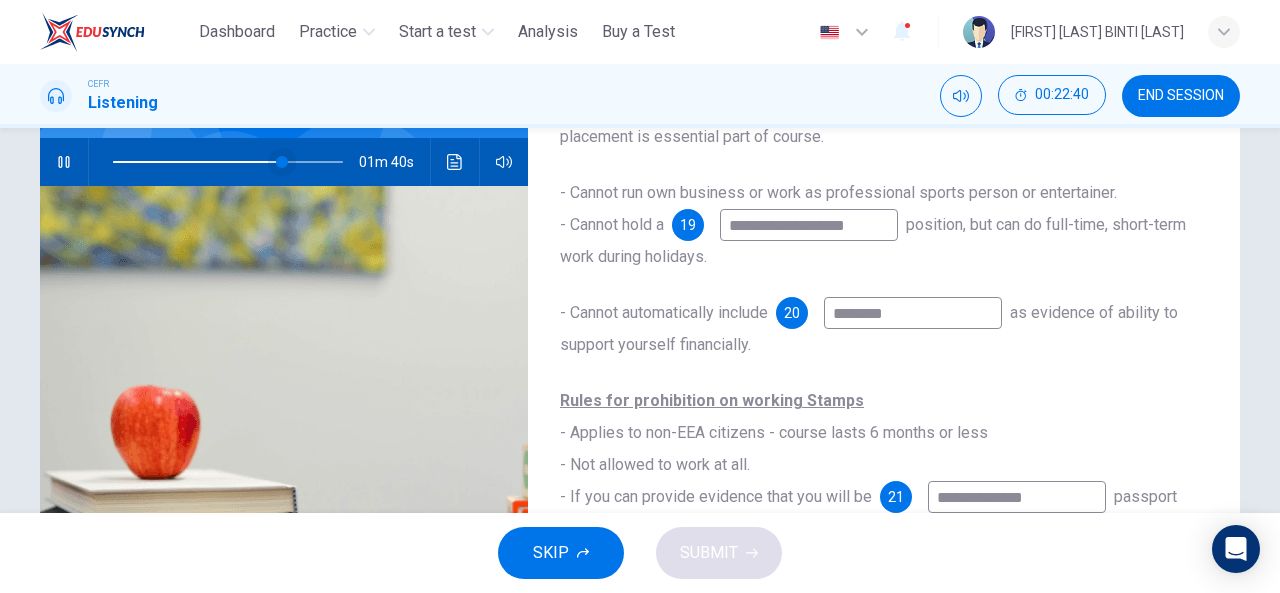 click at bounding box center [282, 162] 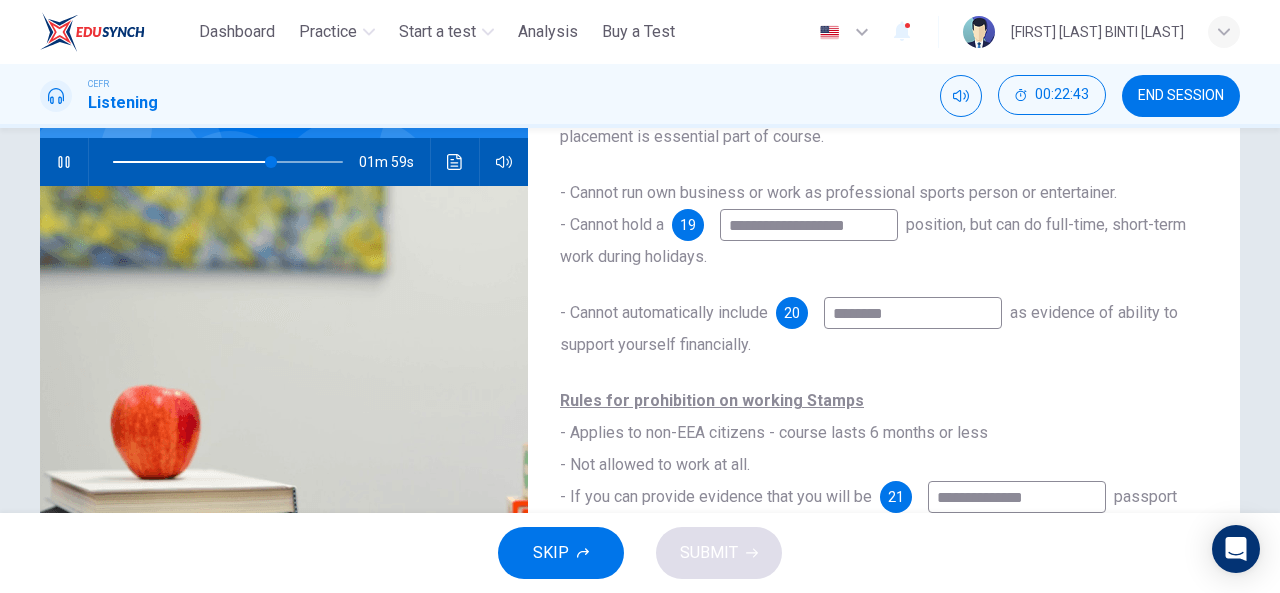 scroll, scrollTop: 390, scrollLeft: 0, axis: vertical 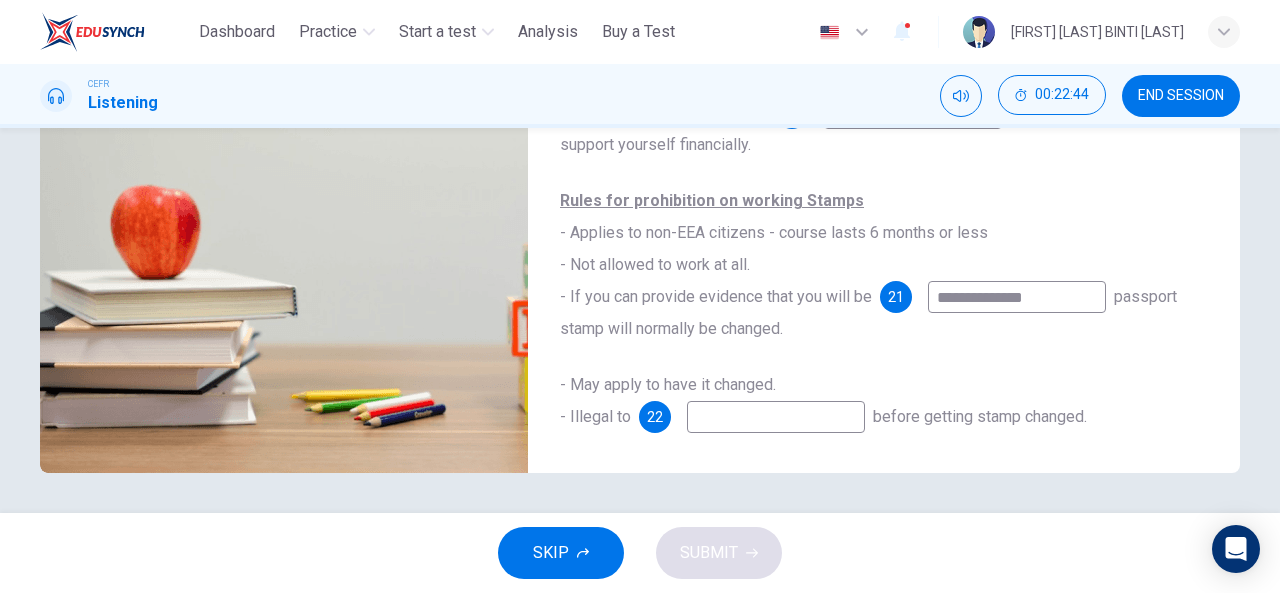 click at bounding box center [776, 417] 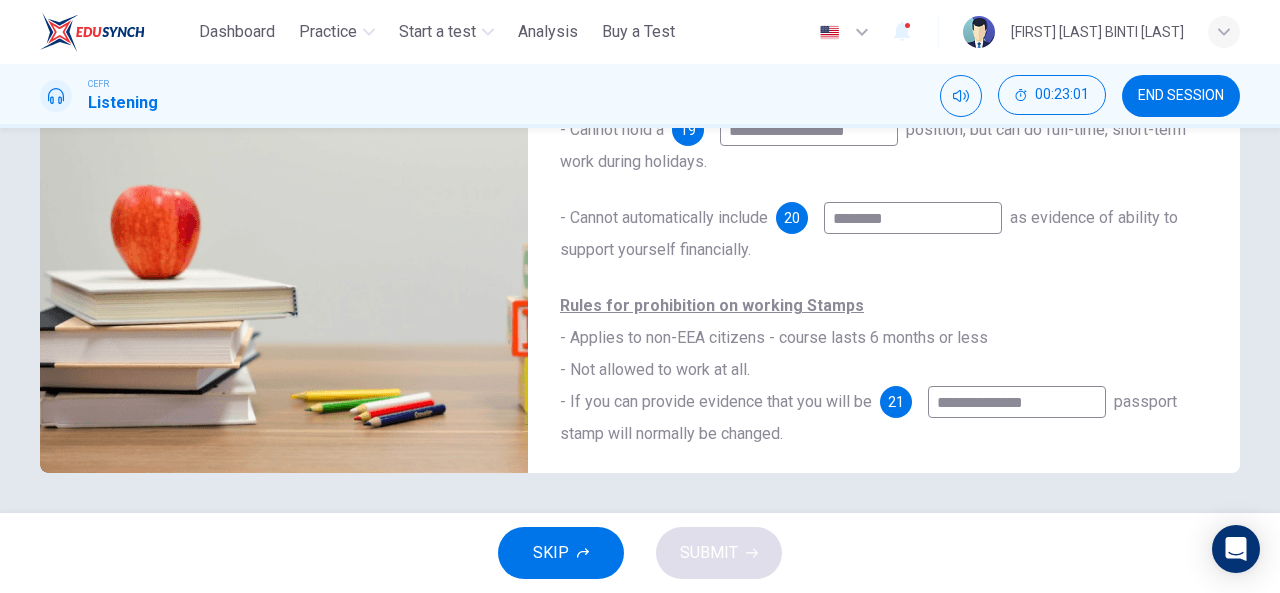 scroll, scrollTop: 0, scrollLeft: 0, axis: both 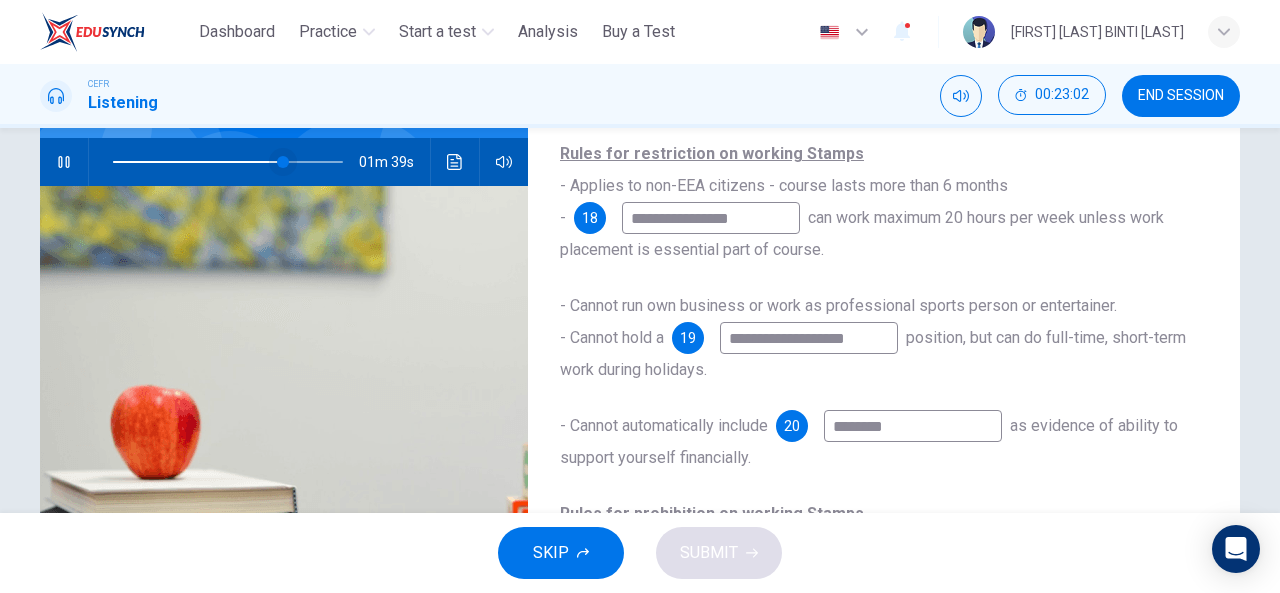 click at bounding box center [283, 162] 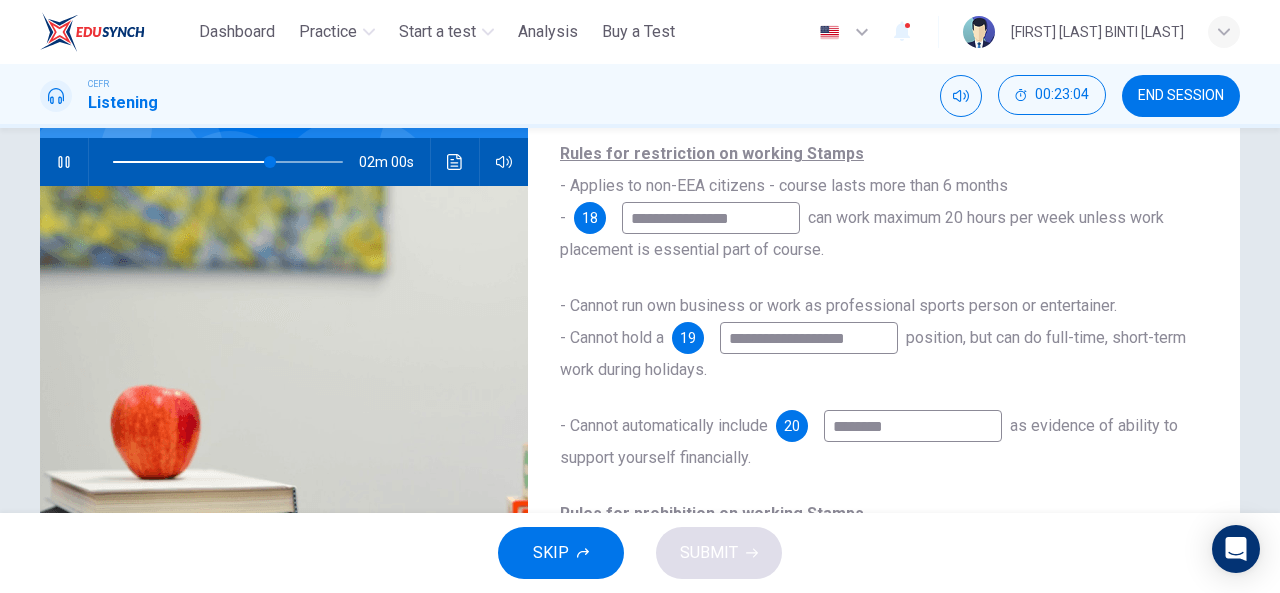 scroll, scrollTop: 114, scrollLeft: 0, axis: vertical 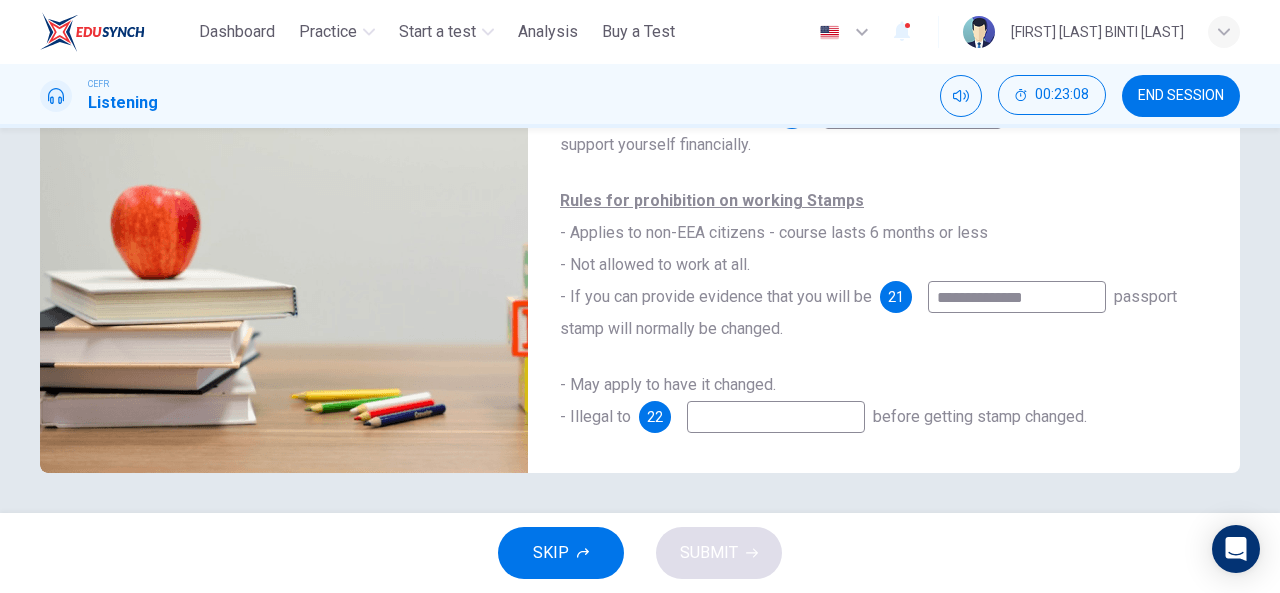 click at bounding box center [776, 417] 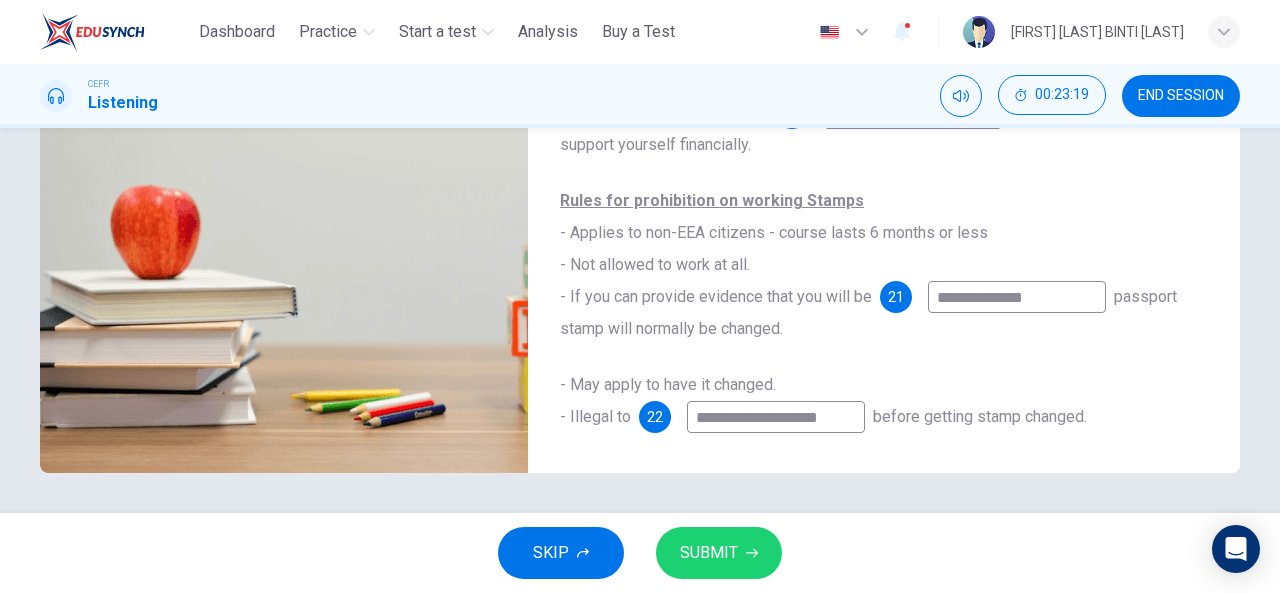 click on "SUBMIT" at bounding box center (719, 553) 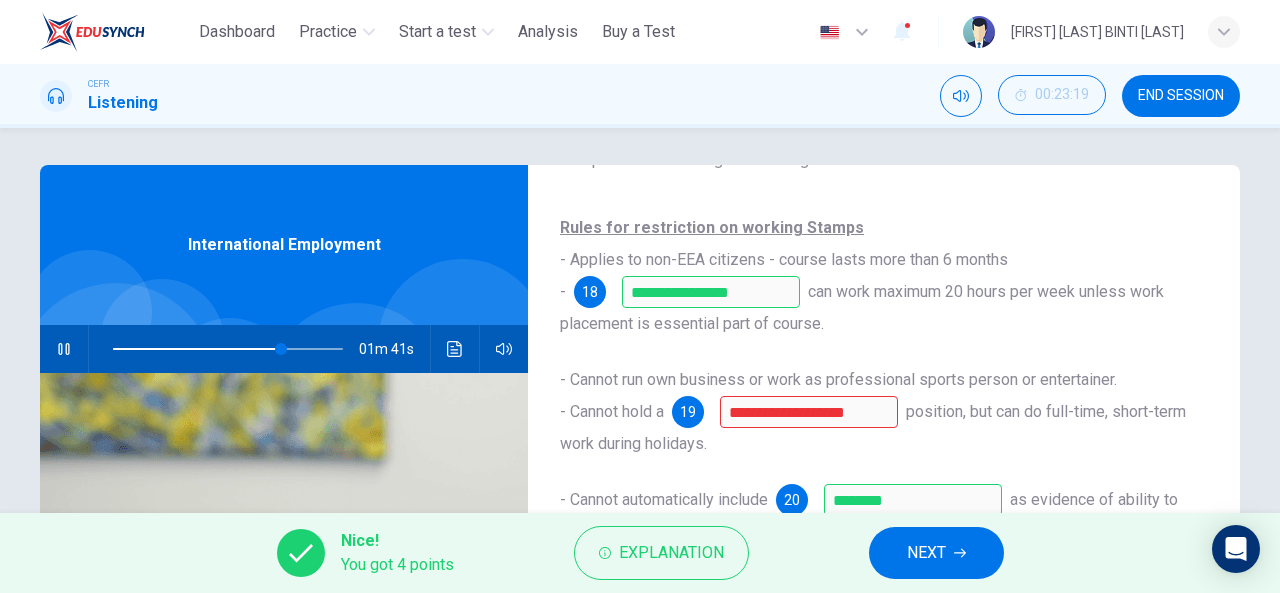 scroll, scrollTop: 0, scrollLeft: 0, axis: both 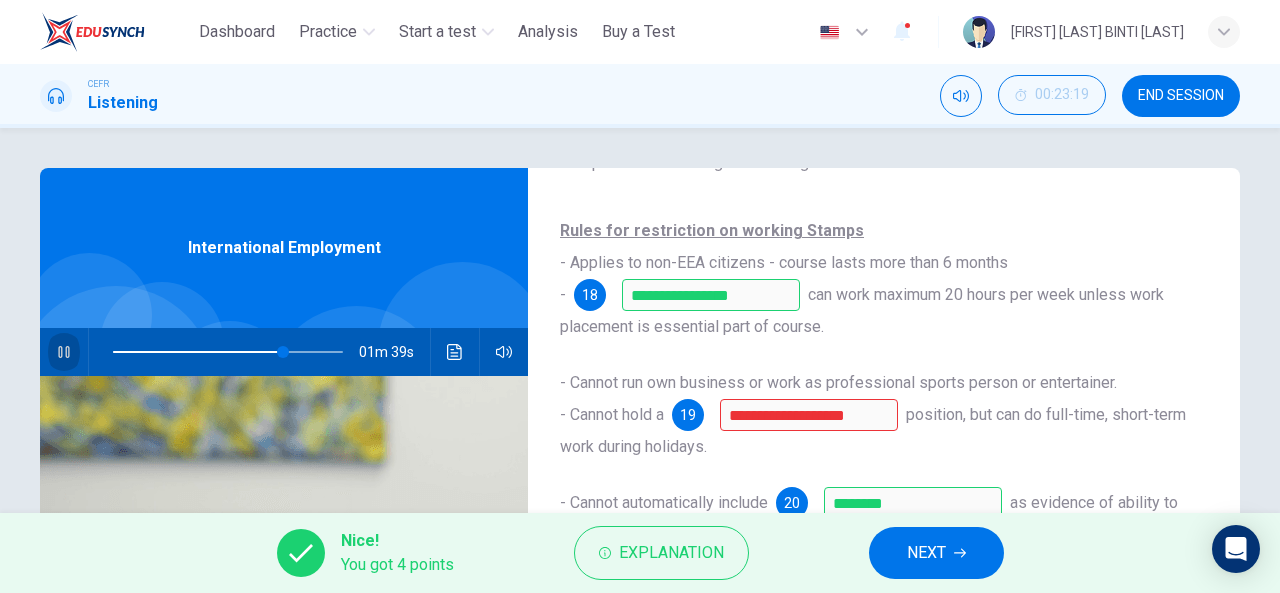 click at bounding box center [64, 352] 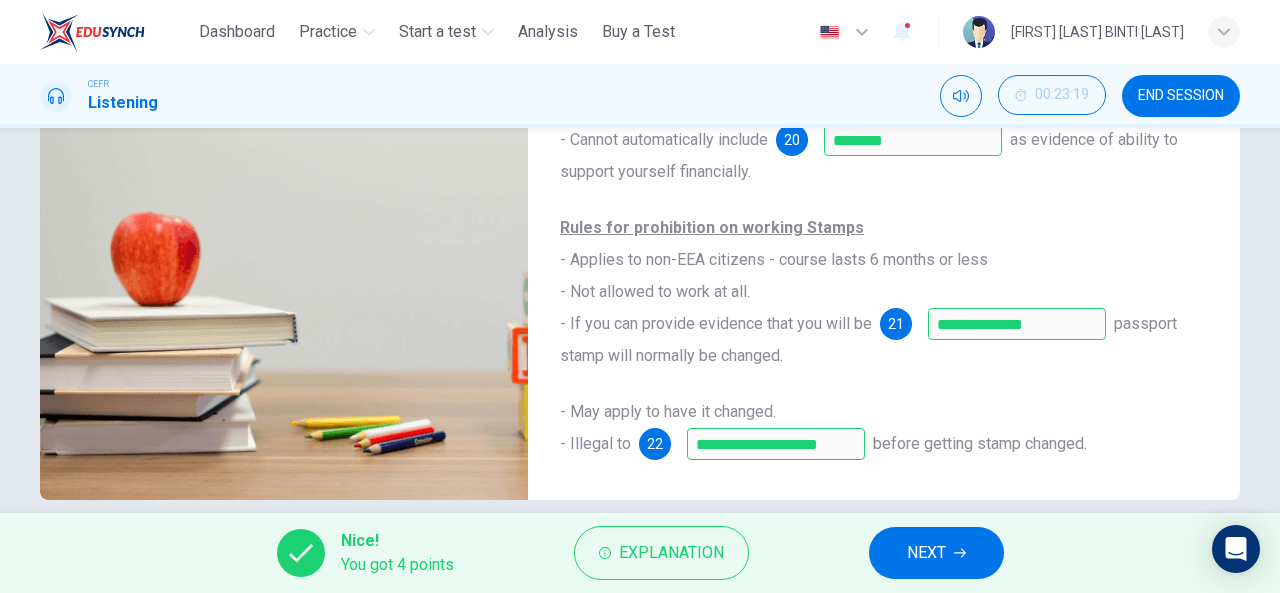 scroll, scrollTop: 390, scrollLeft: 0, axis: vertical 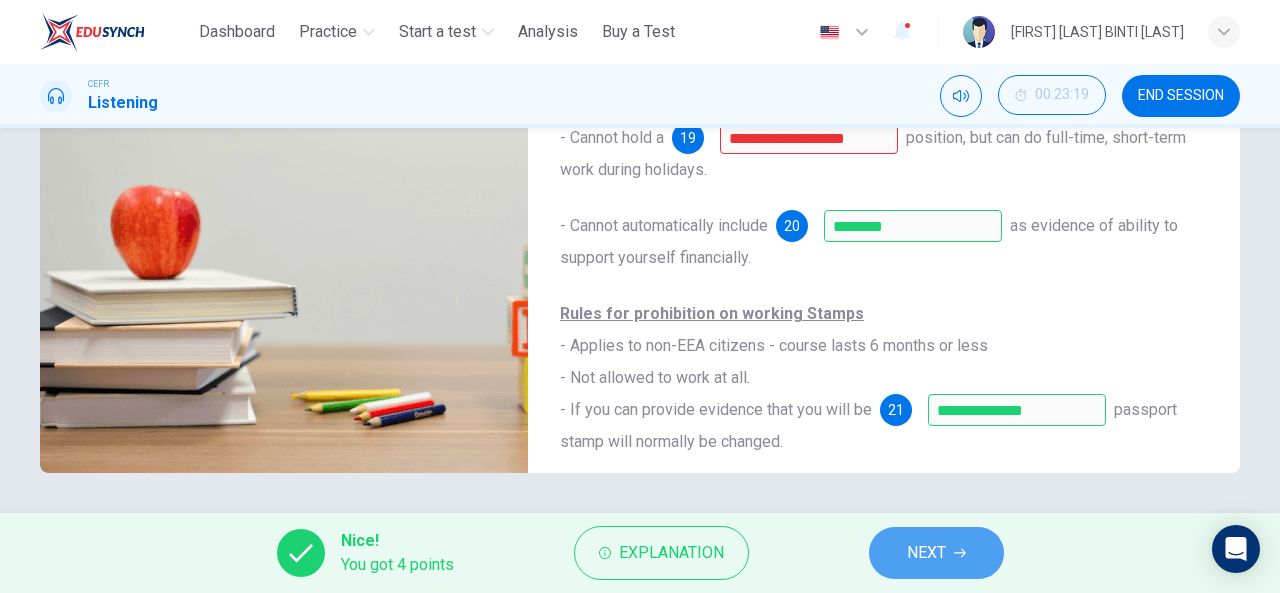 click on "NEXT" at bounding box center [926, 553] 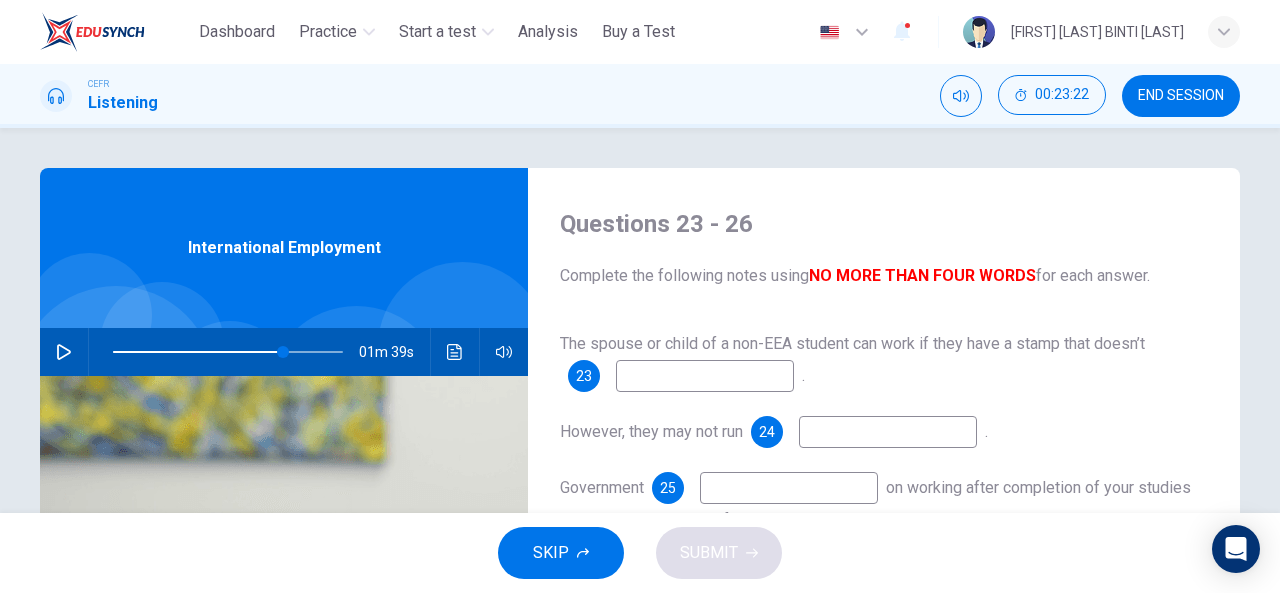scroll, scrollTop: 100, scrollLeft: 0, axis: vertical 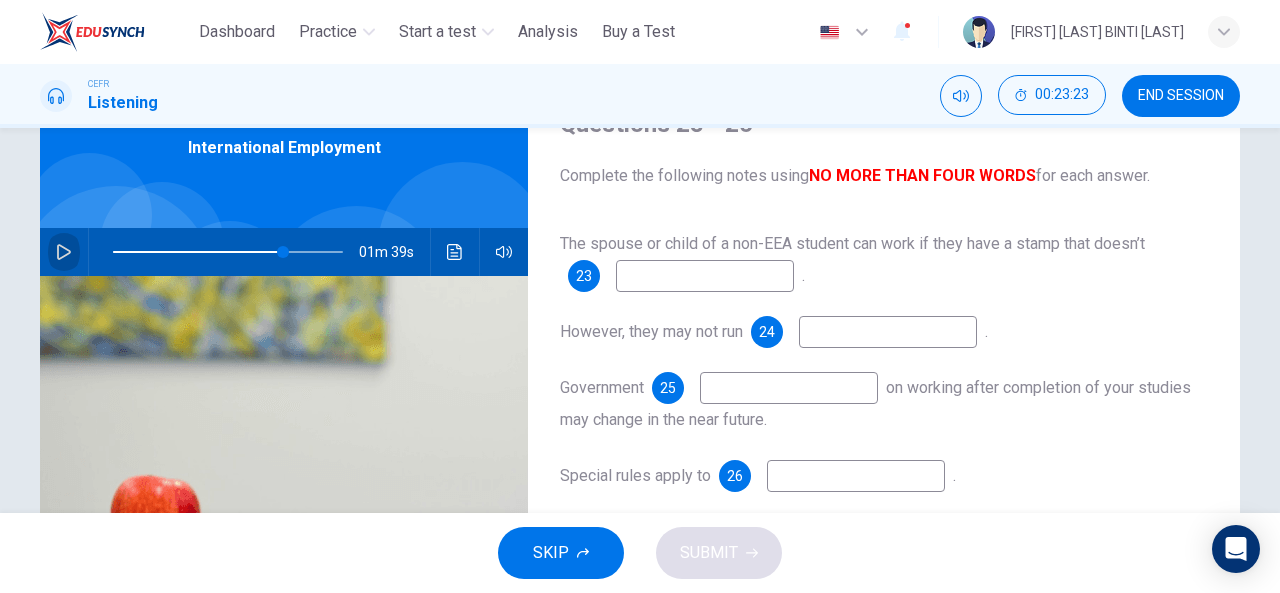 click 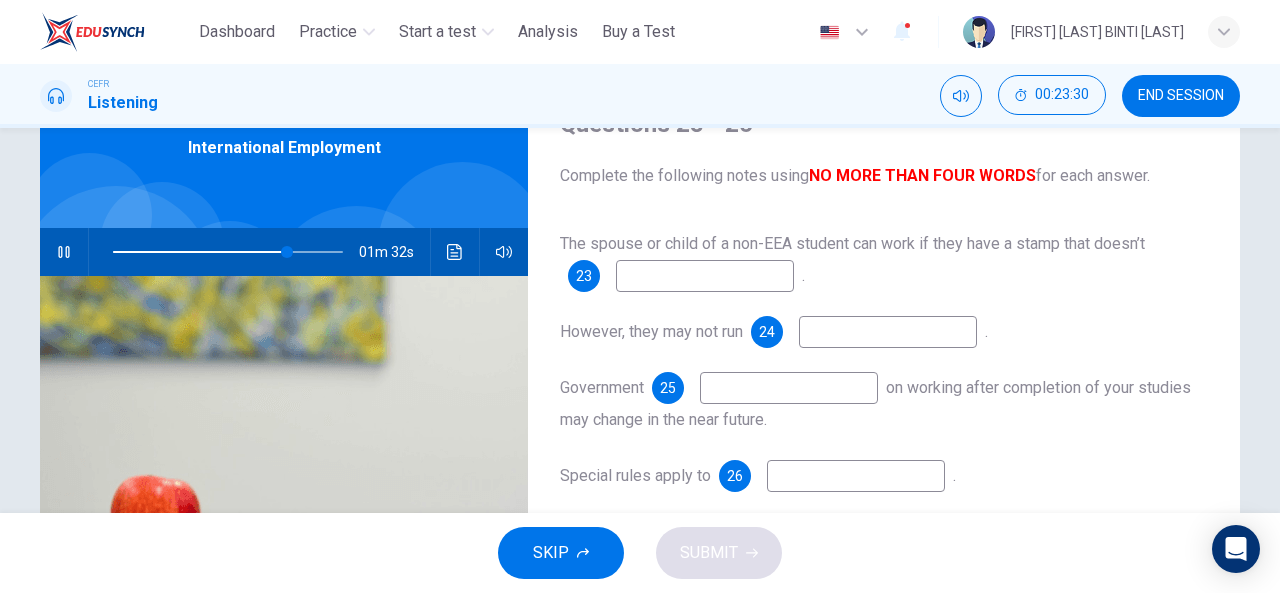 click at bounding box center (705, 276) 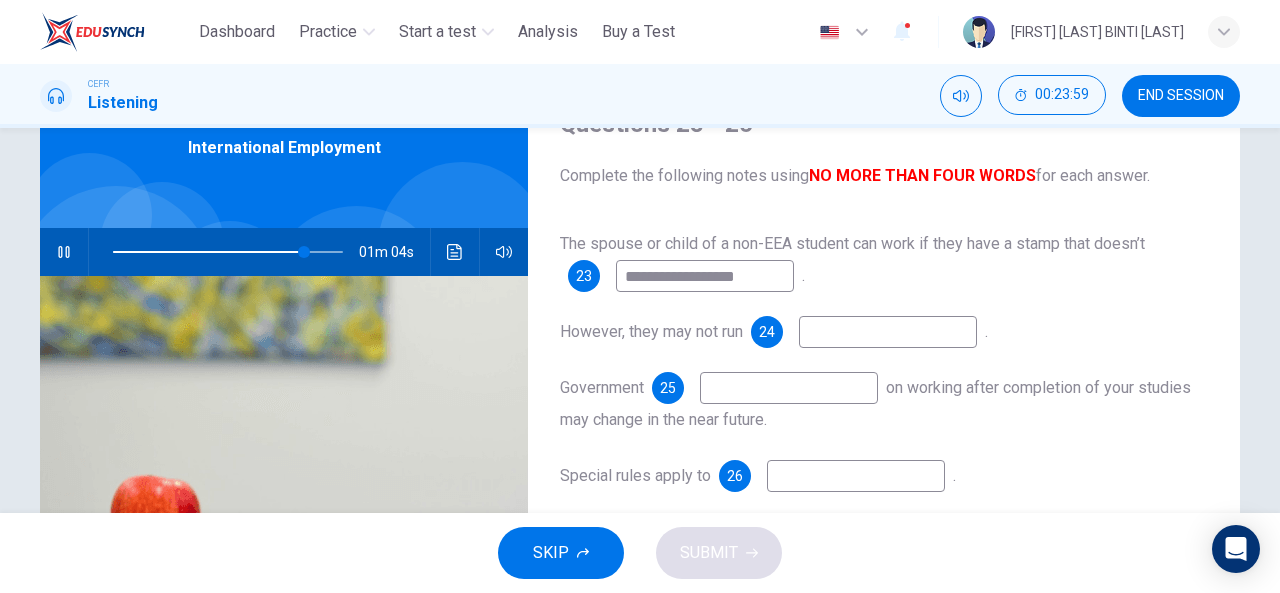 click at bounding box center (888, 332) 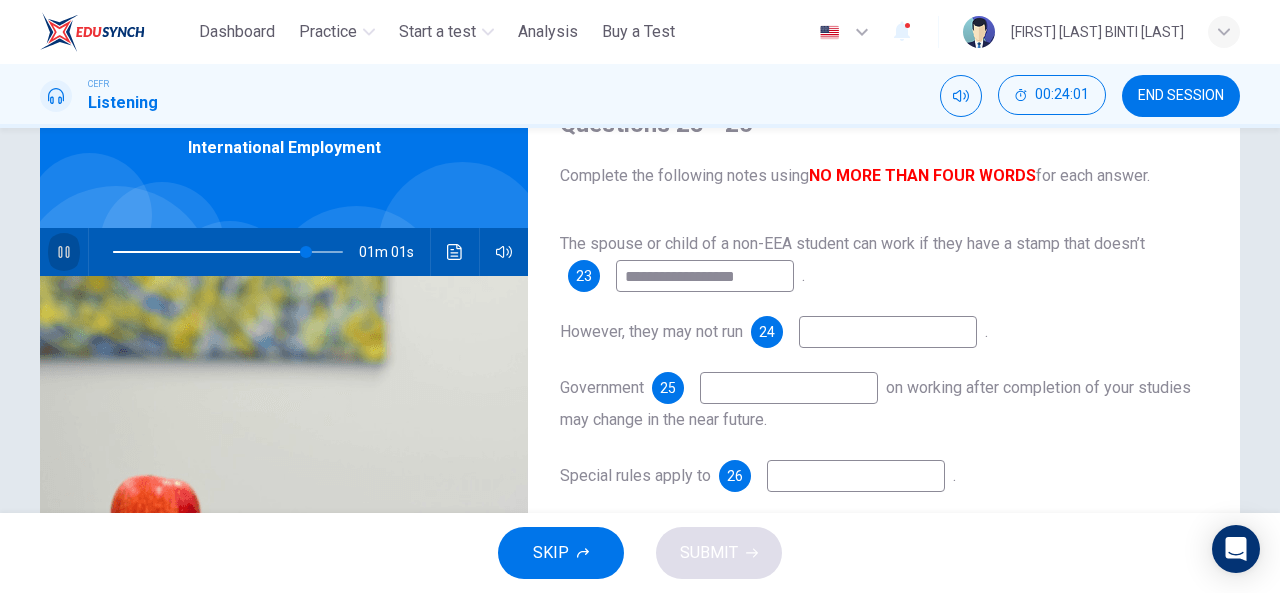 click 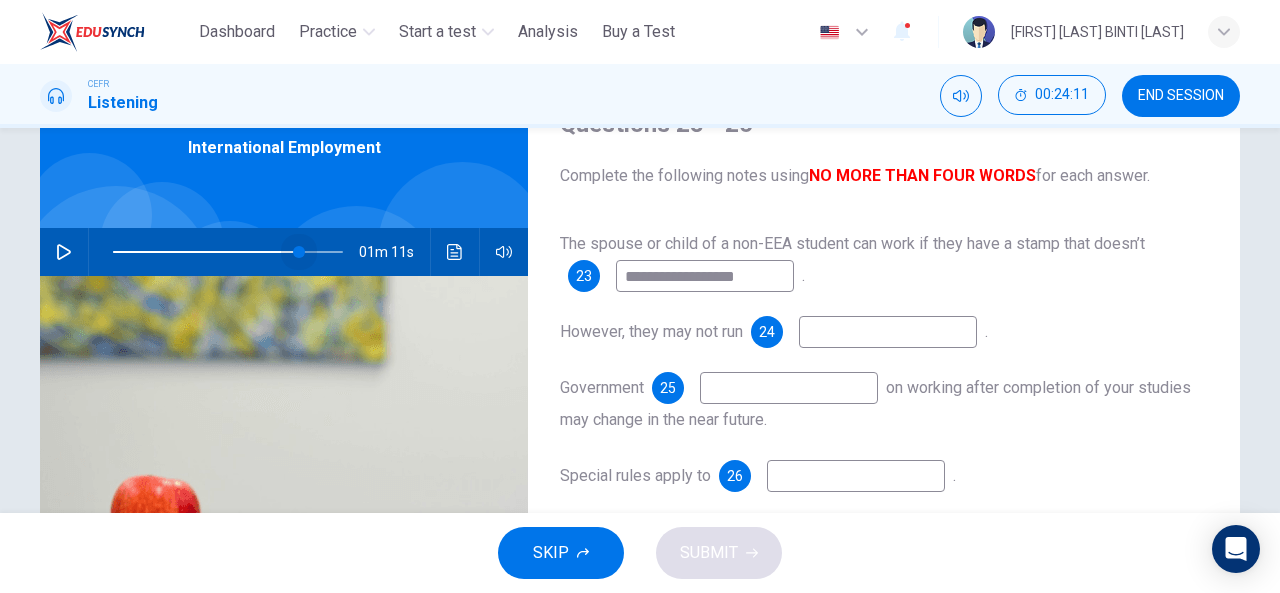 click at bounding box center (299, 252) 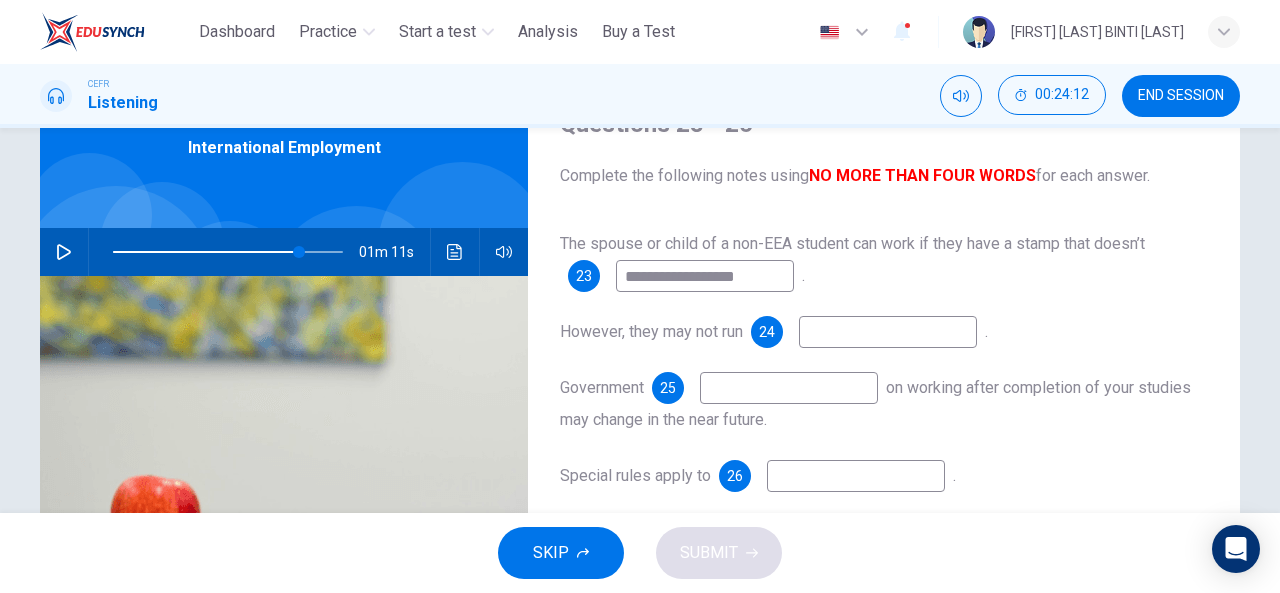 click 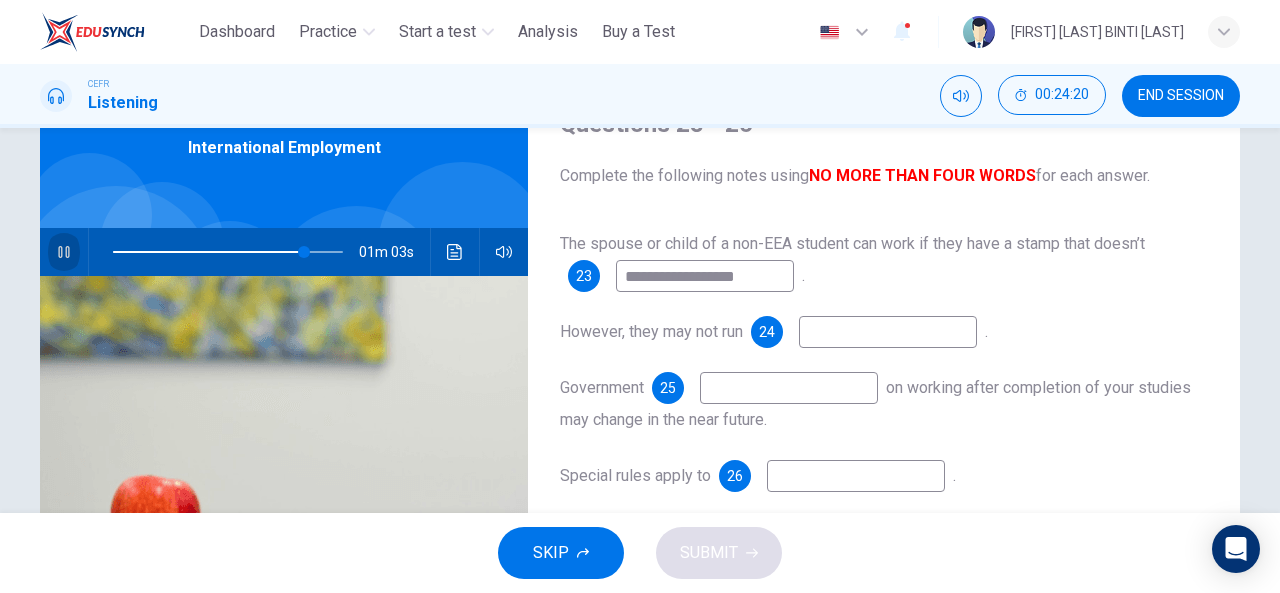 click 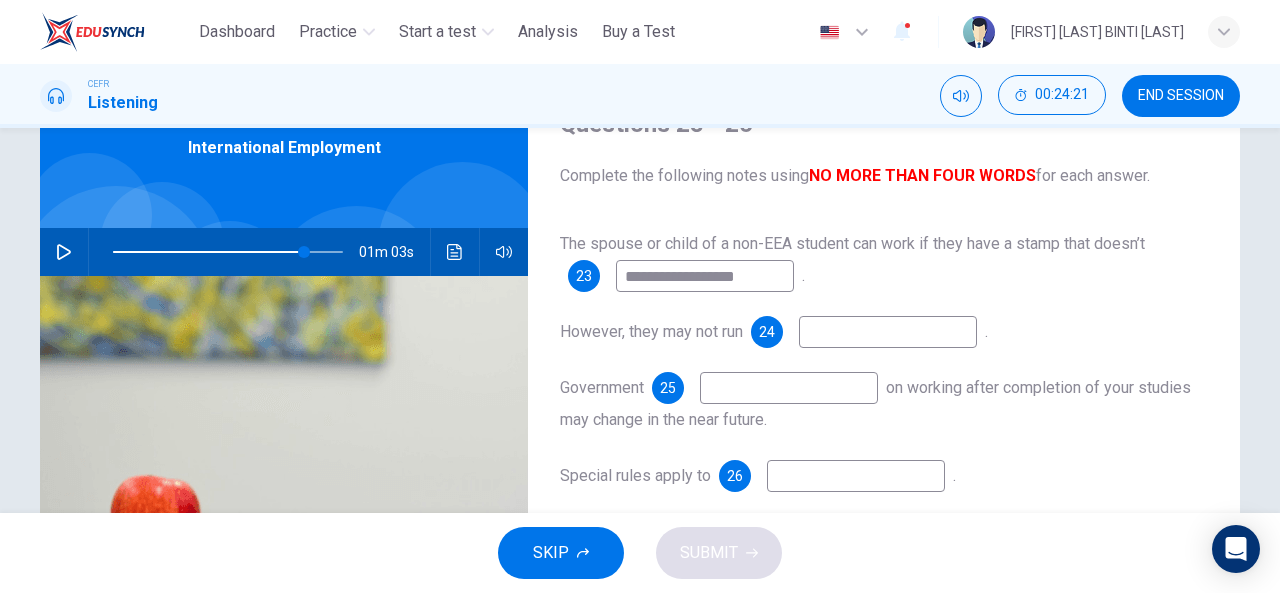 click at bounding box center (888, 332) 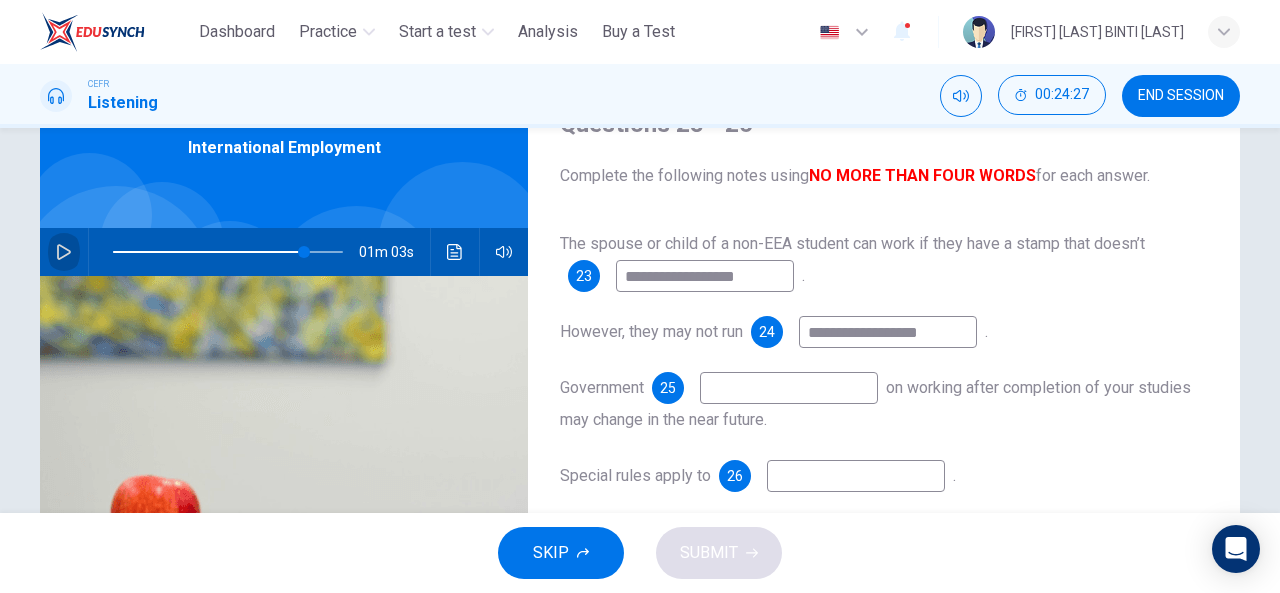 click at bounding box center [64, 252] 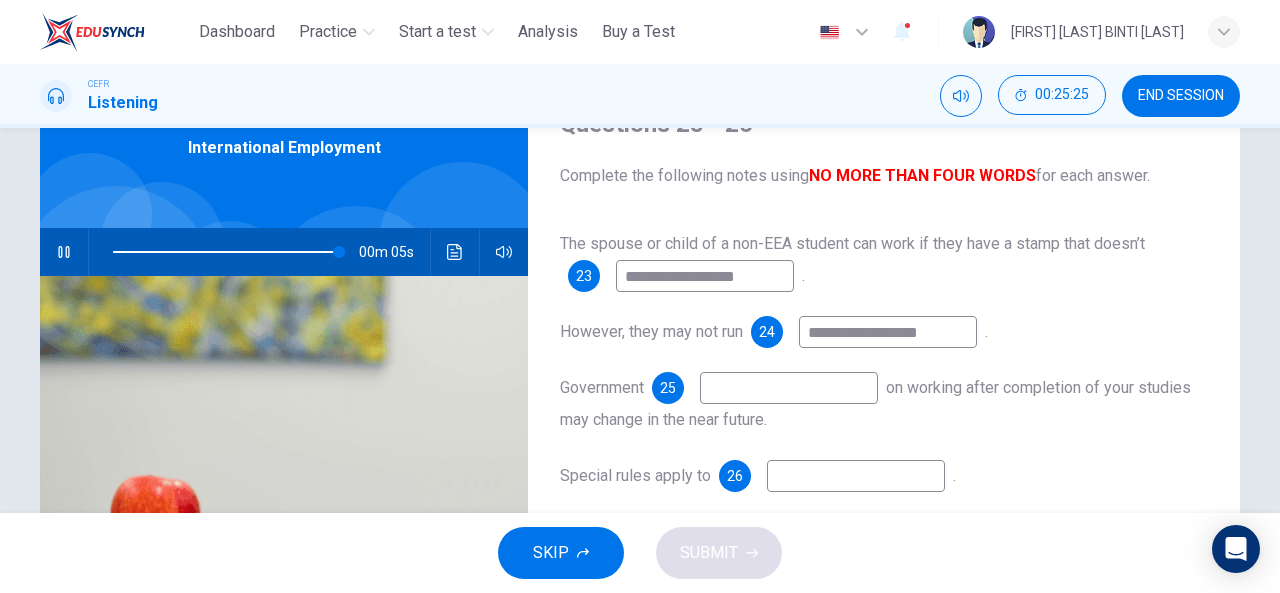 click at bounding box center [856, 476] 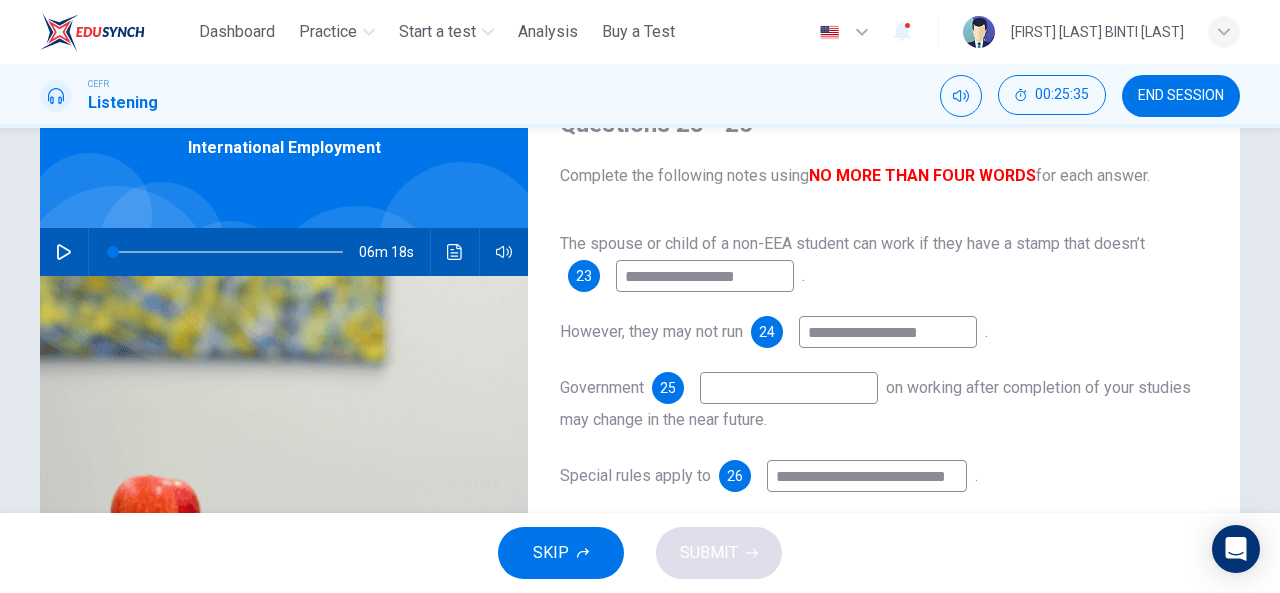 scroll, scrollTop: 0, scrollLeft: 17, axis: horizontal 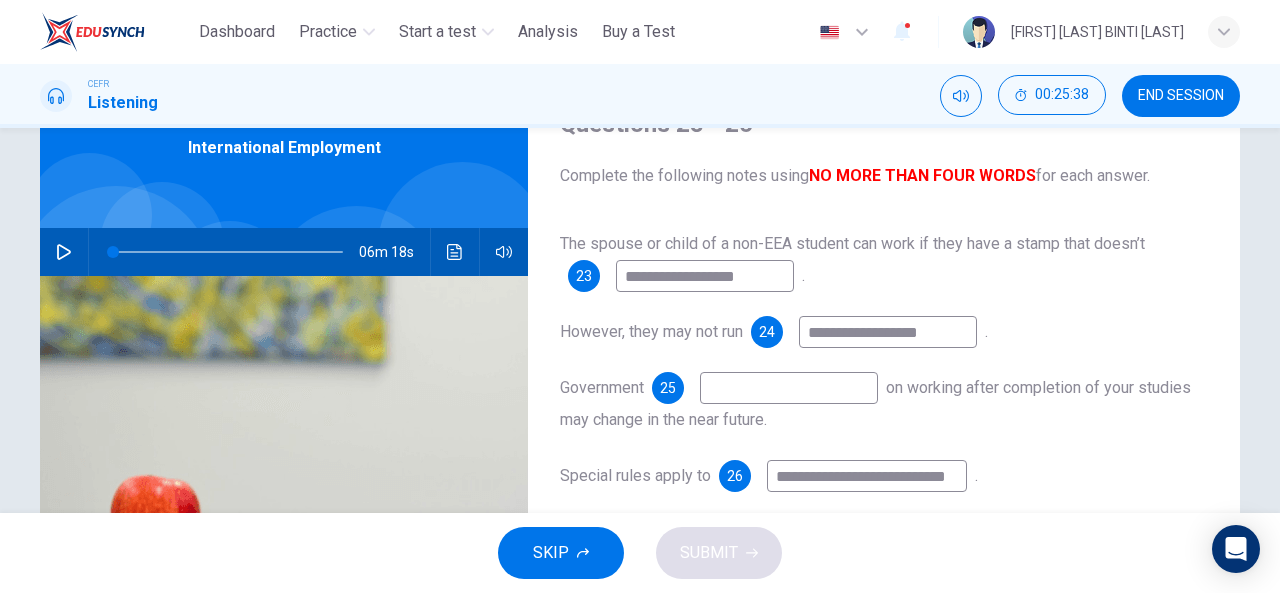 click at bounding box center [228, 252] 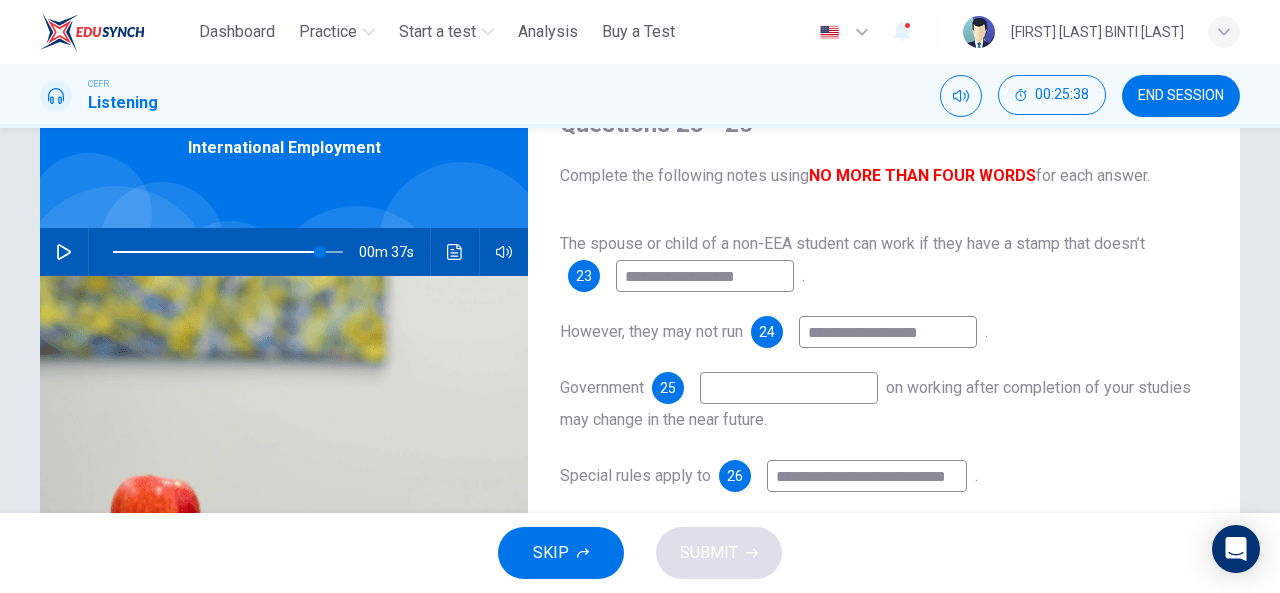 scroll, scrollTop: 0, scrollLeft: 0, axis: both 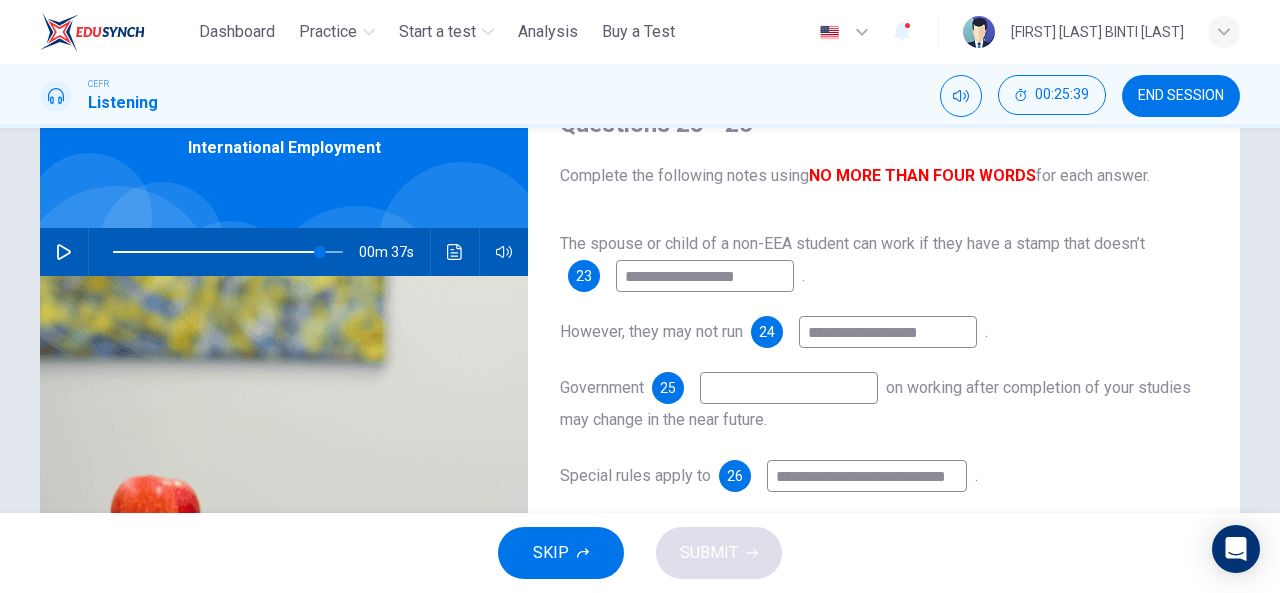 click 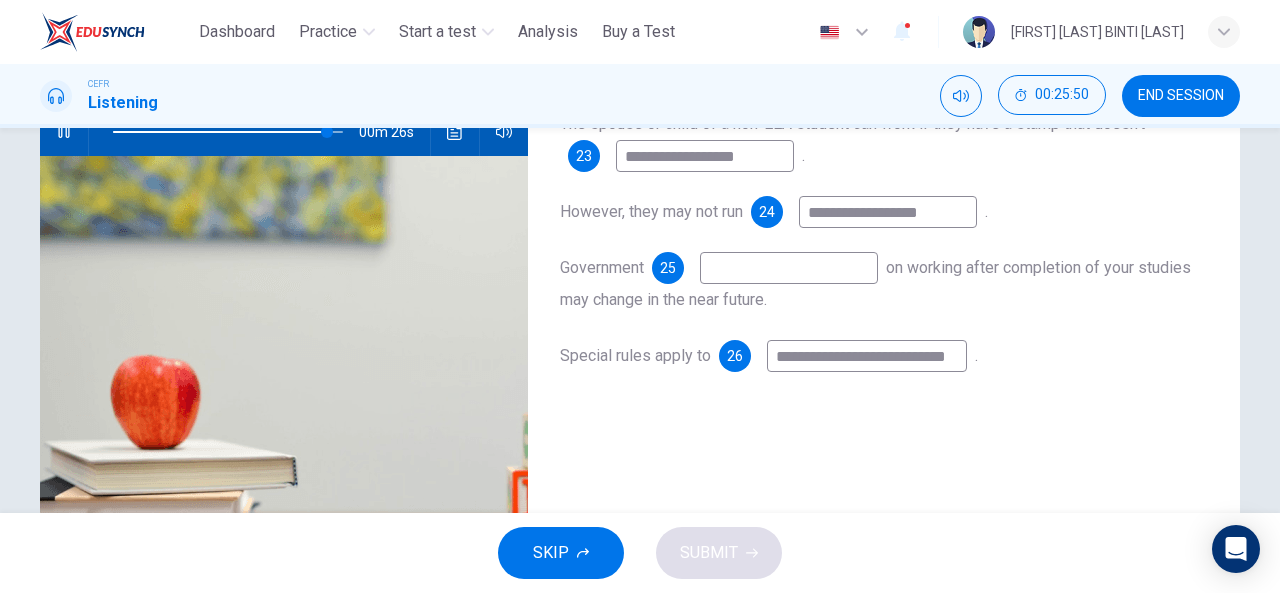 scroll, scrollTop: 190, scrollLeft: 0, axis: vertical 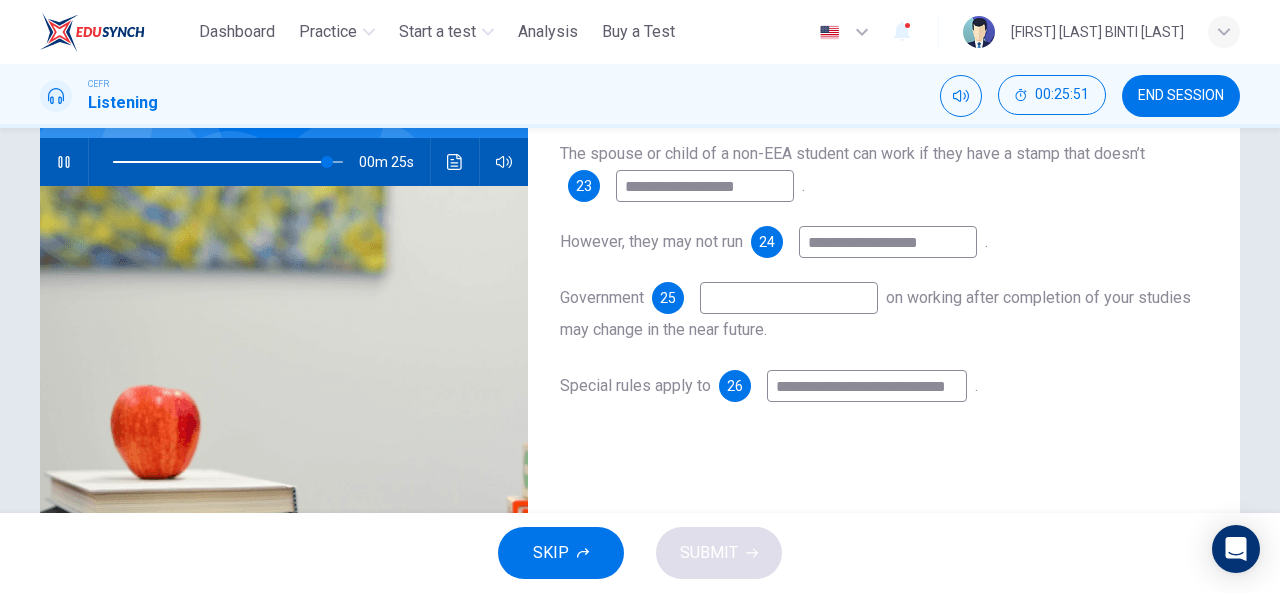 click at bounding box center [789, 298] 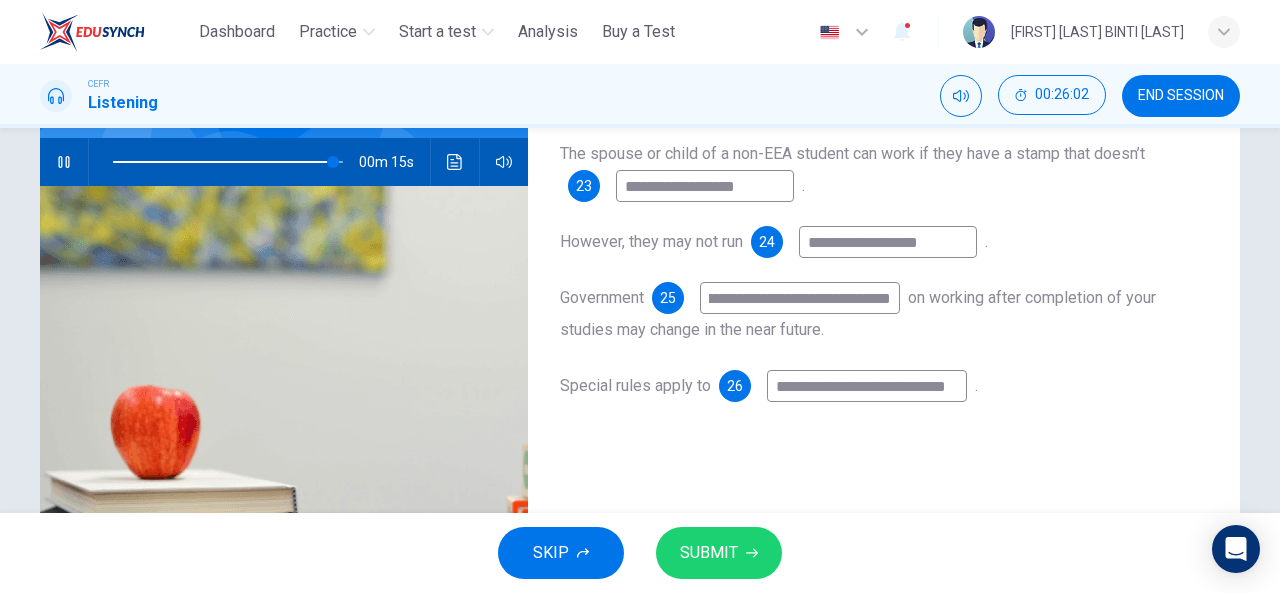 scroll, scrollTop: 0, scrollLeft: 44, axis: horizontal 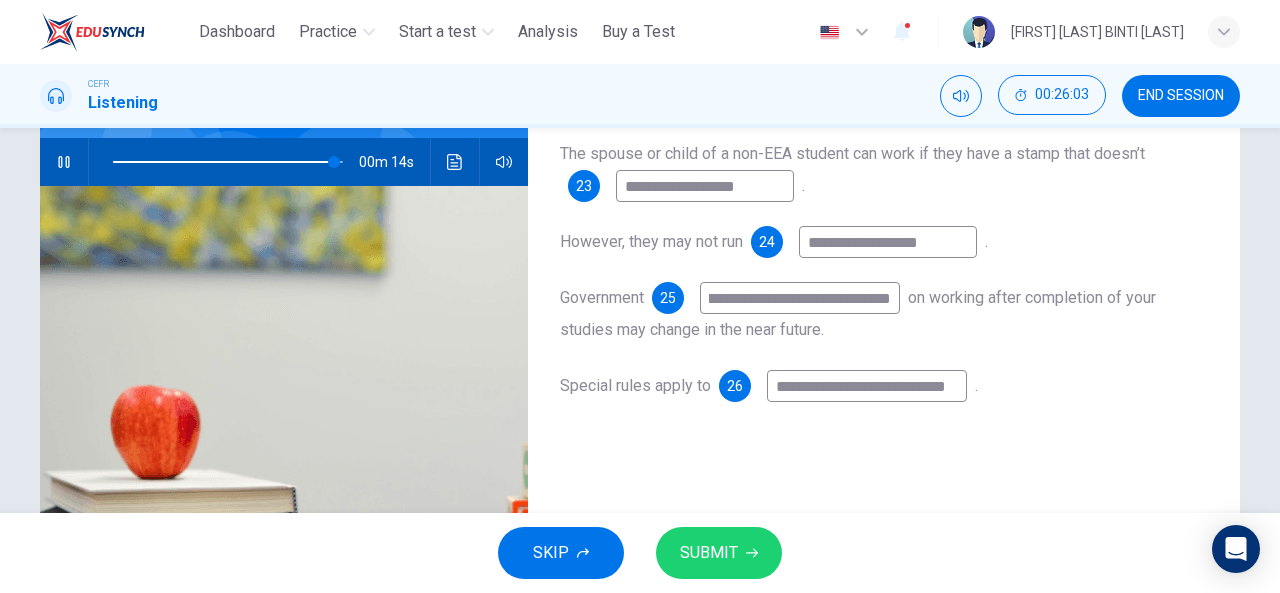 click on "**********" at bounding box center (800, 298) 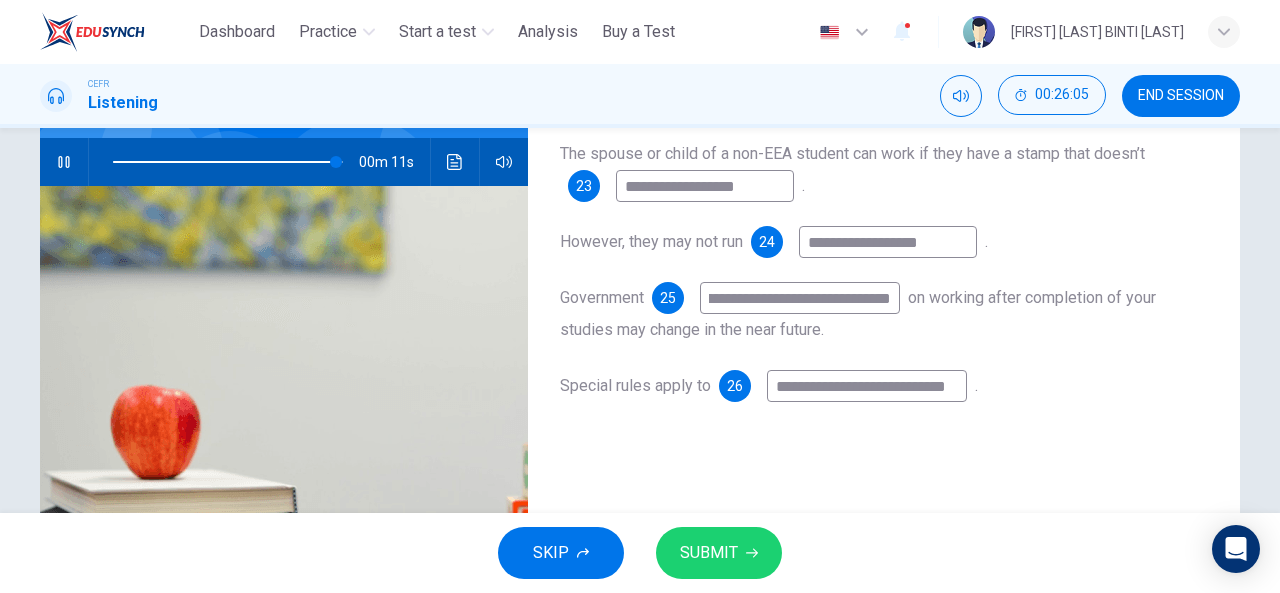 scroll, scrollTop: 0, scrollLeft: 0, axis: both 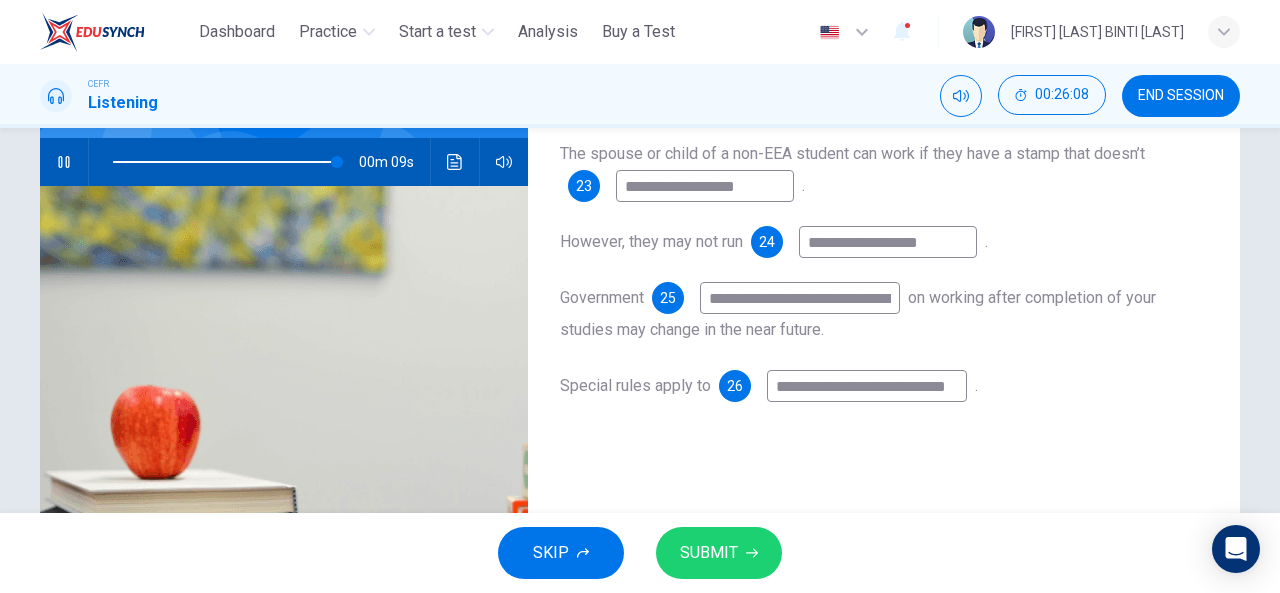 drag, startPoint x: 775, startPoint y: 301, endPoint x: 662, endPoint y: 303, distance: 113.0177 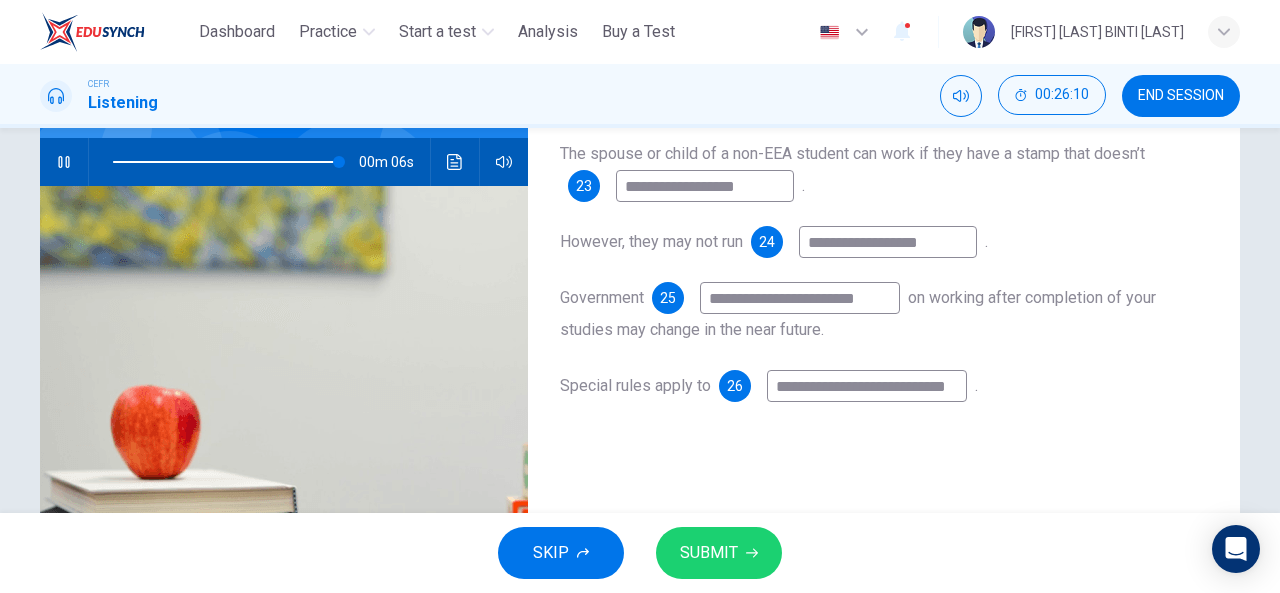 click on "**********" at bounding box center (800, 298) 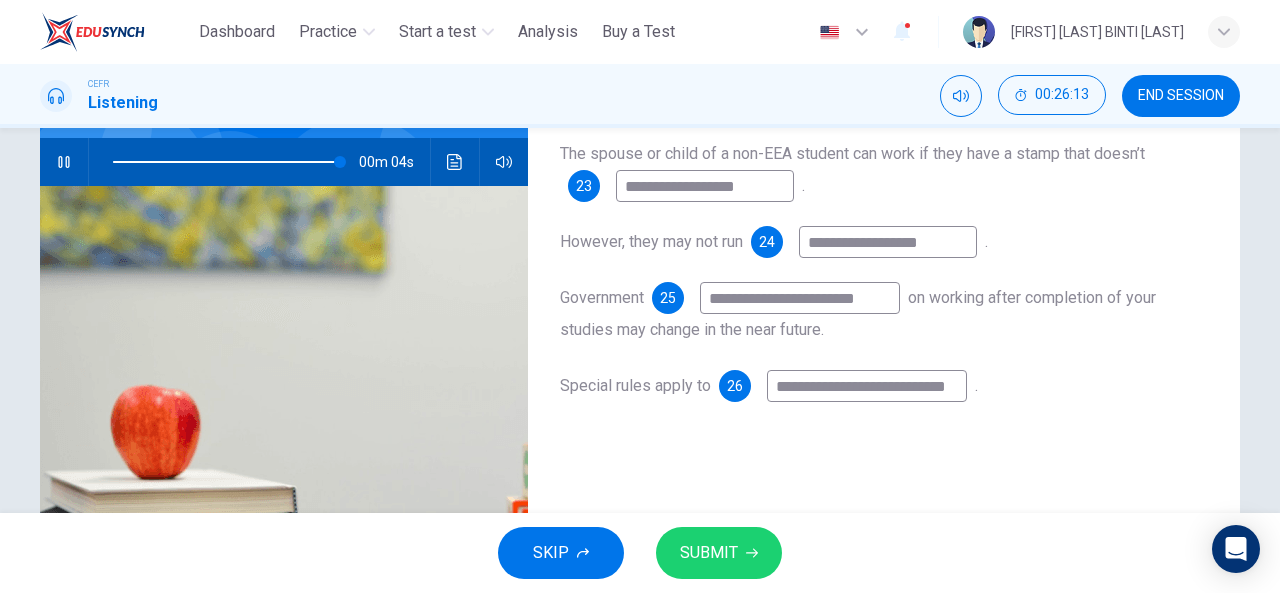click on "**********" at bounding box center [800, 298] 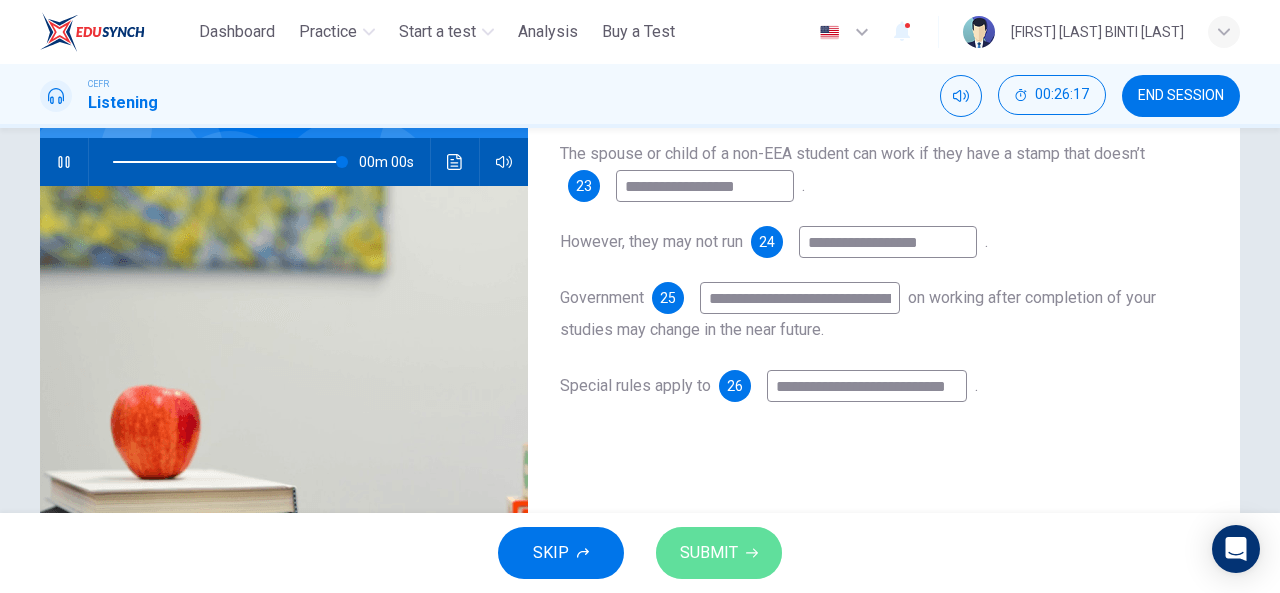 click on "SUBMIT" at bounding box center (719, 553) 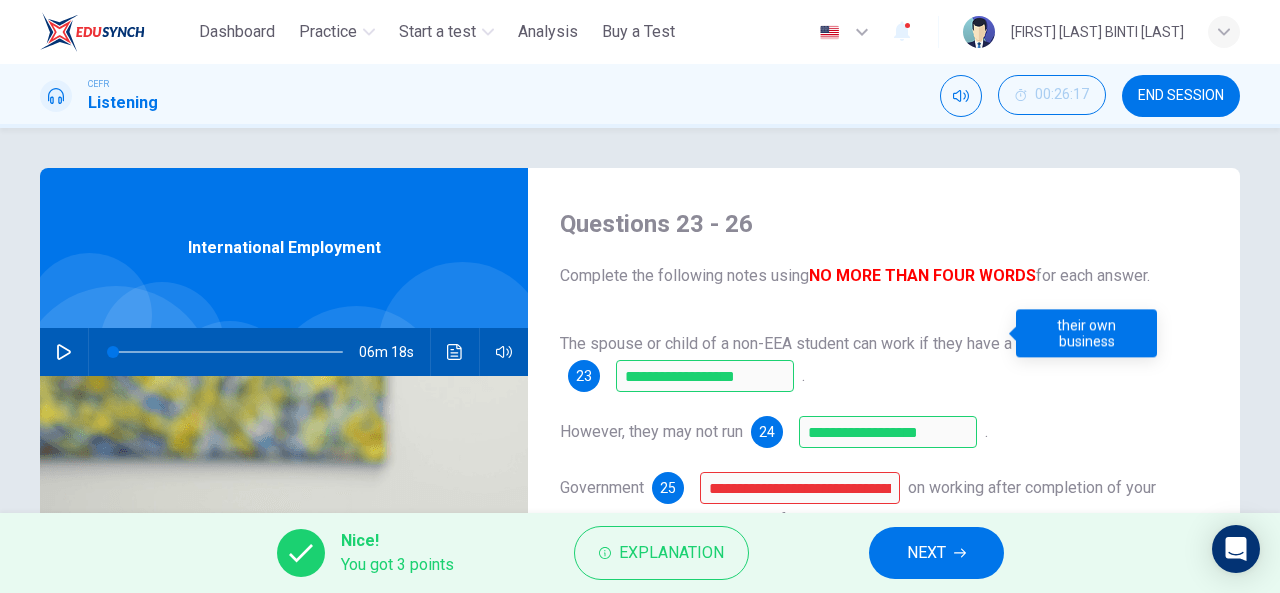 scroll, scrollTop: 200, scrollLeft: 0, axis: vertical 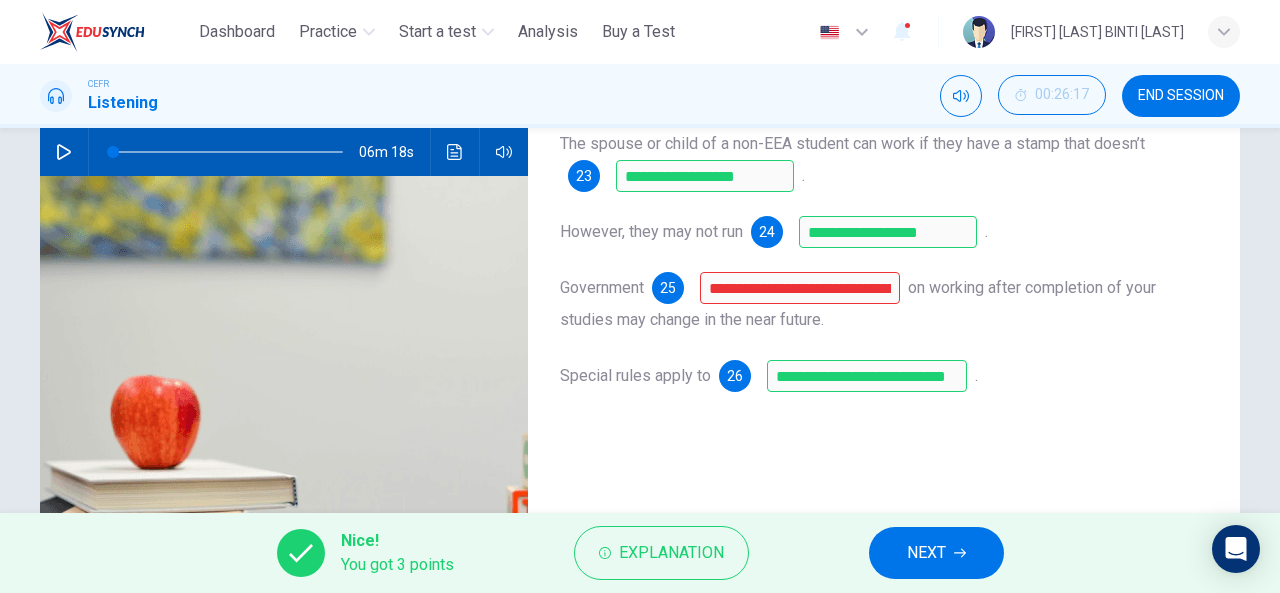 click on "NEXT" at bounding box center [926, 553] 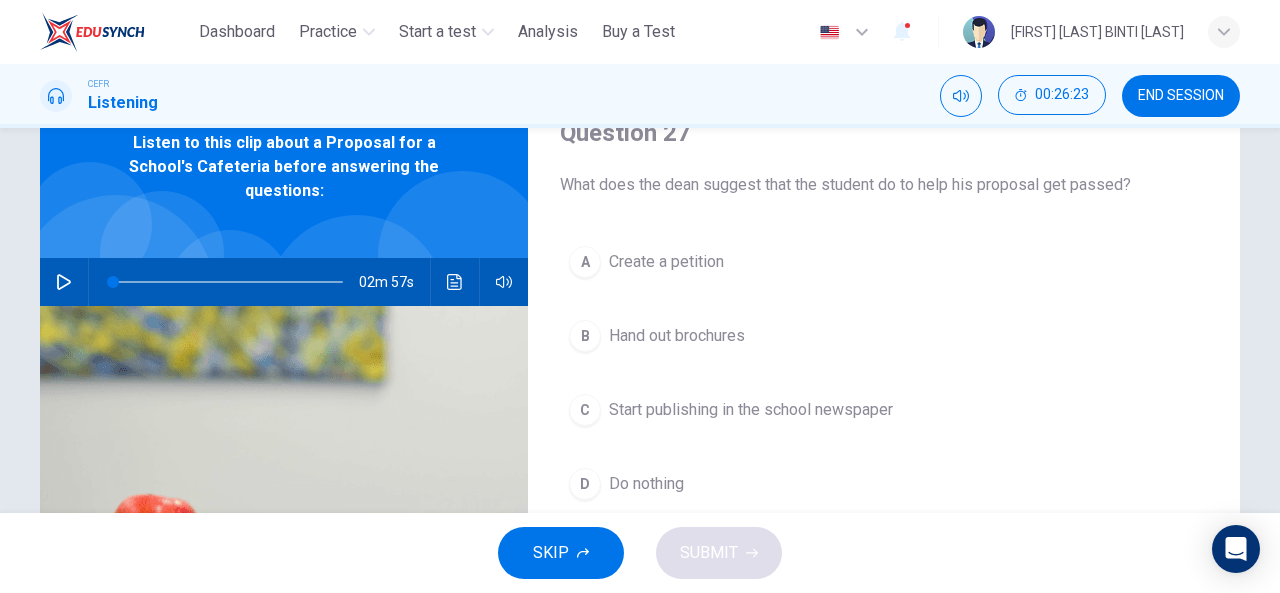 scroll, scrollTop: 0, scrollLeft: 0, axis: both 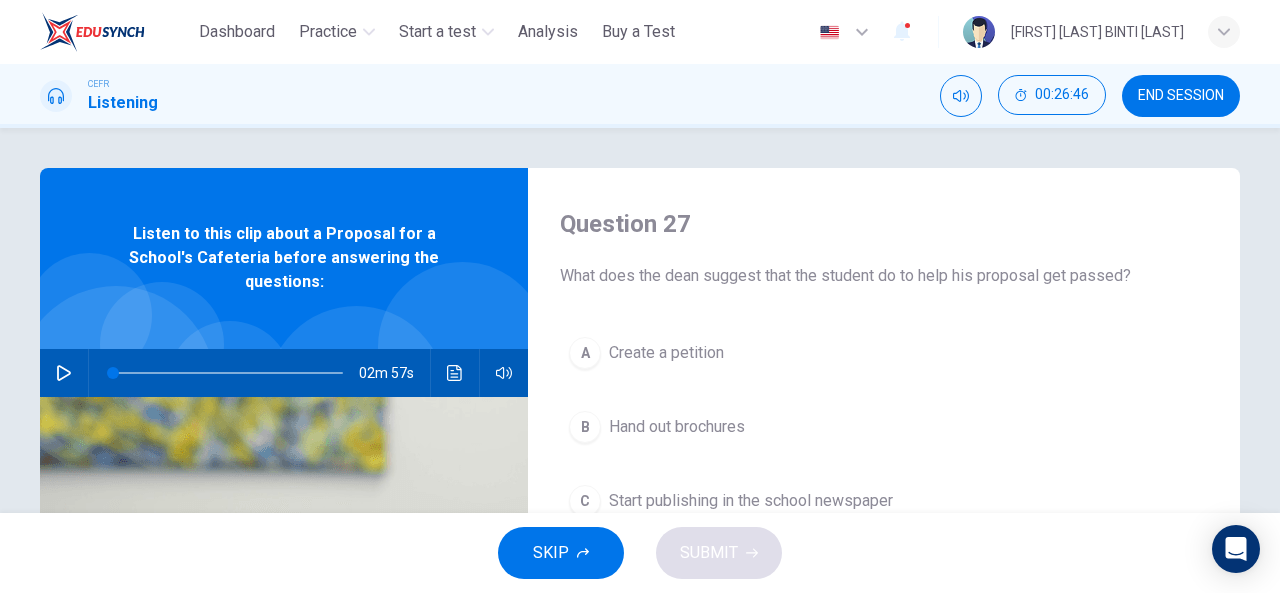 click at bounding box center (64, 373) 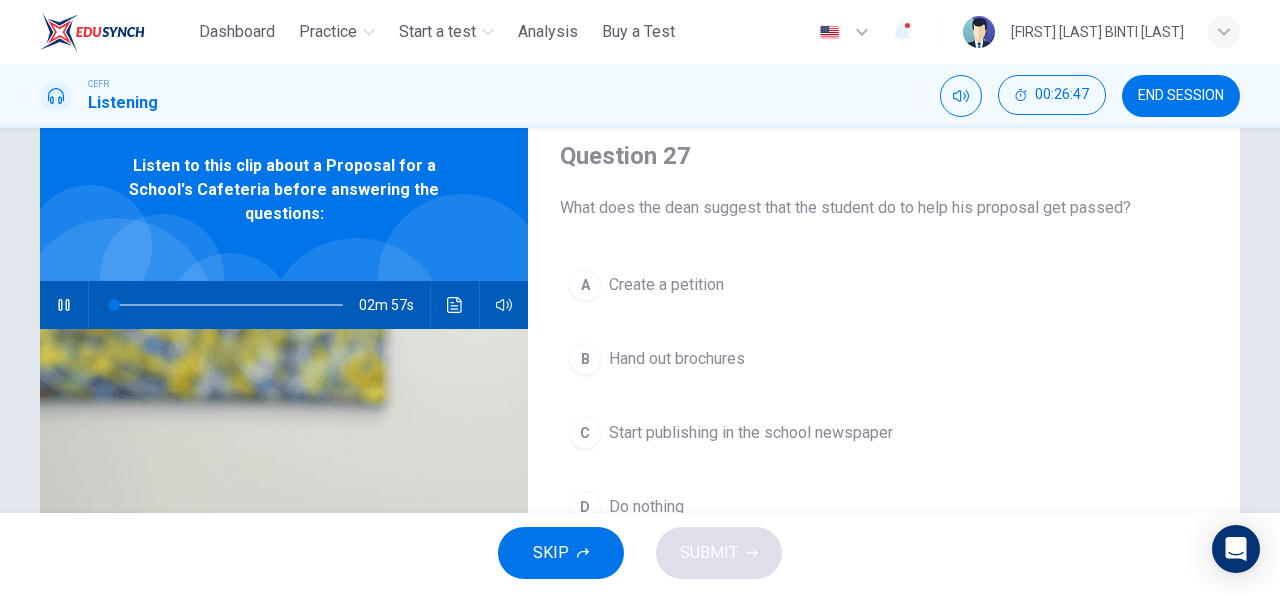 scroll, scrollTop: 100, scrollLeft: 0, axis: vertical 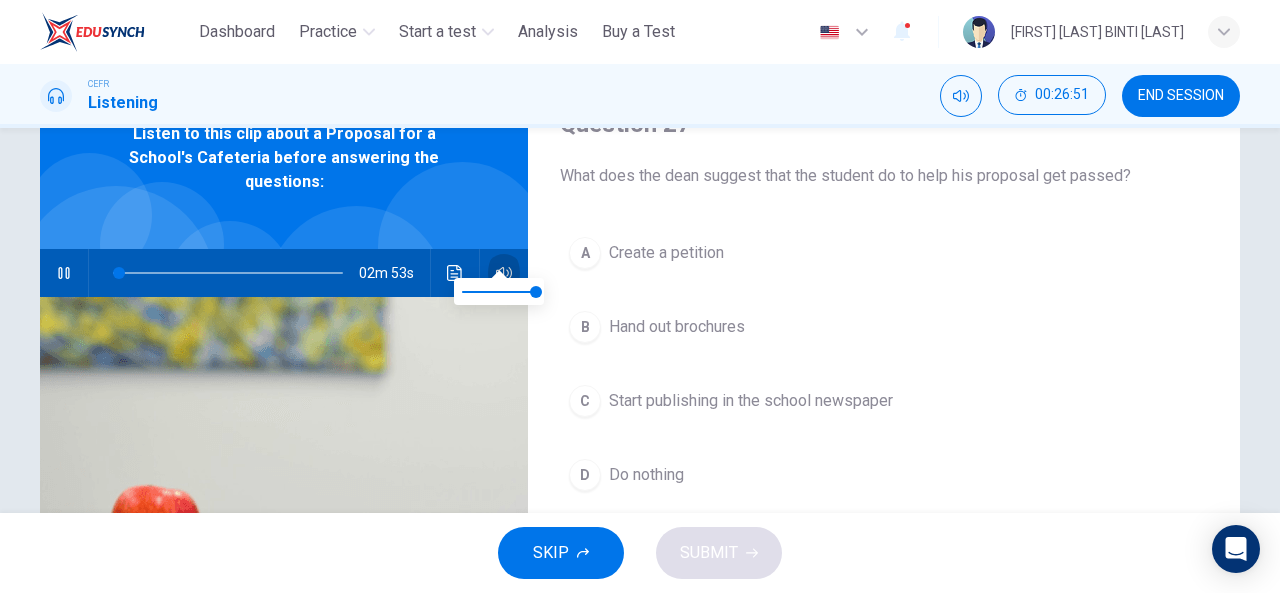 click 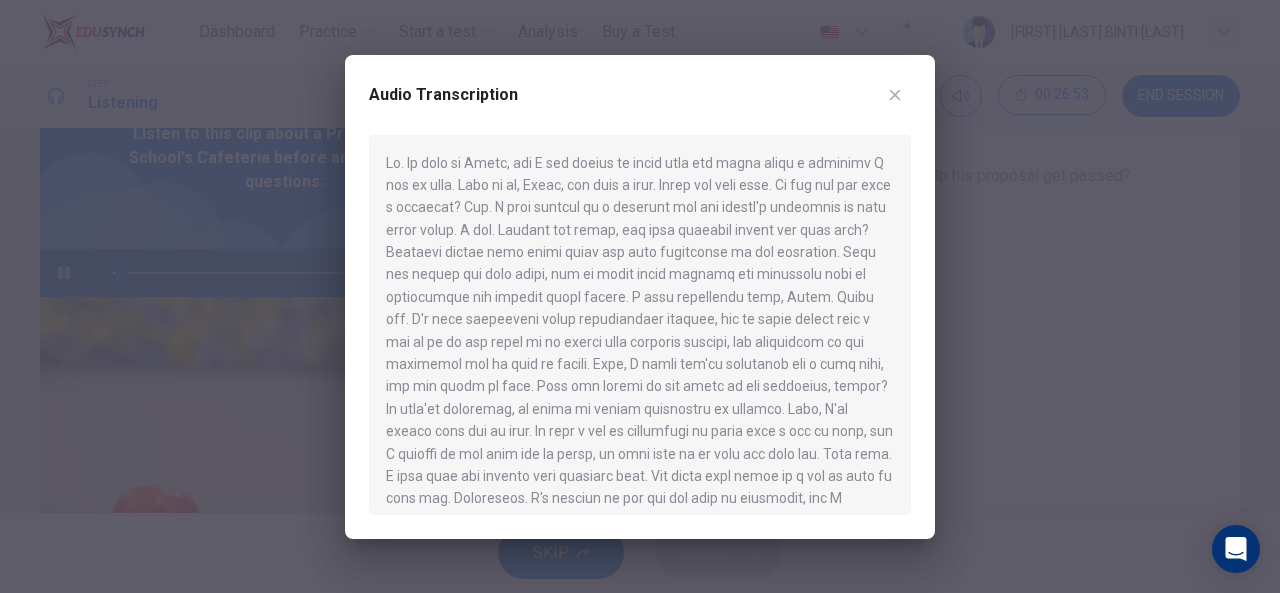 click 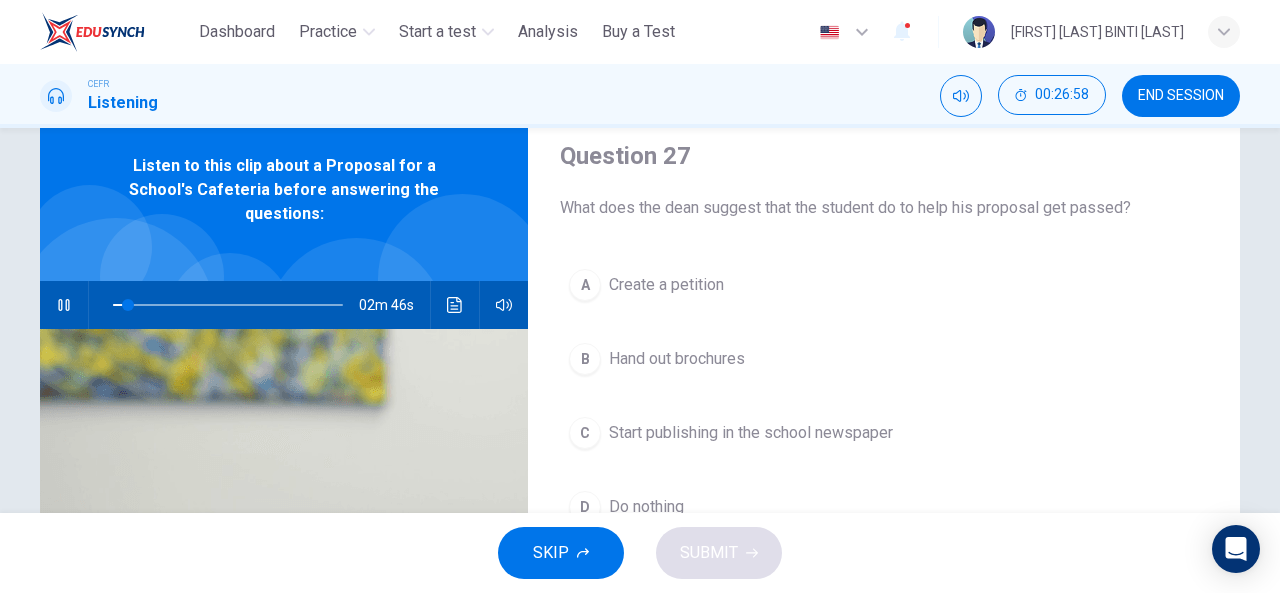 scroll, scrollTop: 100, scrollLeft: 0, axis: vertical 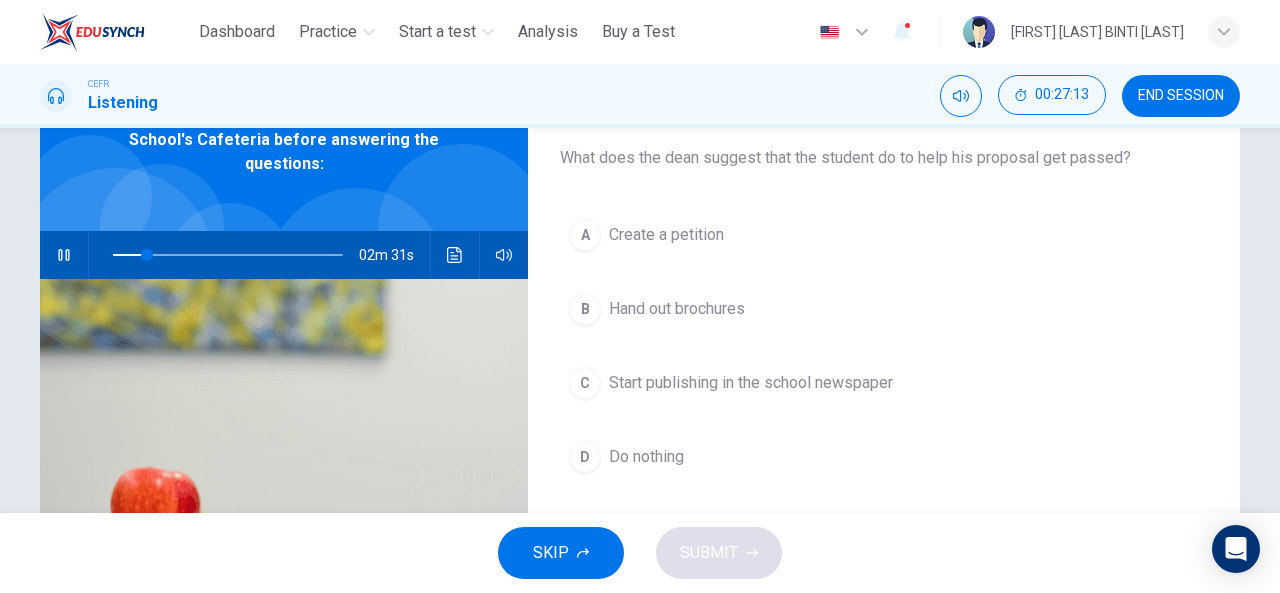 click 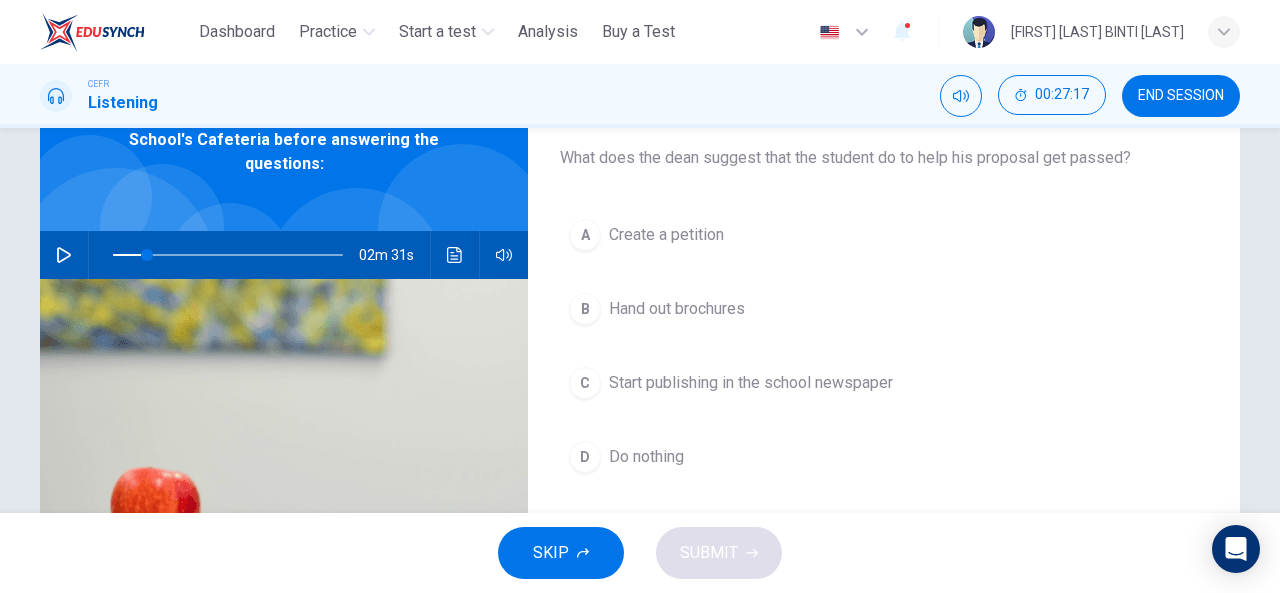 click 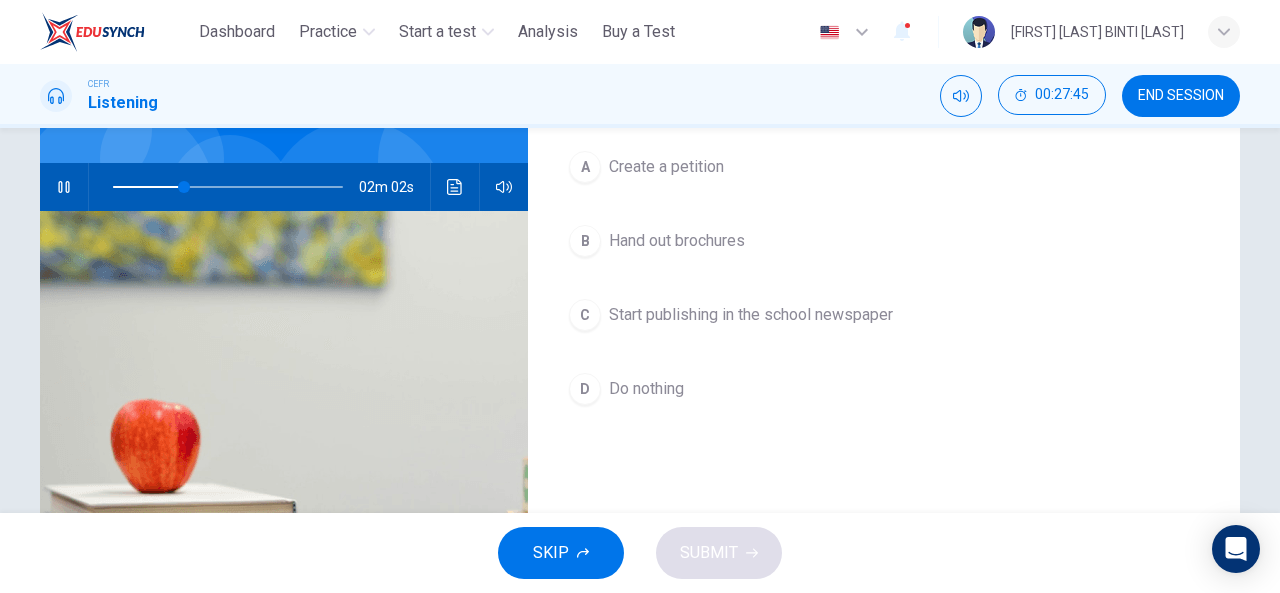 scroll, scrollTop: 200, scrollLeft: 0, axis: vertical 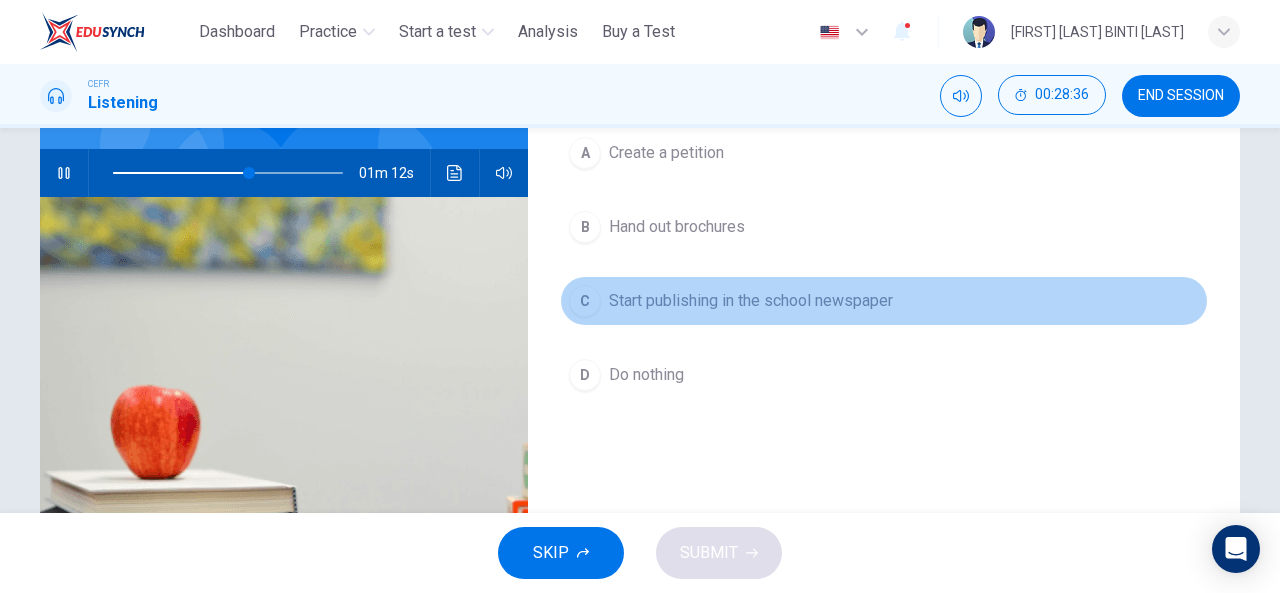 click on "C" at bounding box center (585, 301) 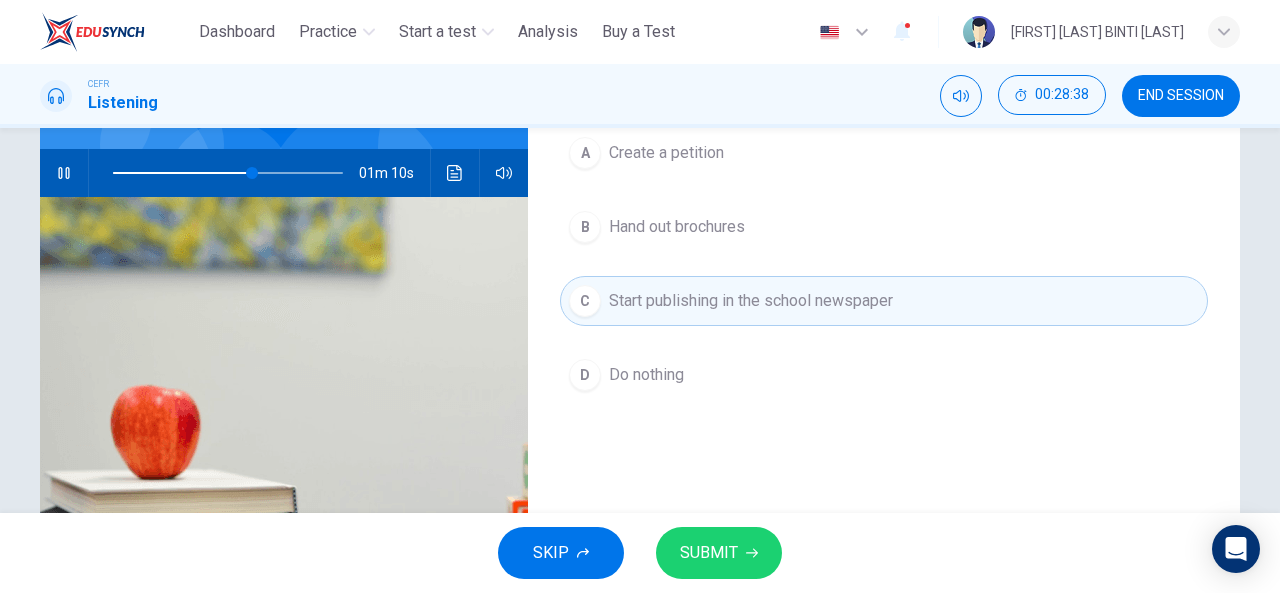 click on "SUBMIT" at bounding box center [709, 553] 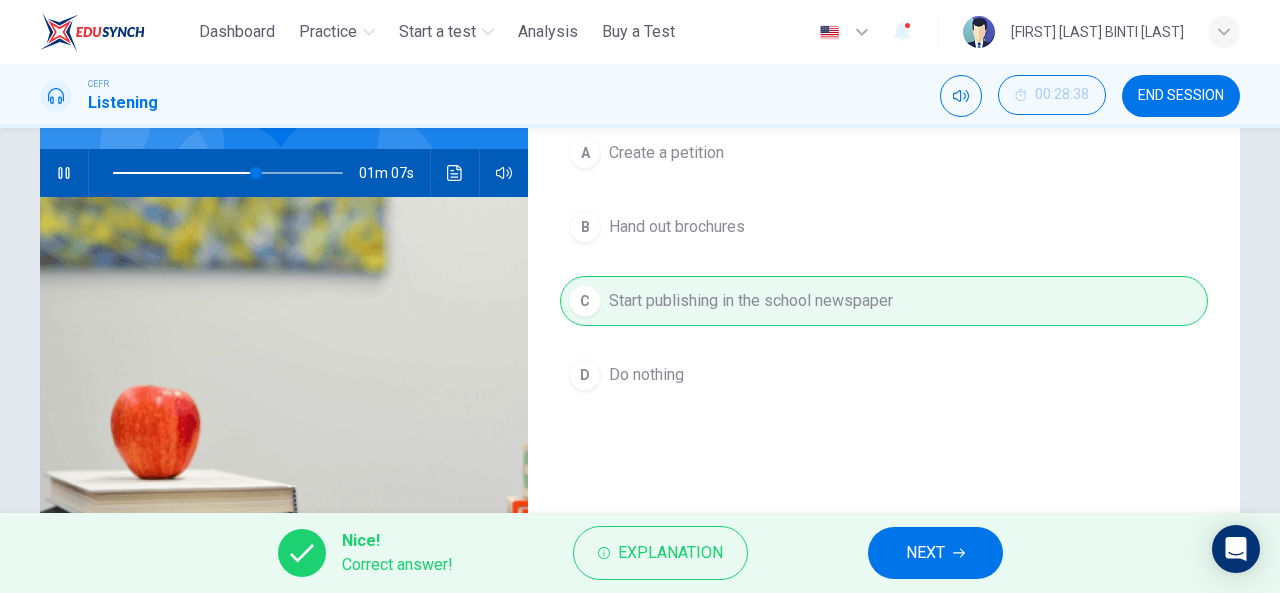 click 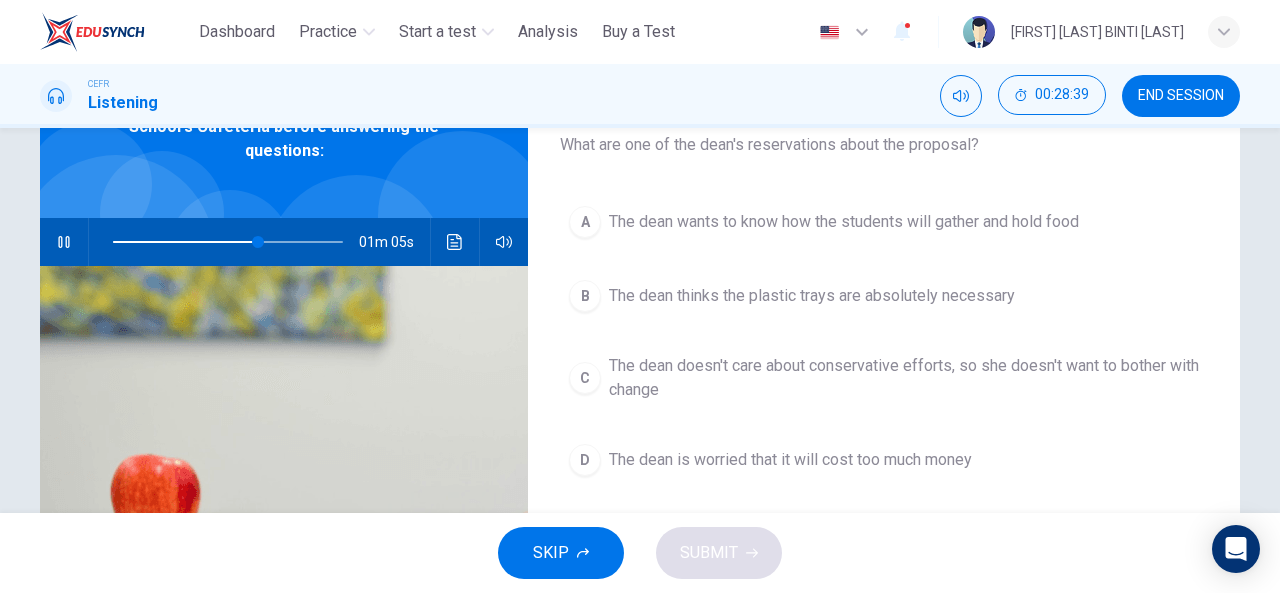 scroll, scrollTop: 100, scrollLeft: 0, axis: vertical 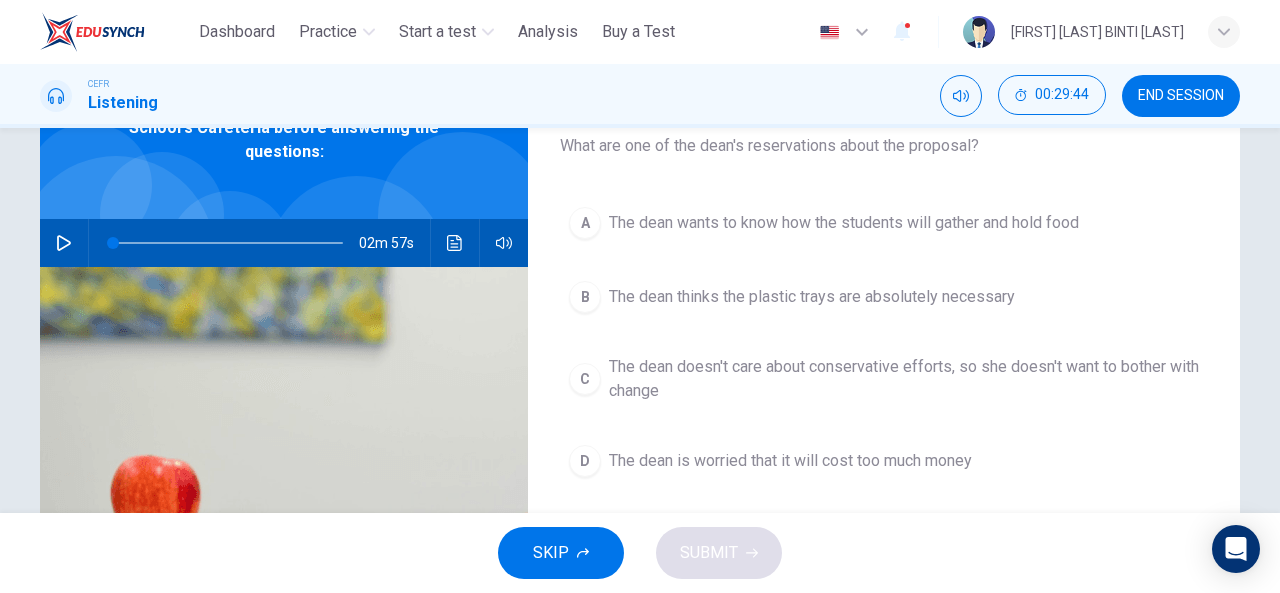 click 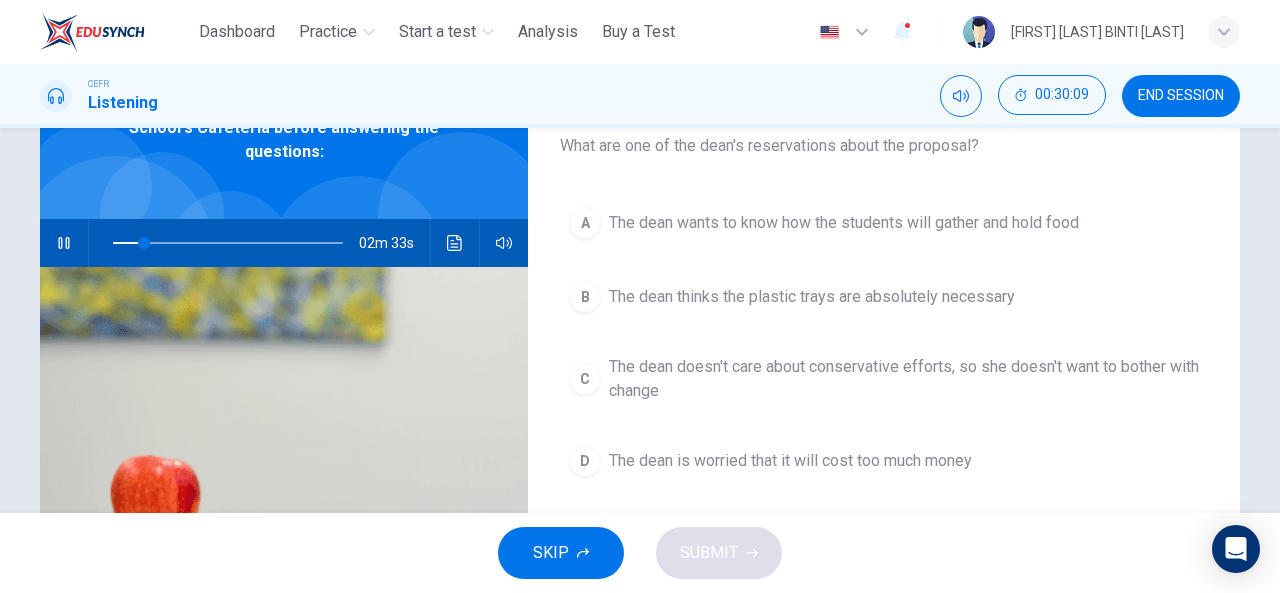 click on "The dean wants to know how the students will gather and hold food" at bounding box center [844, 223] 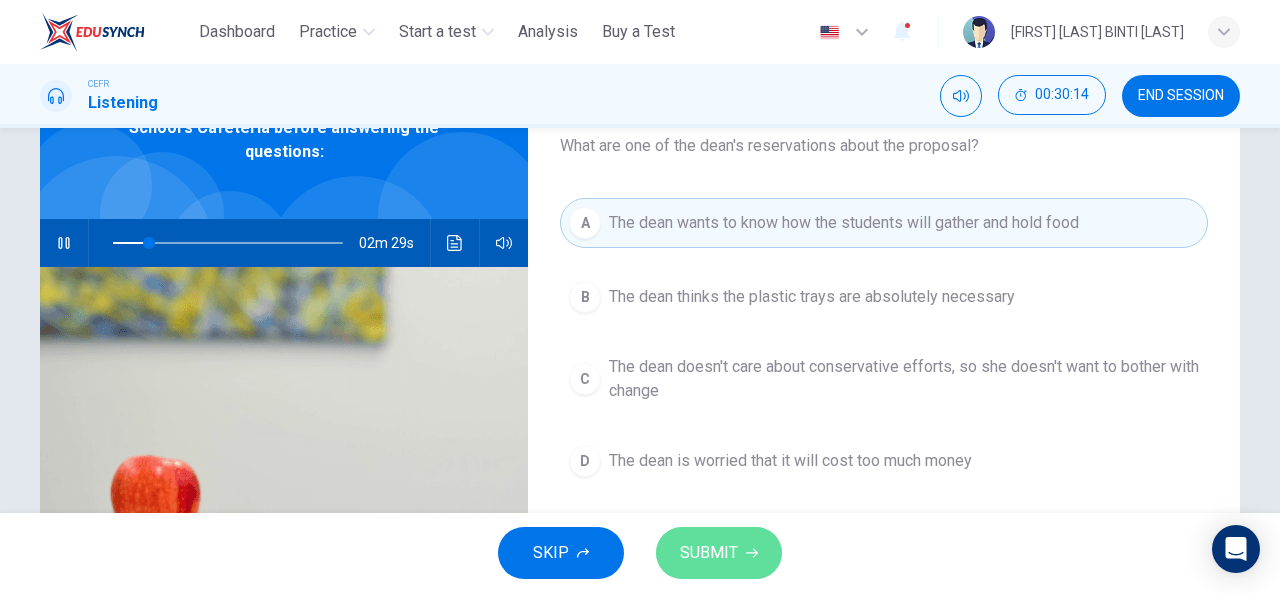 click on "SUBMIT" at bounding box center [709, 553] 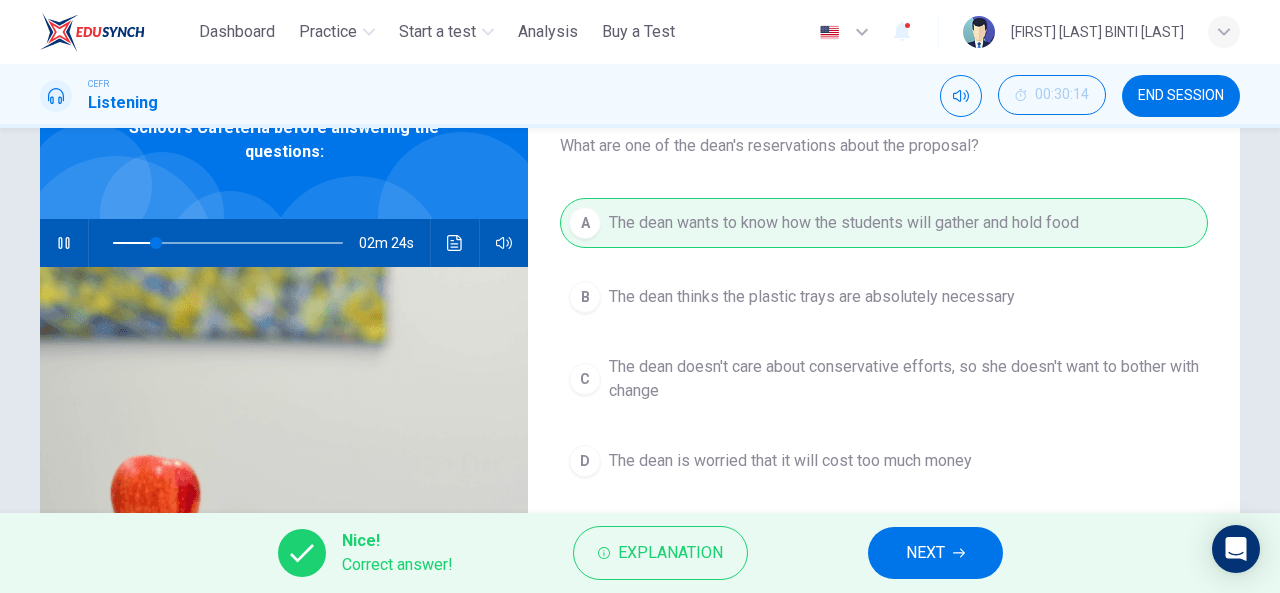 click on "NEXT" at bounding box center (935, 553) 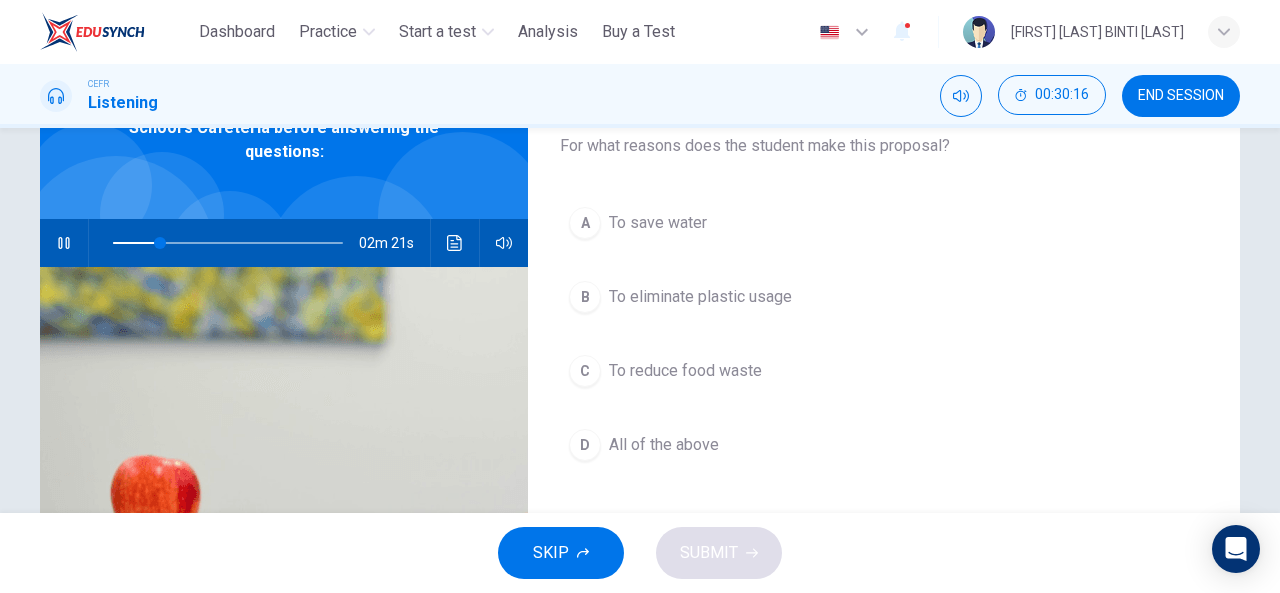 click on "To eliminate plastic usage" at bounding box center (700, 297) 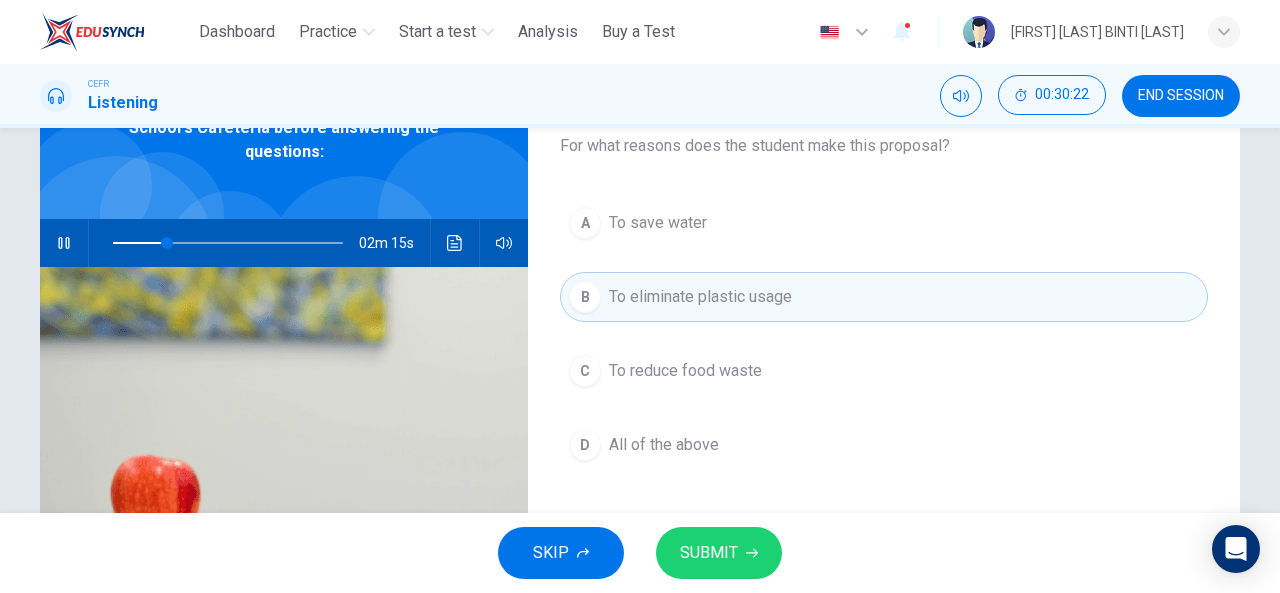 click 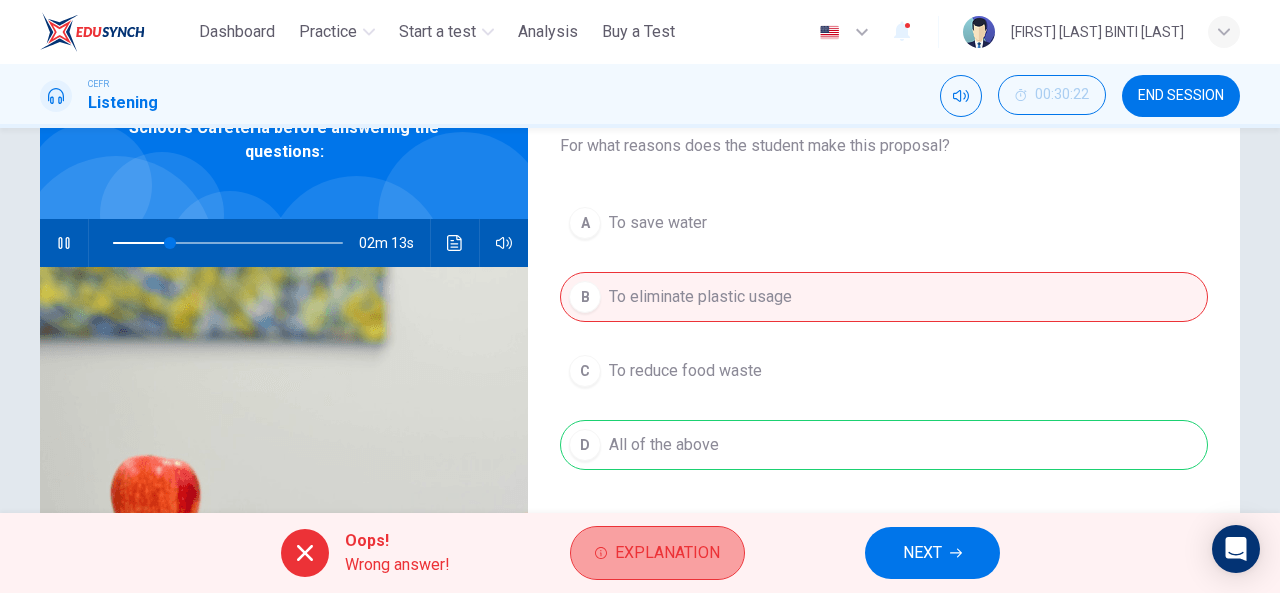 click on "Explanation" at bounding box center [667, 553] 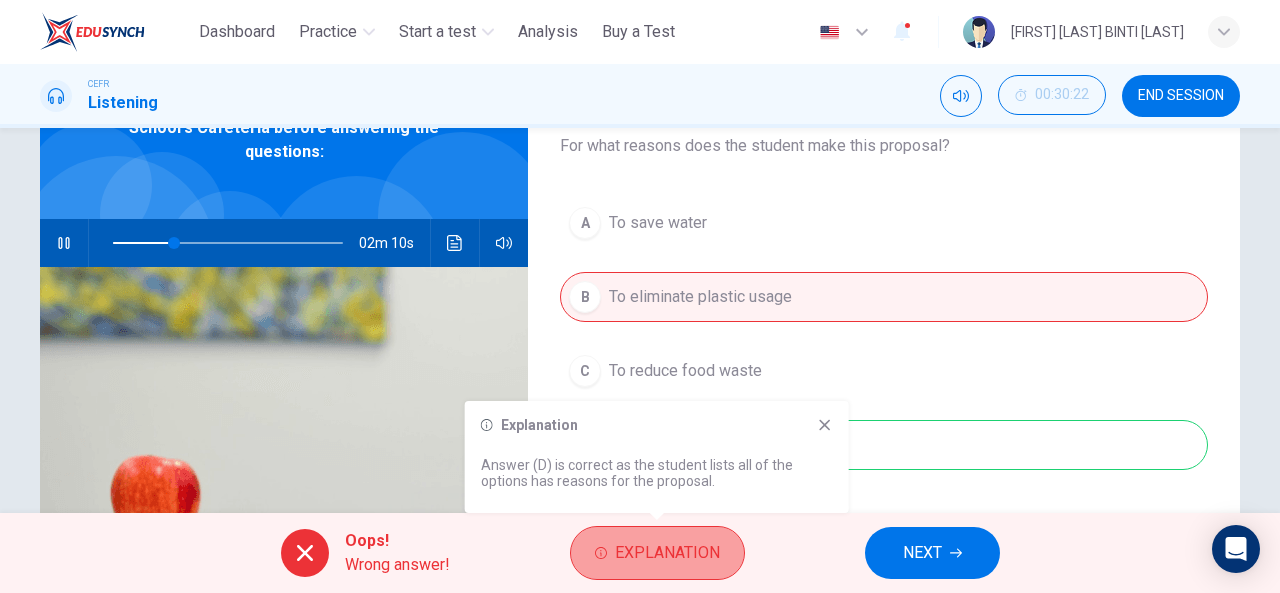 click on "Explanation" at bounding box center (667, 553) 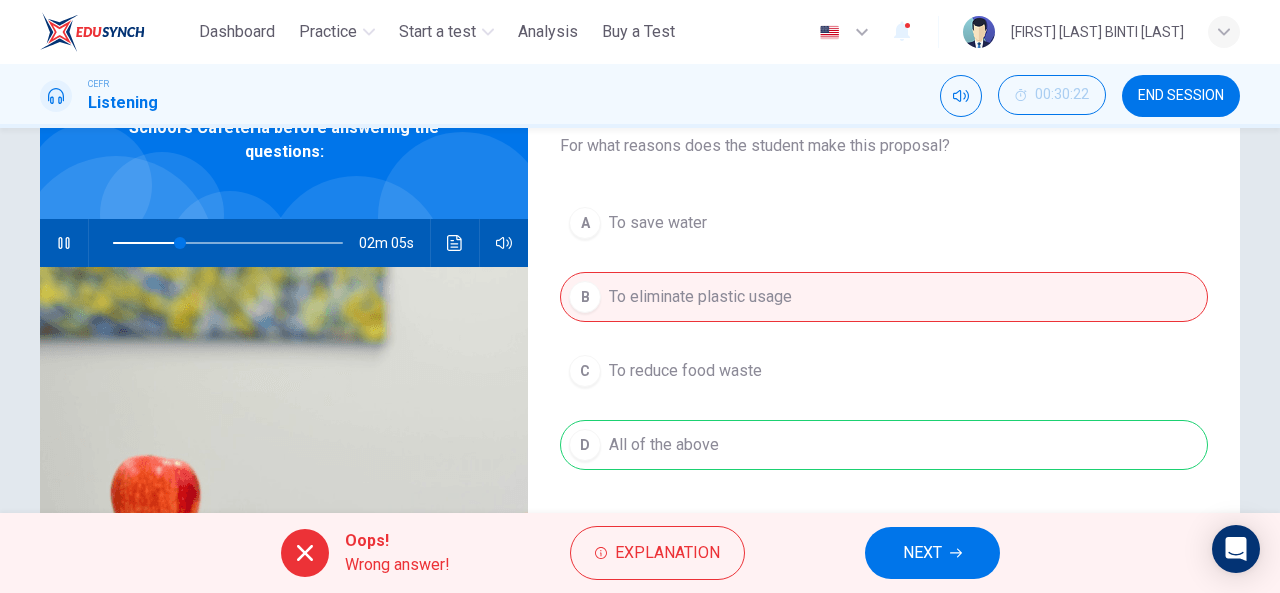 click at bounding box center [228, 243] 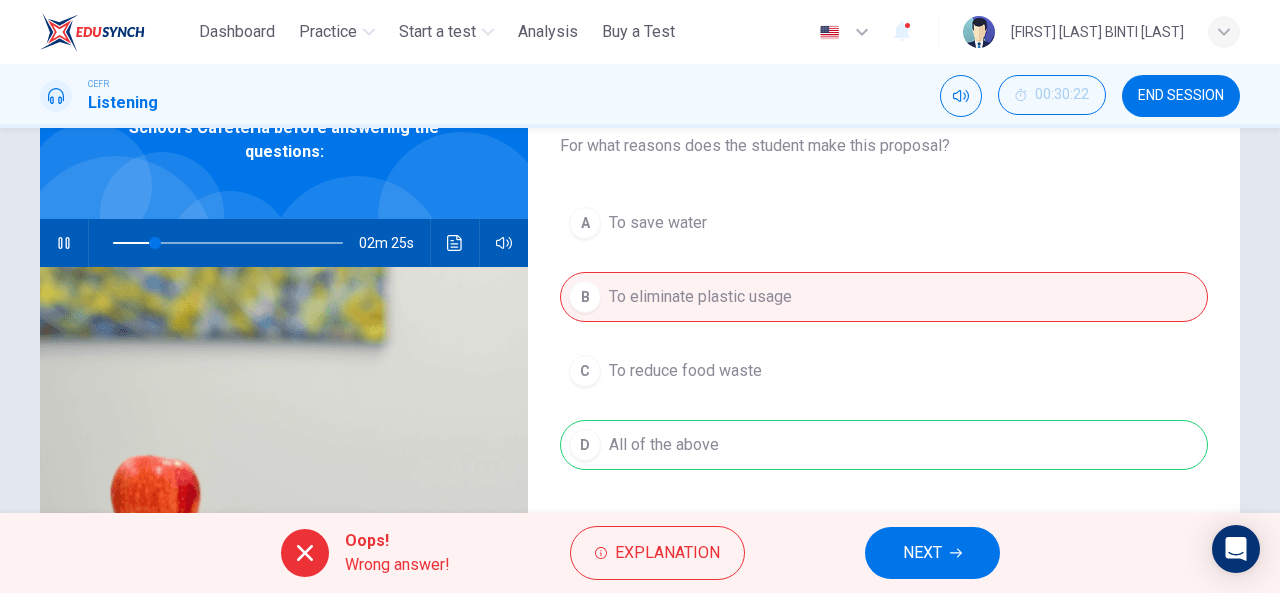click at bounding box center [228, 243] 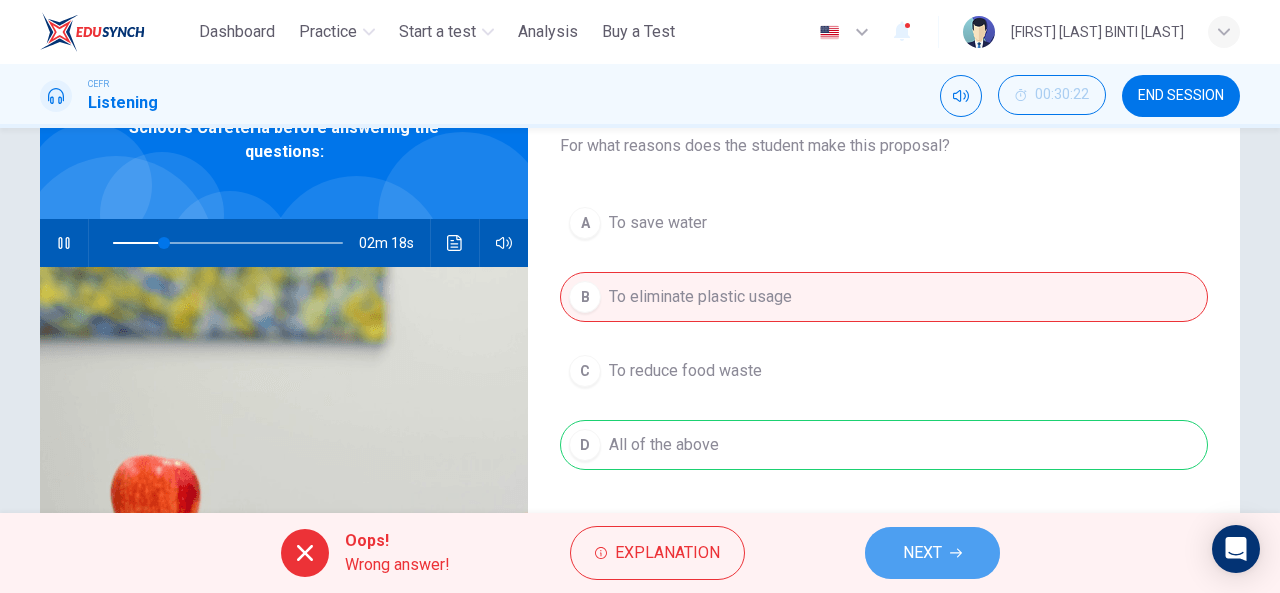 click on "NEXT" at bounding box center (932, 553) 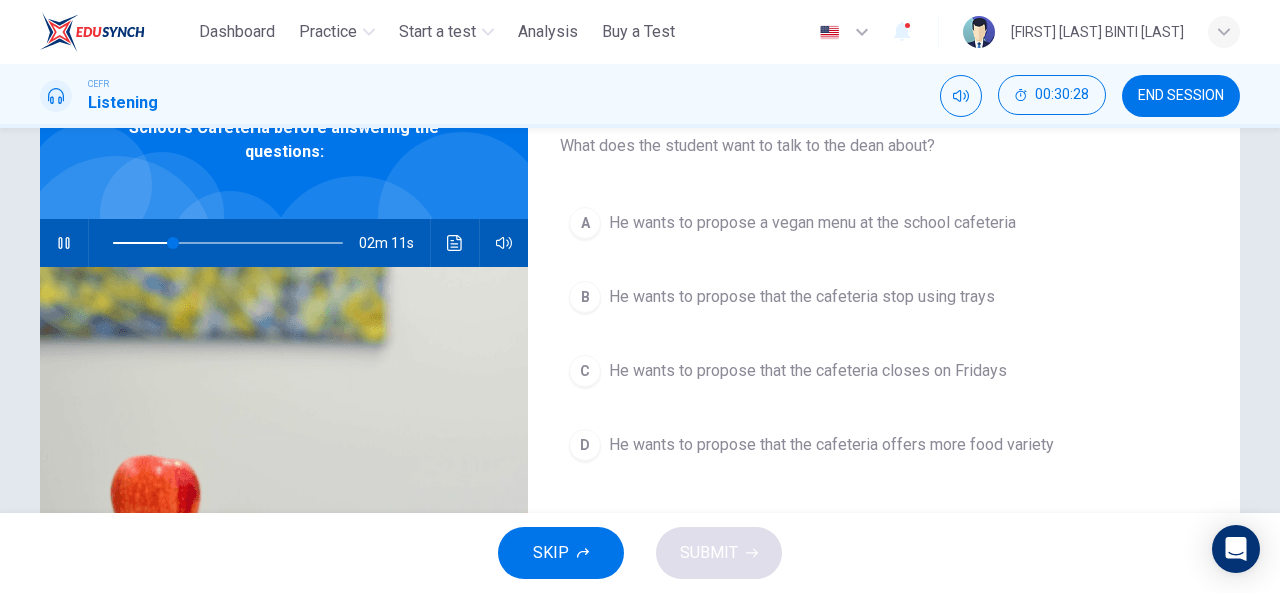 click on "He wants to propose that the cafeteria stop using trays" at bounding box center (802, 297) 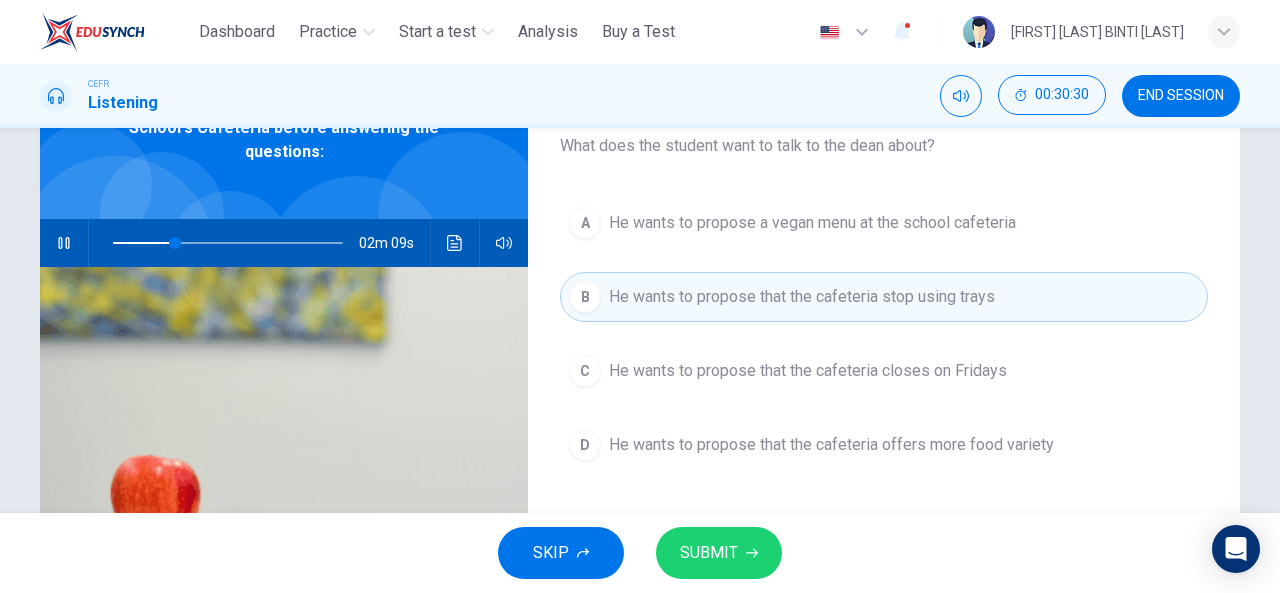 click on "SUBMIT" at bounding box center [709, 553] 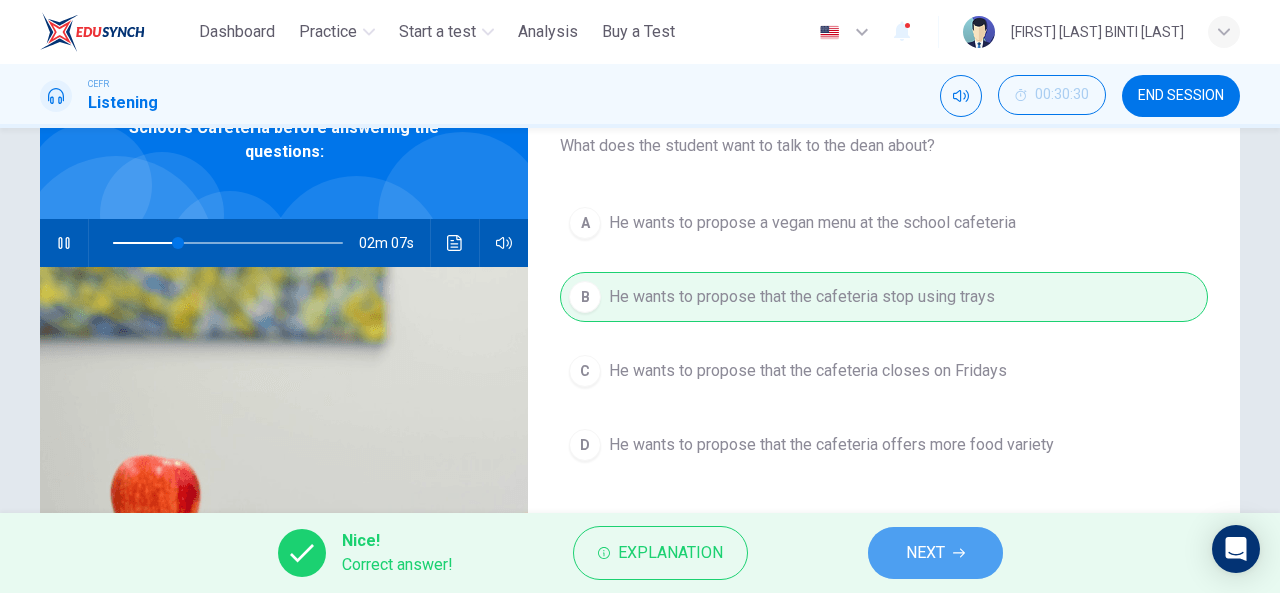 click on "NEXT" at bounding box center (935, 553) 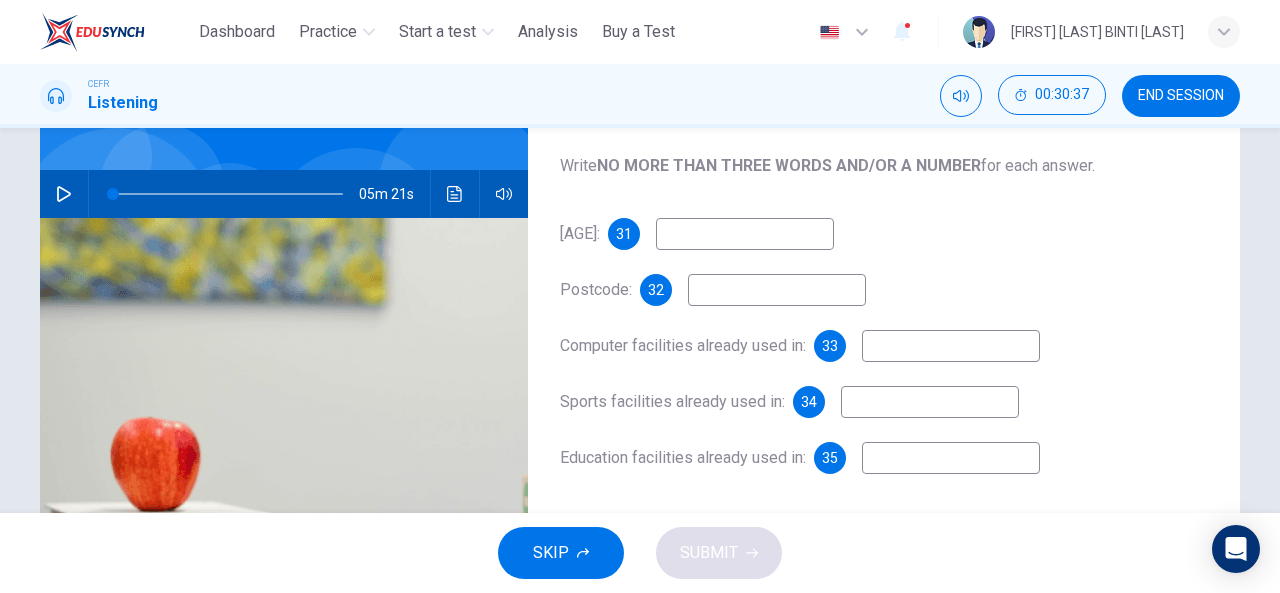 scroll, scrollTop: 190, scrollLeft: 0, axis: vertical 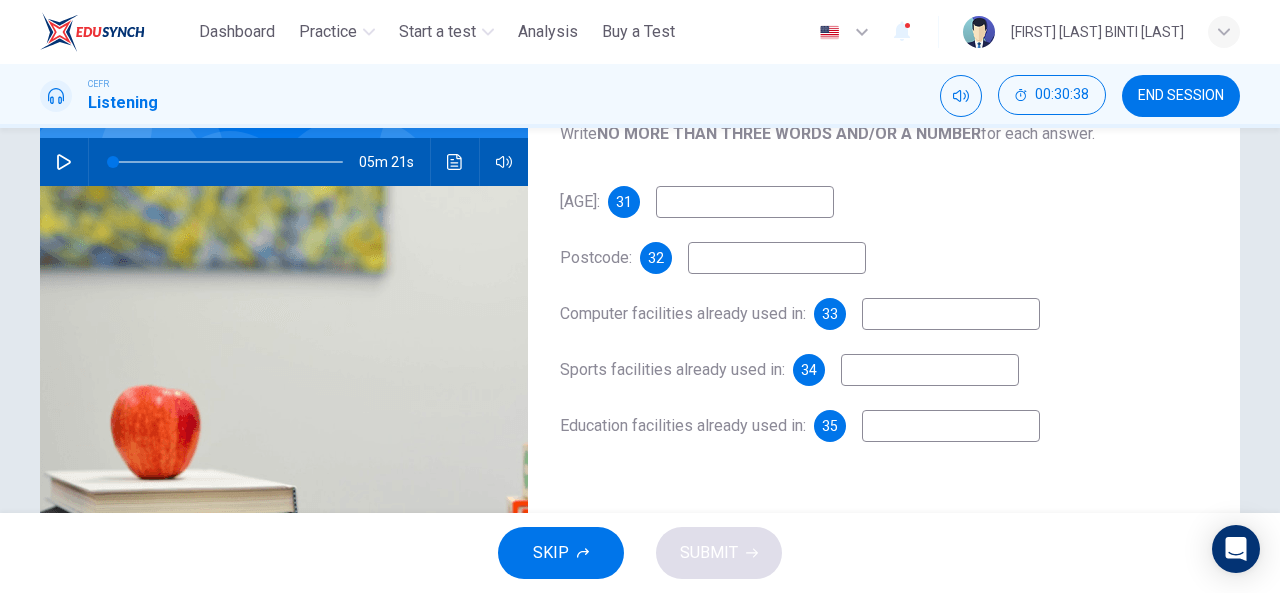 click on "05m 21s" at bounding box center [284, 162] 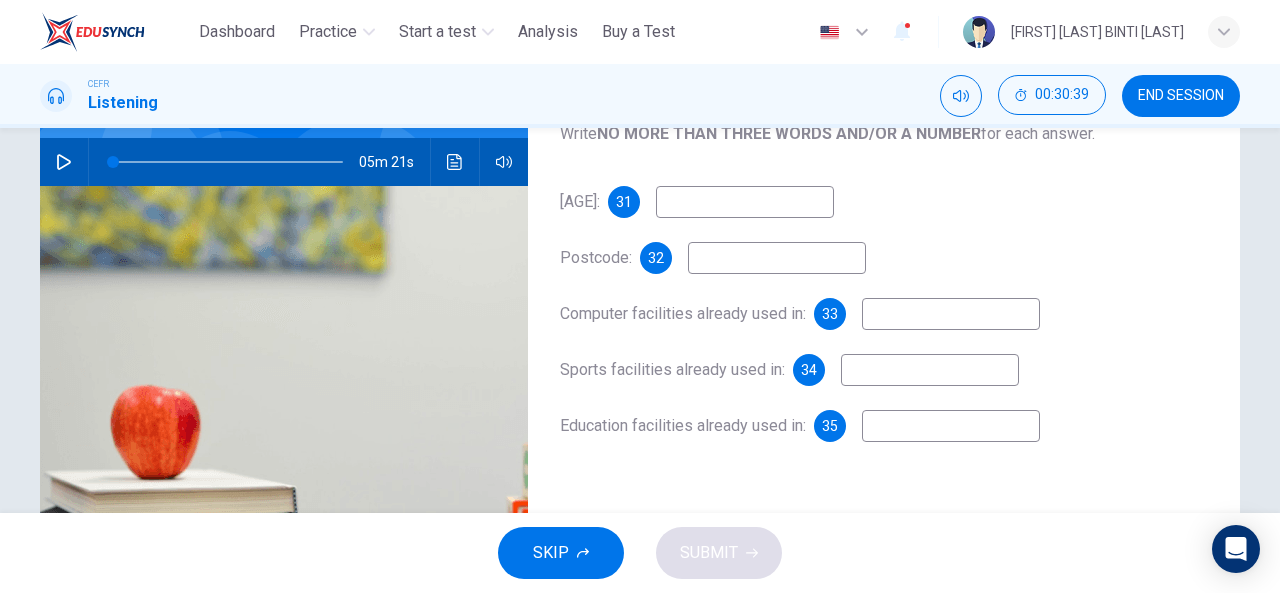 click at bounding box center (64, 162) 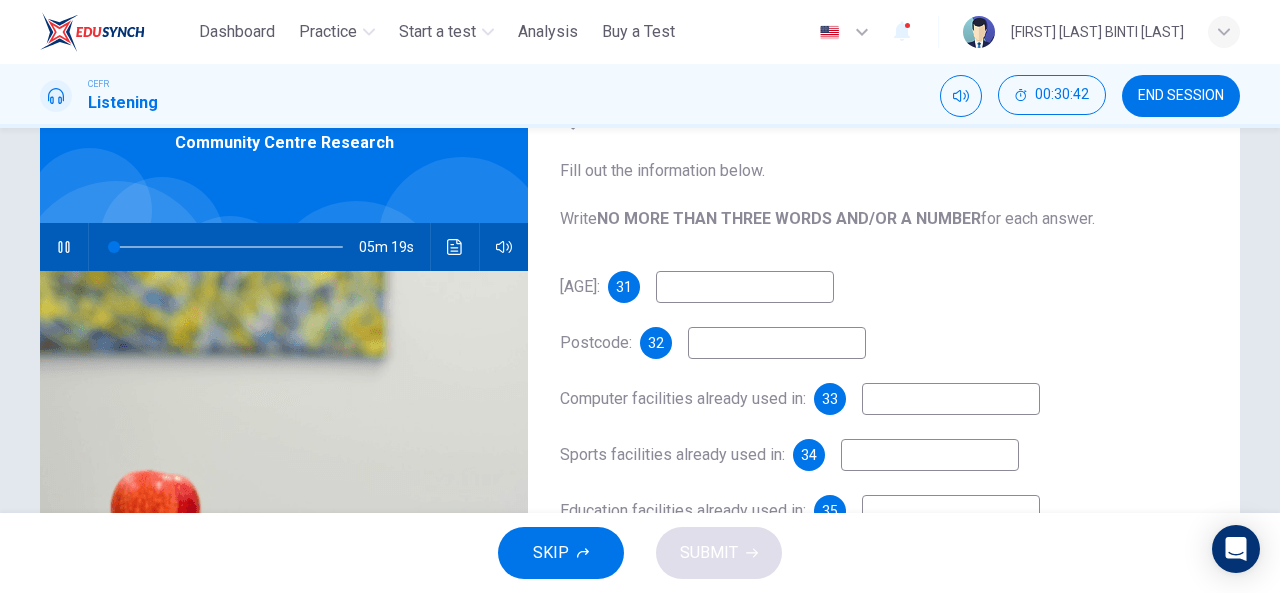 scroll, scrollTop: 106, scrollLeft: 0, axis: vertical 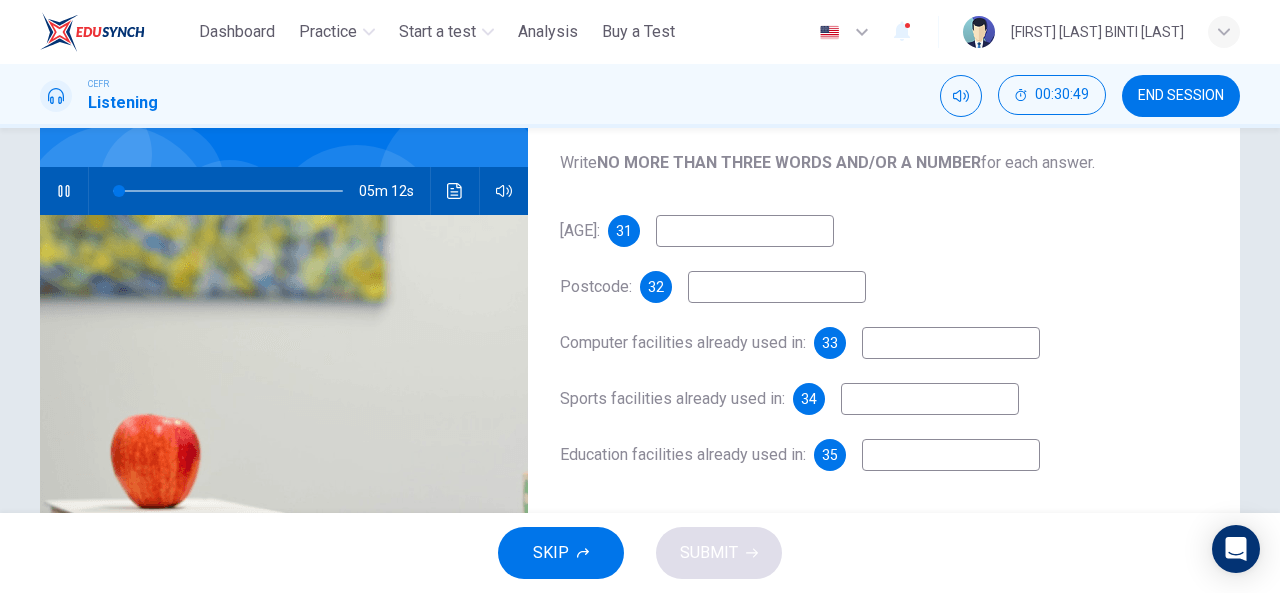 click at bounding box center [745, 231] 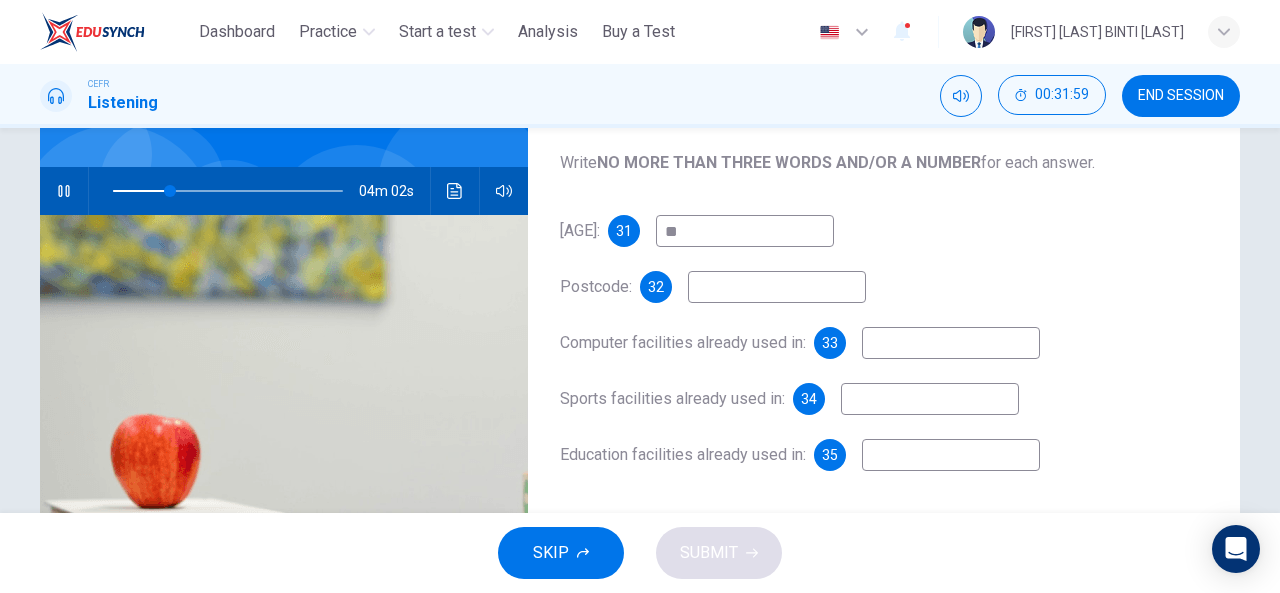 click at bounding box center (777, 287) 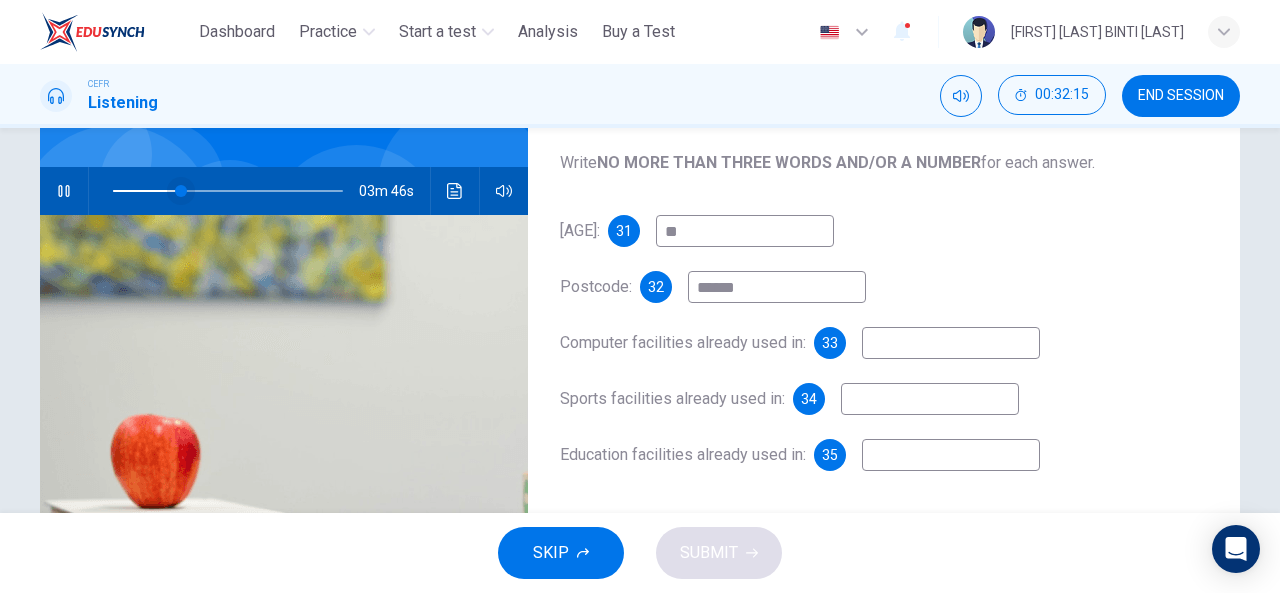 click at bounding box center (181, 191) 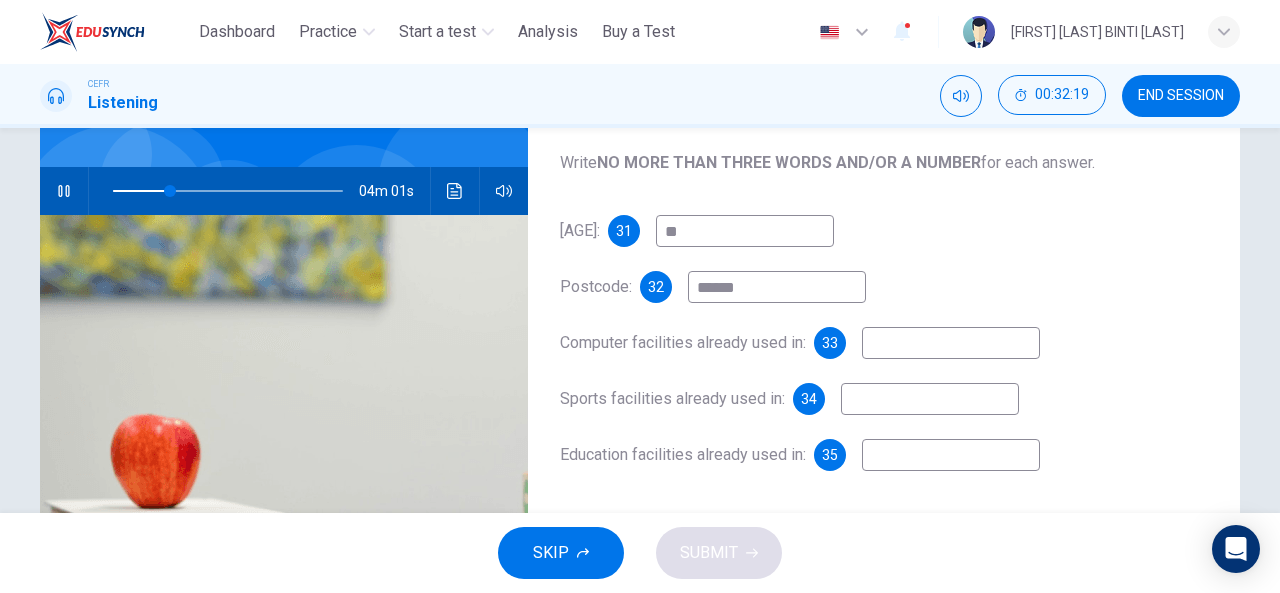 click on "******" at bounding box center (777, 287) 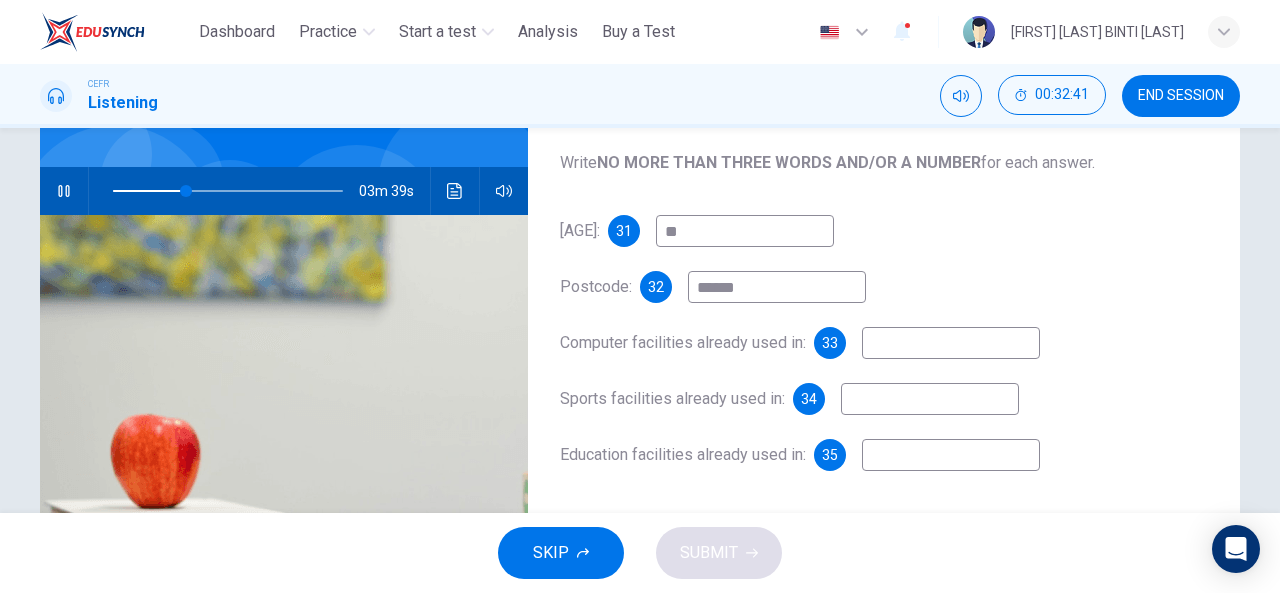 click on "******" at bounding box center [777, 287] 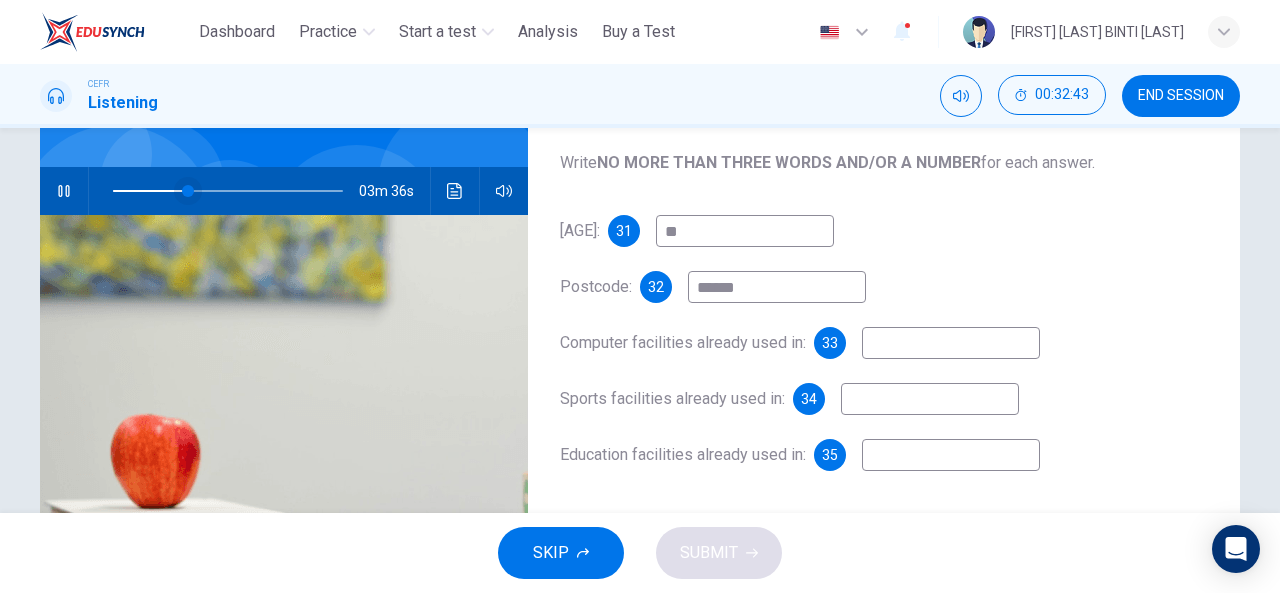 click at bounding box center [188, 191] 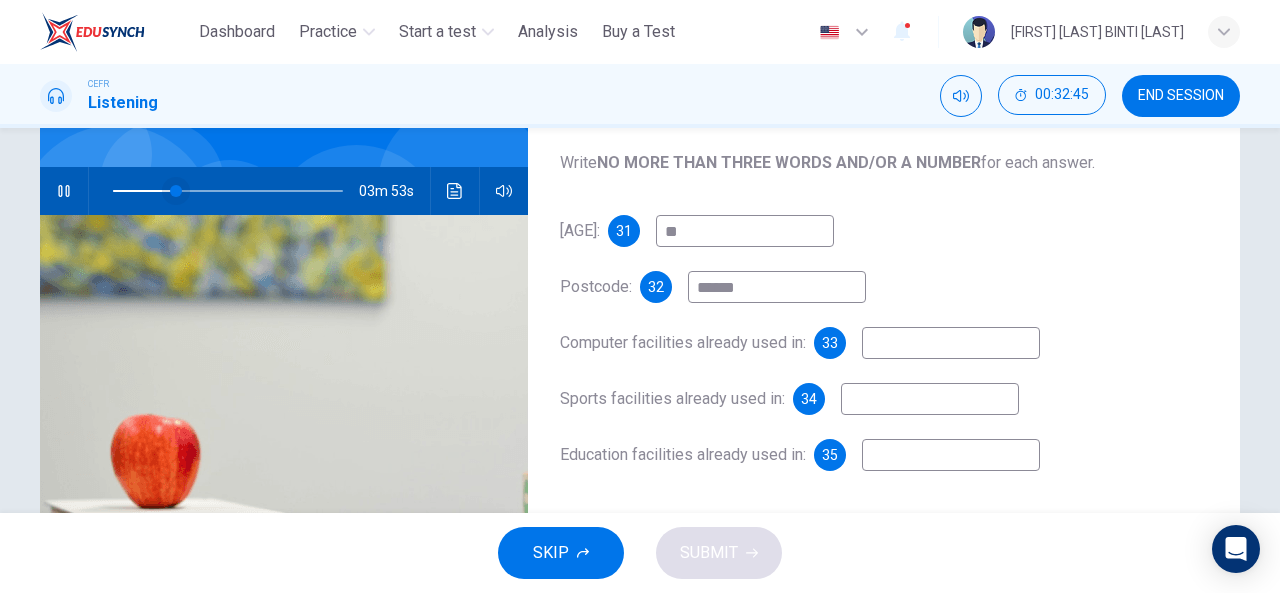 click at bounding box center (176, 191) 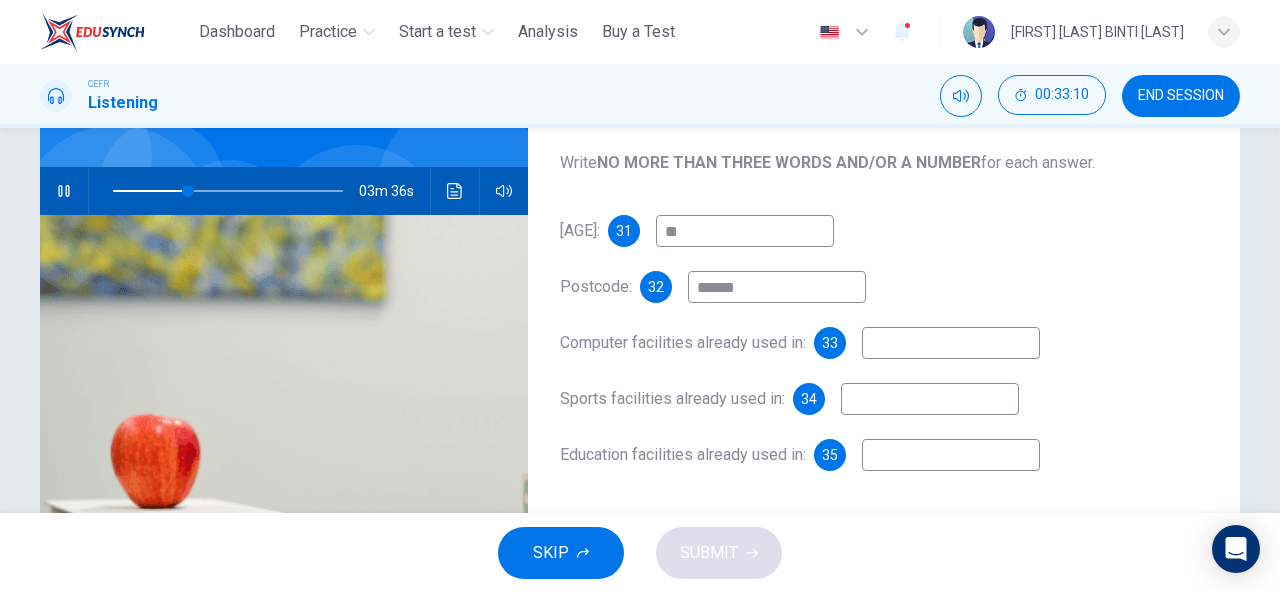click on "******" at bounding box center (777, 287) 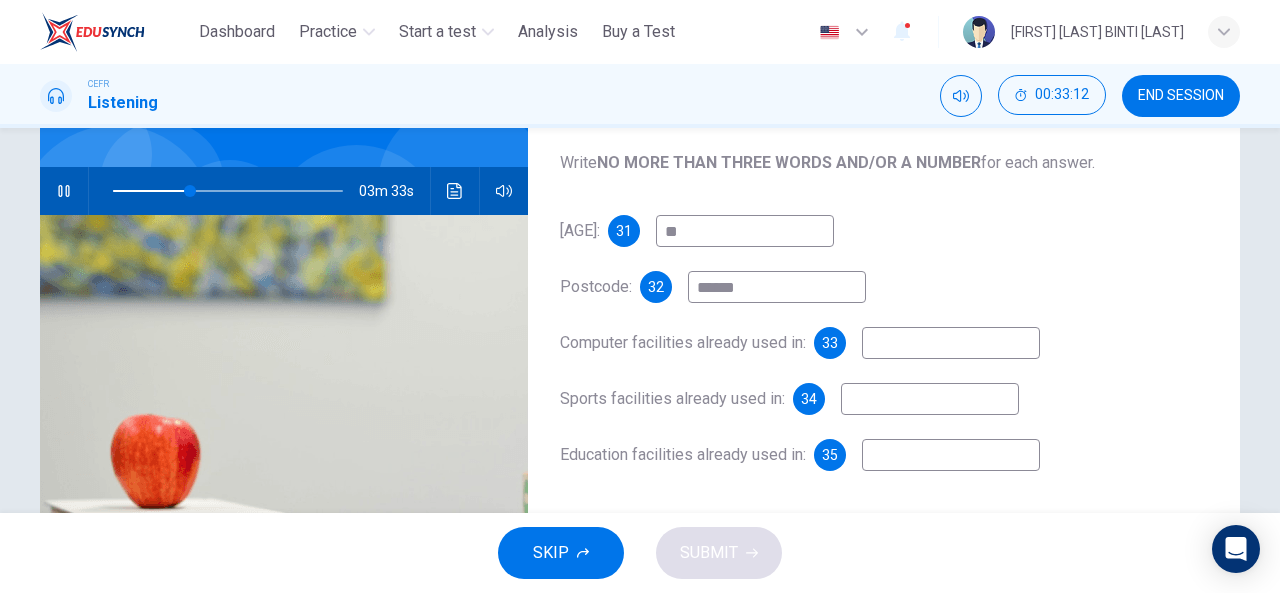 click on "******" at bounding box center (777, 287) 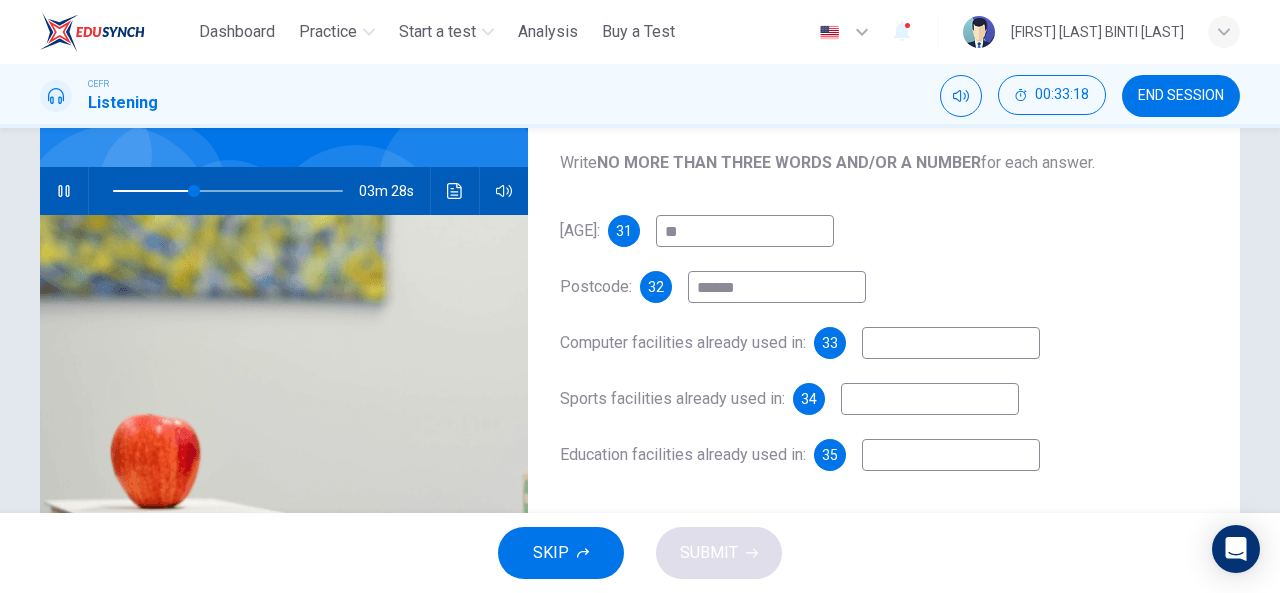 click at bounding box center [951, 343] 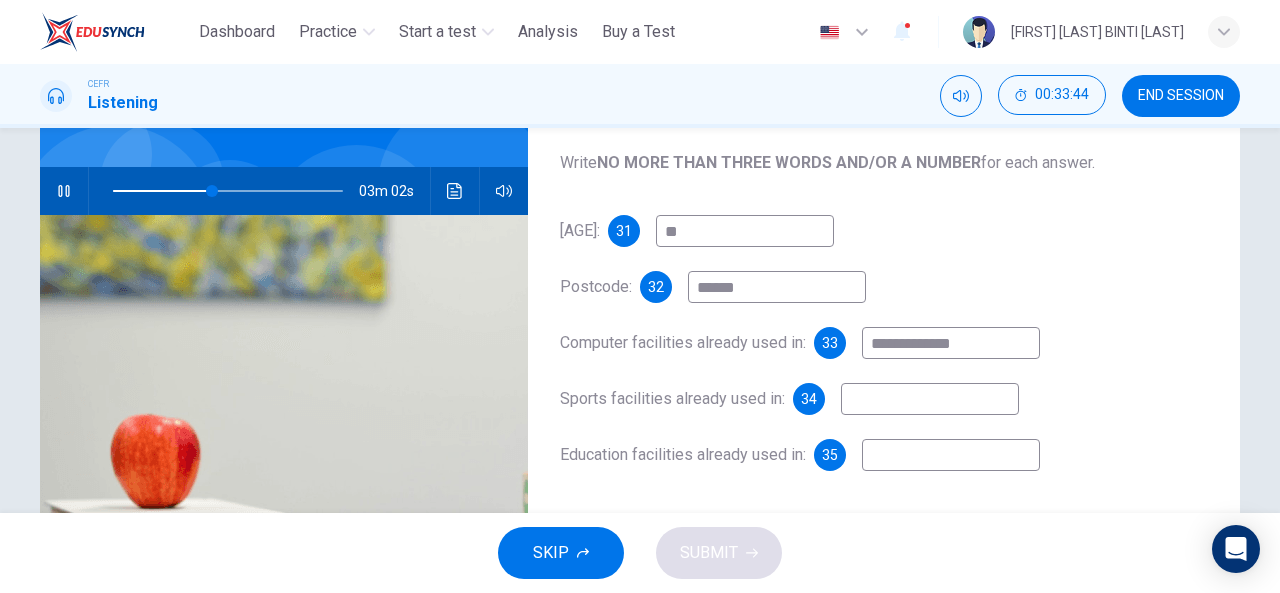 click at bounding box center (930, 399) 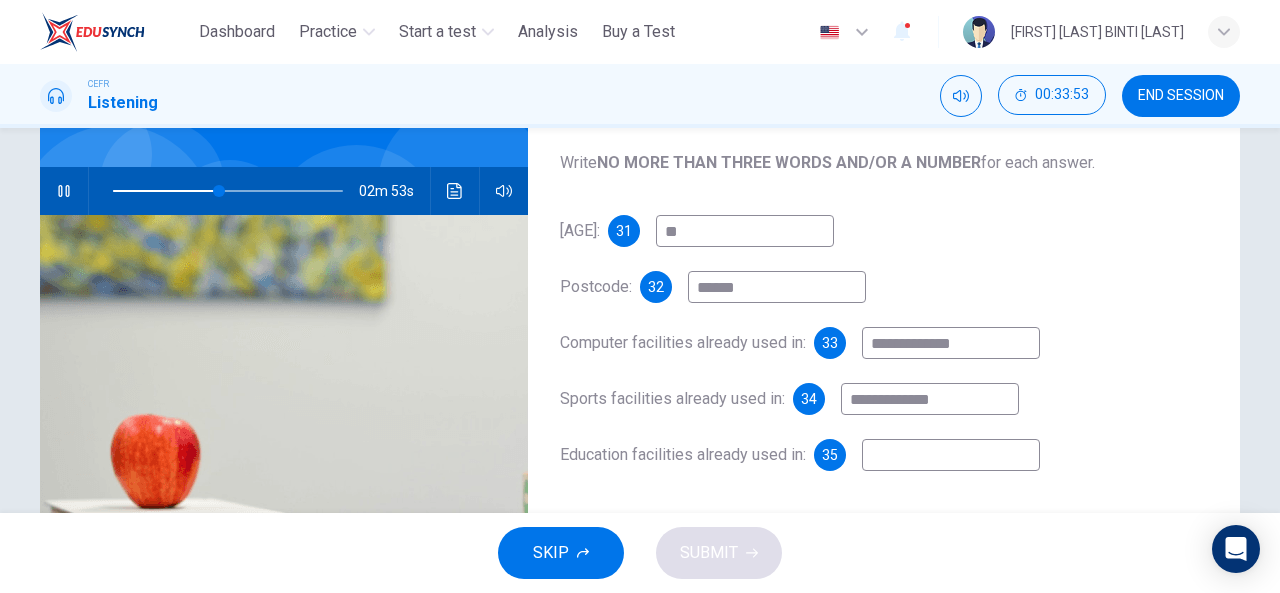 click at bounding box center [951, 455] 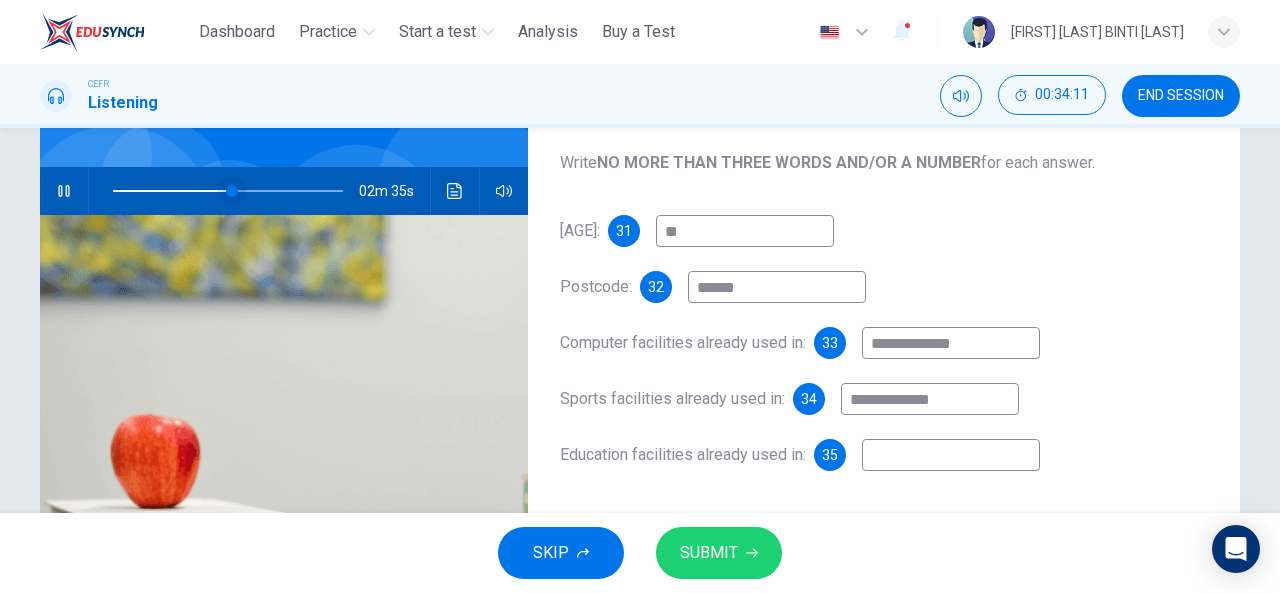 click at bounding box center [232, 191] 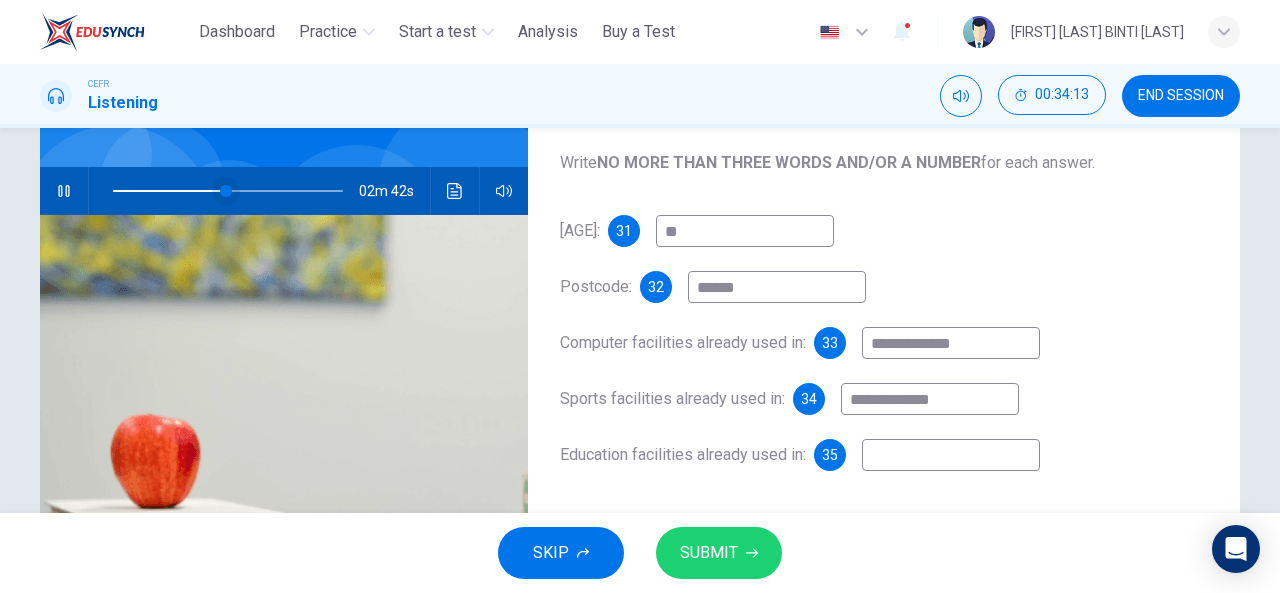 click at bounding box center [226, 191] 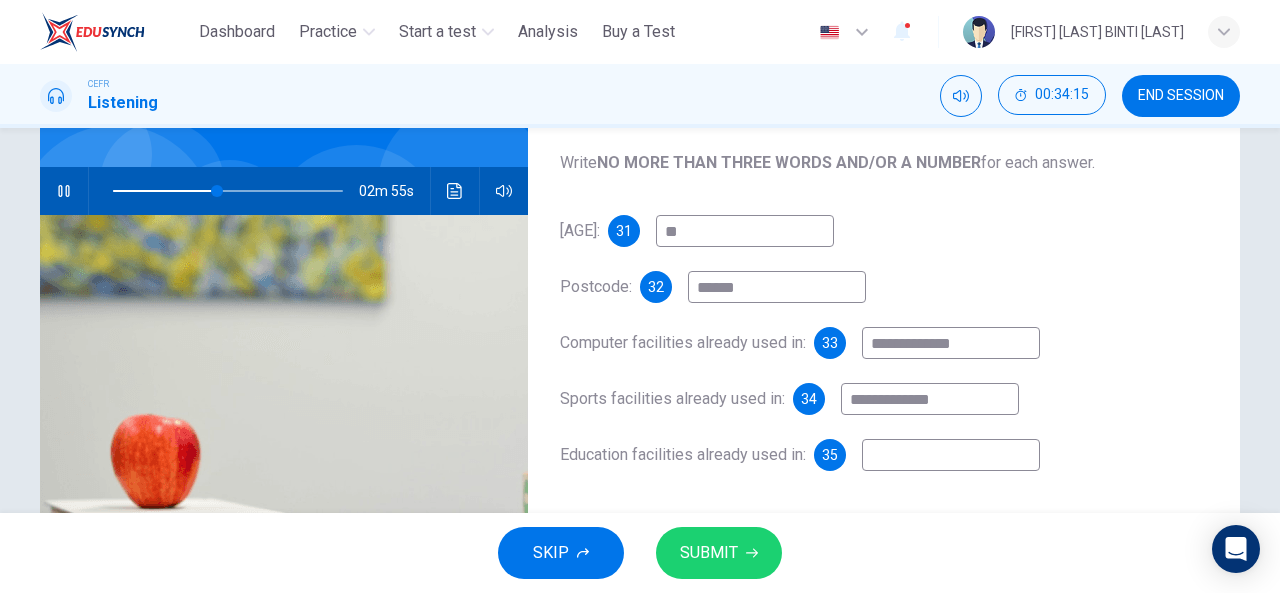 click at bounding box center (951, 455) 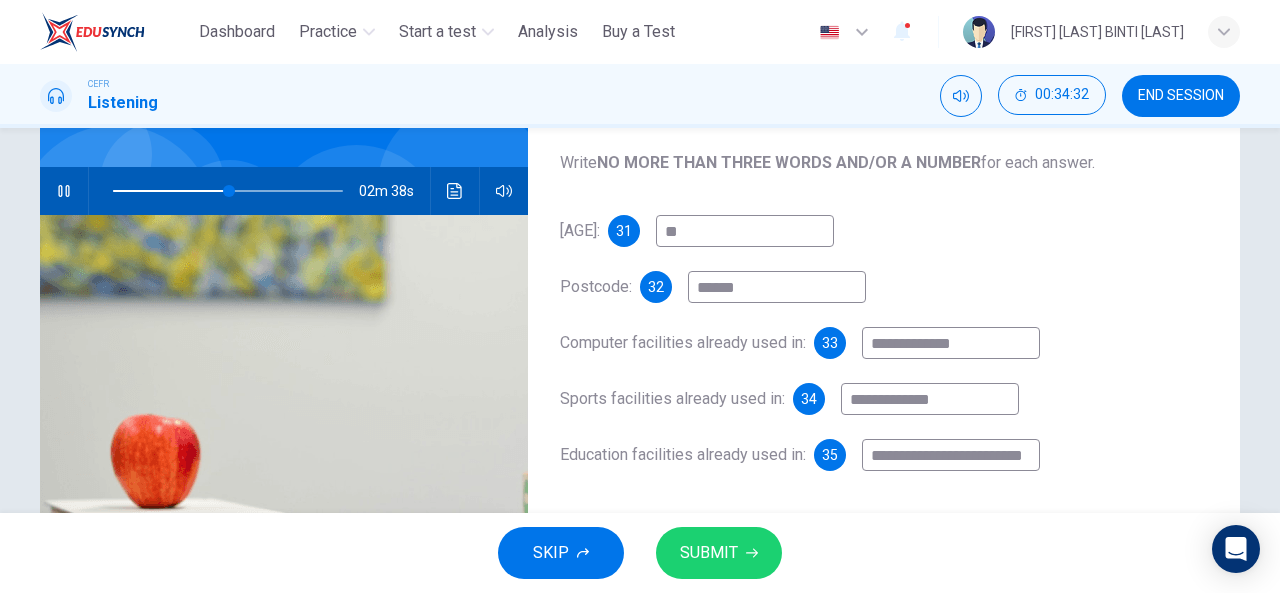 scroll, scrollTop: 0, scrollLeft: 3, axis: horizontal 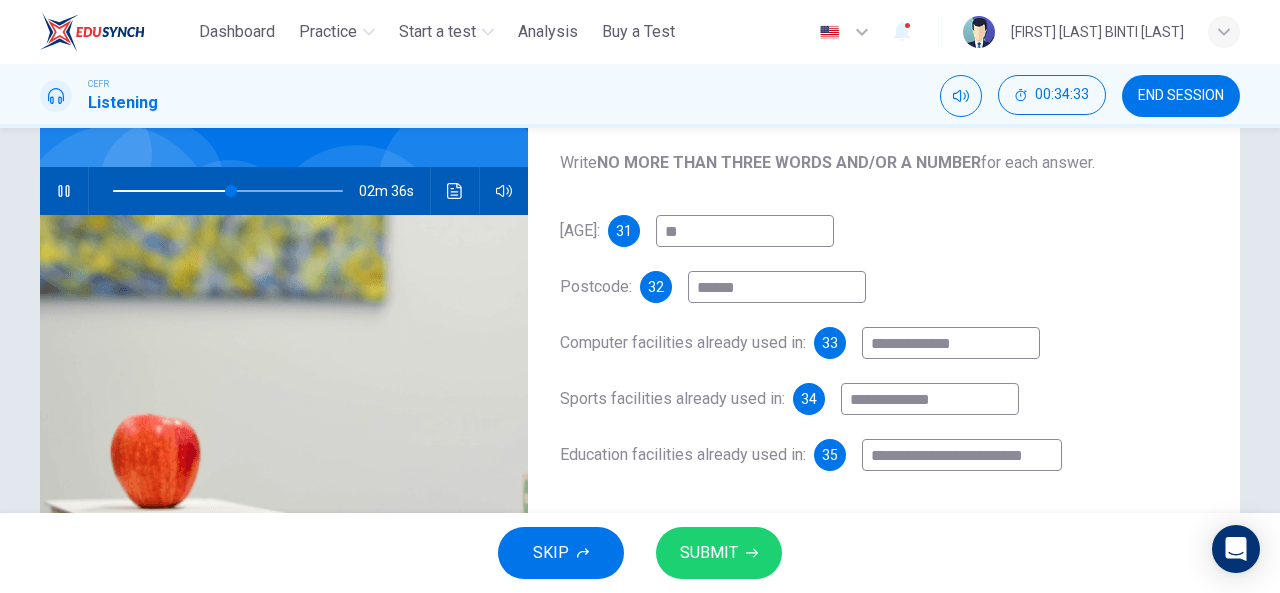 click on "SUBMIT" at bounding box center [709, 553] 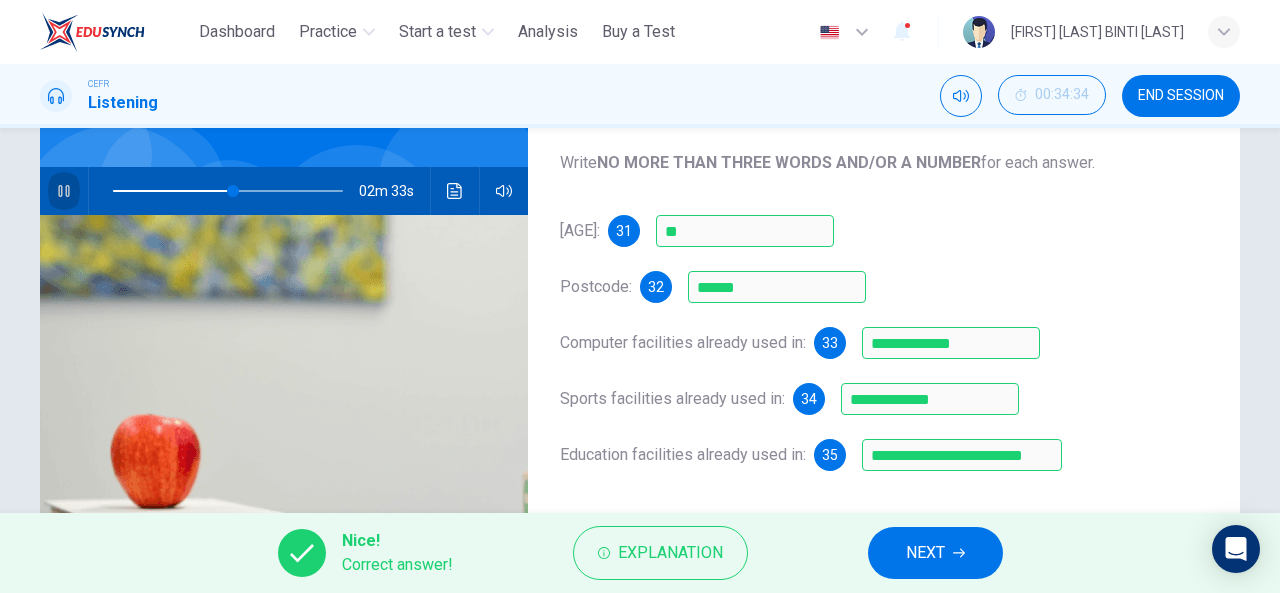 click 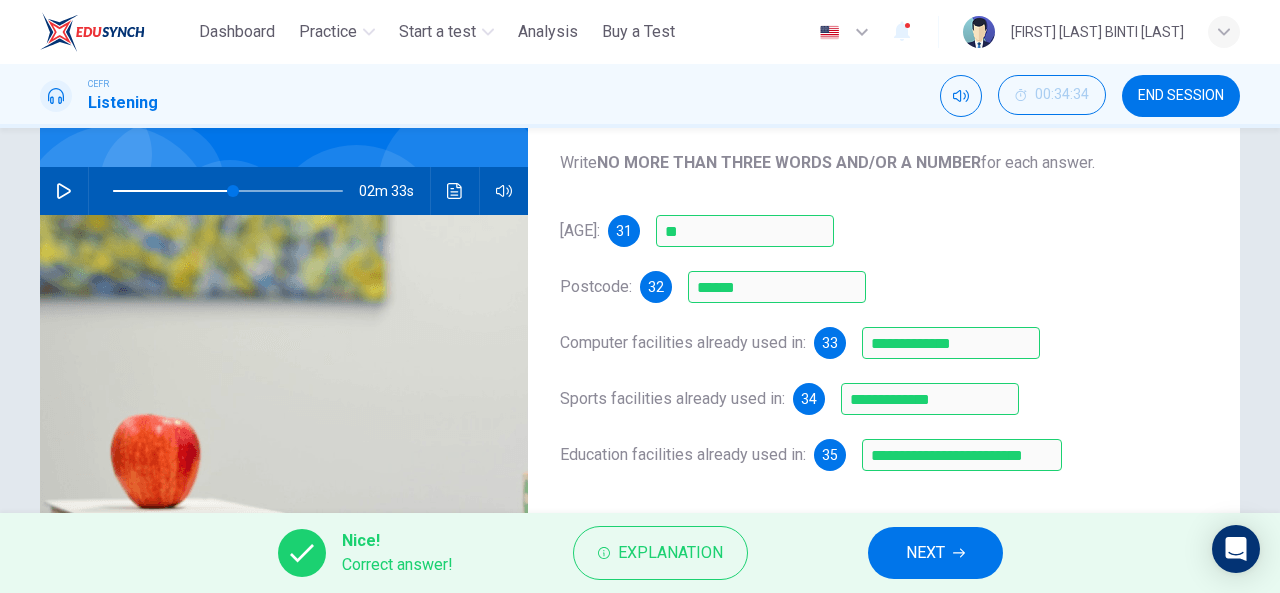 click on "NEXT" at bounding box center (925, 553) 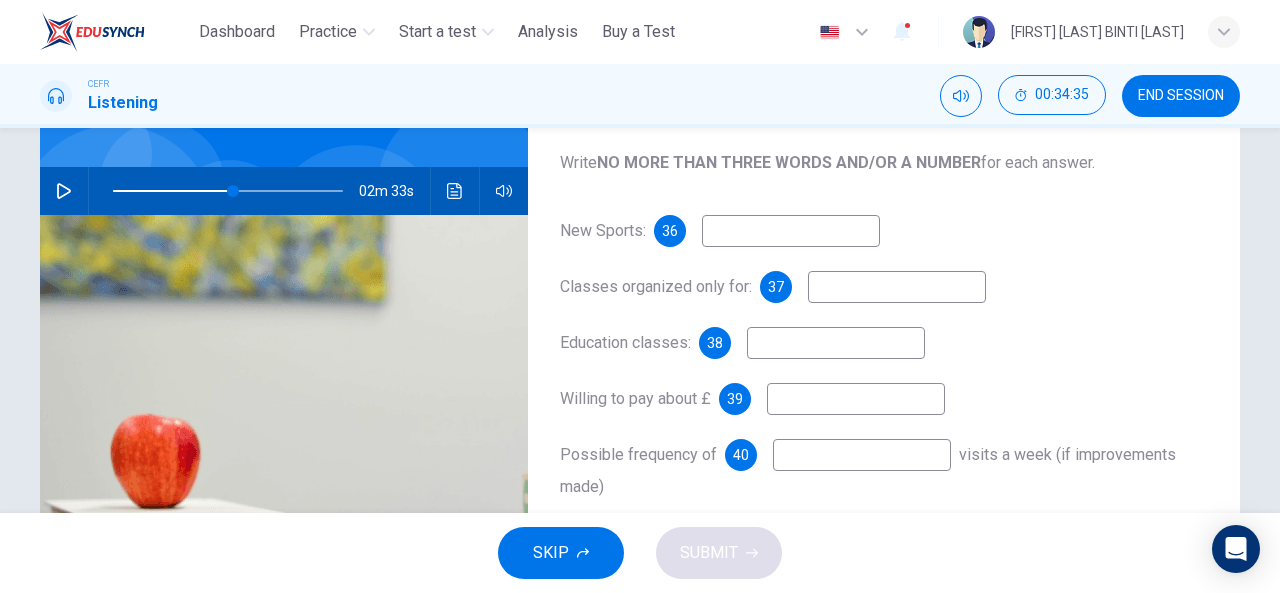 click 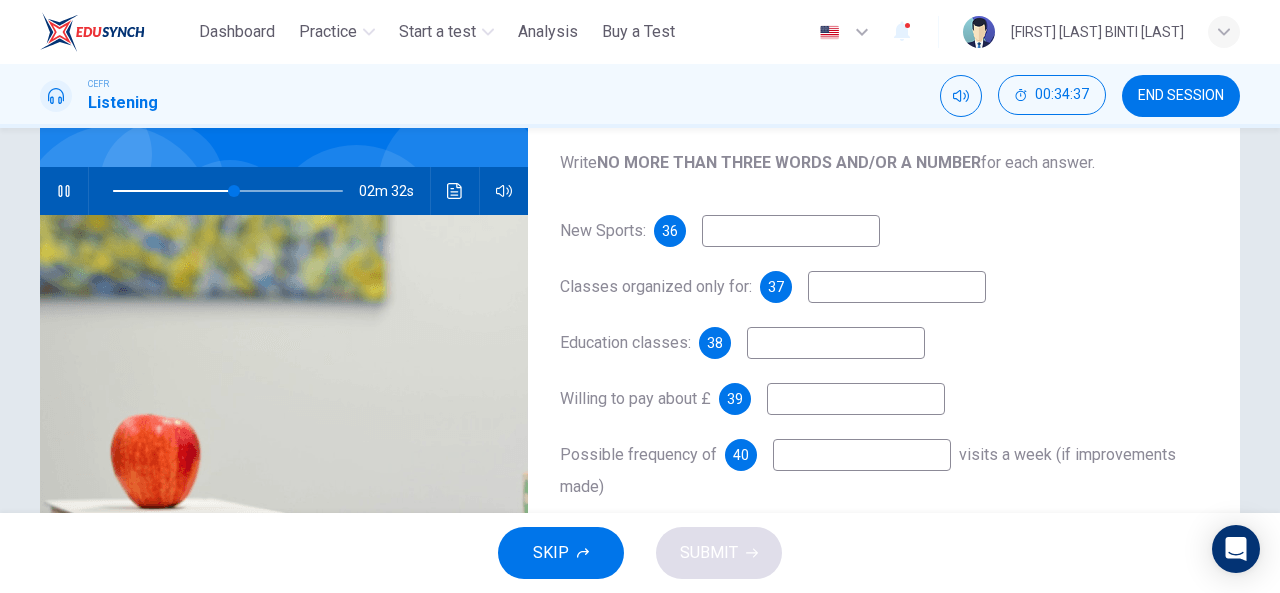click at bounding box center (791, 231) 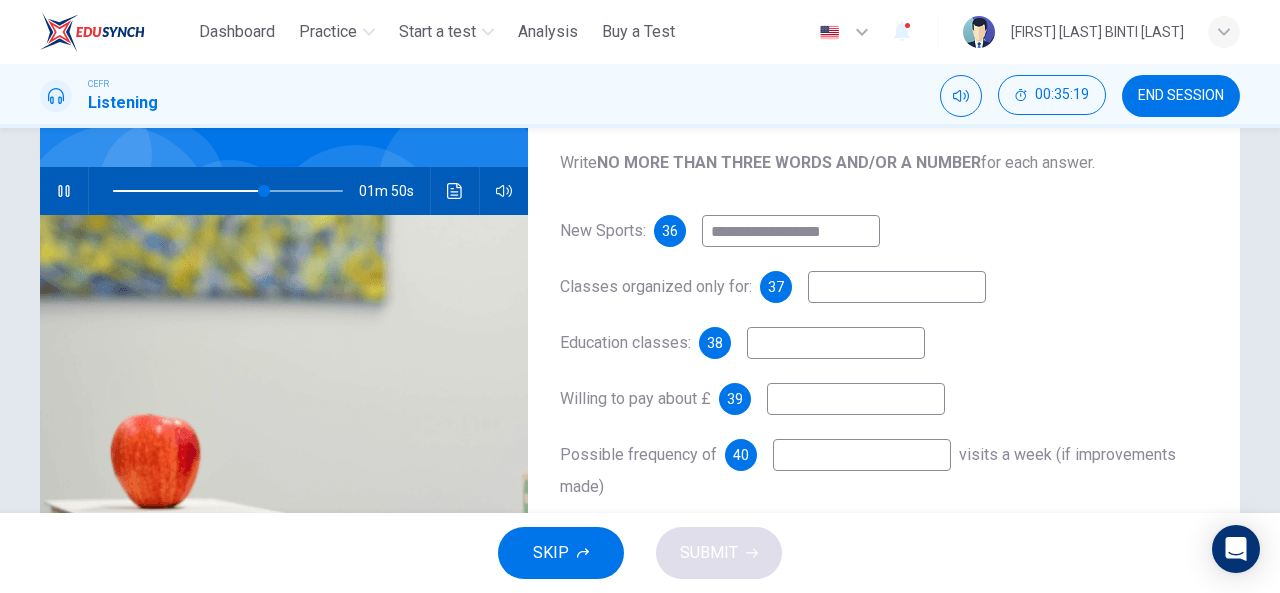 click at bounding box center [897, 287] 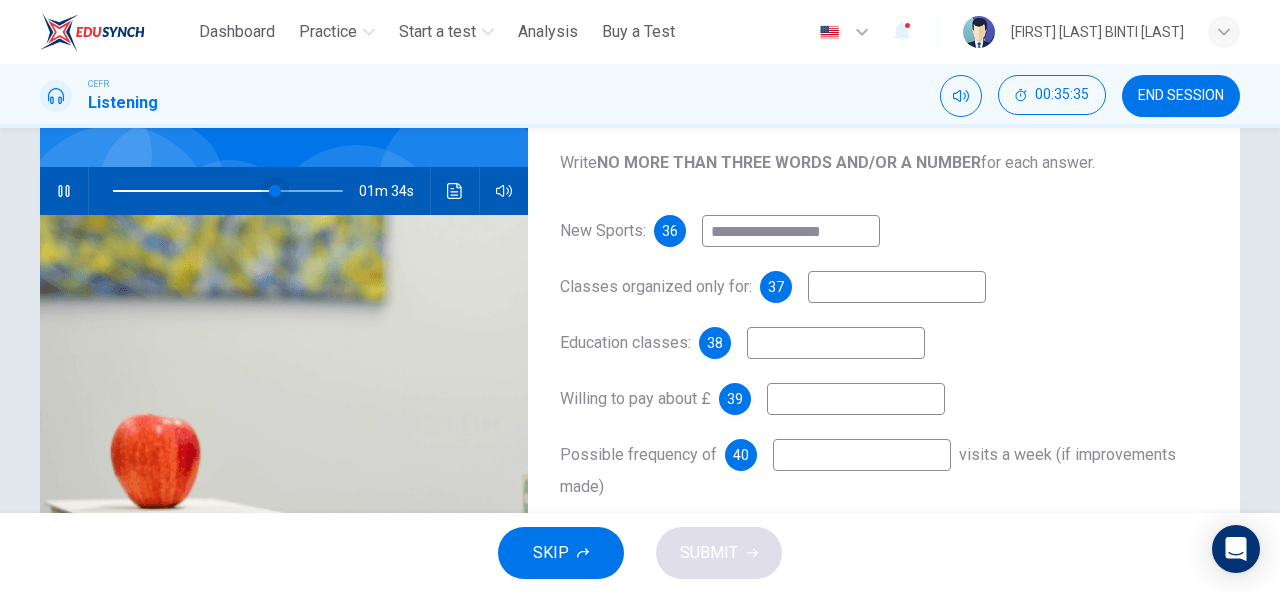 click at bounding box center [275, 191] 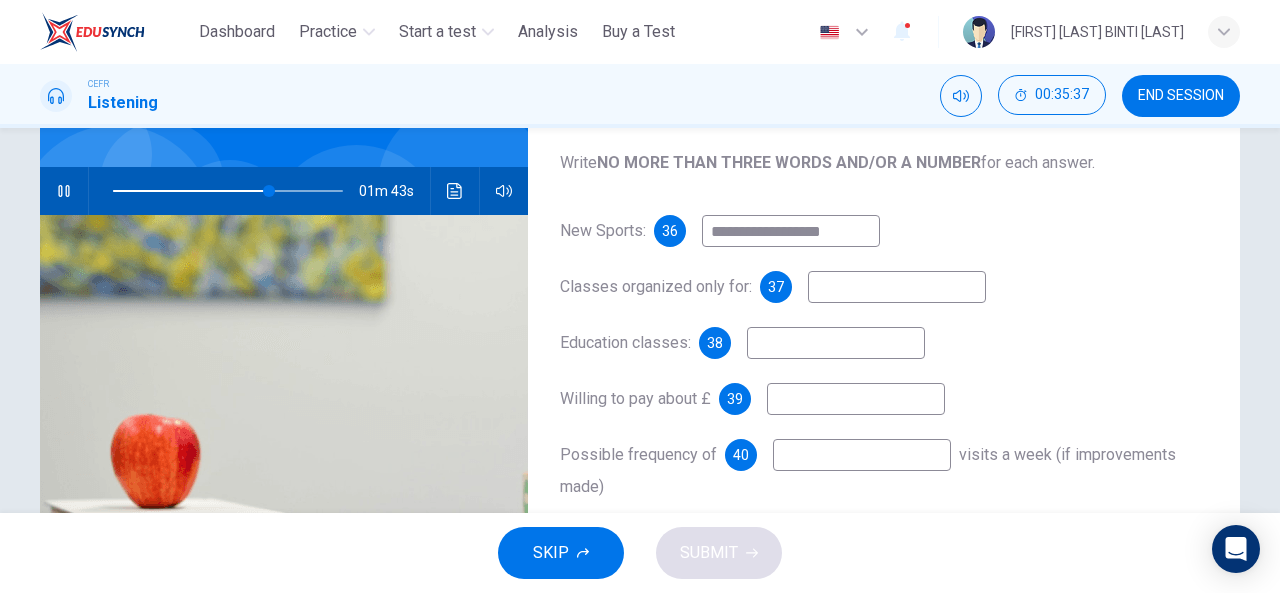 click at bounding box center (897, 287) 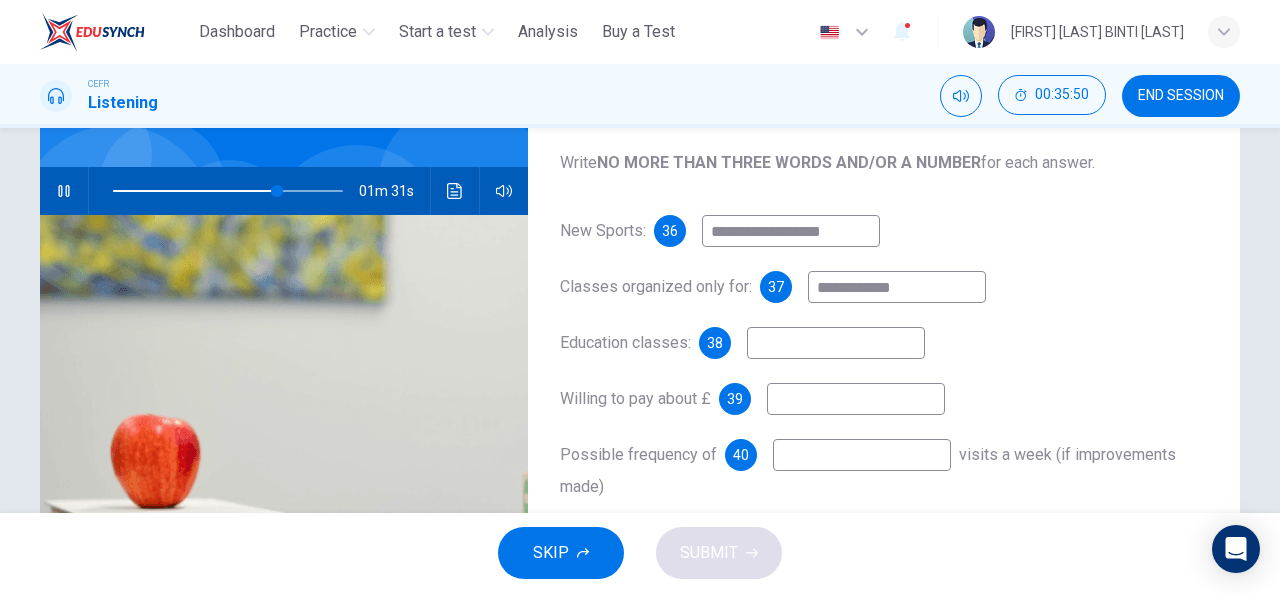 click on "**********" at bounding box center (897, 287) 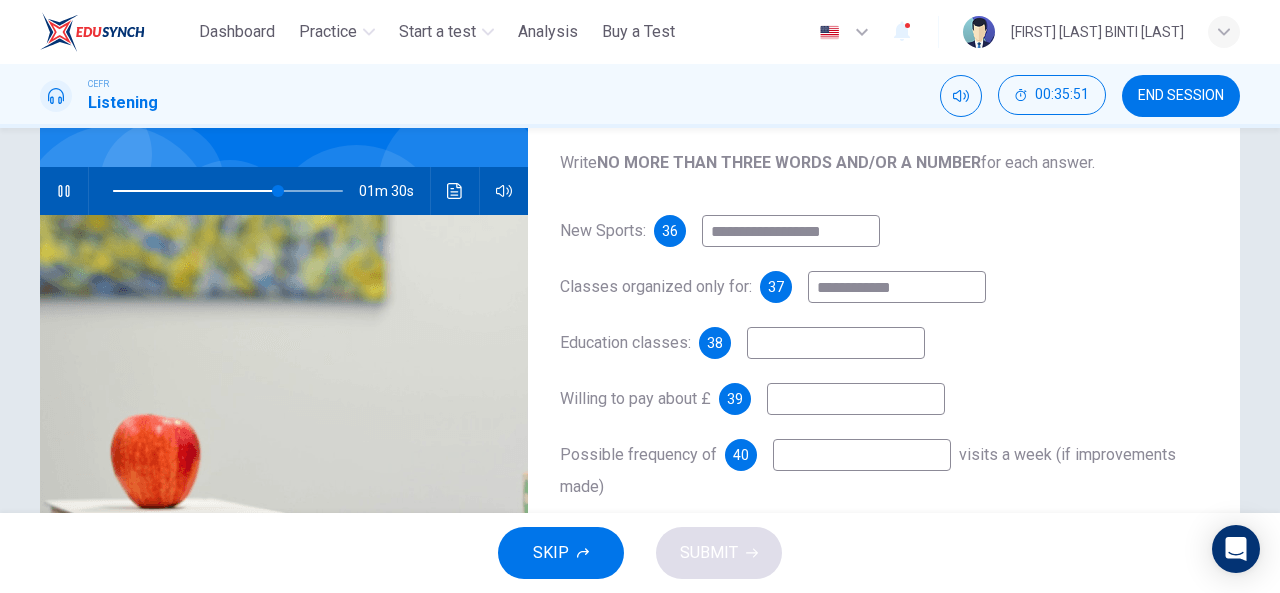 drag, startPoint x: 924, startPoint y: 291, endPoint x: 816, endPoint y: 283, distance: 108.29589 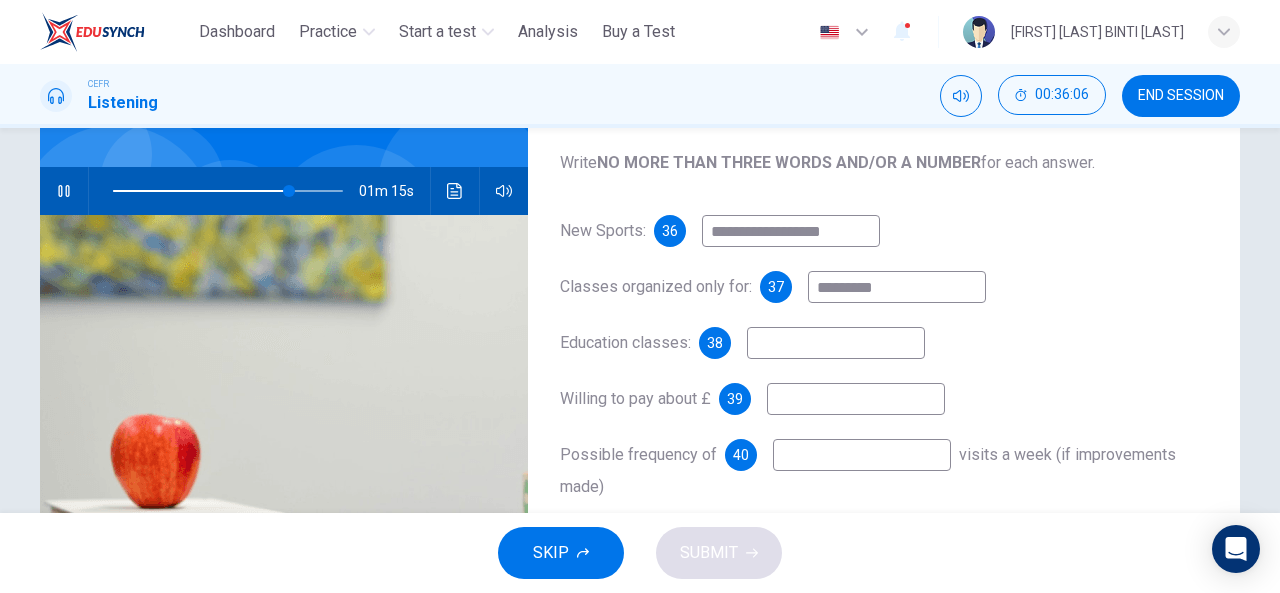 click at bounding box center (836, 343) 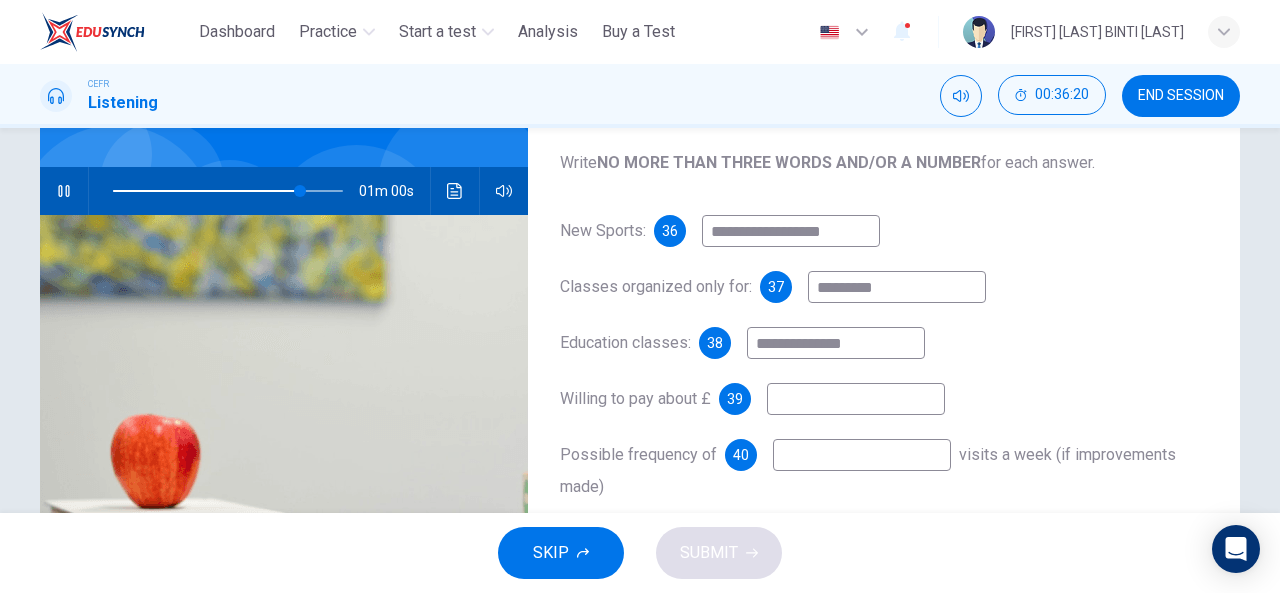 click on "**********" at bounding box center [836, 343] 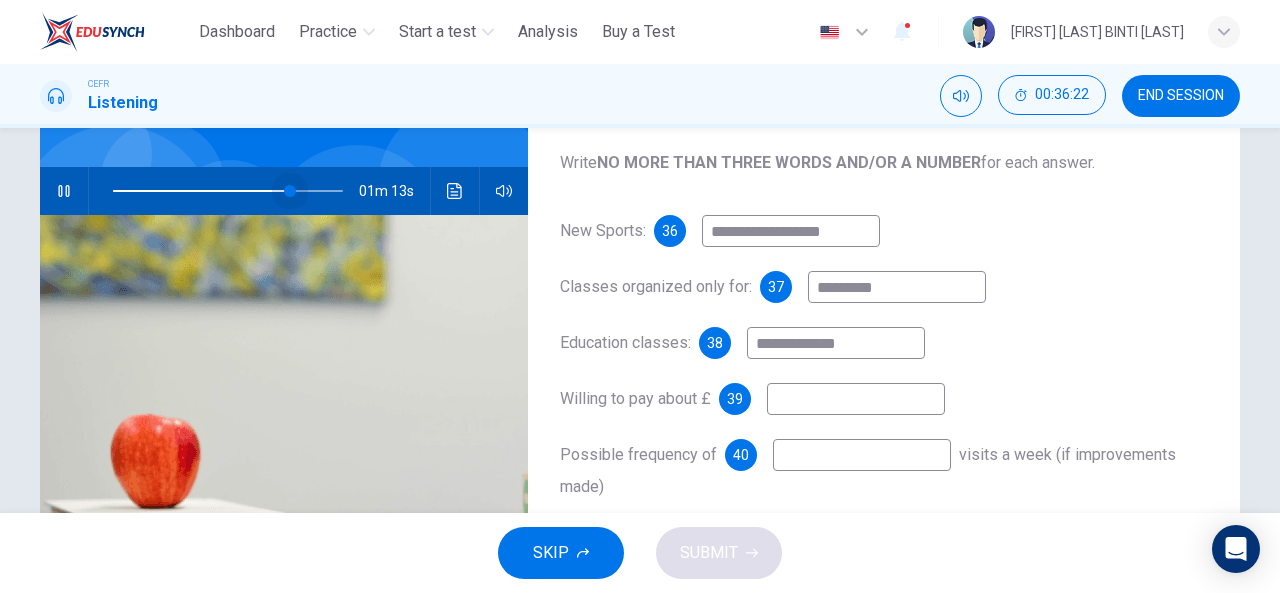 click at bounding box center [290, 191] 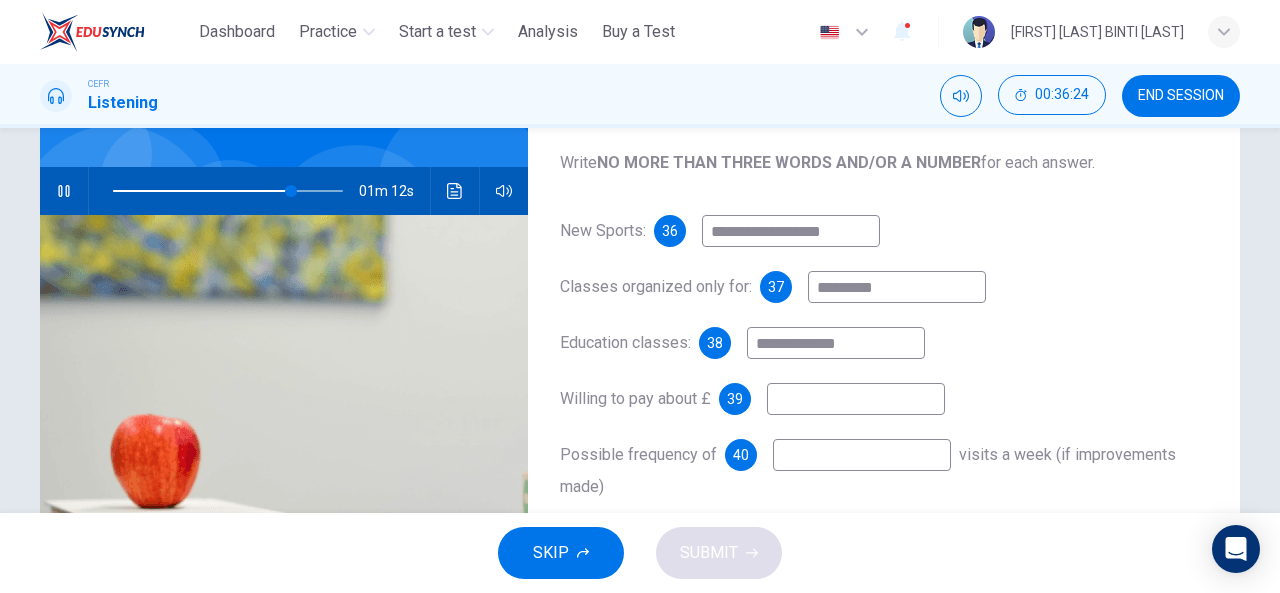 click at bounding box center [856, 399] 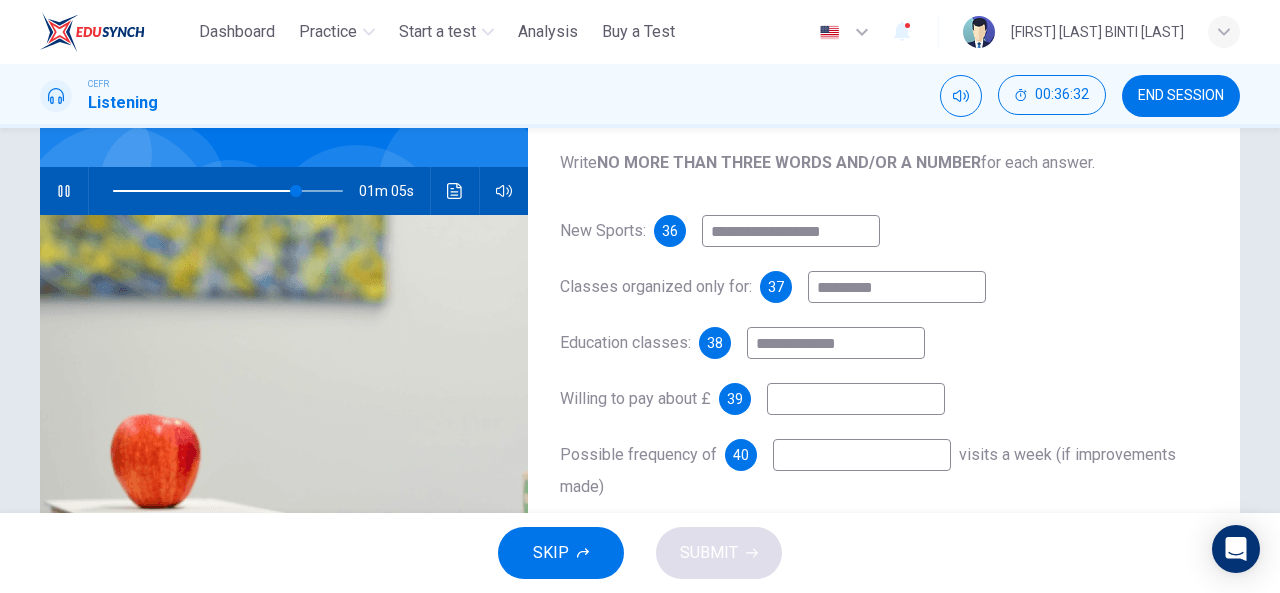 click at bounding box center [856, 399] 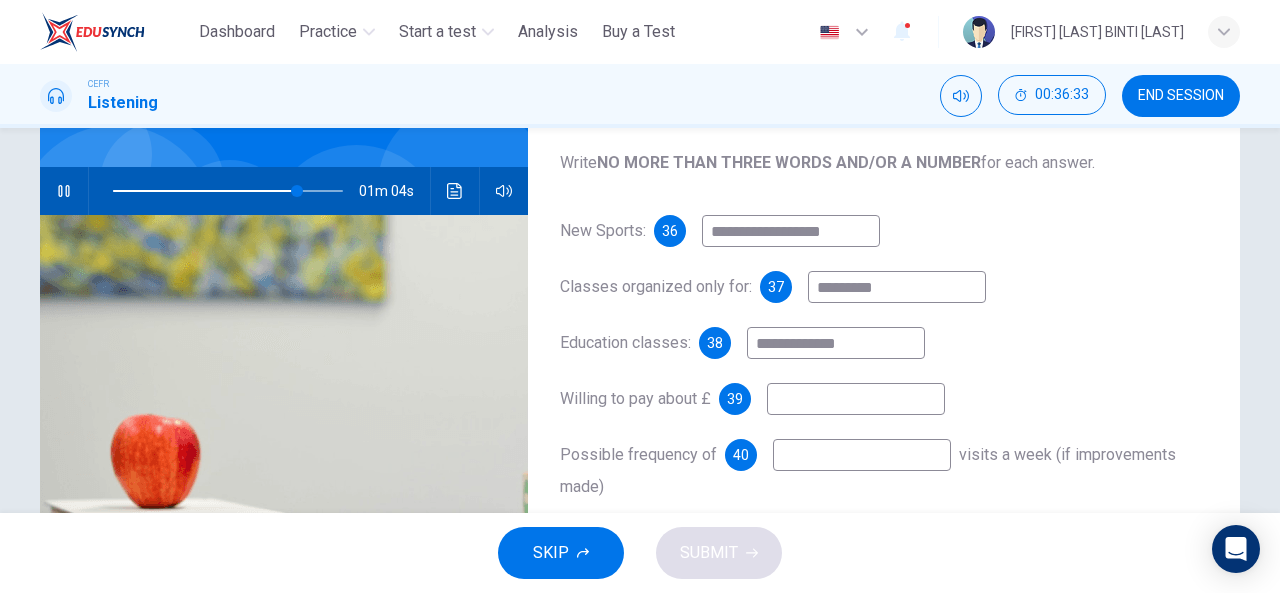 click on "**********" at bounding box center (836, 343) 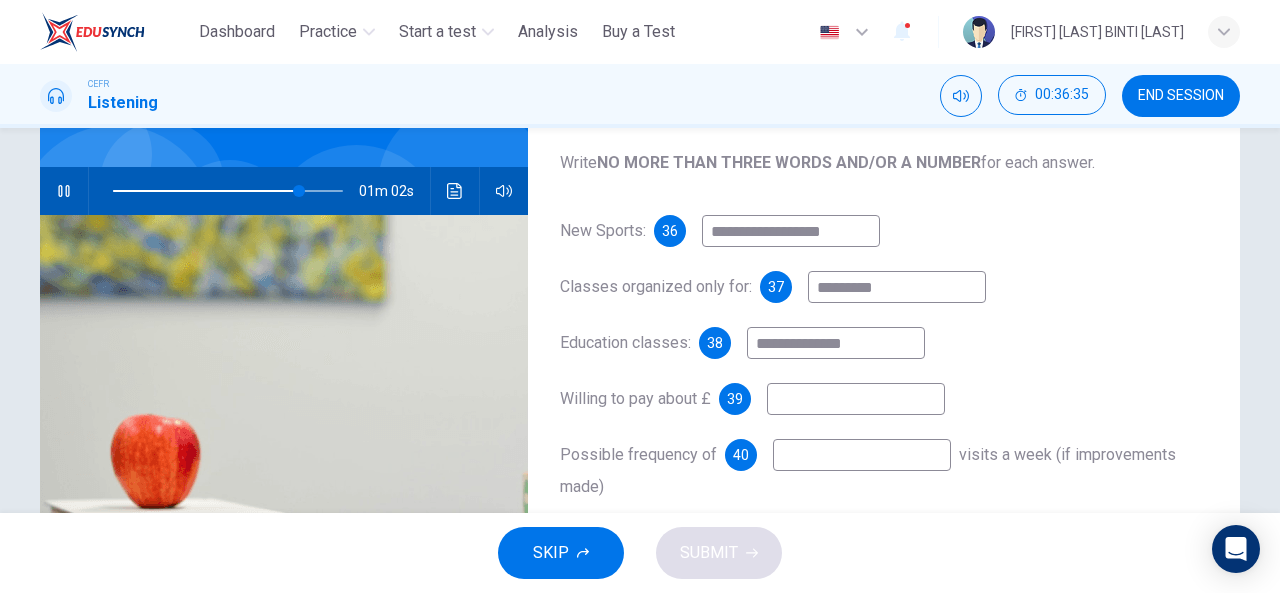click on "**********" at bounding box center [836, 343] 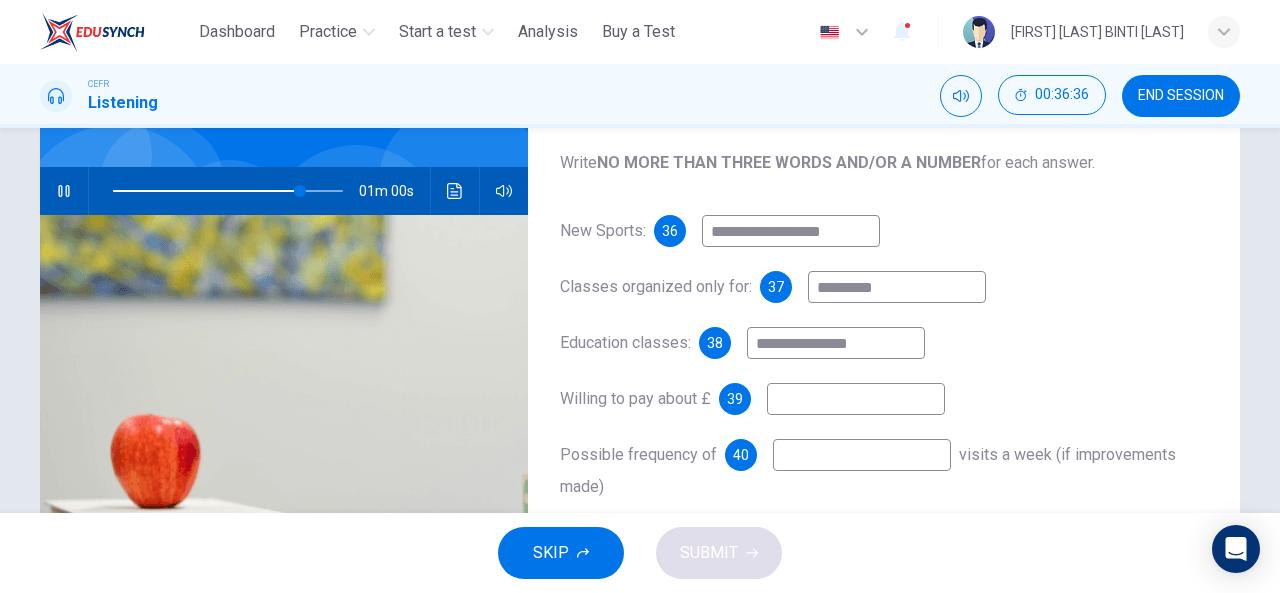 click at bounding box center (856, 399) 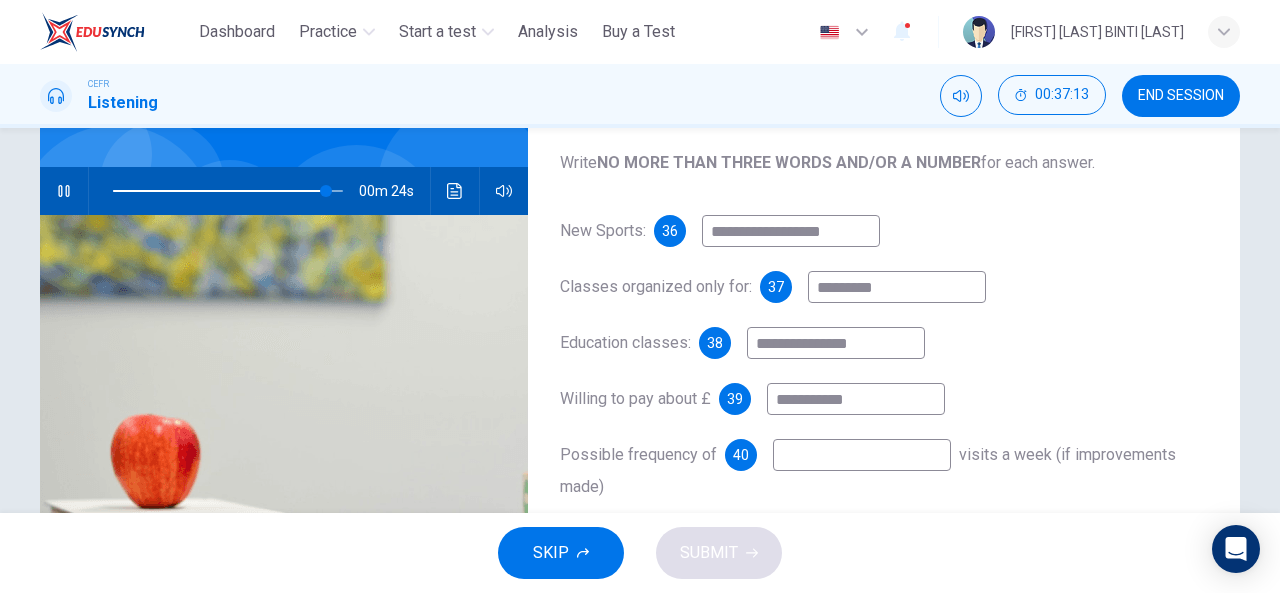 click at bounding box center [862, 455] 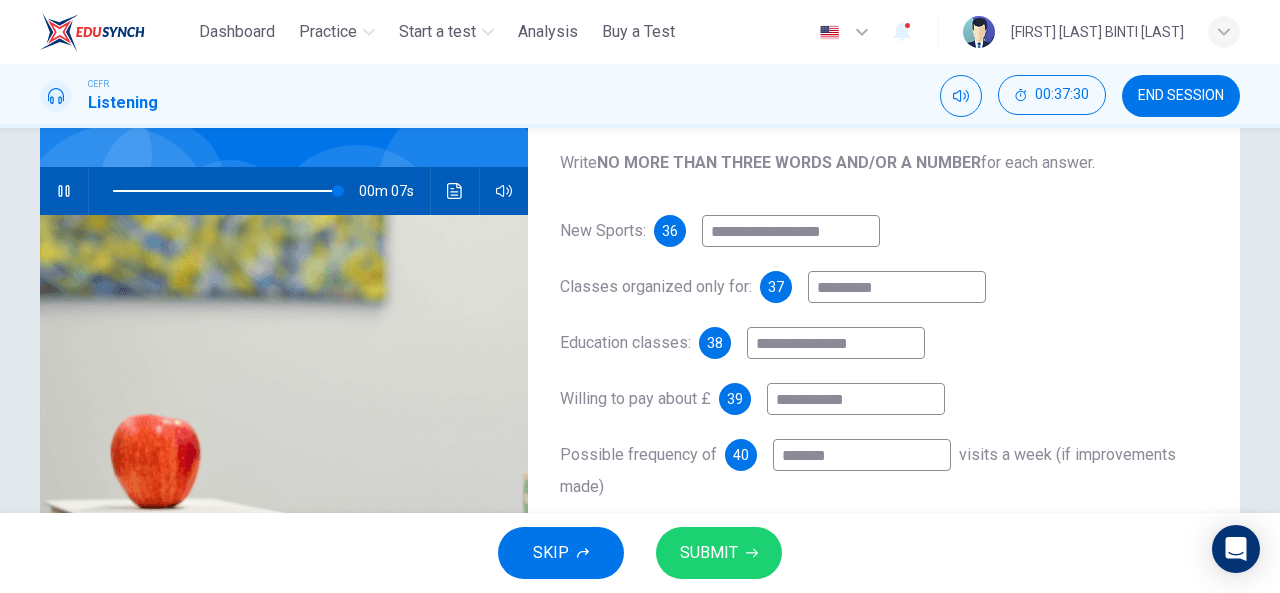 drag, startPoint x: 851, startPoint y: 457, endPoint x: 788, endPoint y: 457, distance: 63 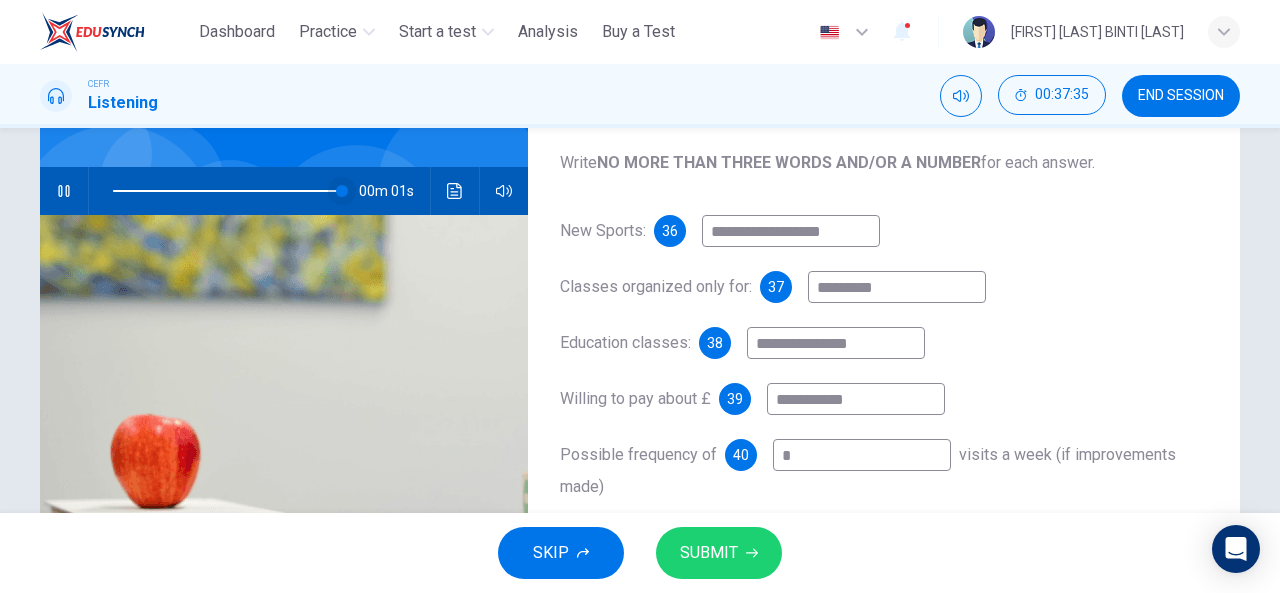 click at bounding box center [342, 191] 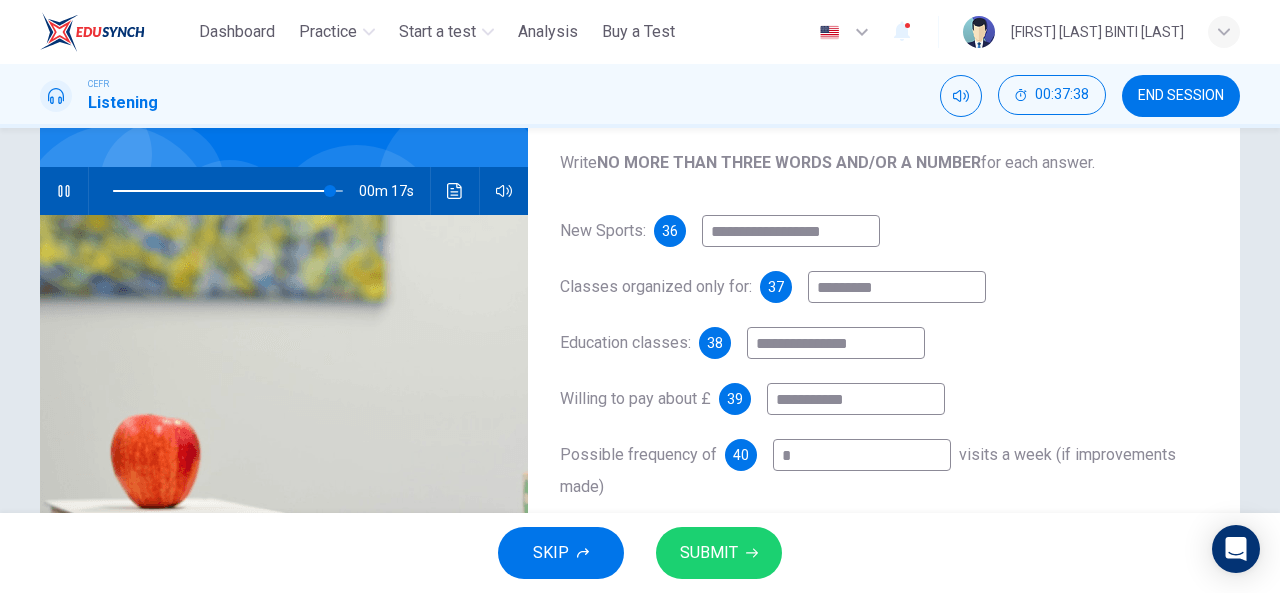 click on "*" at bounding box center [862, 455] 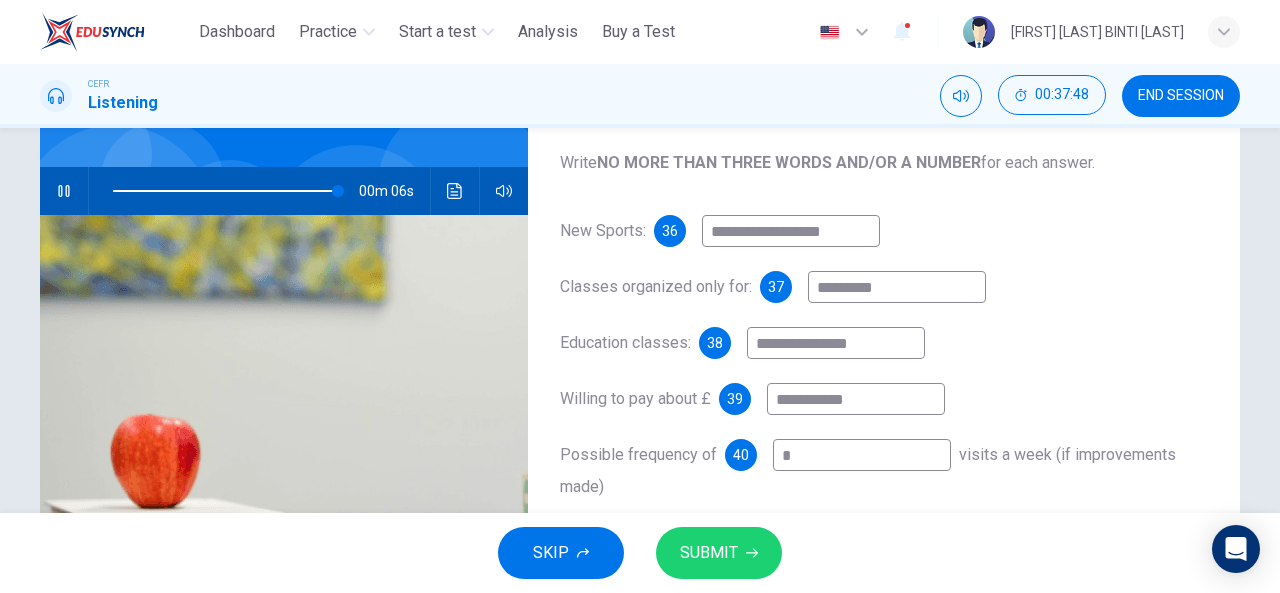 click on "Possible frequency of  40 *  visits a week (if improvements made)" at bounding box center (884, 471) 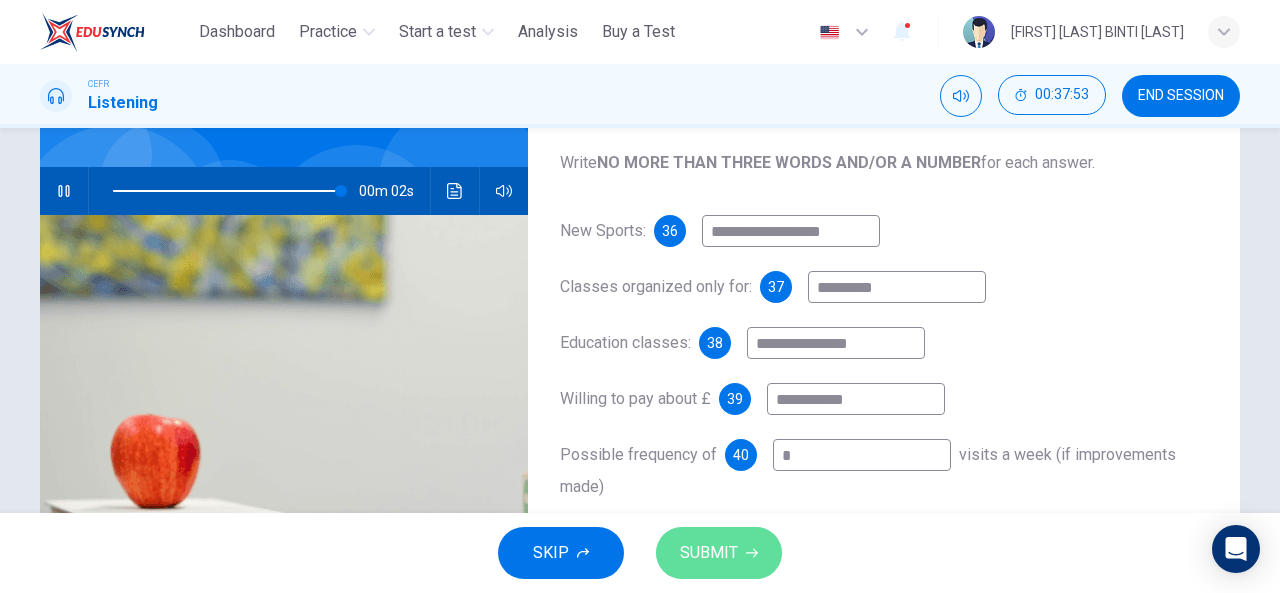 click on "SUBMIT" at bounding box center (709, 553) 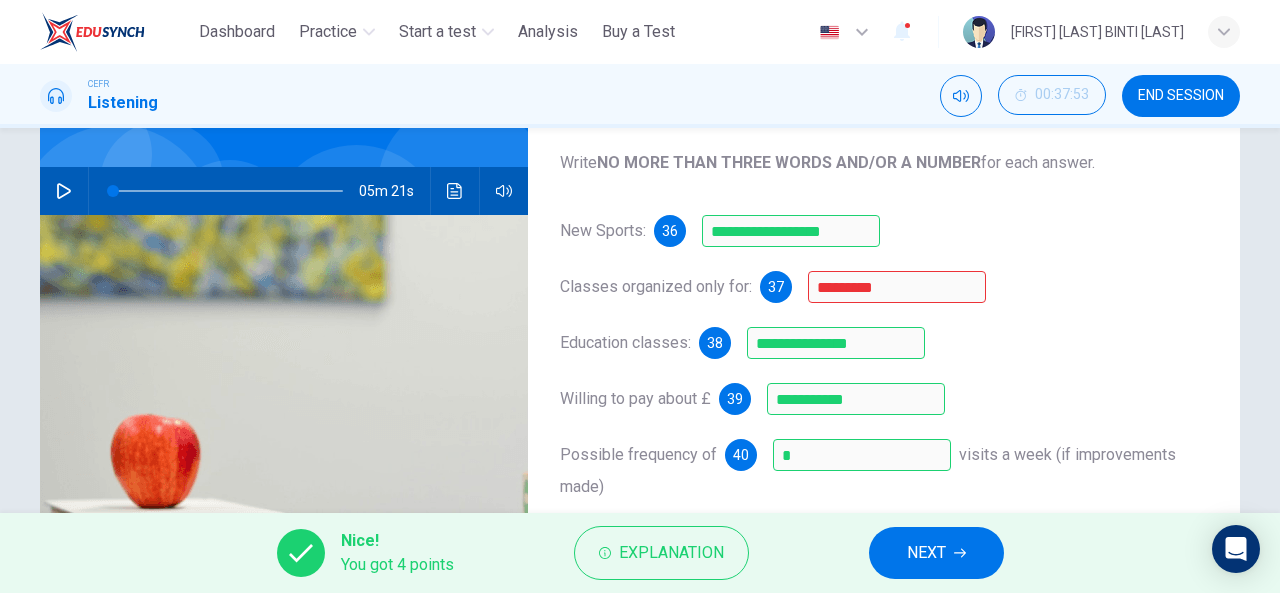 scroll, scrollTop: 361, scrollLeft: 0, axis: vertical 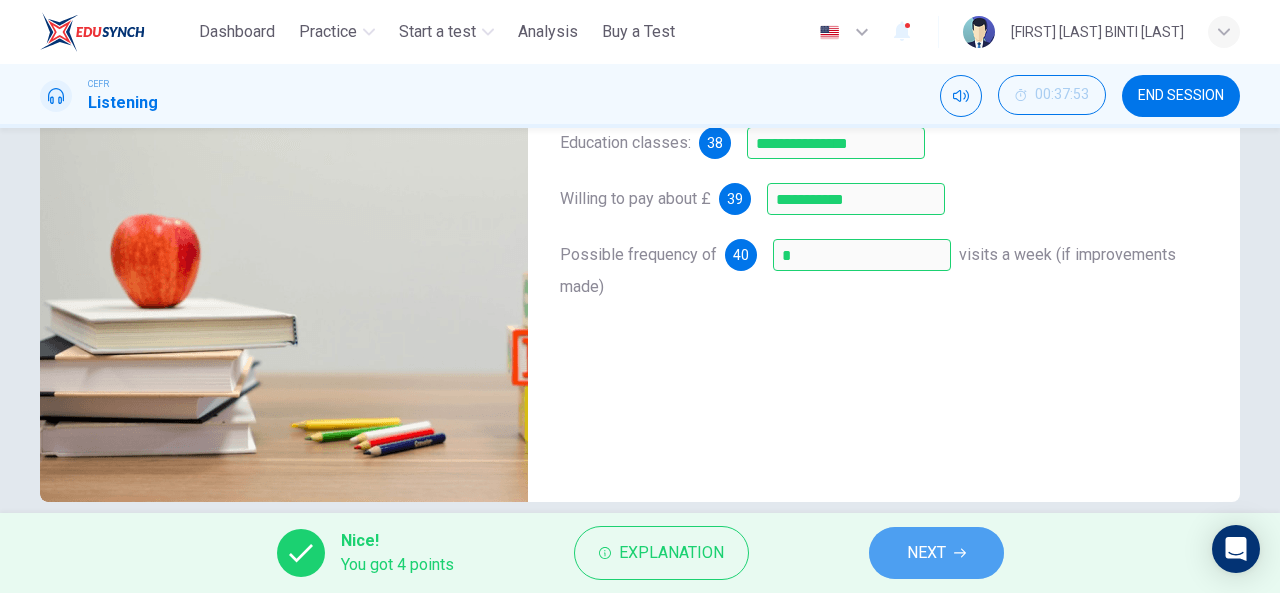 click on "NEXT" at bounding box center [936, 553] 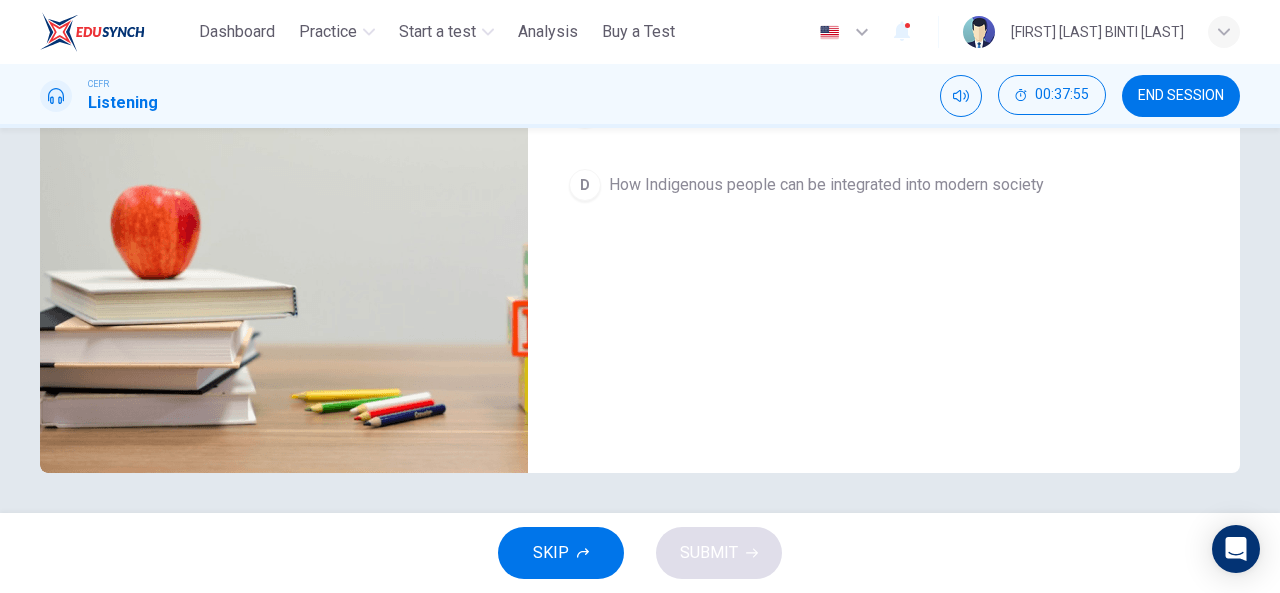 scroll, scrollTop: 0, scrollLeft: 0, axis: both 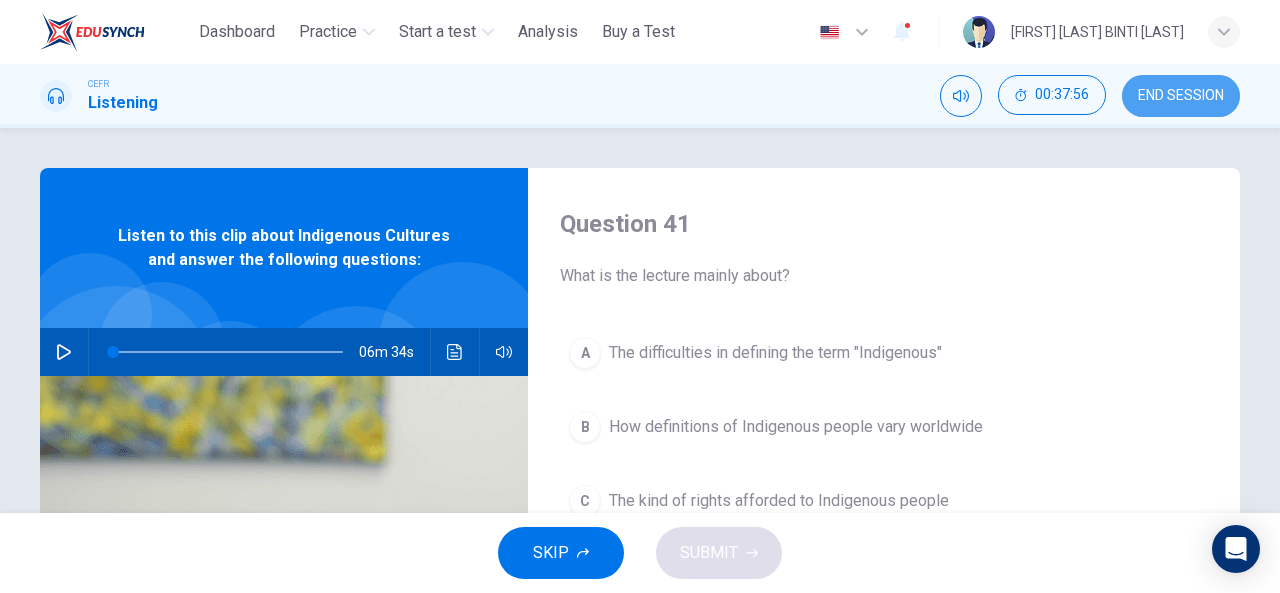 click on "END SESSION" at bounding box center (1181, 96) 